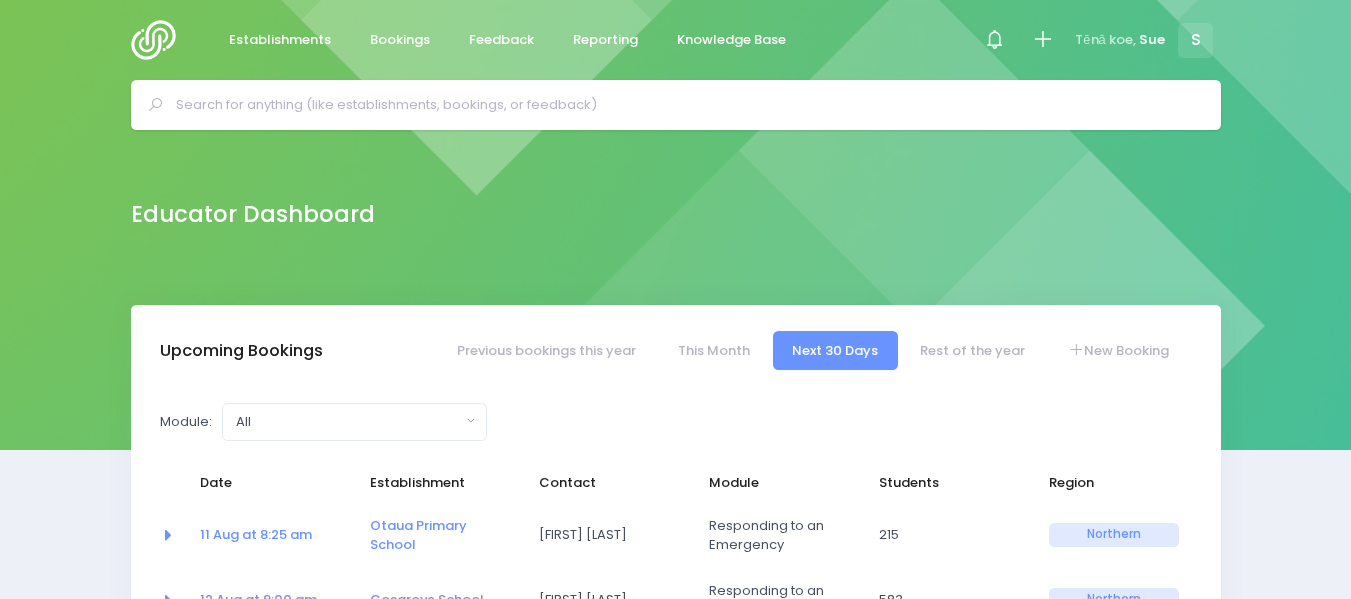 select on "5" 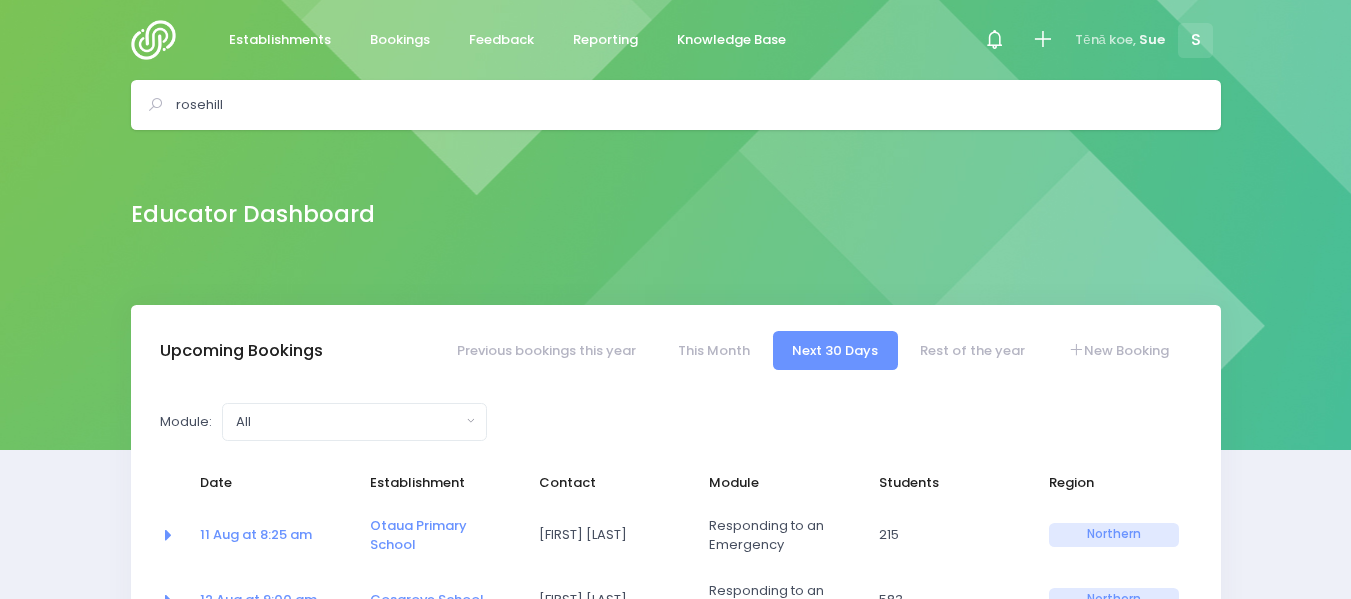 click on "rosehill" at bounding box center (684, 105) 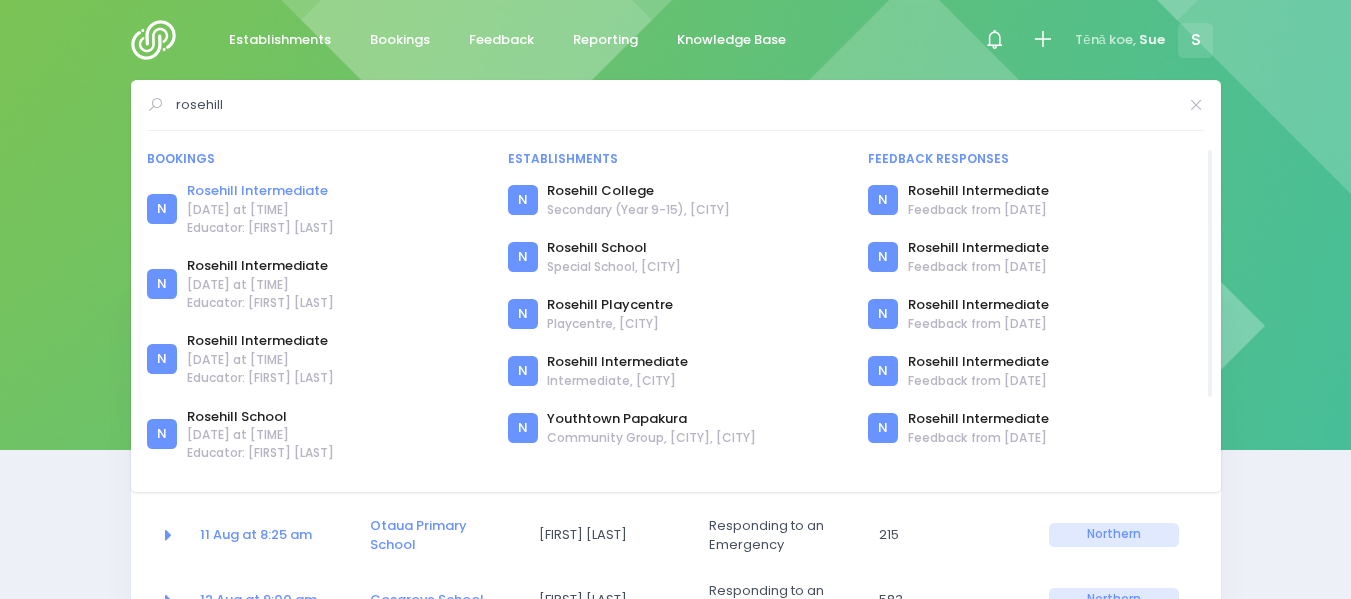 type on "rosehill" 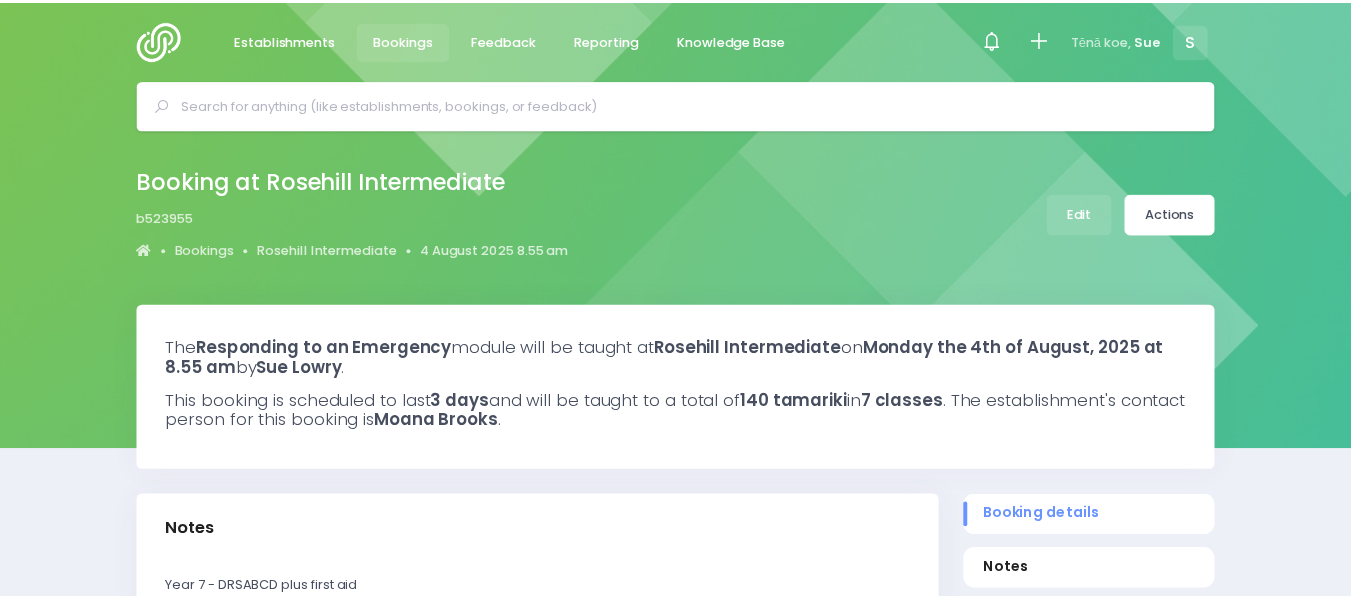 scroll, scrollTop: 0, scrollLeft: 0, axis: both 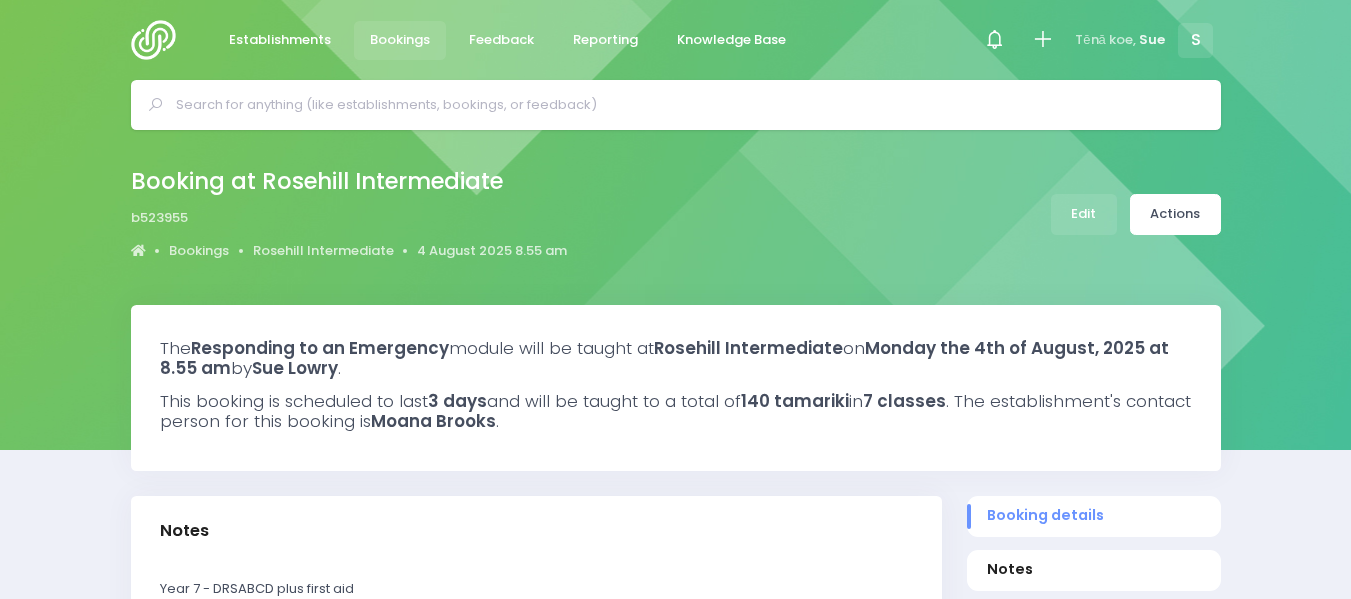 select on "5" 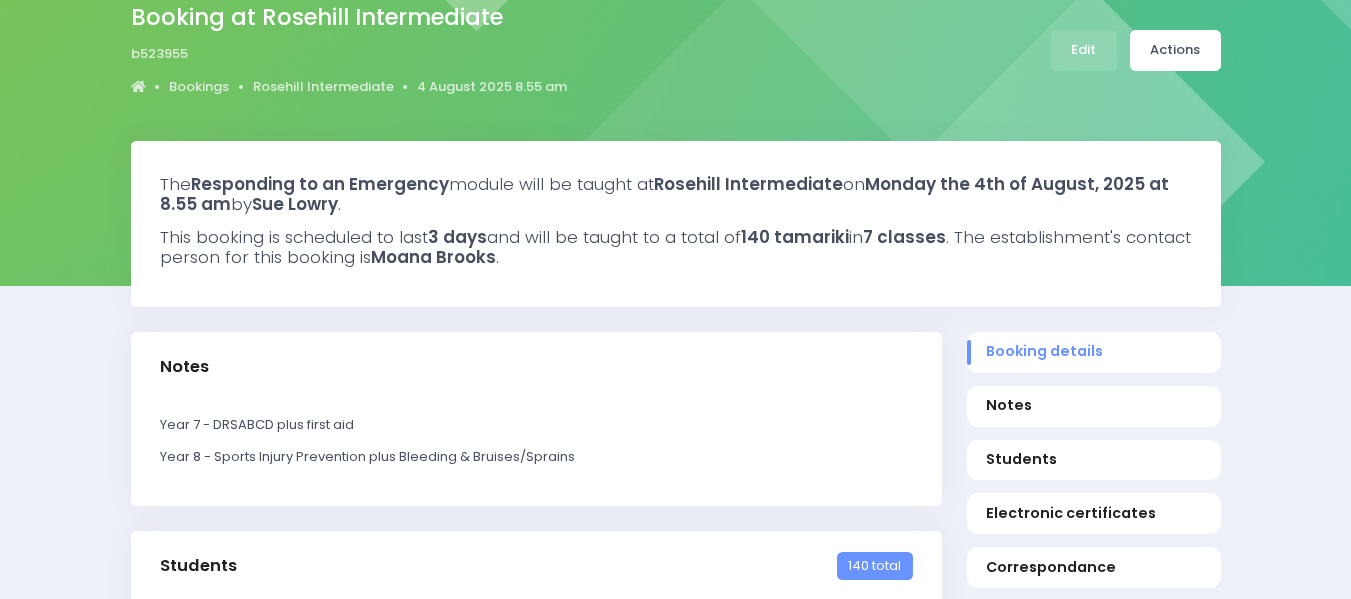 scroll, scrollTop: 169, scrollLeft: 0, axis: vertical 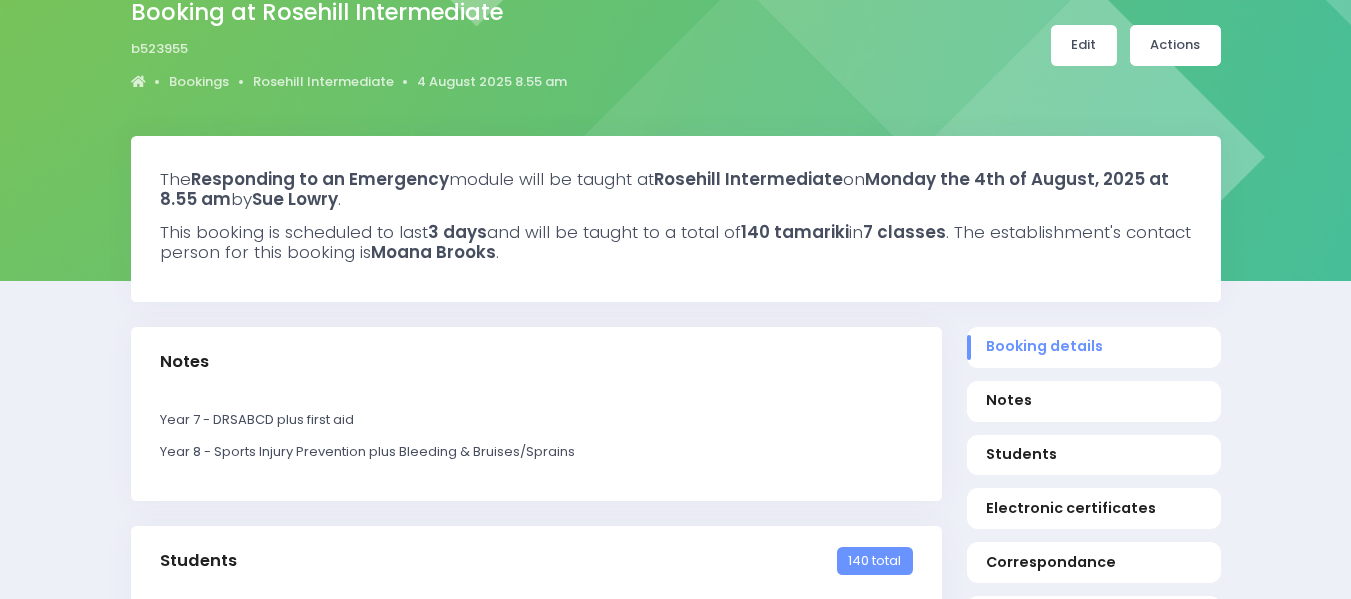 click on "Edit" at bounding box center [1084, 45] 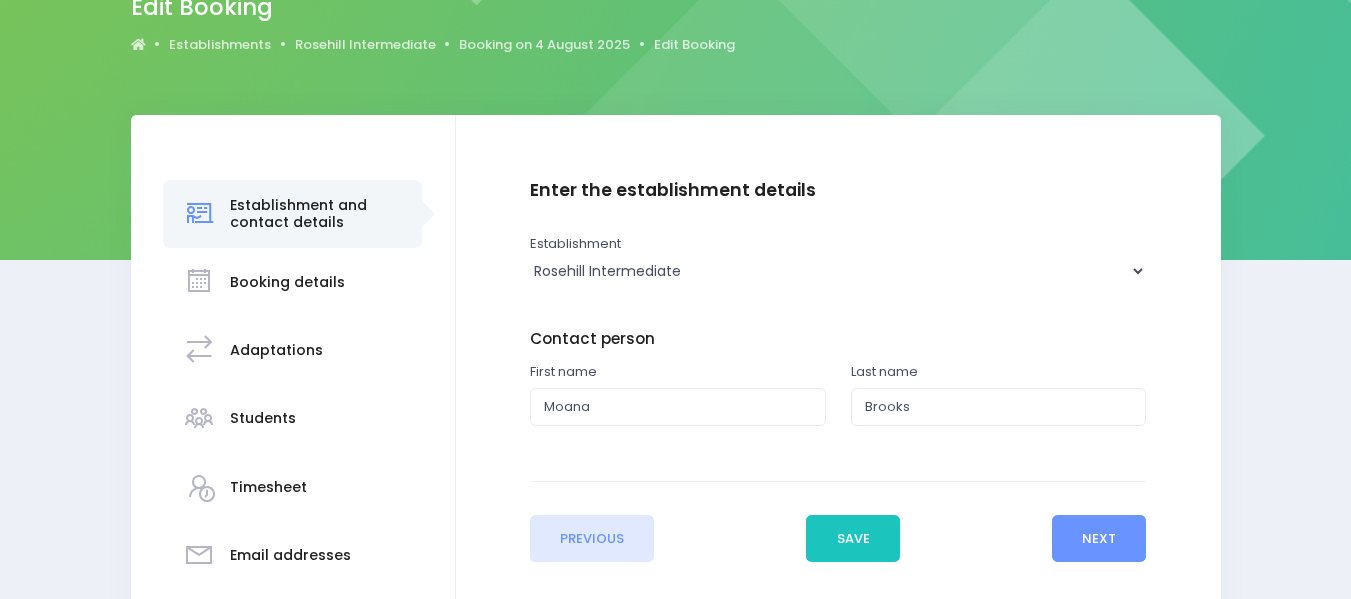 scroll, scrollTop: 219, scrollLeft: 0, axis: vertical 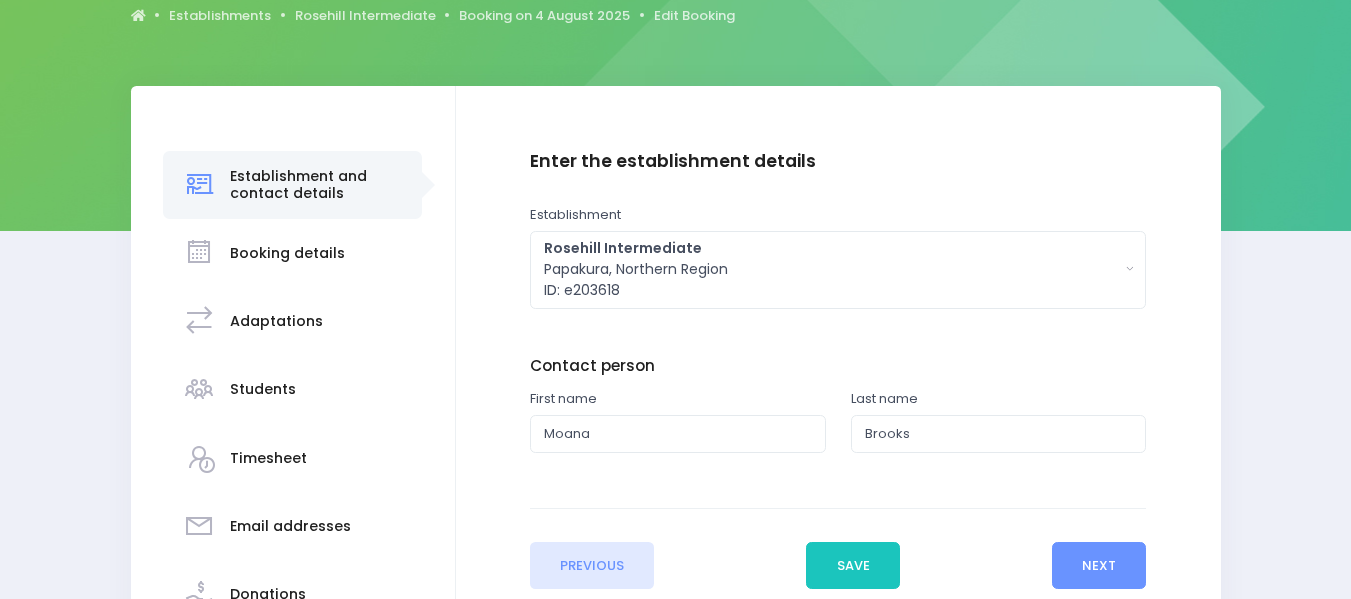 click on "Students" at bounding box center [263, 389] 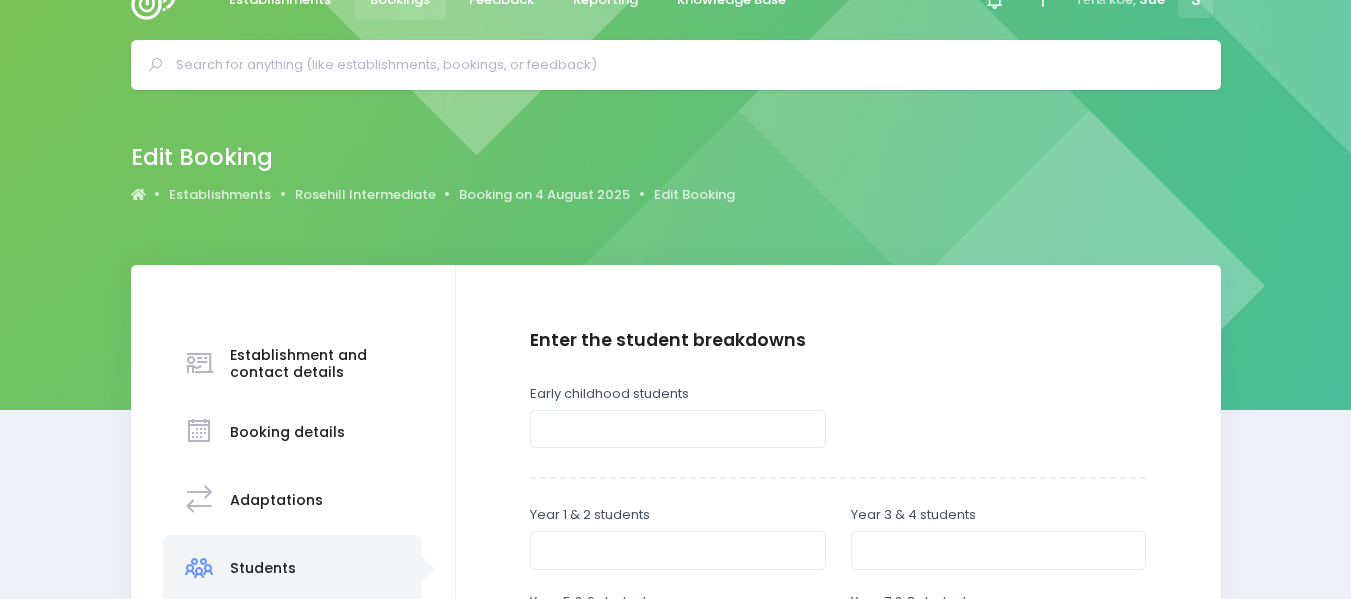 scroll, scrollTop: 0, scrollLeft: 0, axis: both 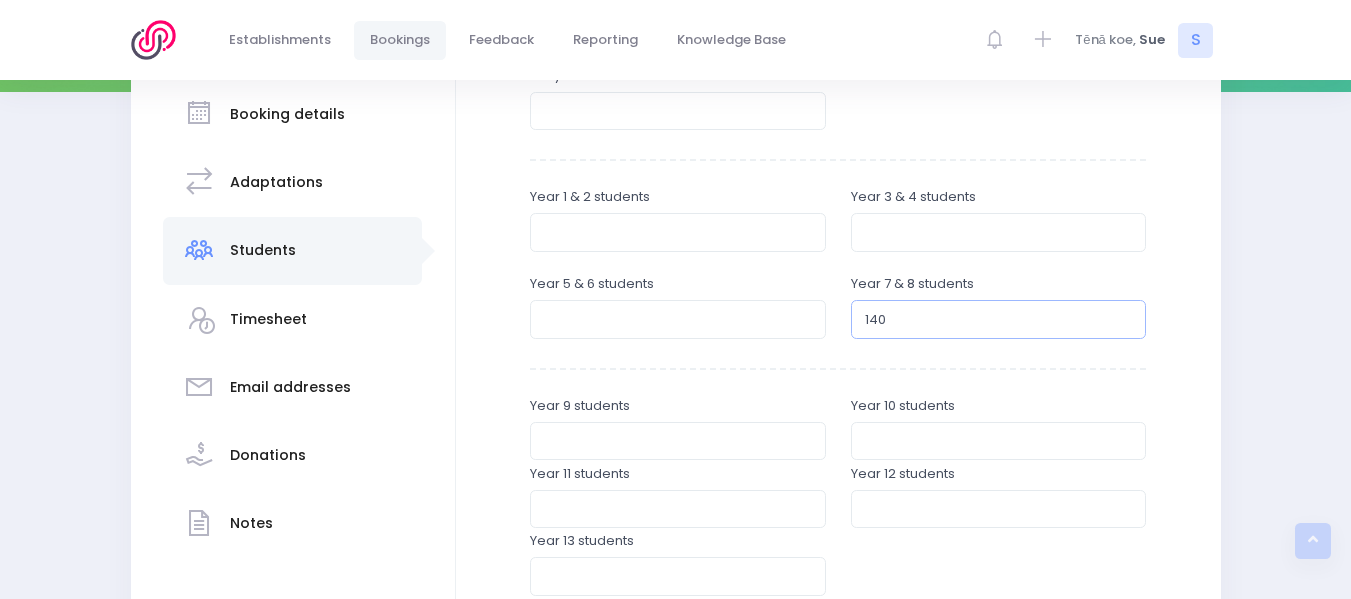 click on "140" at bounding box center (999, 319) 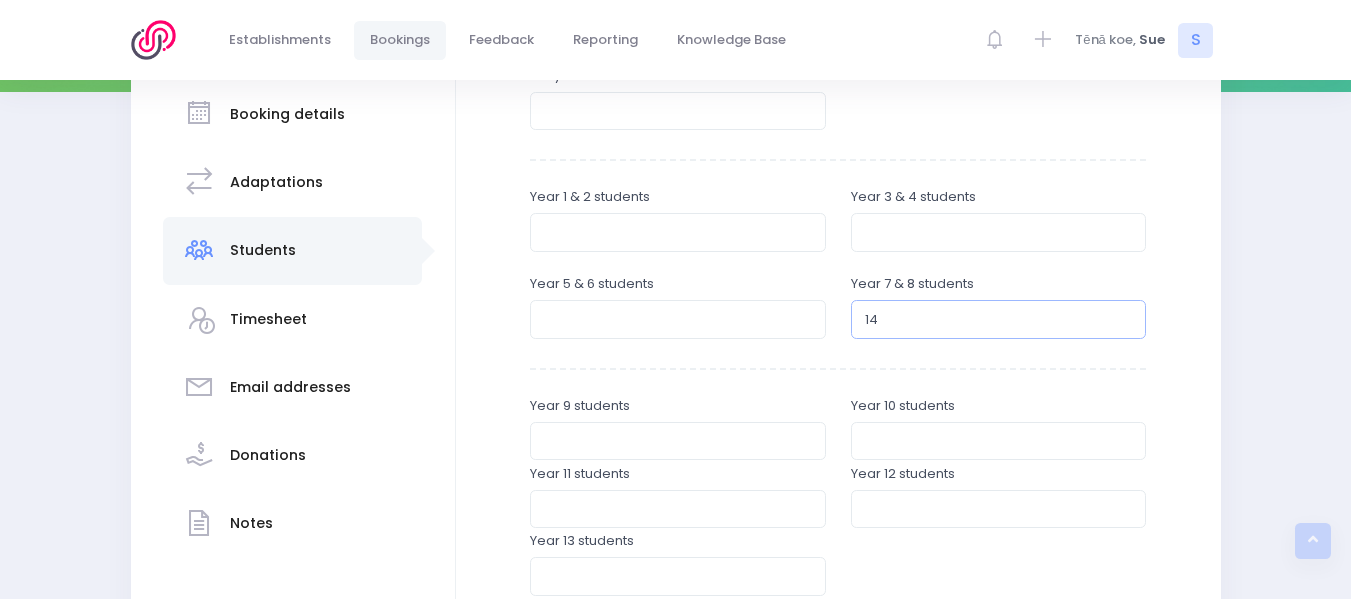type on "146" 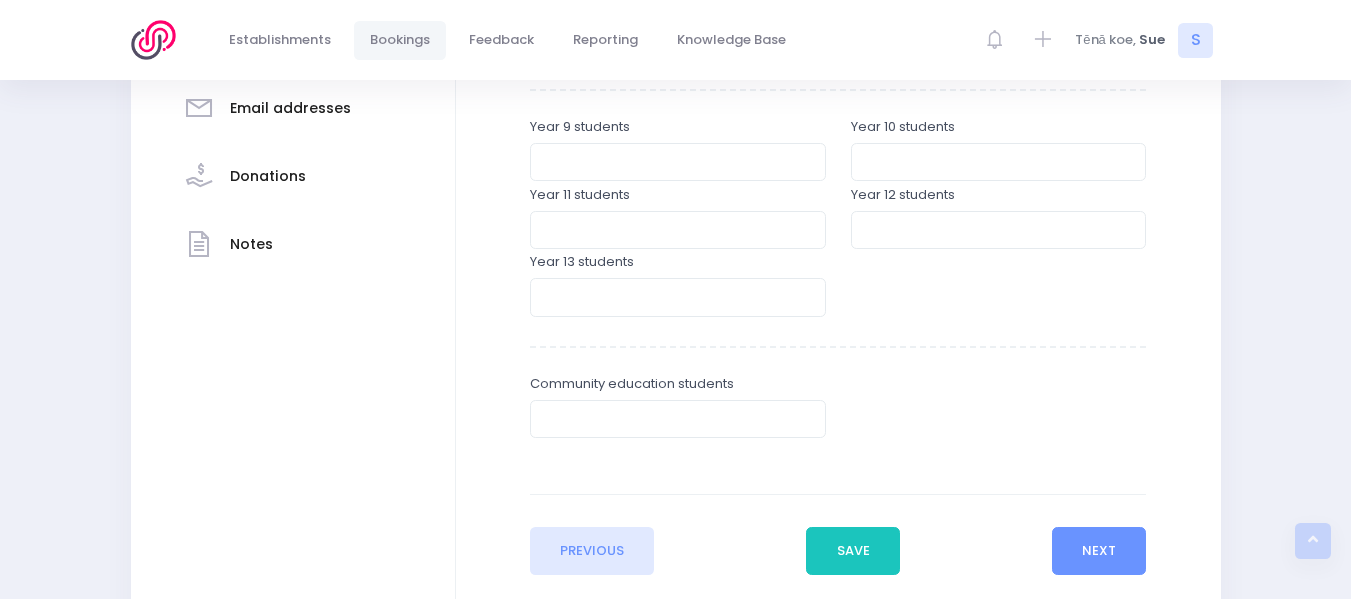 scroll, scrollTop: 654, scrollLeft: 0, axis: vertical 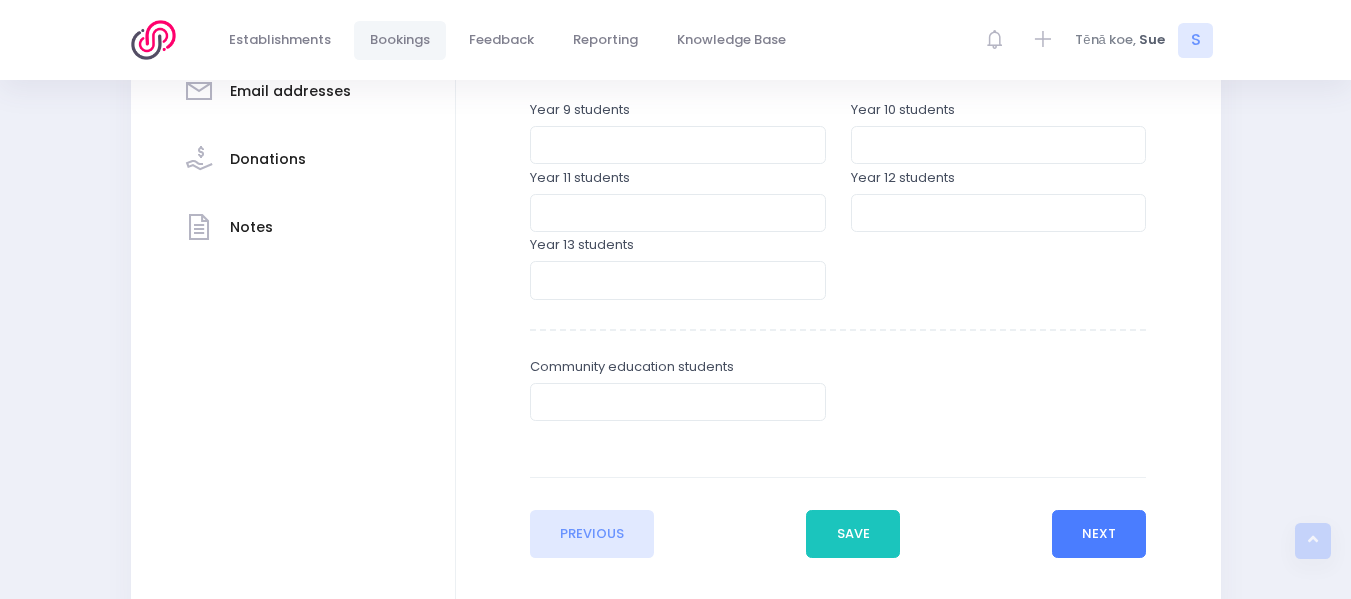click on "Next" at bounding box center (1099, 534) 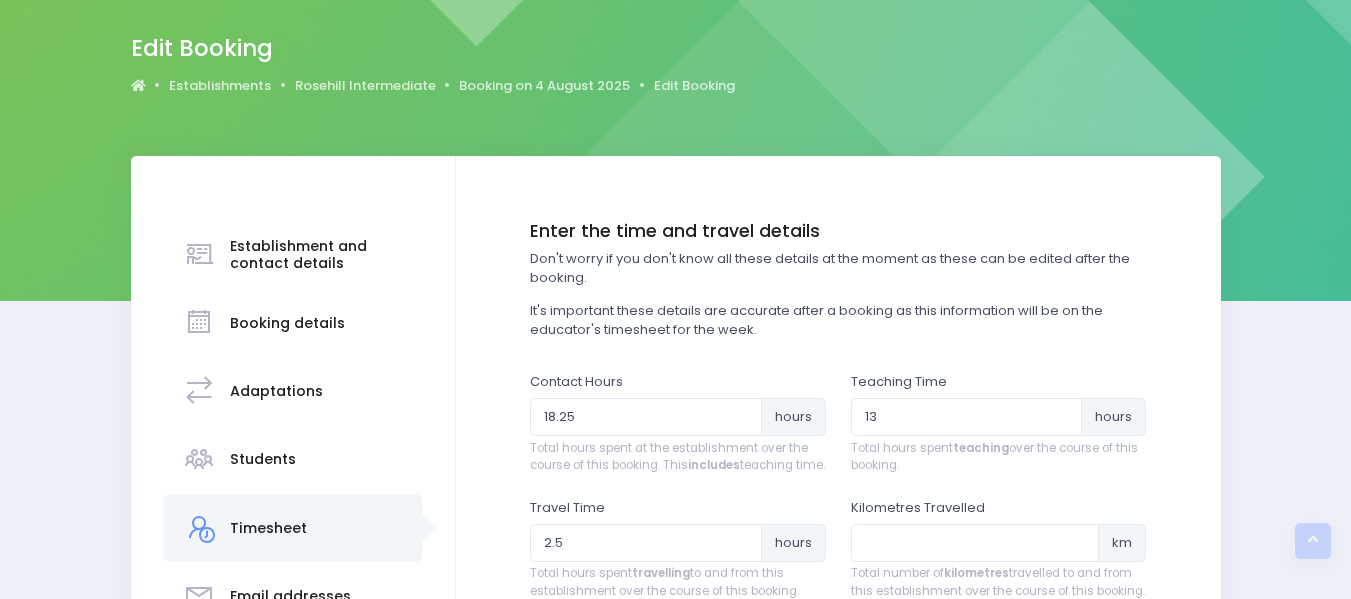 scroll, scrollTop: 0, scrollLeft: 0, axis: both 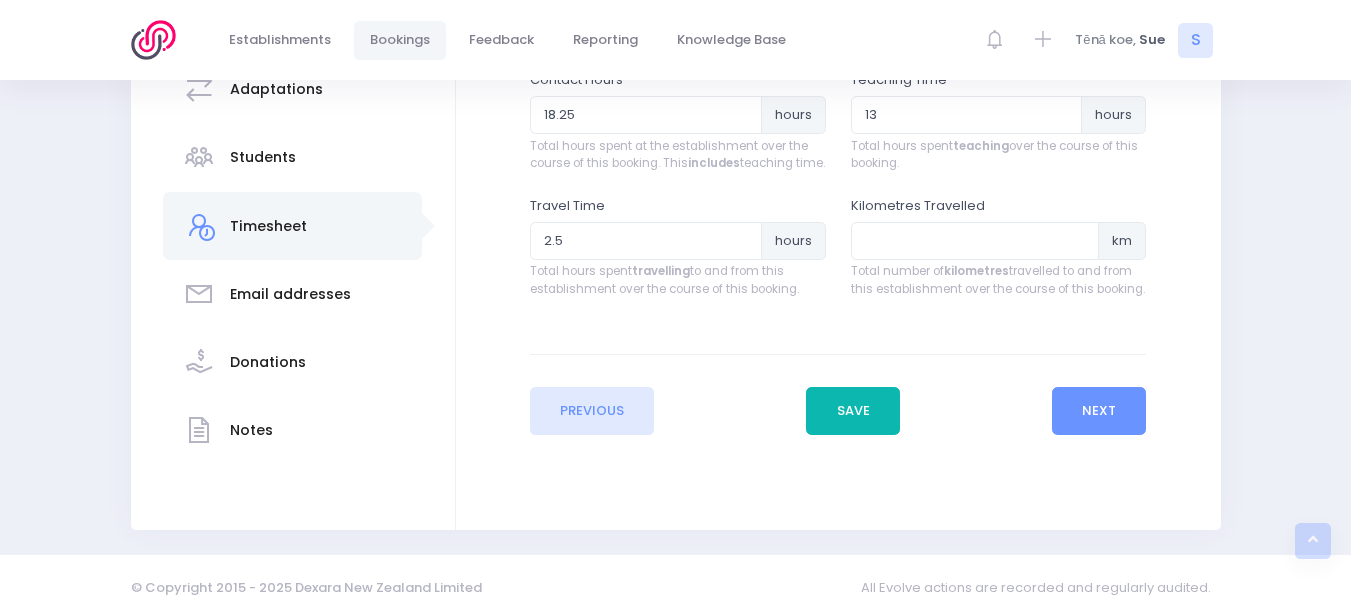 click on "Save" at bounding box center [853, 411] 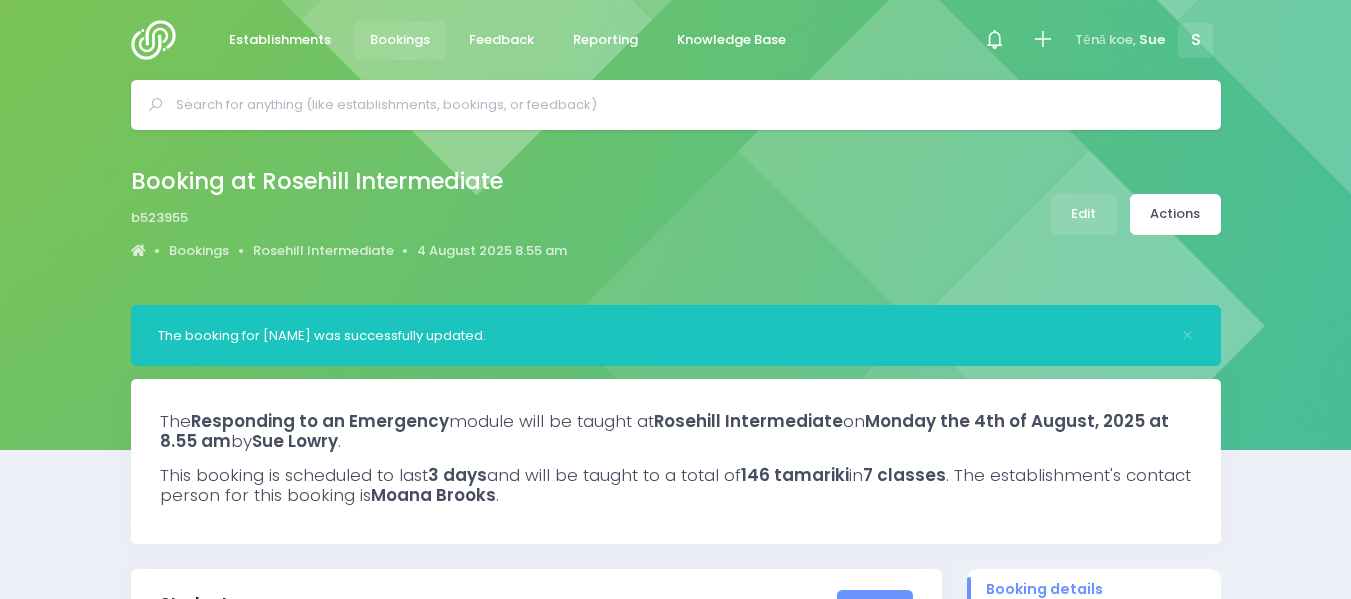 select on "5" 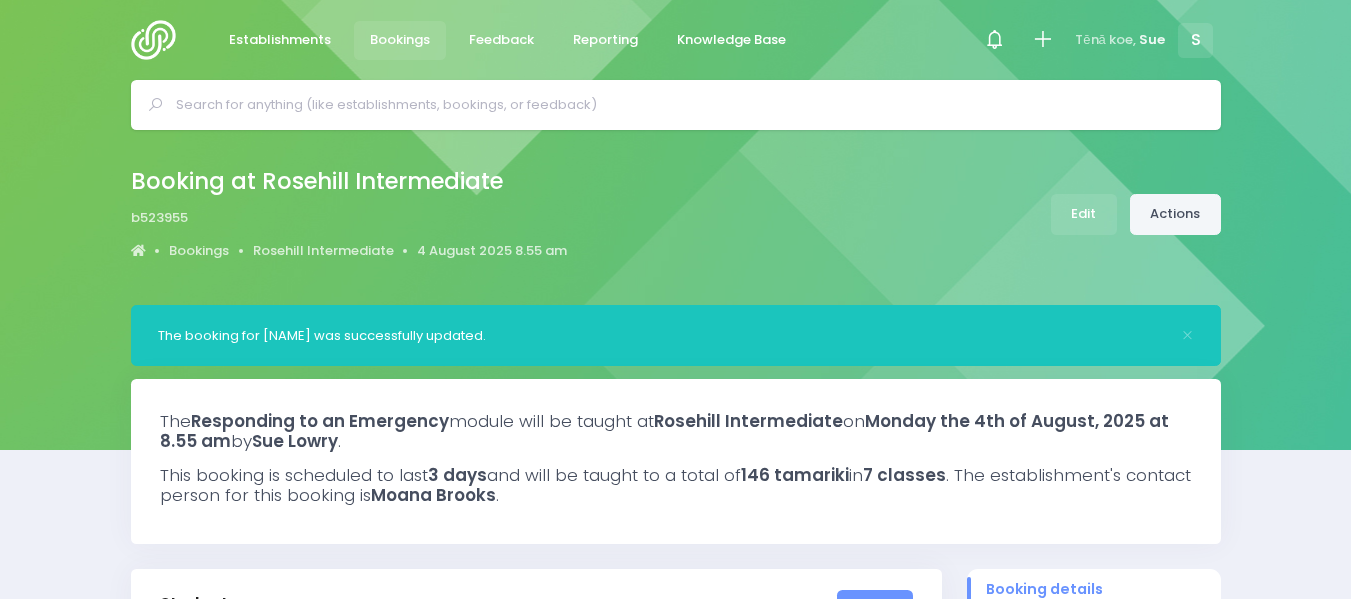 click on "Actions" at bounding box center [1175, 214] 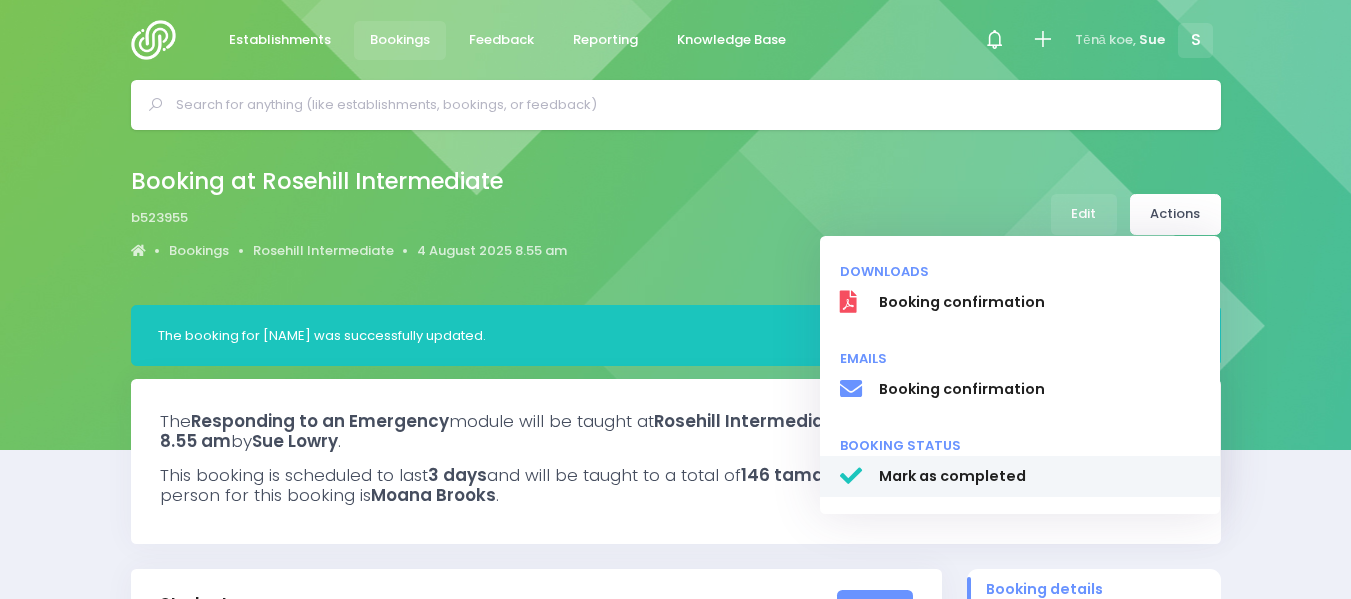 click on "Mark as completed" at bounding box center (1039, 476) 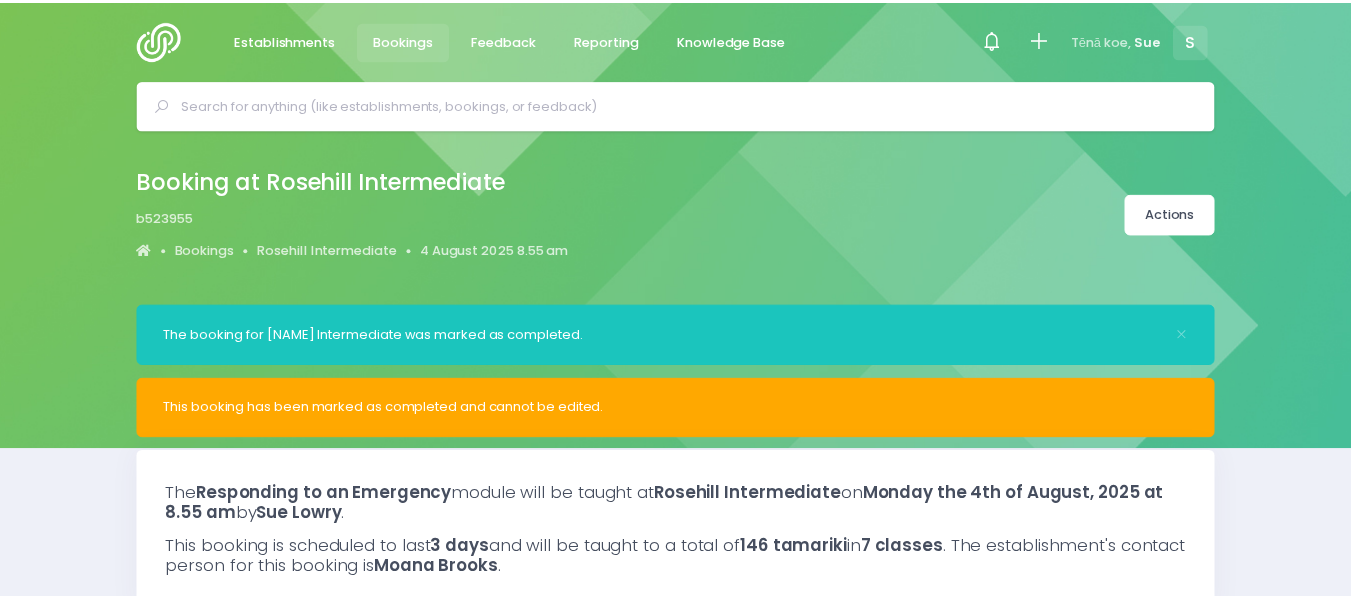 scroll, scrollTop: 0, scrollLeft: 0, axis: both 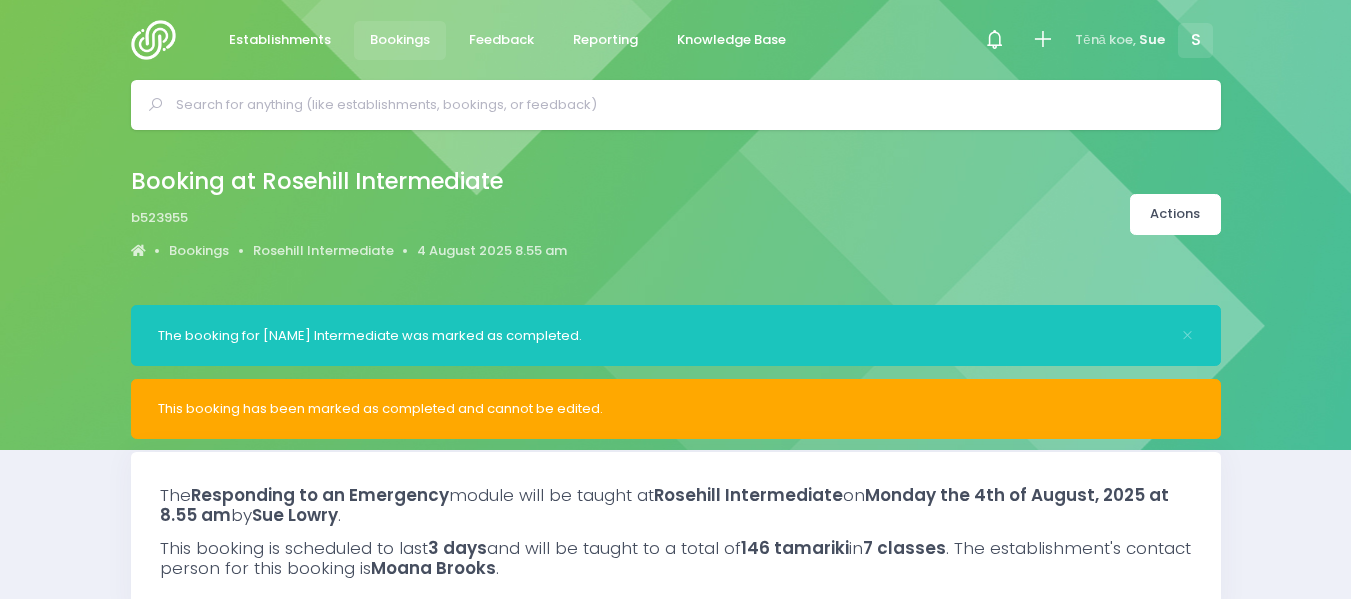 select on "5" 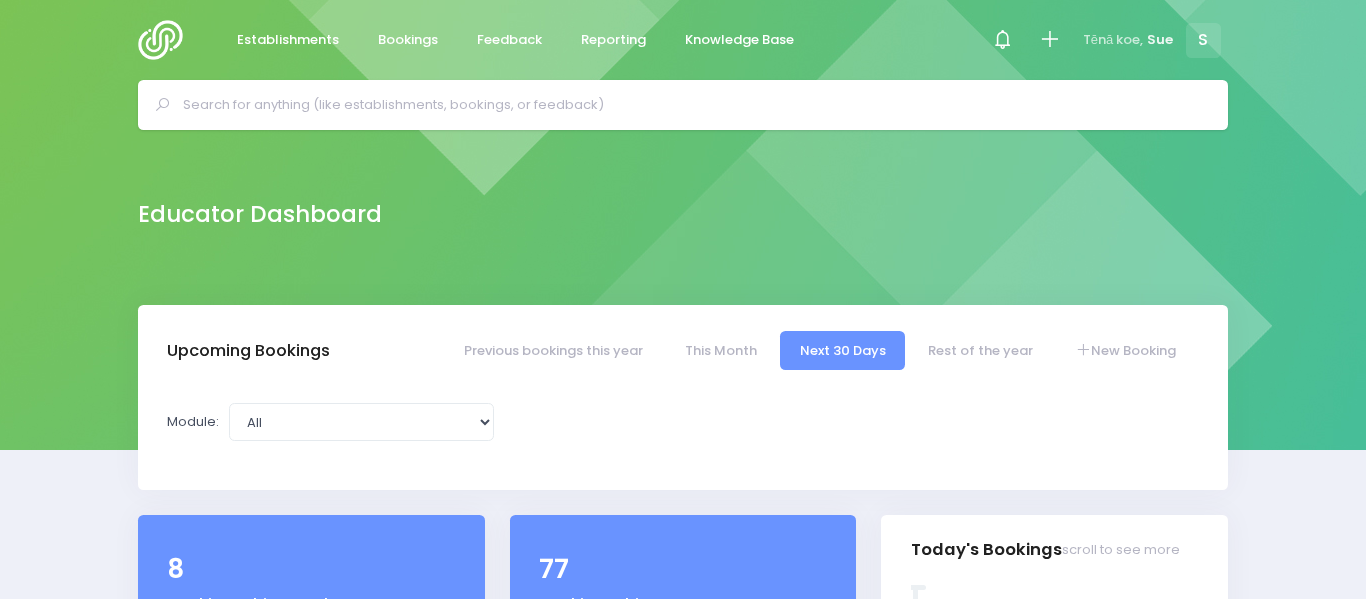 select on "5" 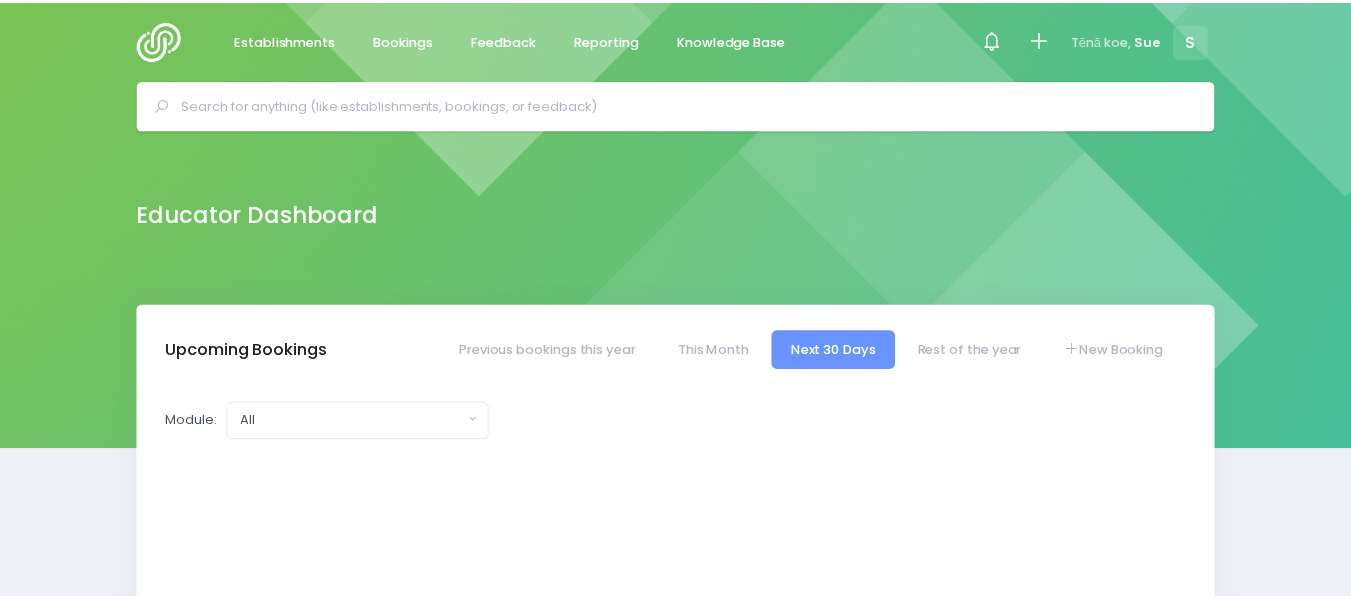 scroll, scrollTop: 0, scrollLeft: 0, axis: both 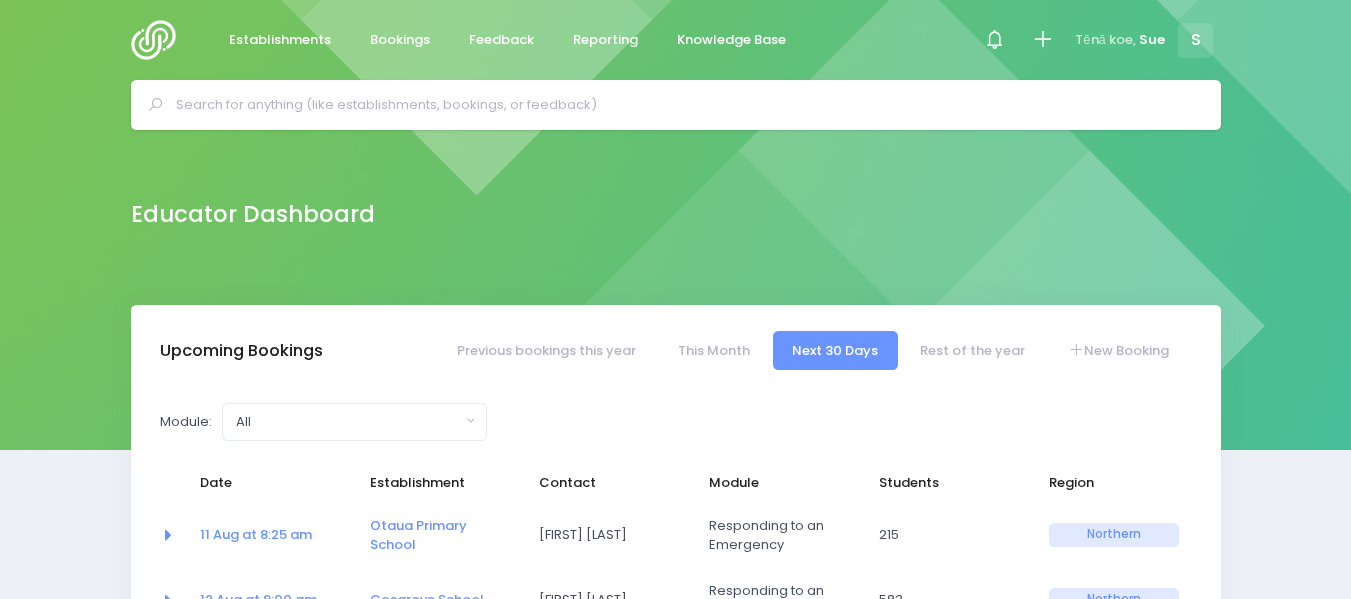 click at bounding box center (684, 105) 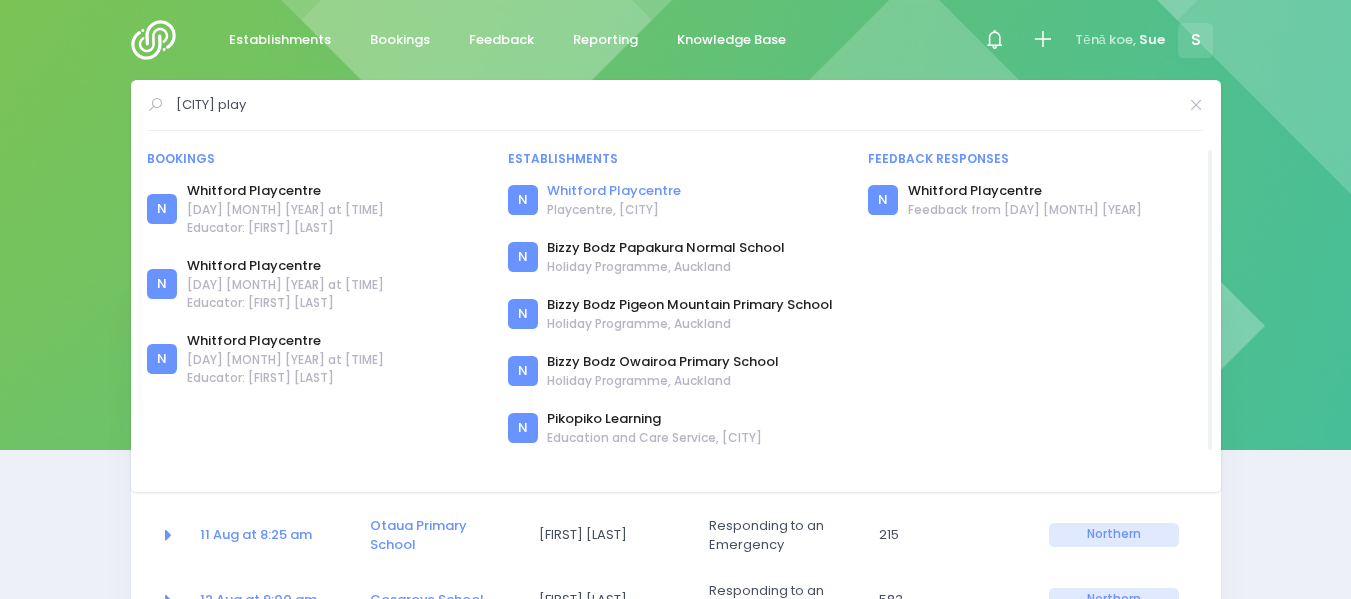 type on "whitford play" 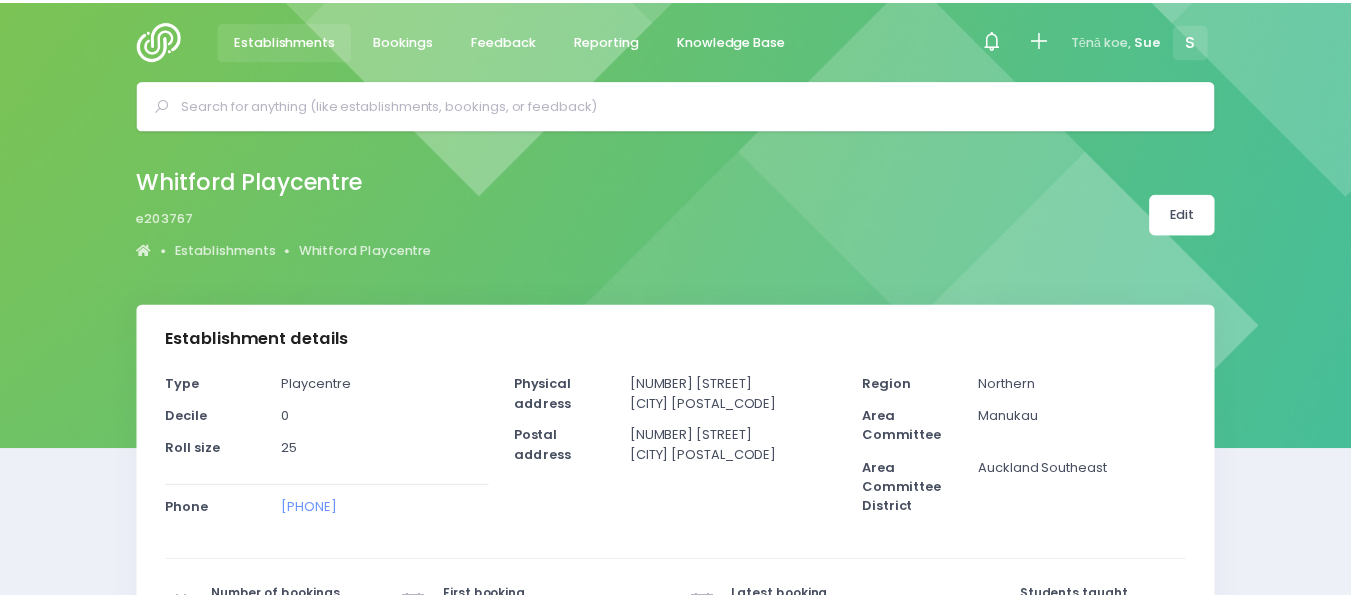 scroll, scrollTop: 0, scrollLeft: 0, axis: both 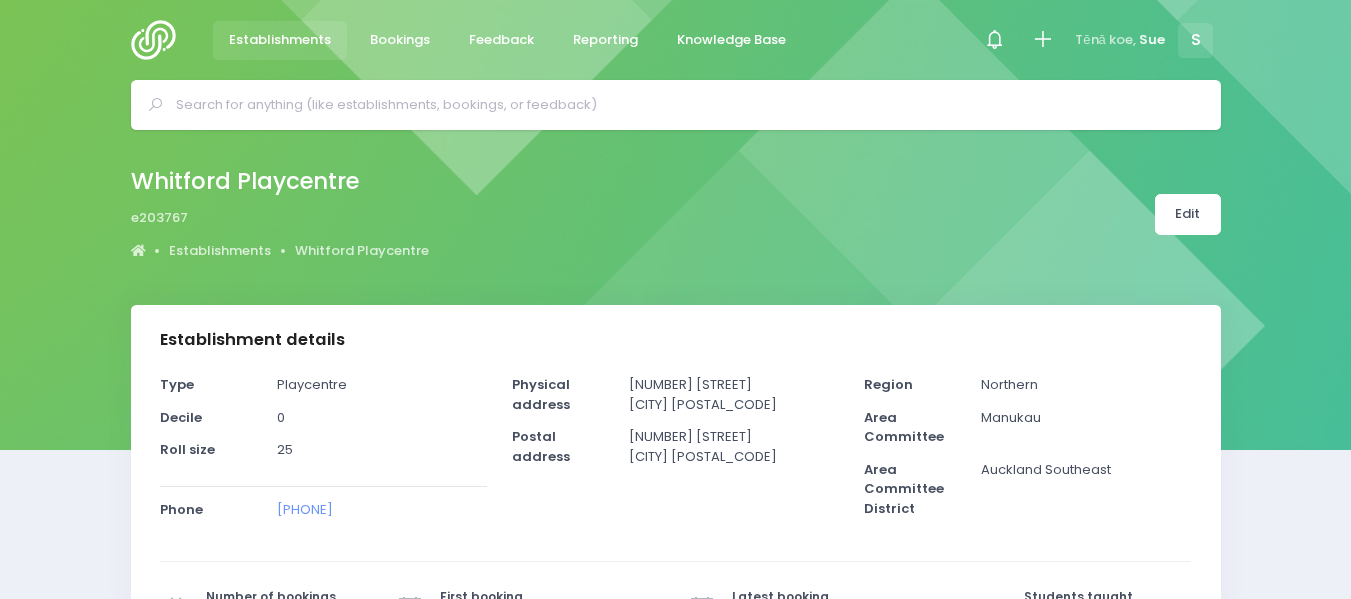 select on "5" 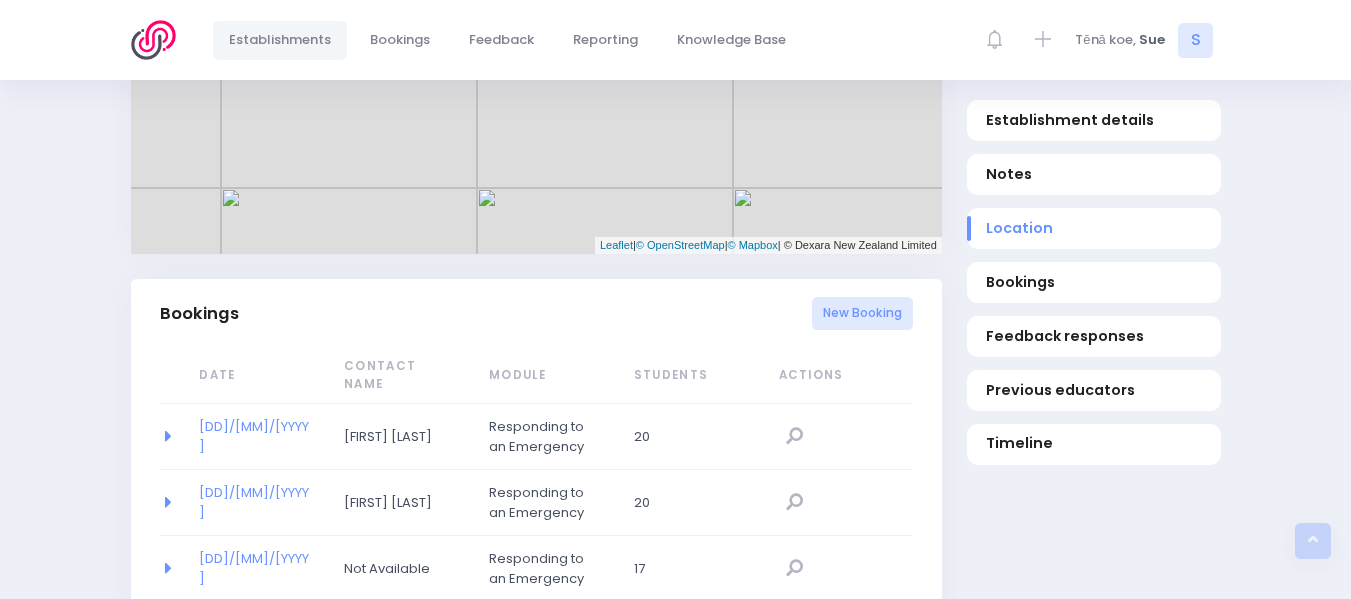 scroll, scrollTop: 1019, scrollLeft: 0, axis: vertical 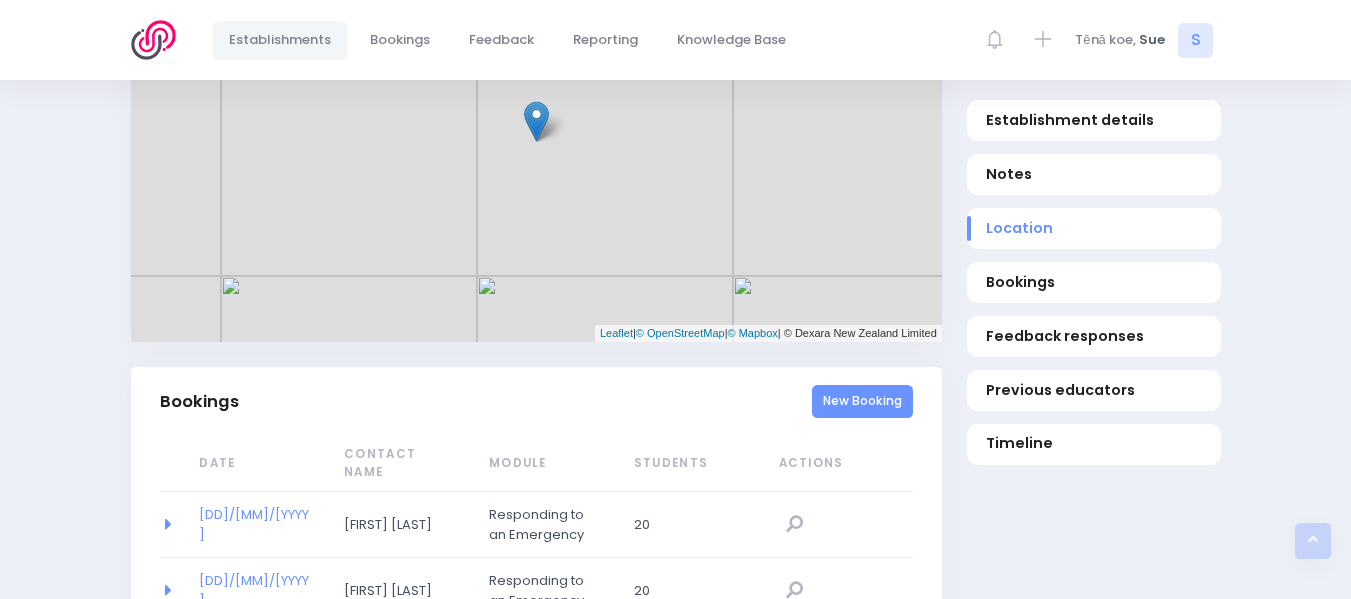 click on "New Booking" at bounding box center [862, 401] 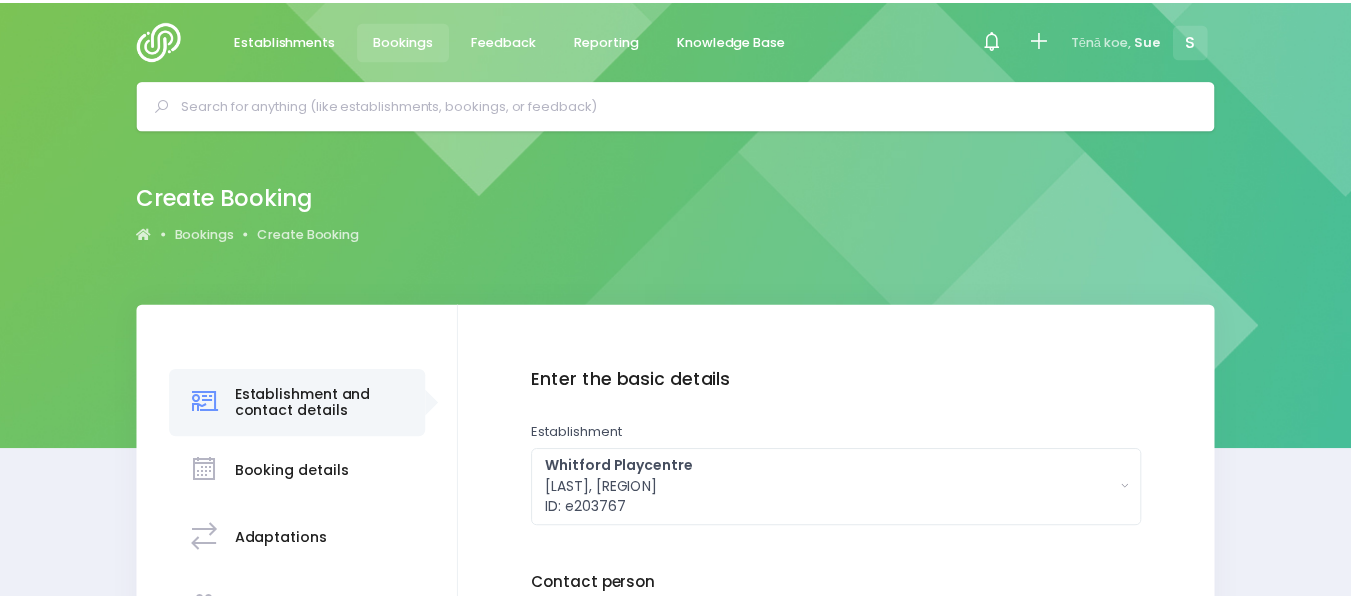 scroll, scrollTop: 0, scrollLeft: 0, axis: both 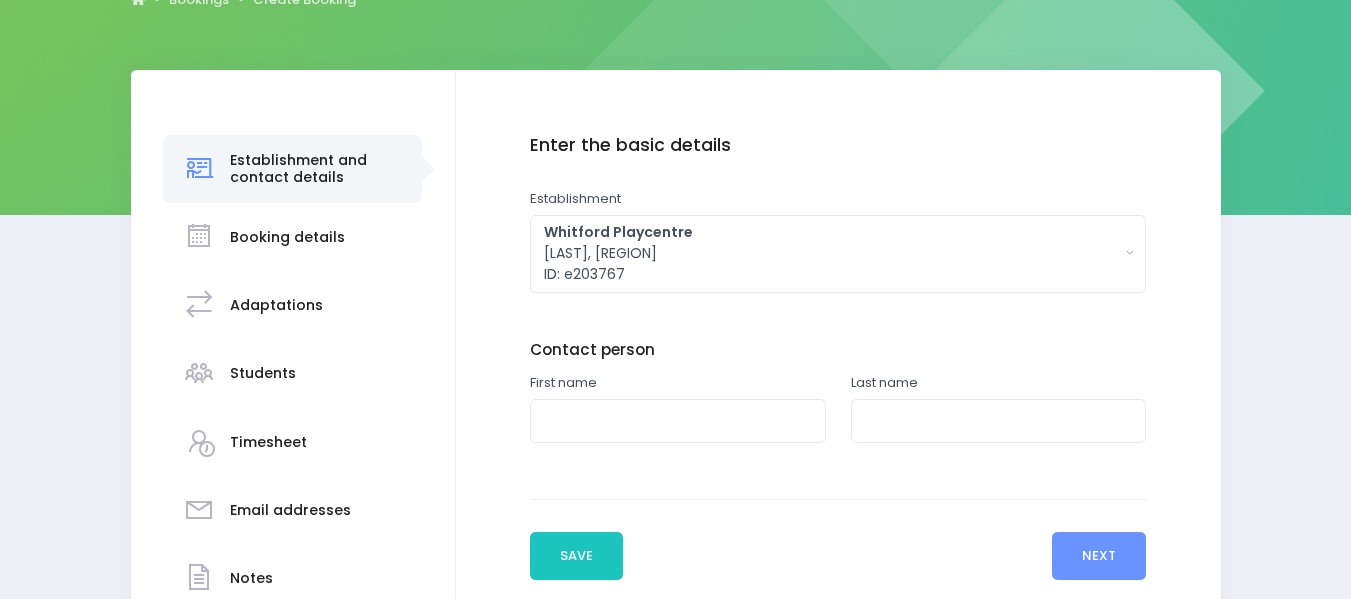 drag, startPoint x: 1356, startPoint y: 144, endPoint x: 1350, endPoint y: 279, distance: 135.13327 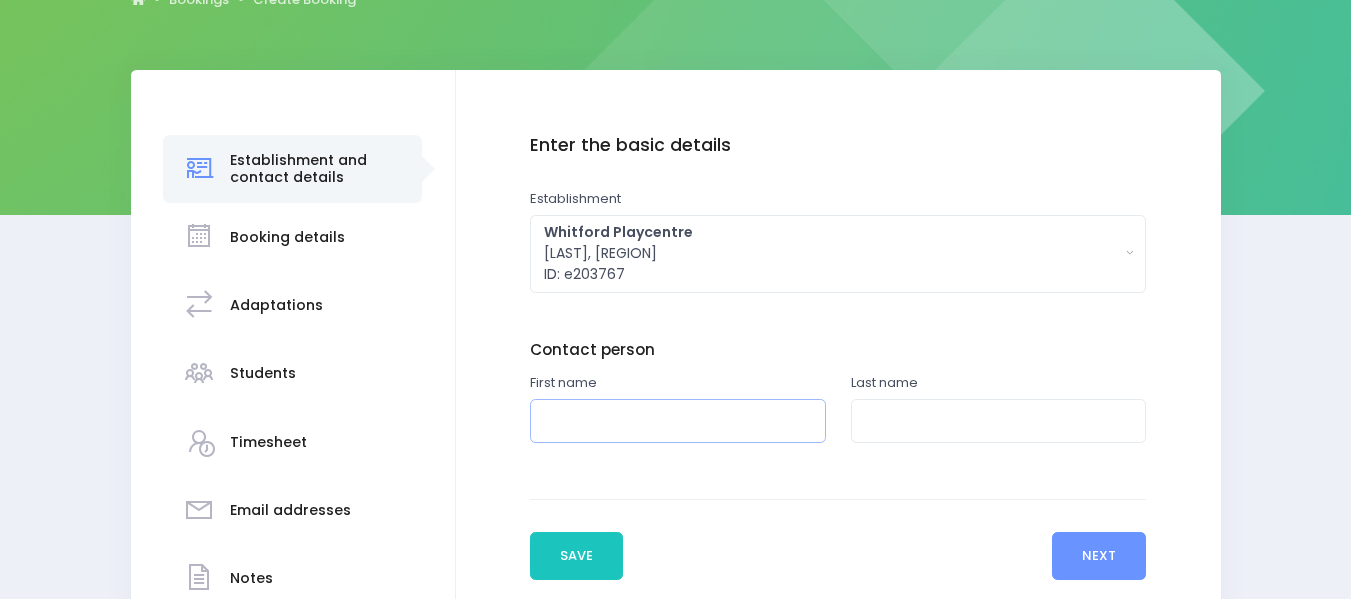click at bounding box center (678, 421) 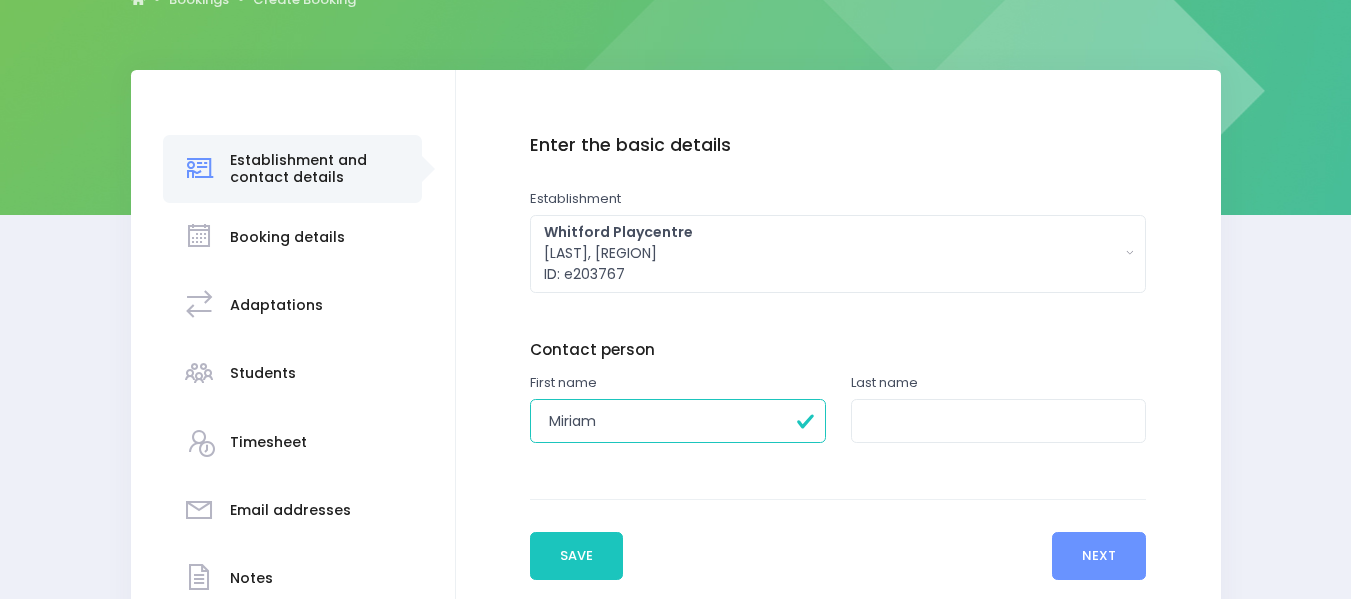type on "Miriam" 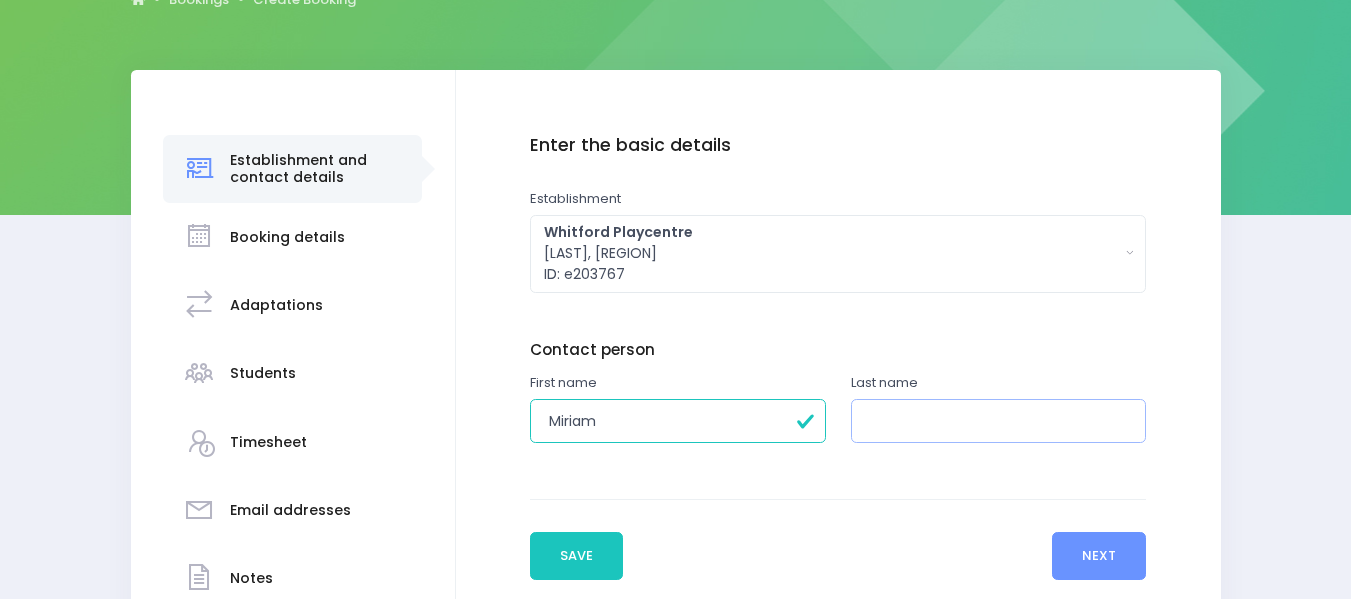 click at bounding box center [999, 421] 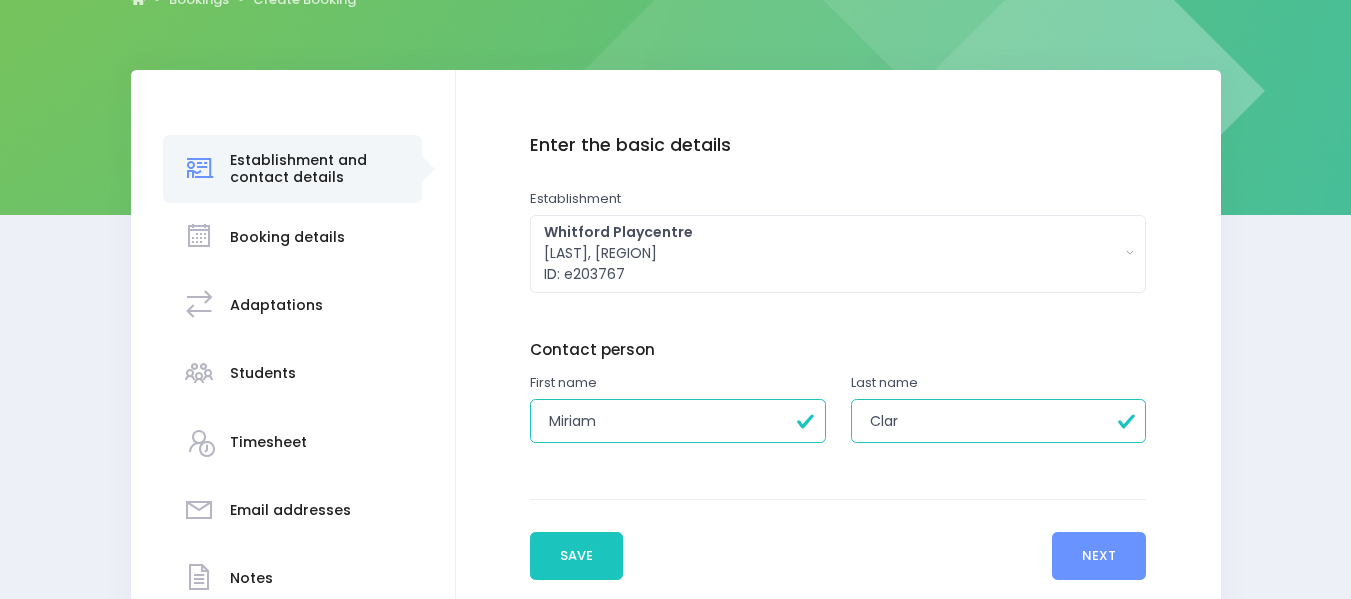 type on "Clark" 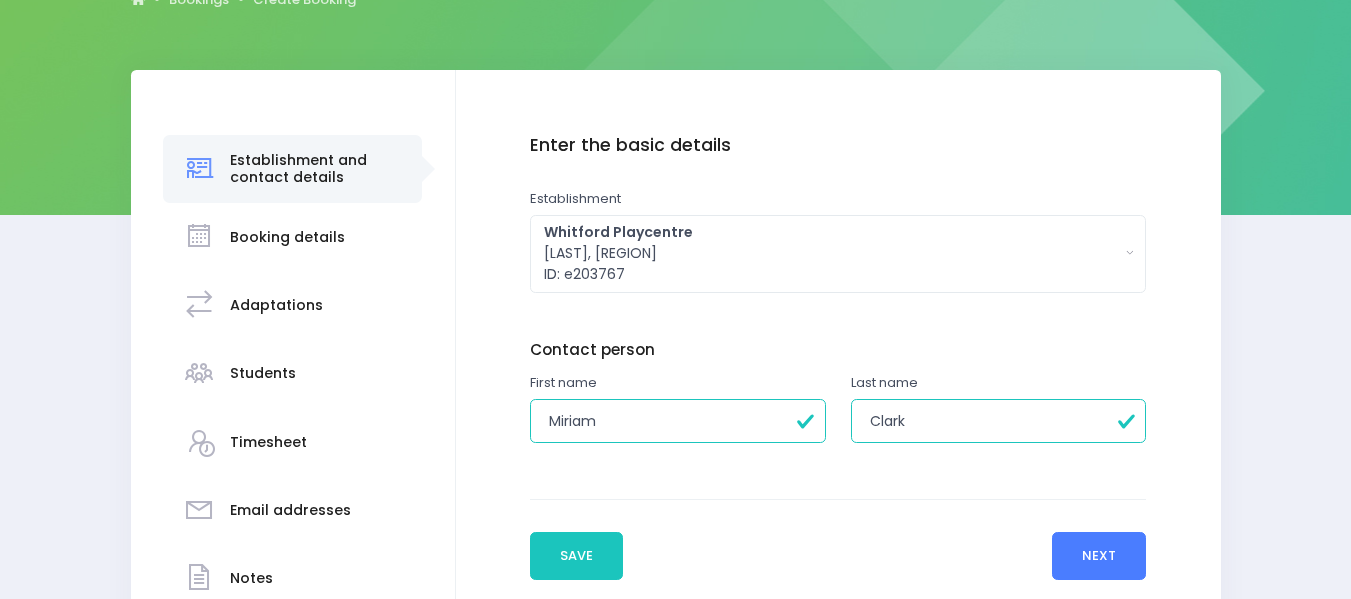 click on "Next" at bounding box center (1099, 556) 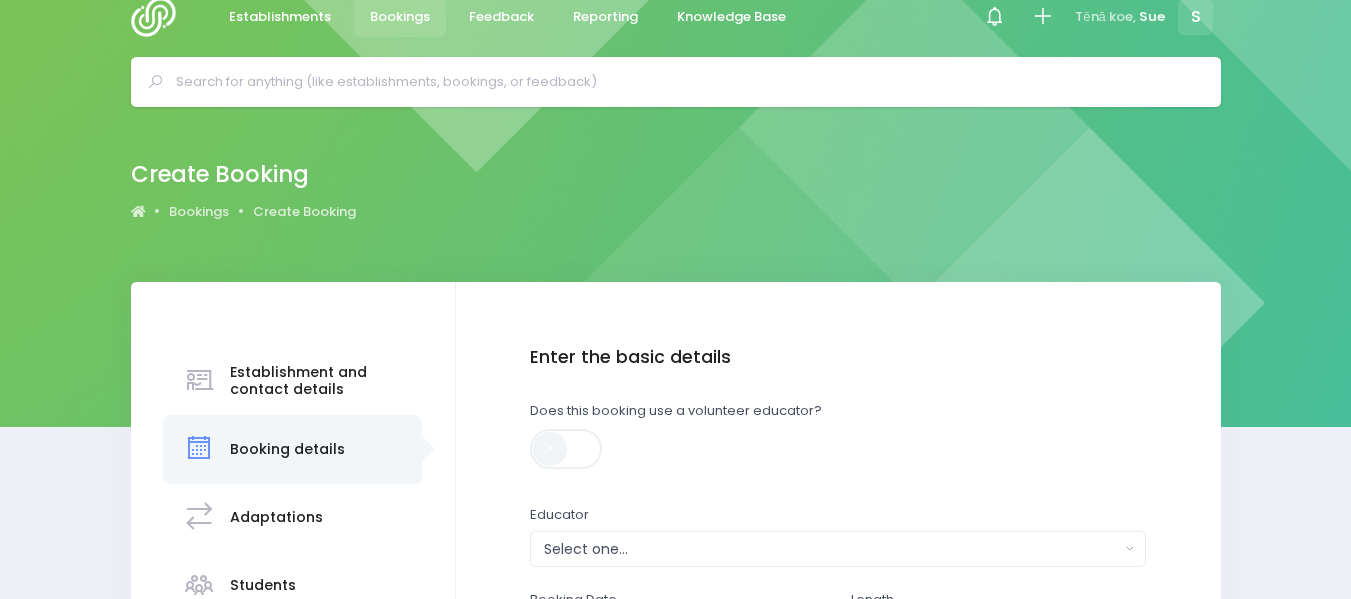 scroll, scrollTop: 0, scrollLeft: 0, axis: both 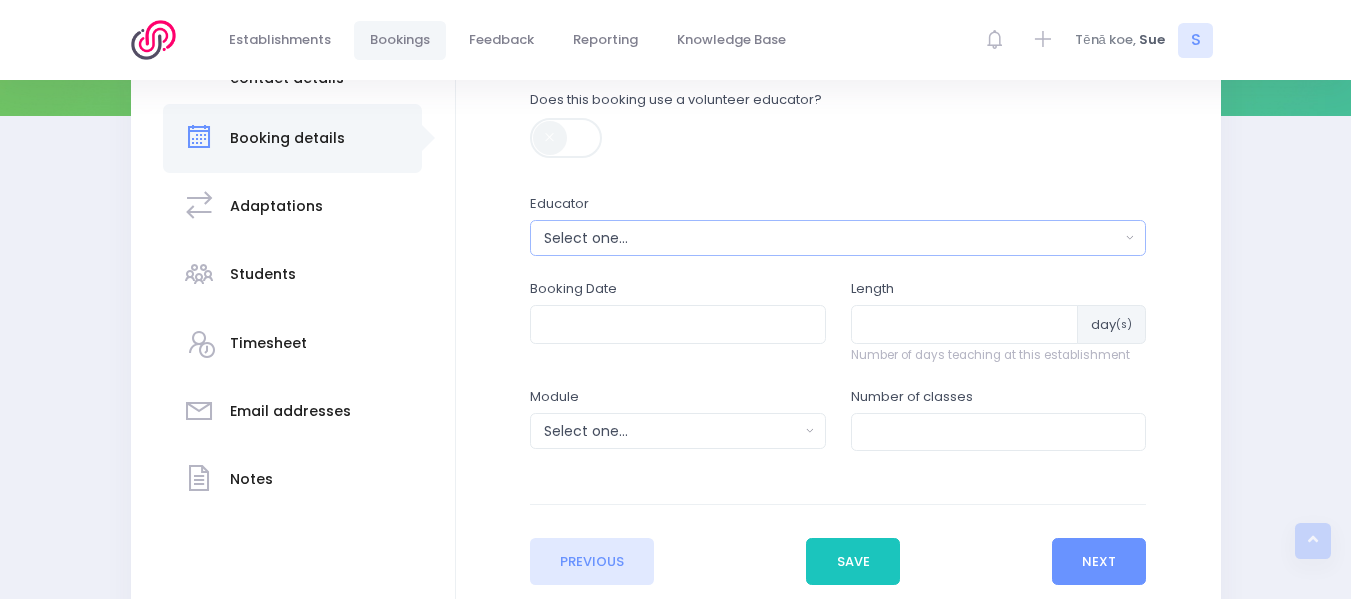 click on "Select one..." at bounding box center (832, 238) 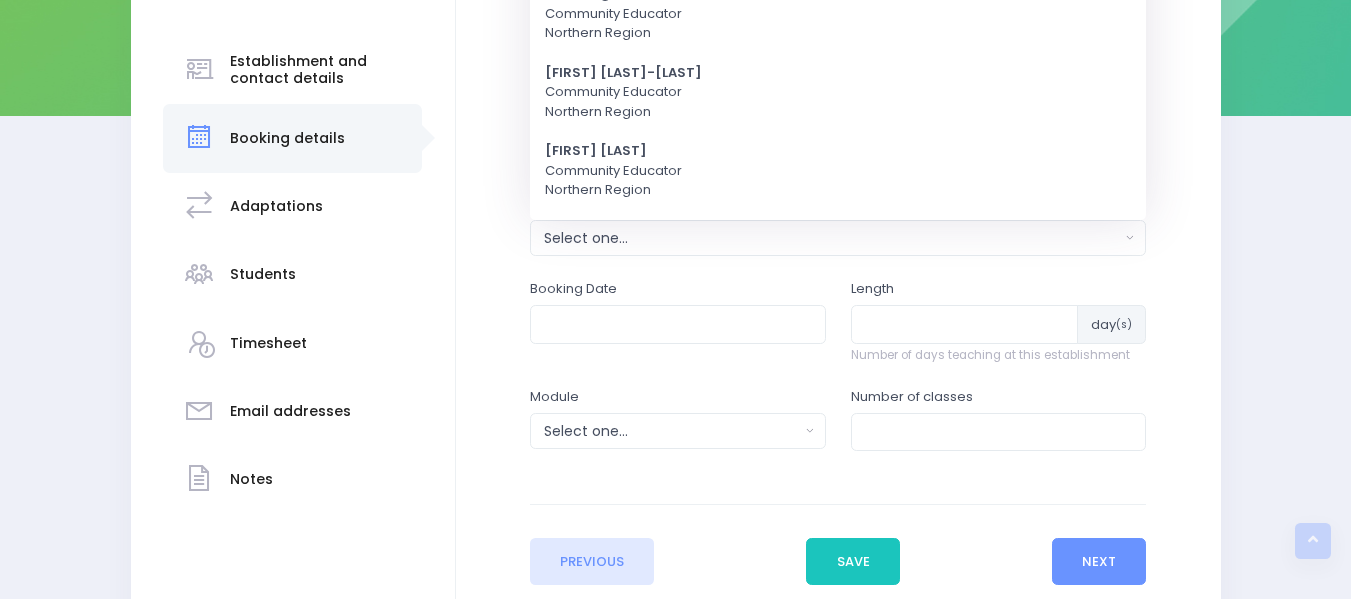 scroll, scrollTop: 0, scrollLeft: 0, axis: both 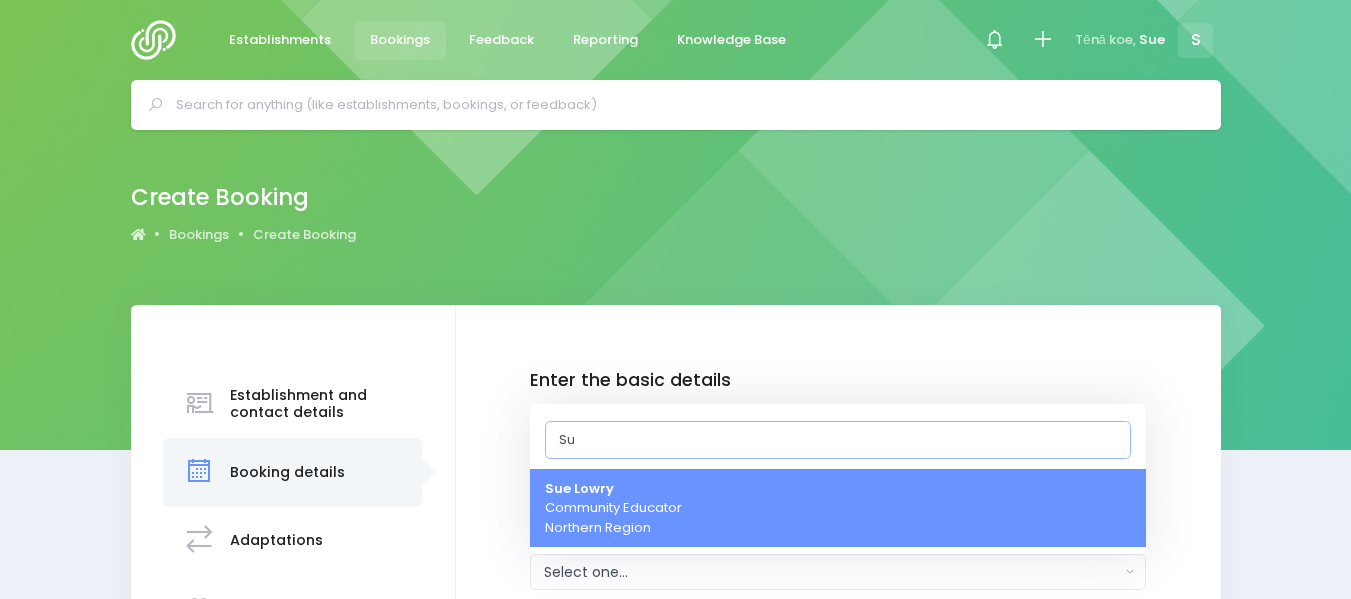 type on "Sue" 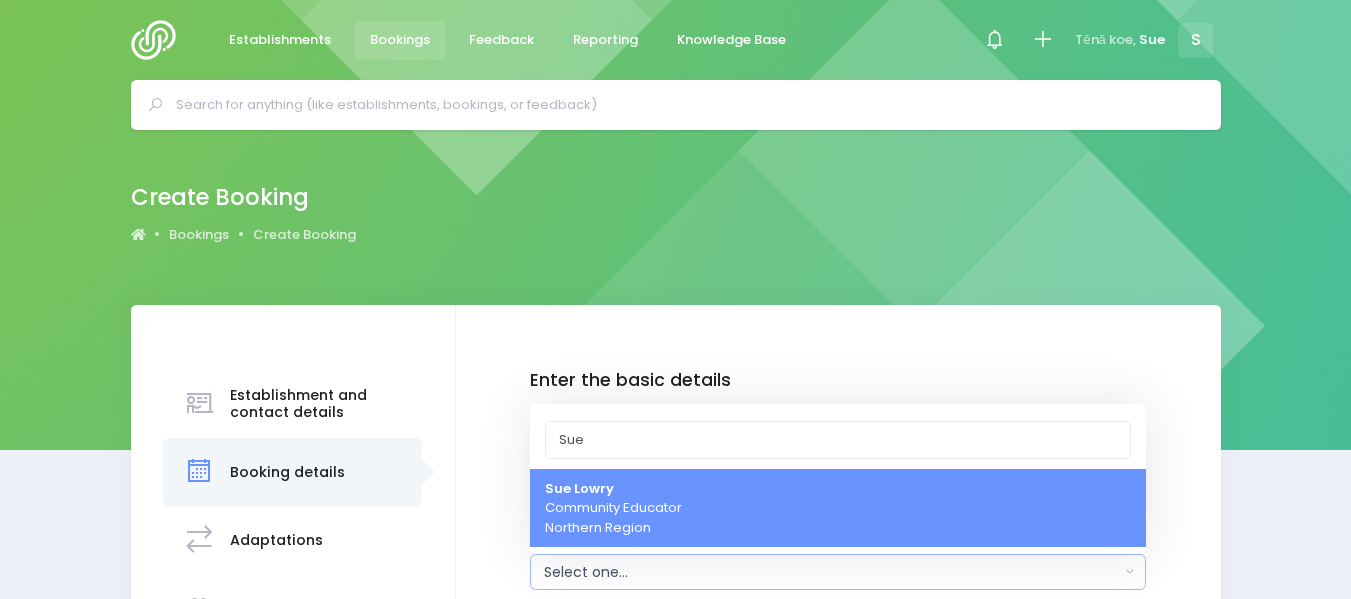 click on "Sue Lowry Community Educator Northern Region" at bounding box center [613, 508] 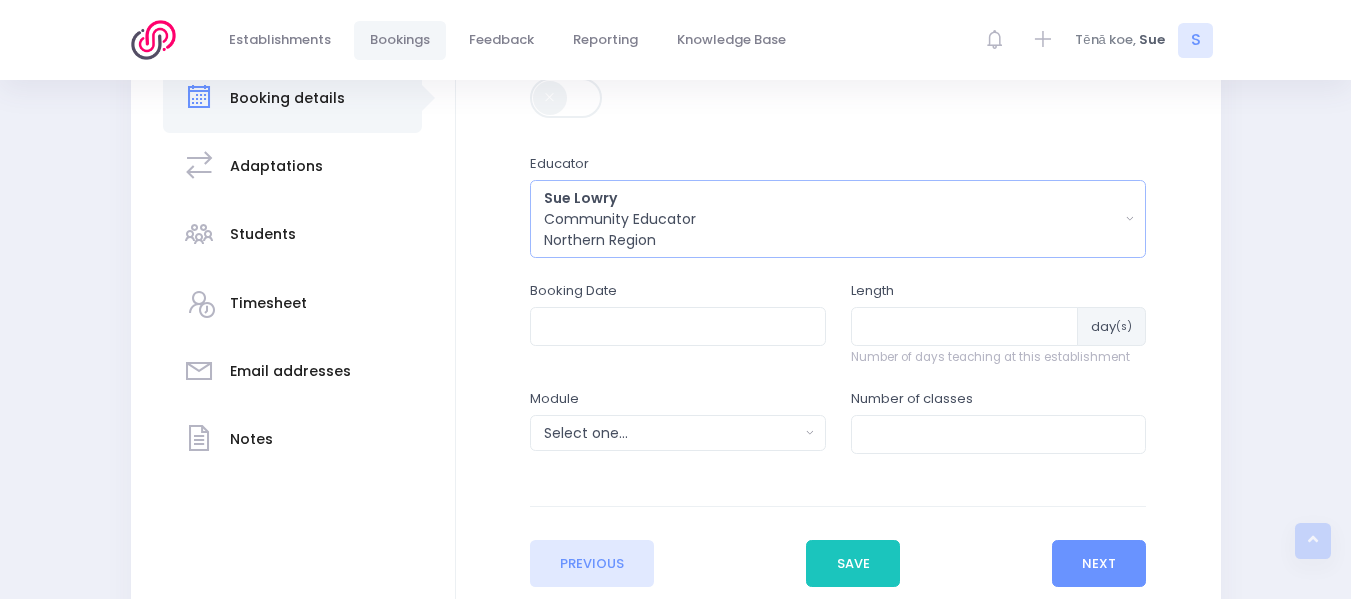 scroll, scrollTop: 394, scrollLeft: 0, axis: vertical 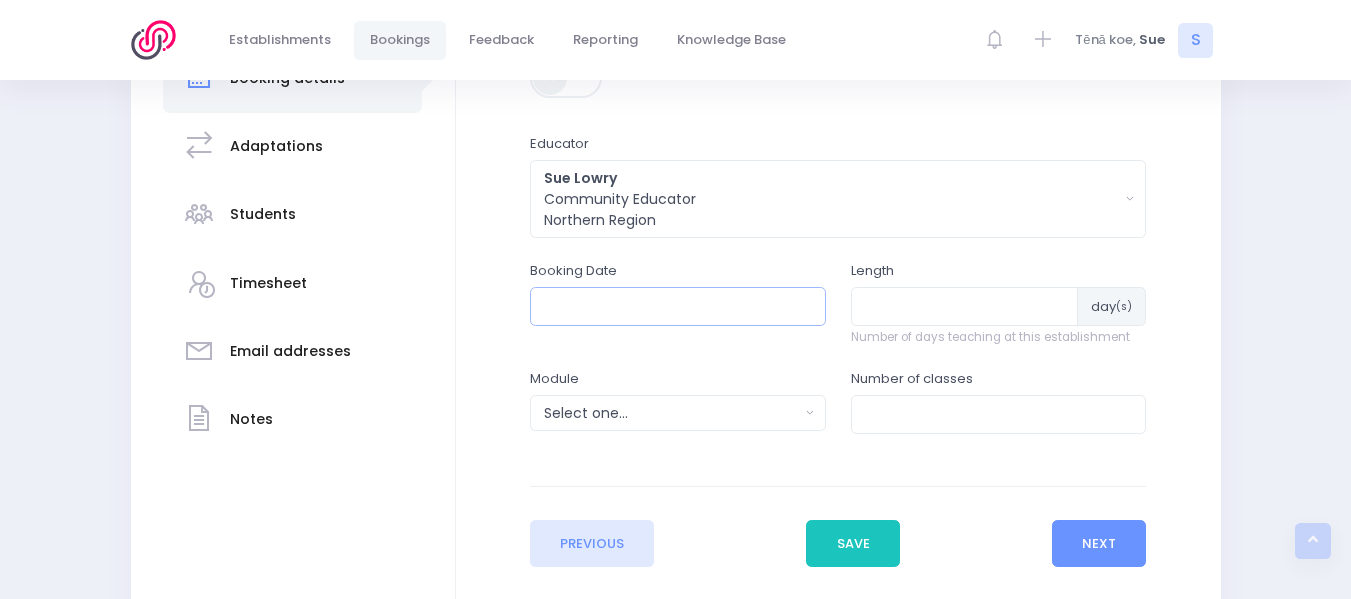 click at bounding box center (678, 306) 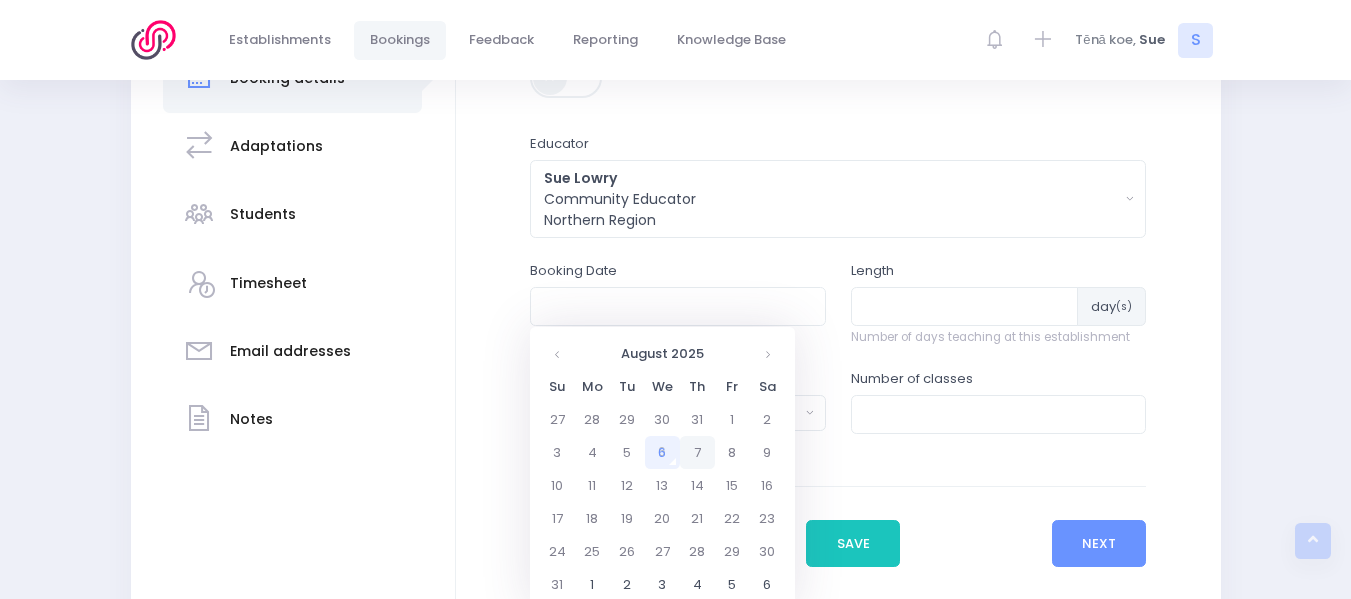 click on "7" at bounding box center [697, 452] 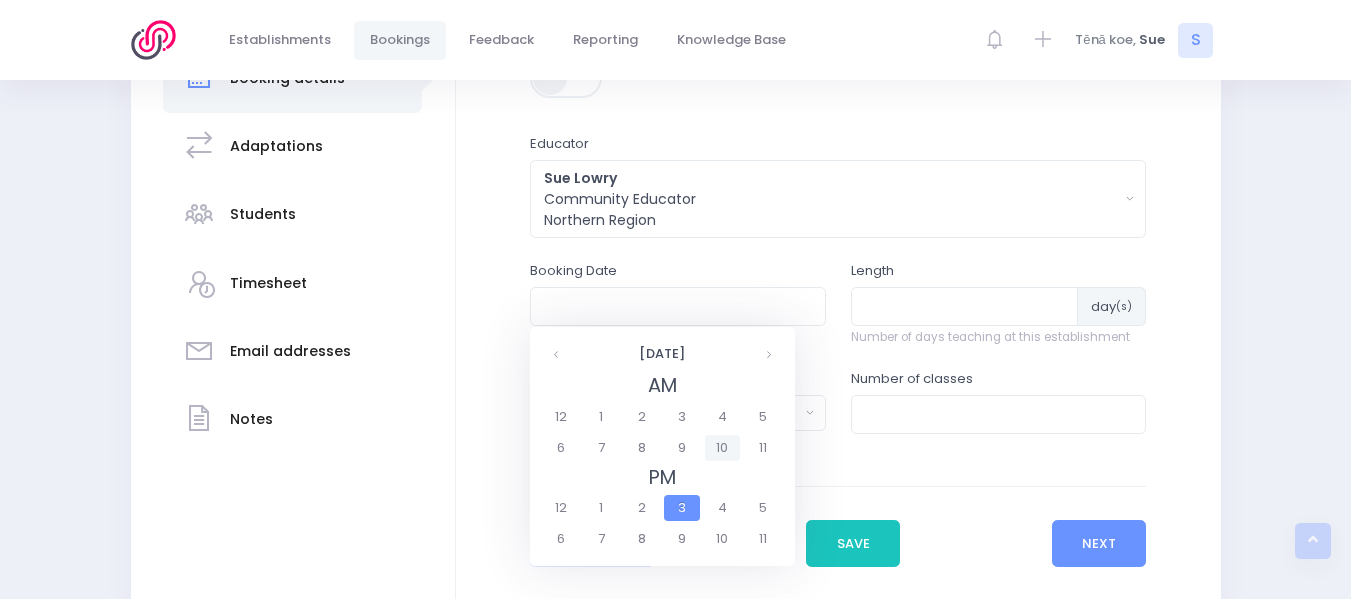 click on "10" at bounding box center [722, 448] 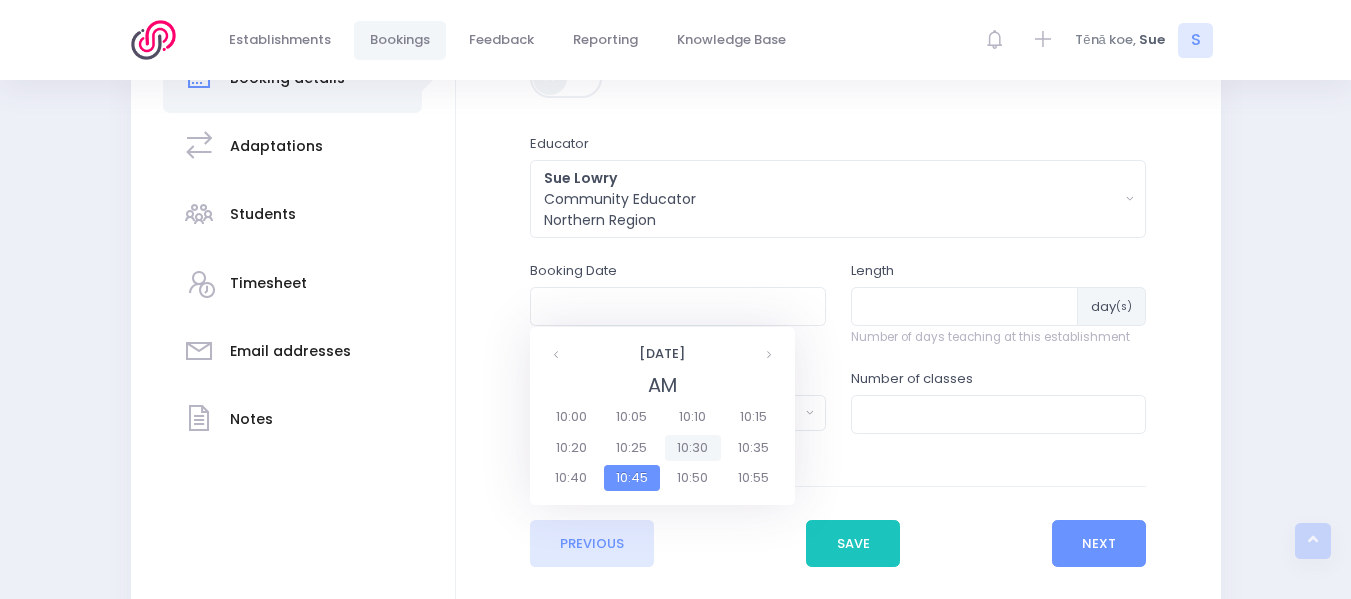 click on "10:30" at bounding box center (693, 448) 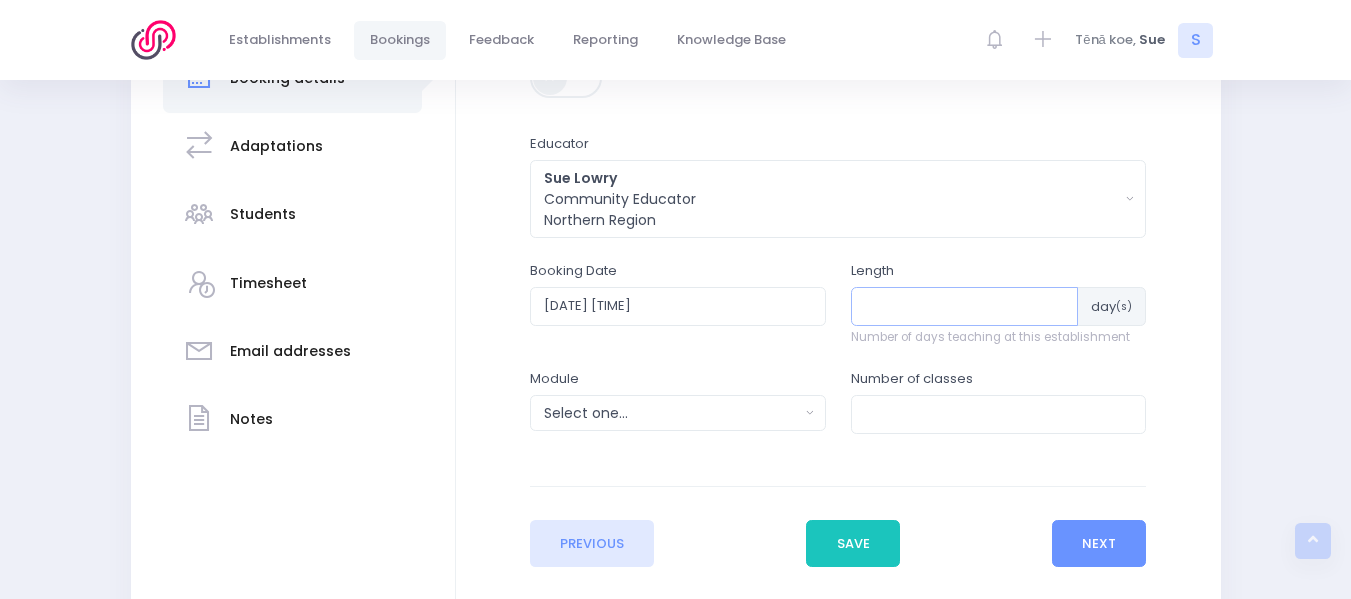 click at bounding box center (965, 306) 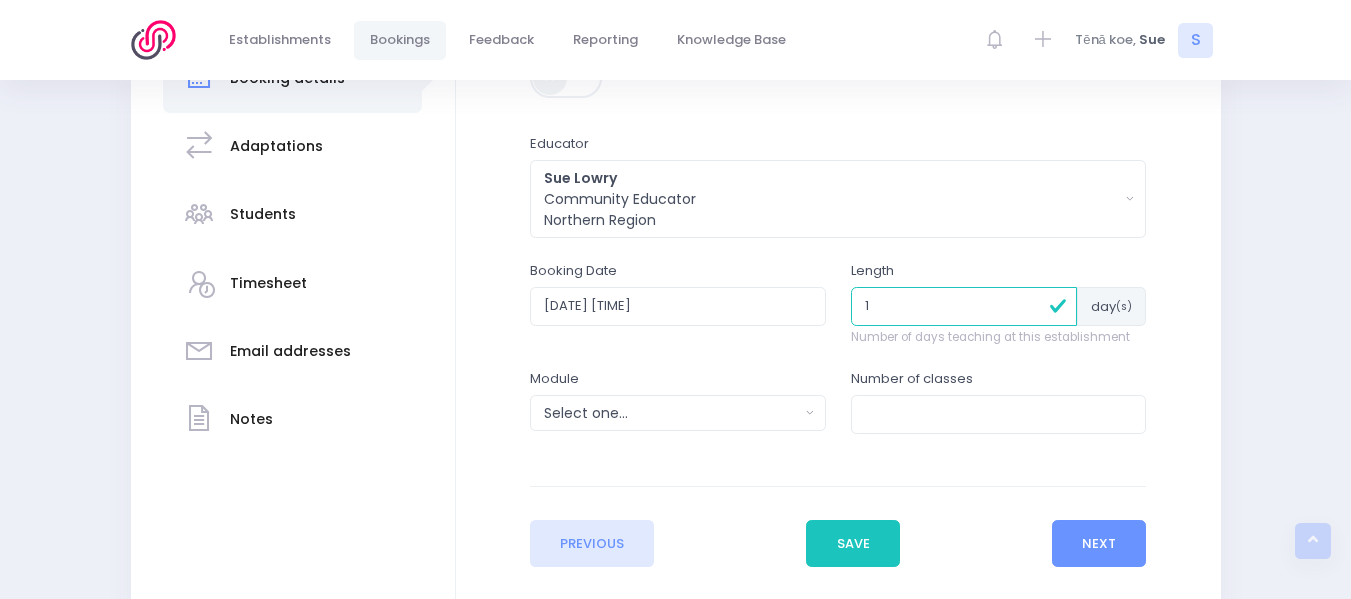 type on "1" 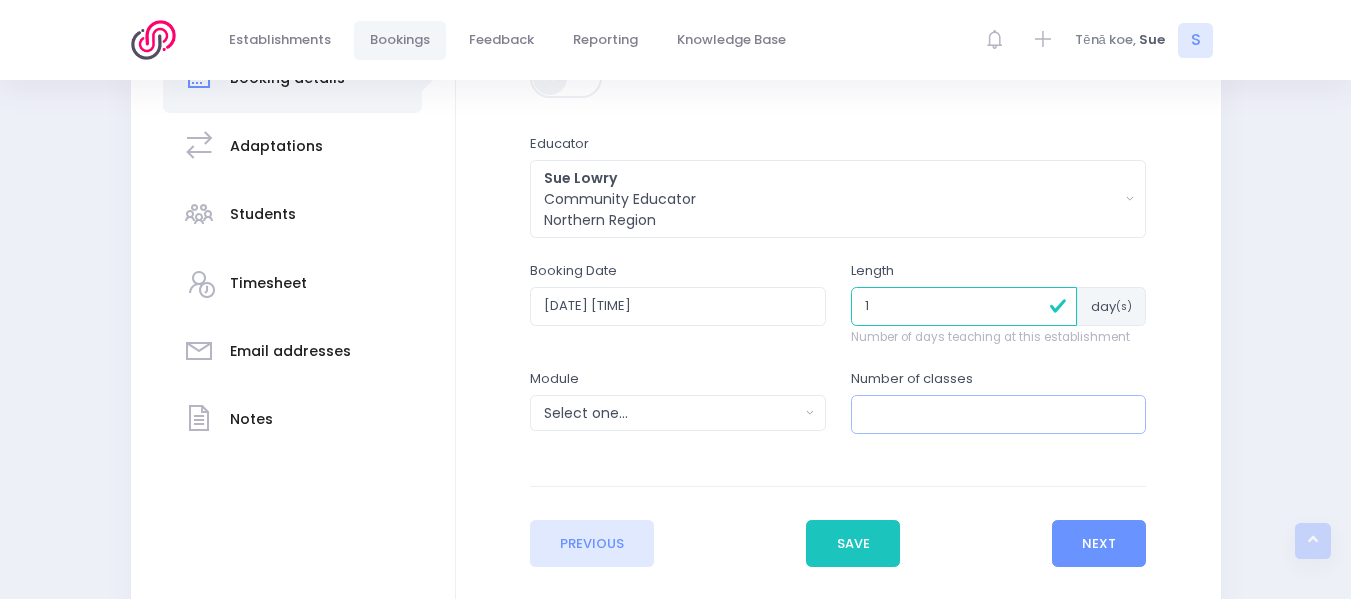 click at bounding box center (999, 414) 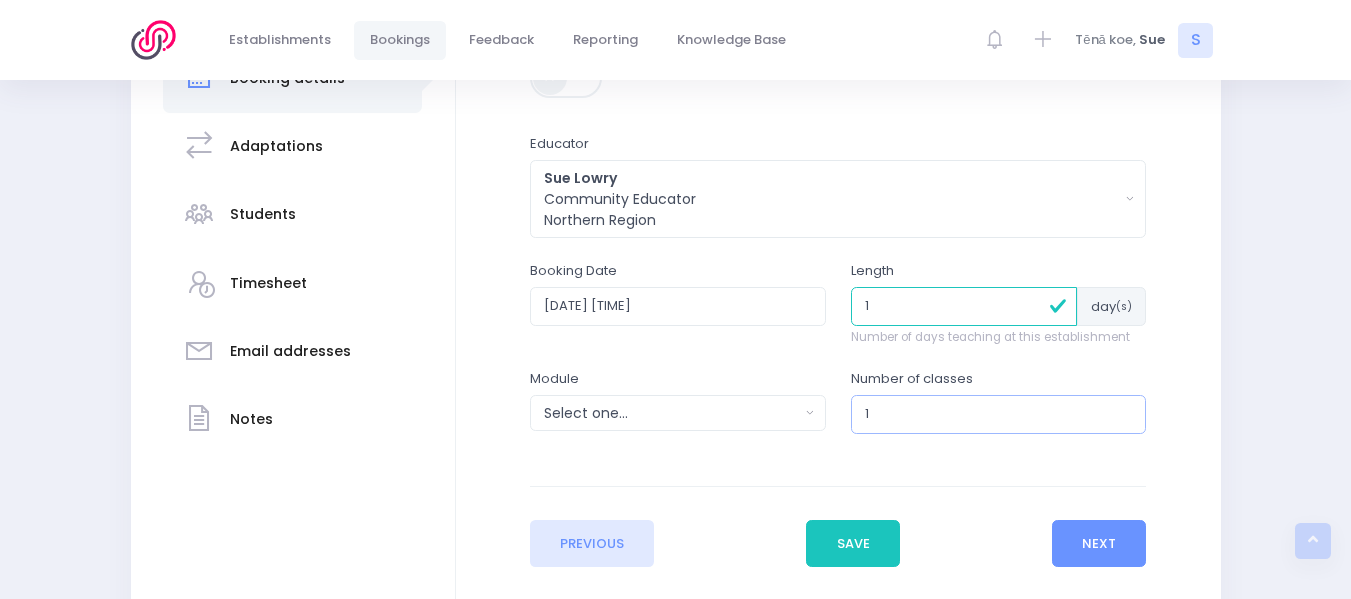 type on "1" 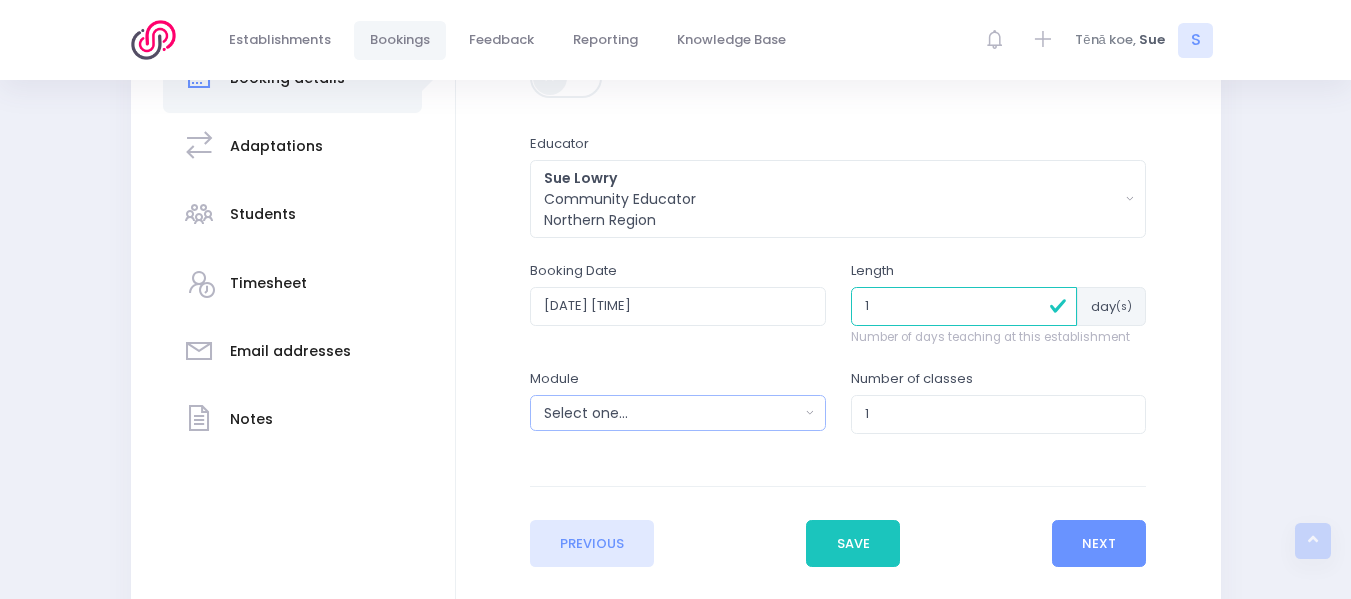 click on "Select one..." at bounding box center [671, 413] 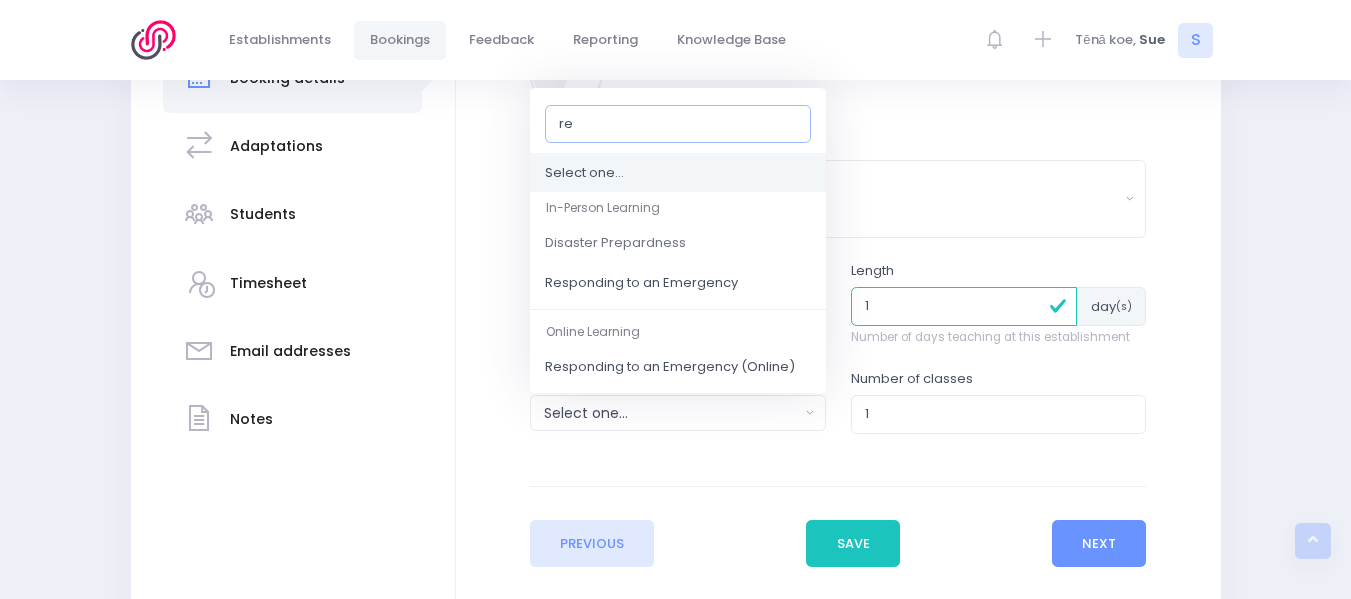 type on "res" 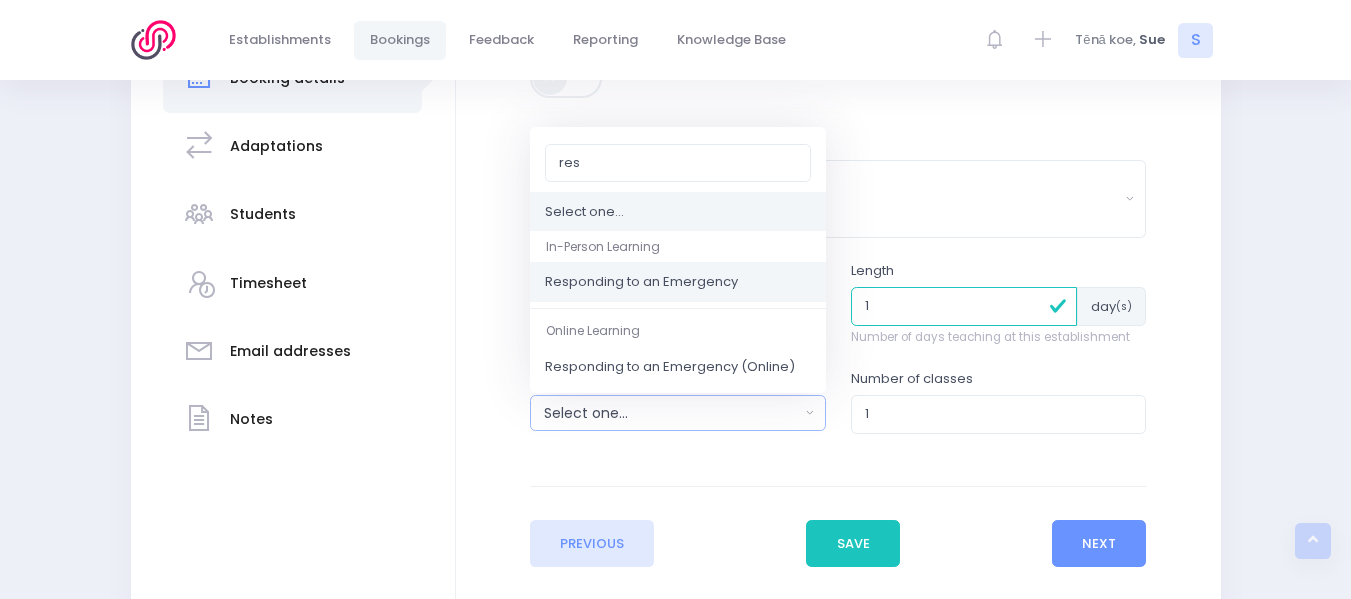 click on "Responding to an Emergency" at bounding box center (641, 283) 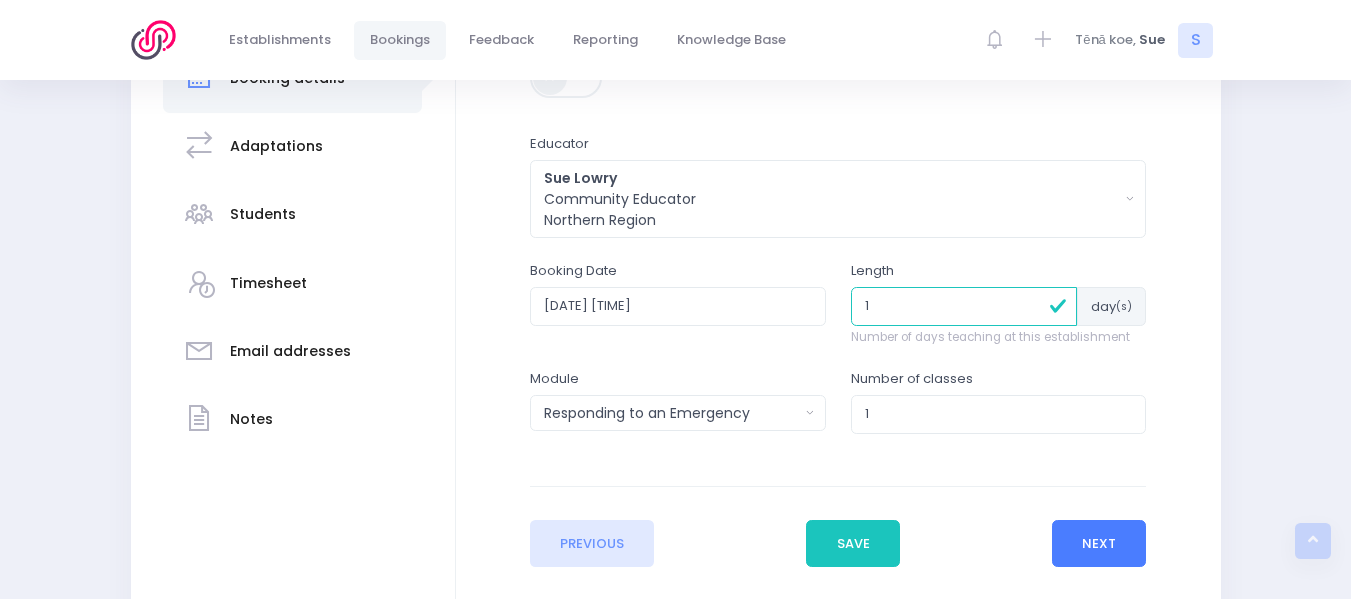 click on "Next" at bounding box center (1099, 544) 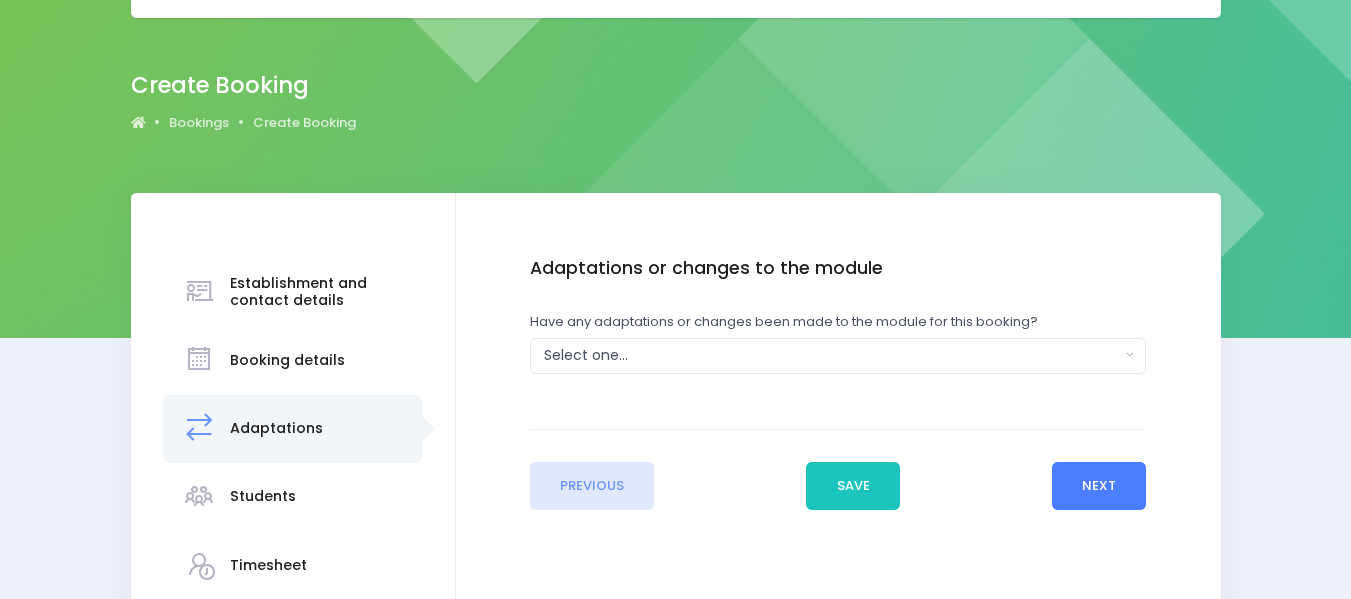 scroll, scrollTop: 0, scrollLeft: 0, axis: both 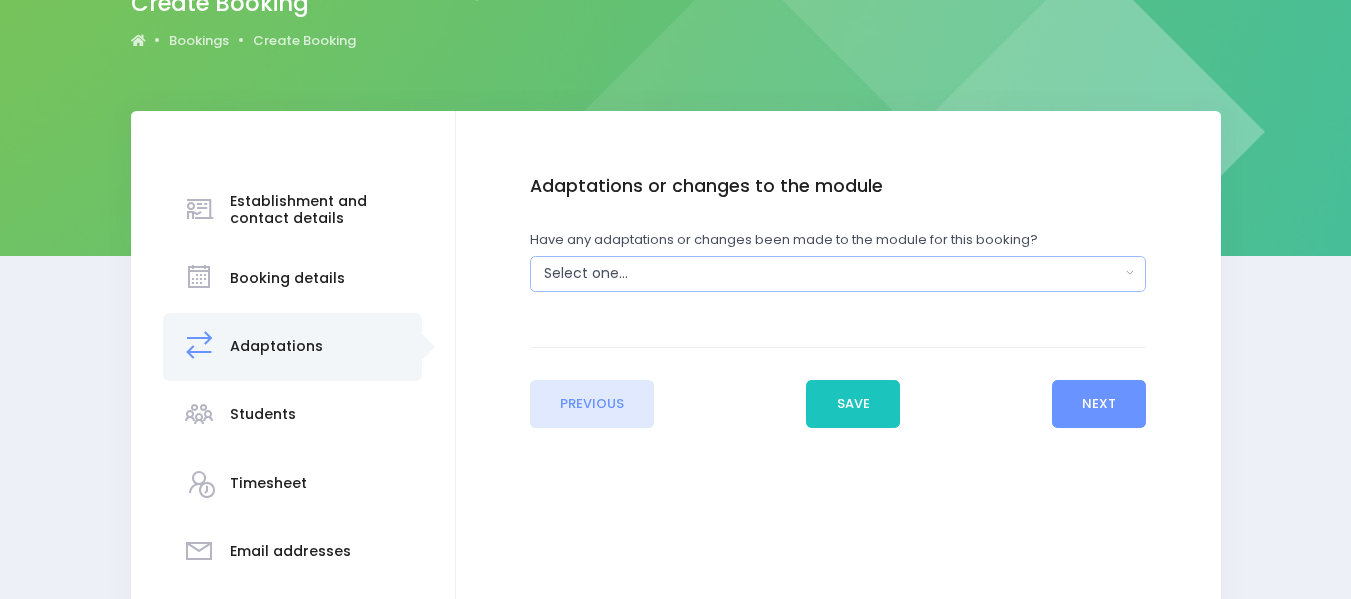 click on "Select one..." at bounding box center (838, 274) 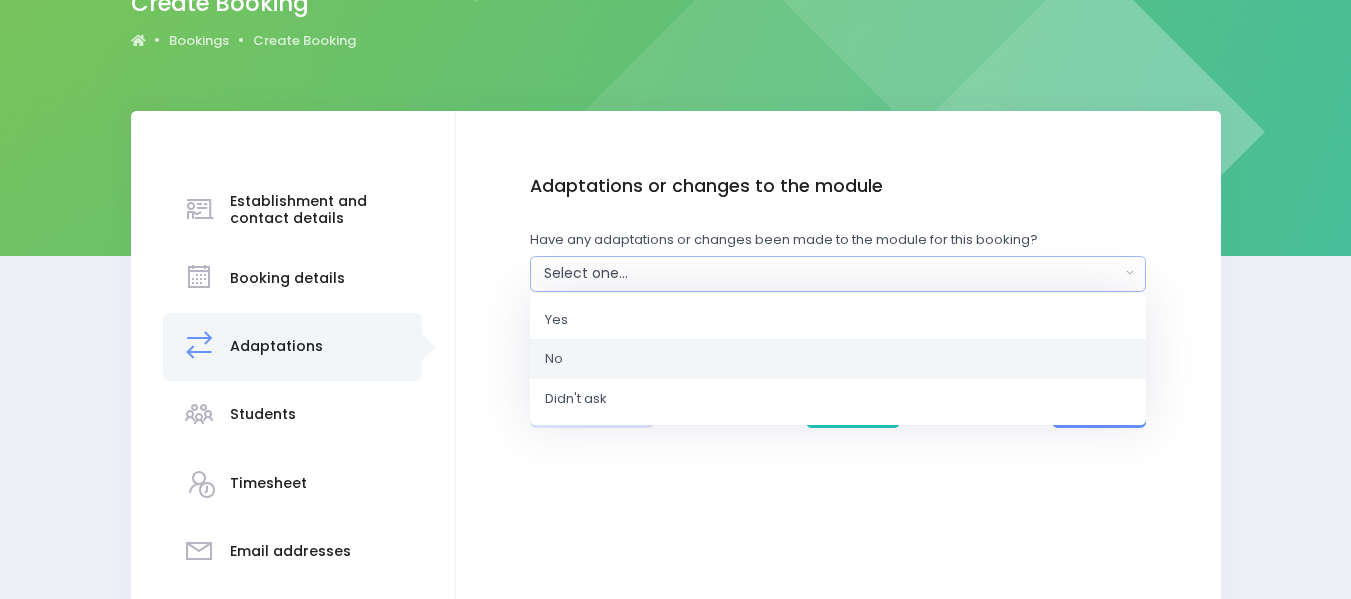 click on "No" at bounding box center [554, 359] 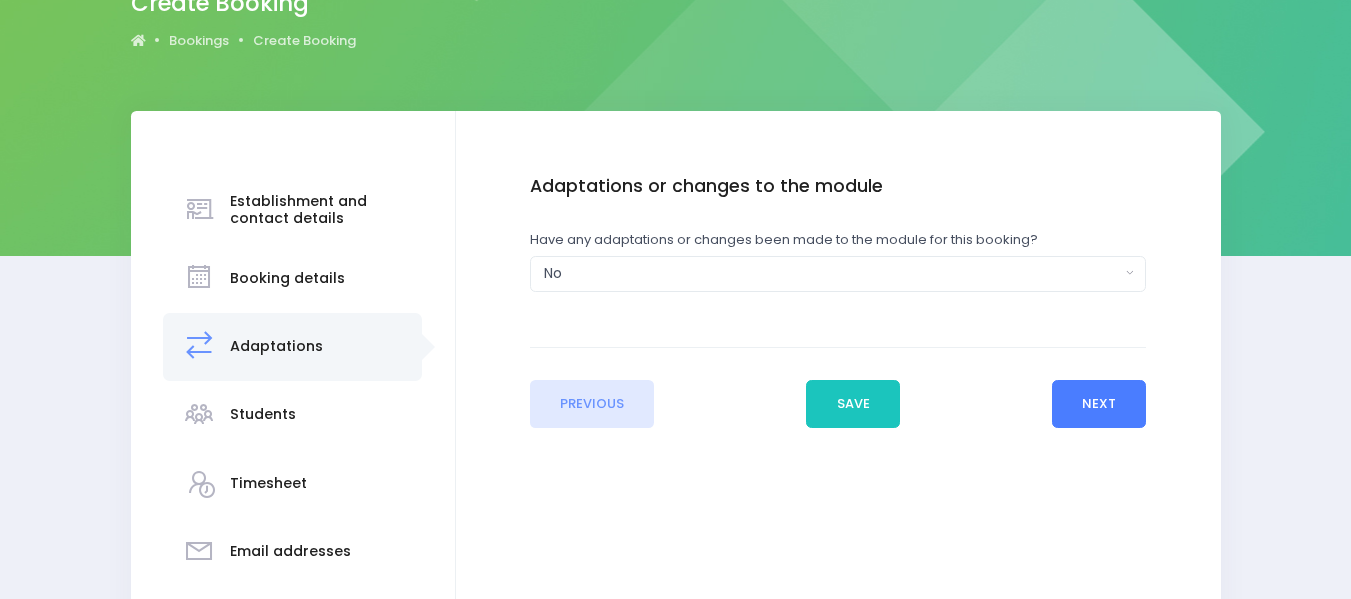 click on "Next" at bounding box center (1099, 404) 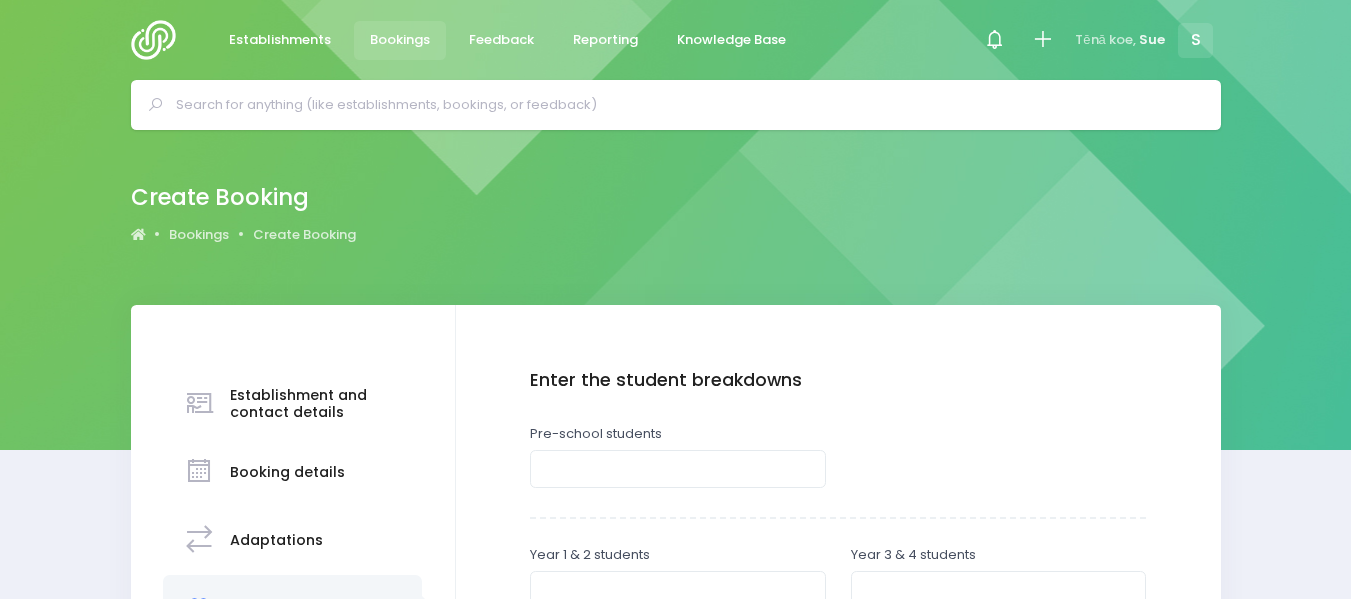 scroll, scrollTop: 306, scrollLeft: 0, axis: vertical 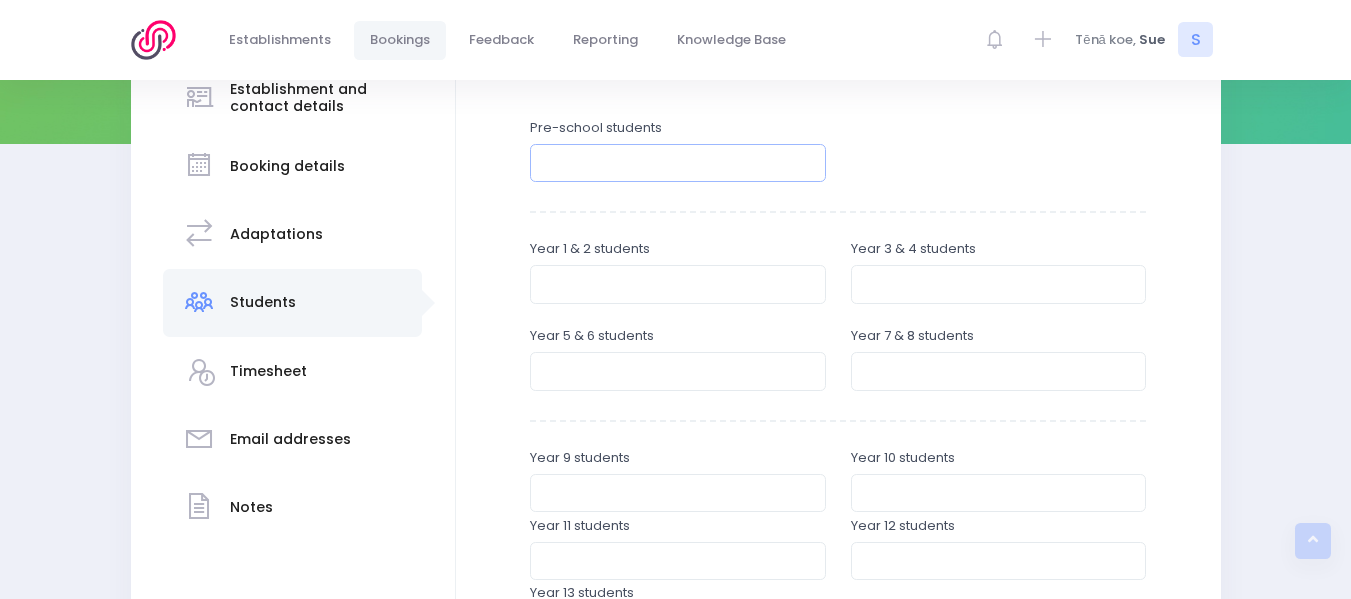 click at bounding box center (678, 163) 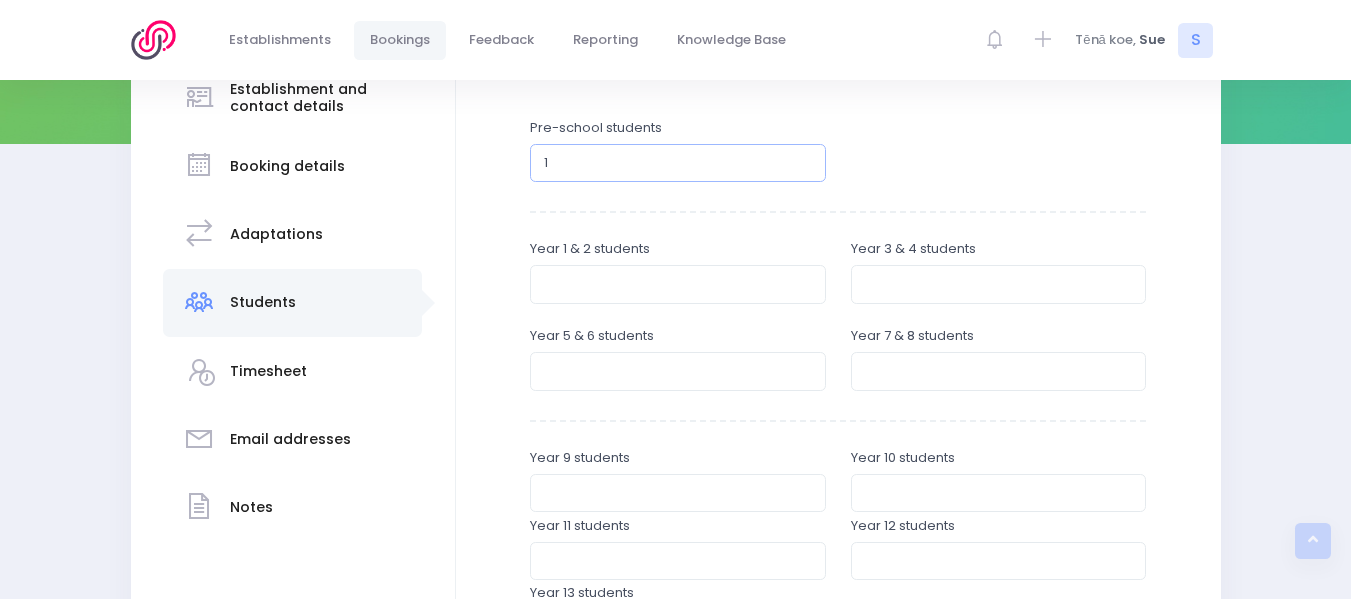 type on "10" 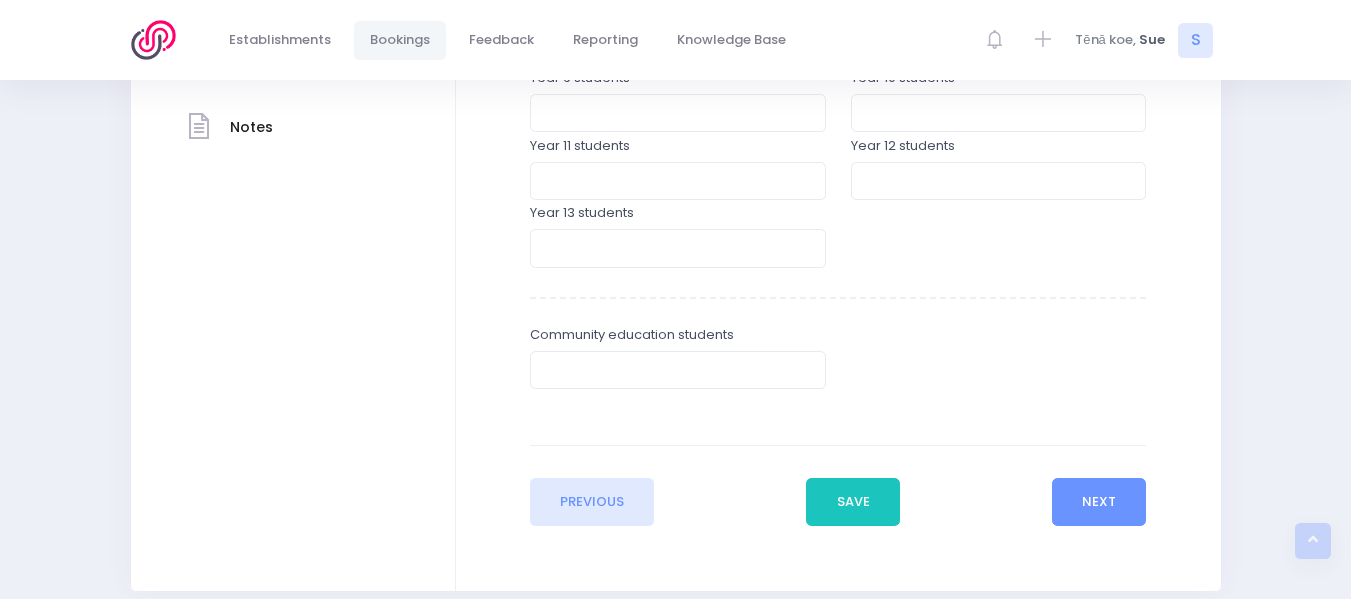 scroll, scrollTop: 703, scrollLeft: 0, axis: vertical 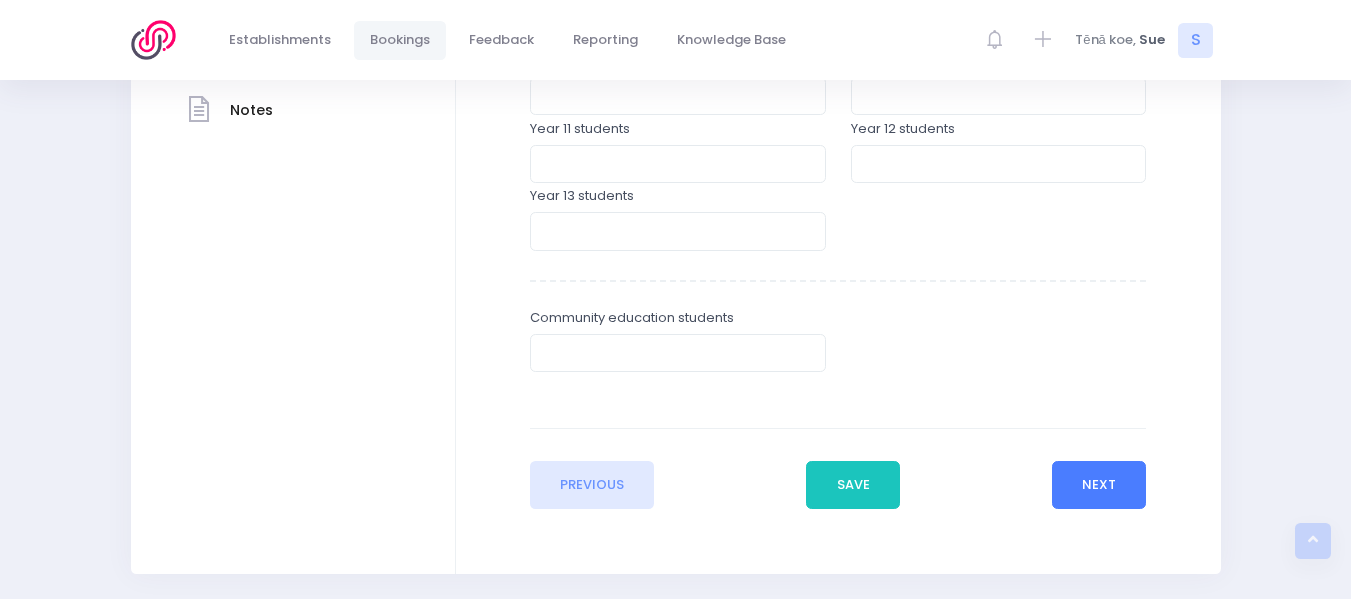 click on "Next" at bounding box center (1099, 485) 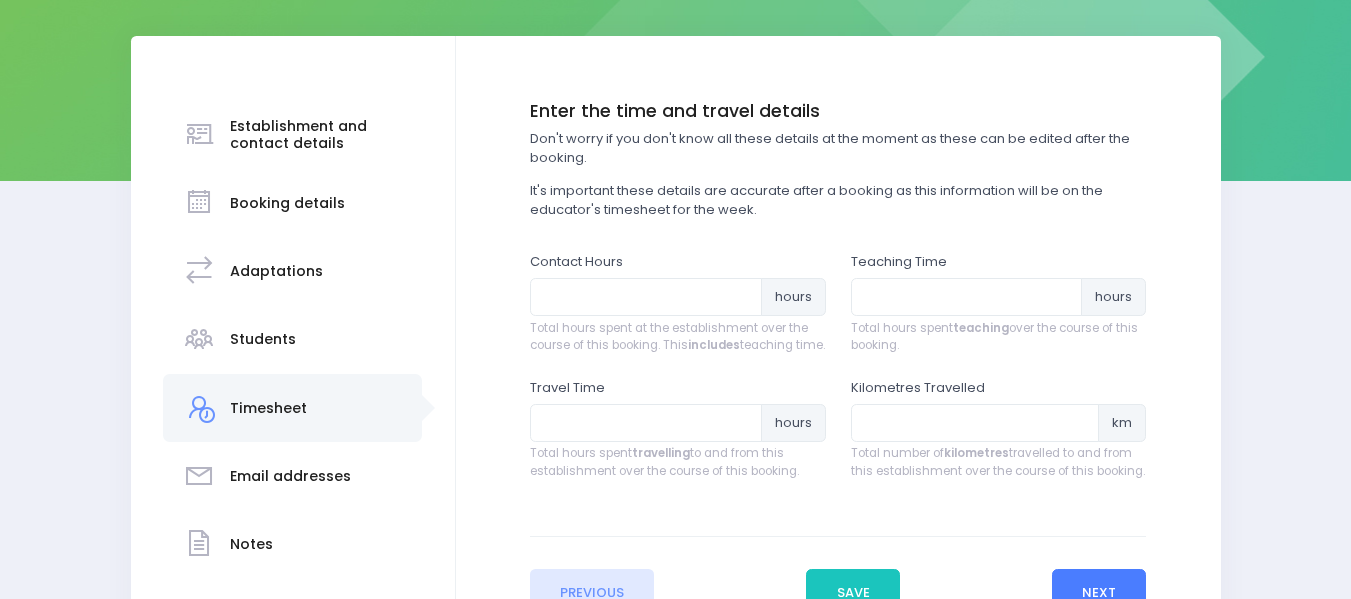 scroll, scrollTop: 284, scrollLeft: 0, axis: vertical 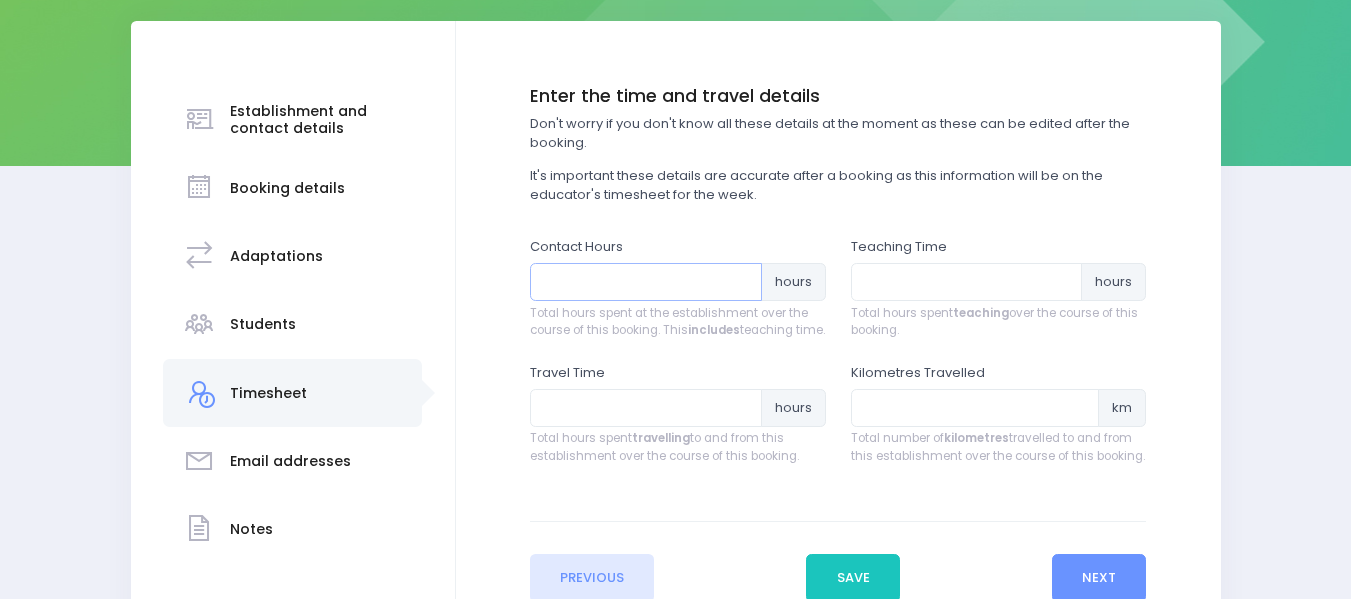 click at bounding box center [646, 282] 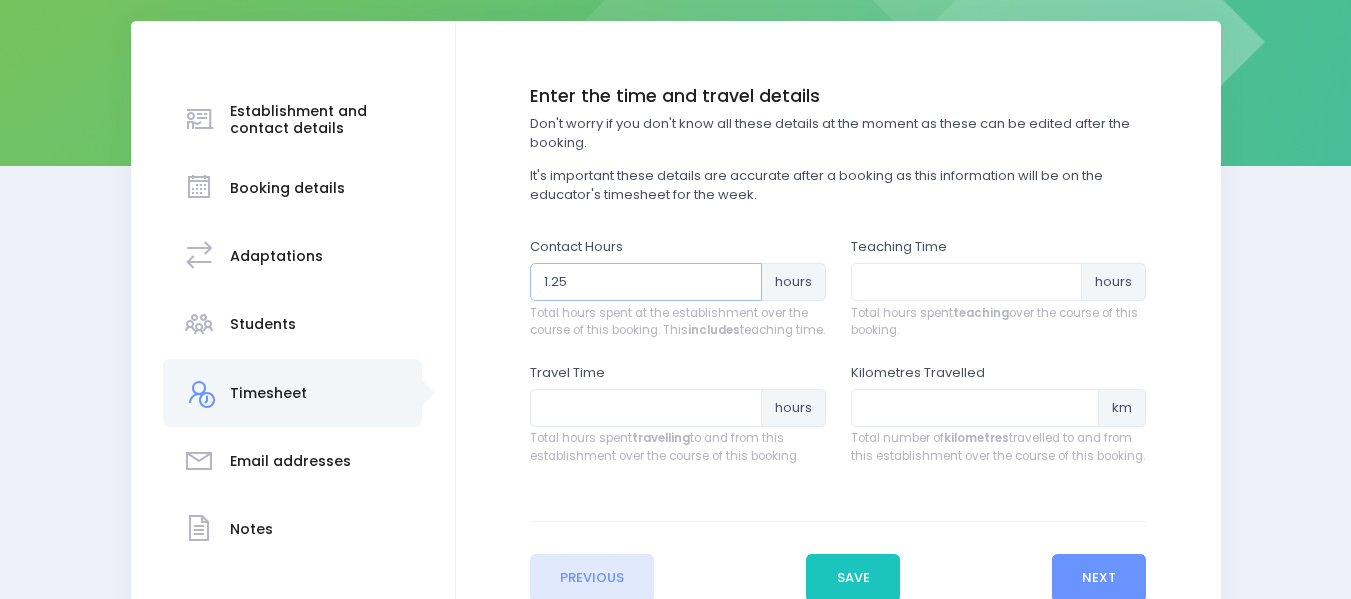 type on "1.25" 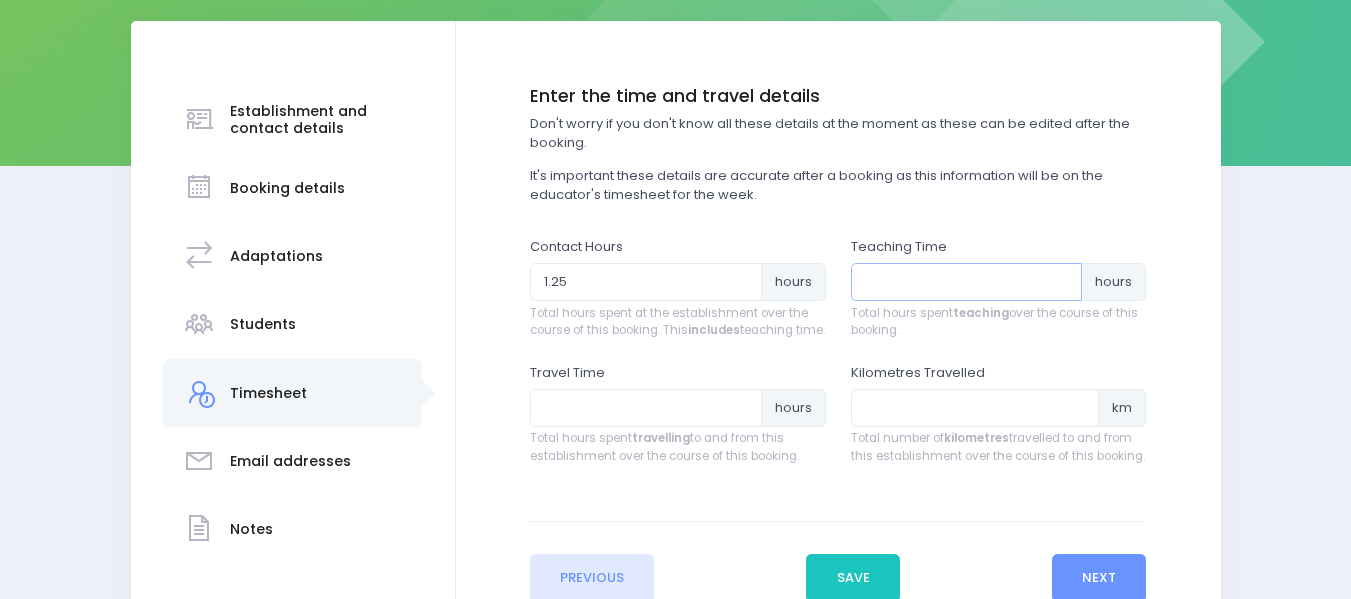 click at bounding box center (967, 282) 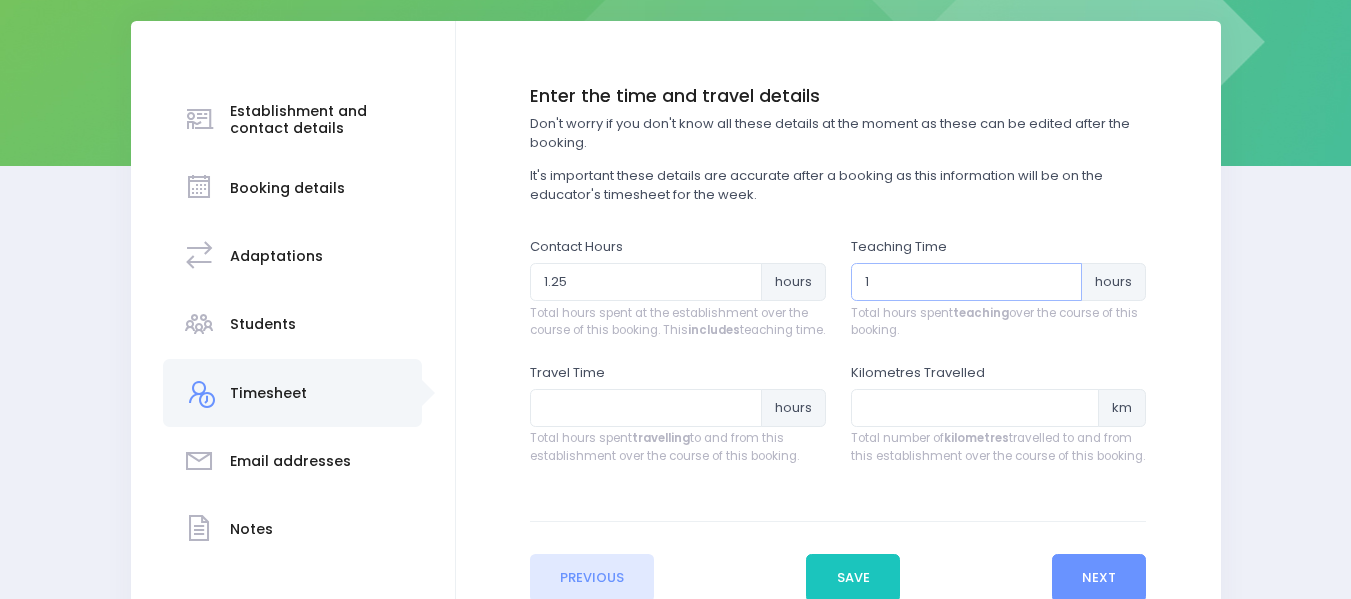 type on "1" 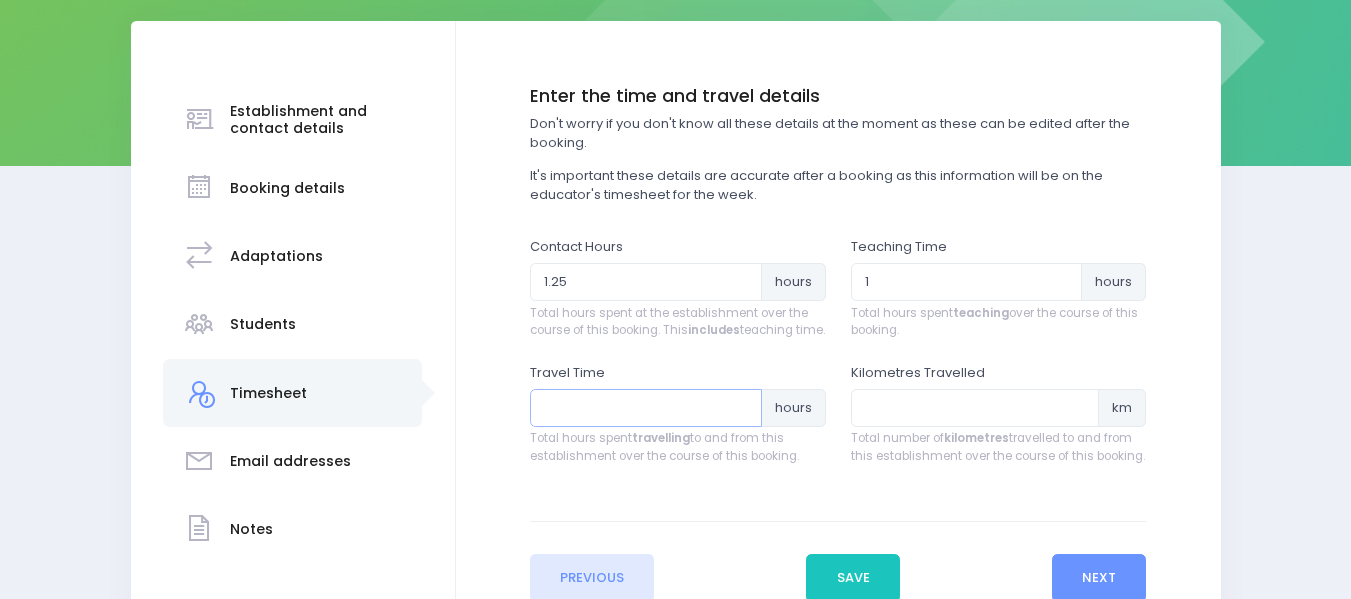 click at bounding box center (646, 408) 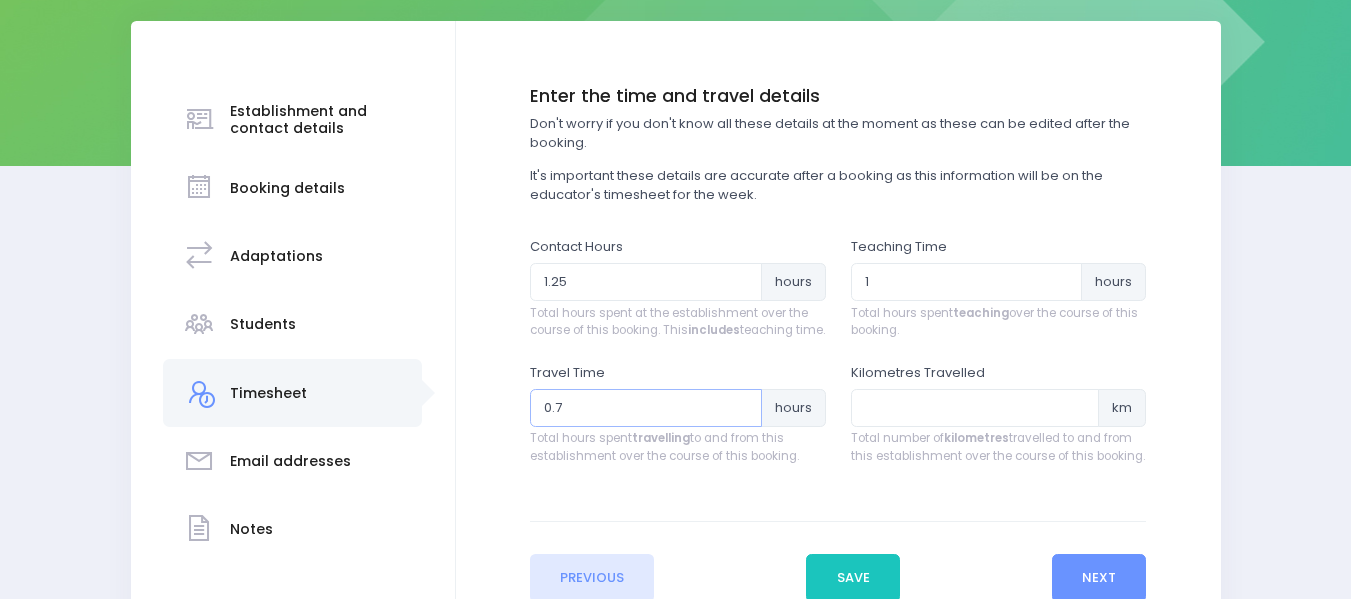 type on "0.75" 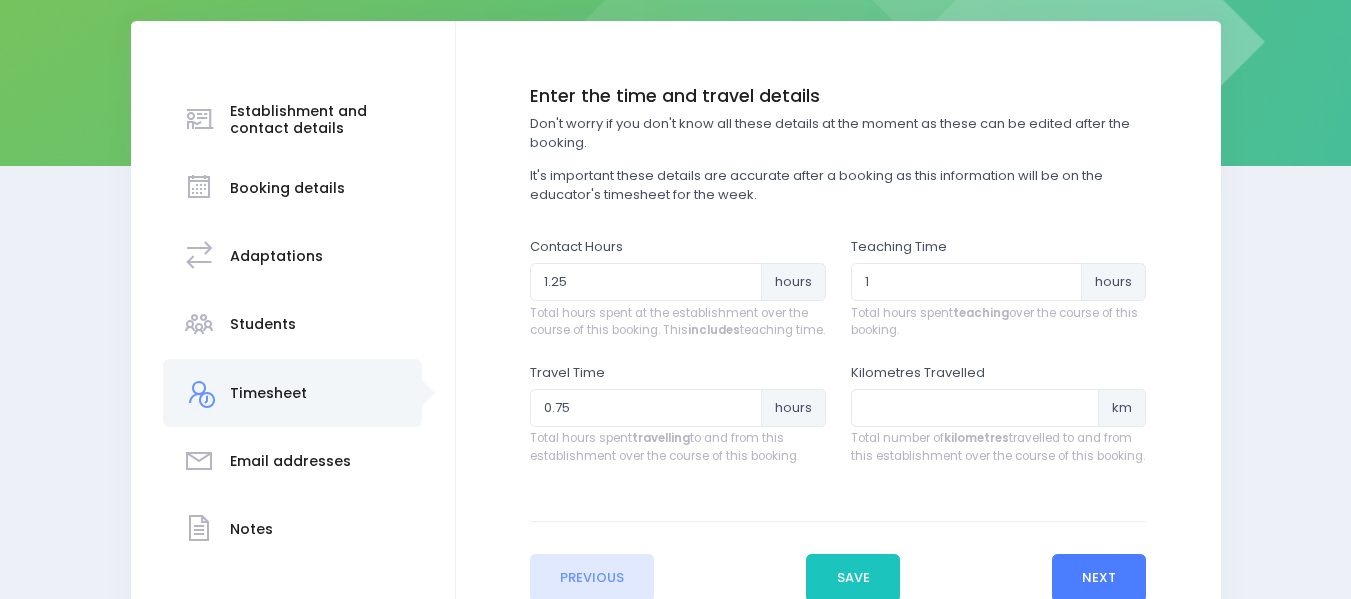 click on "Next" at bounding box center (1099, 578) 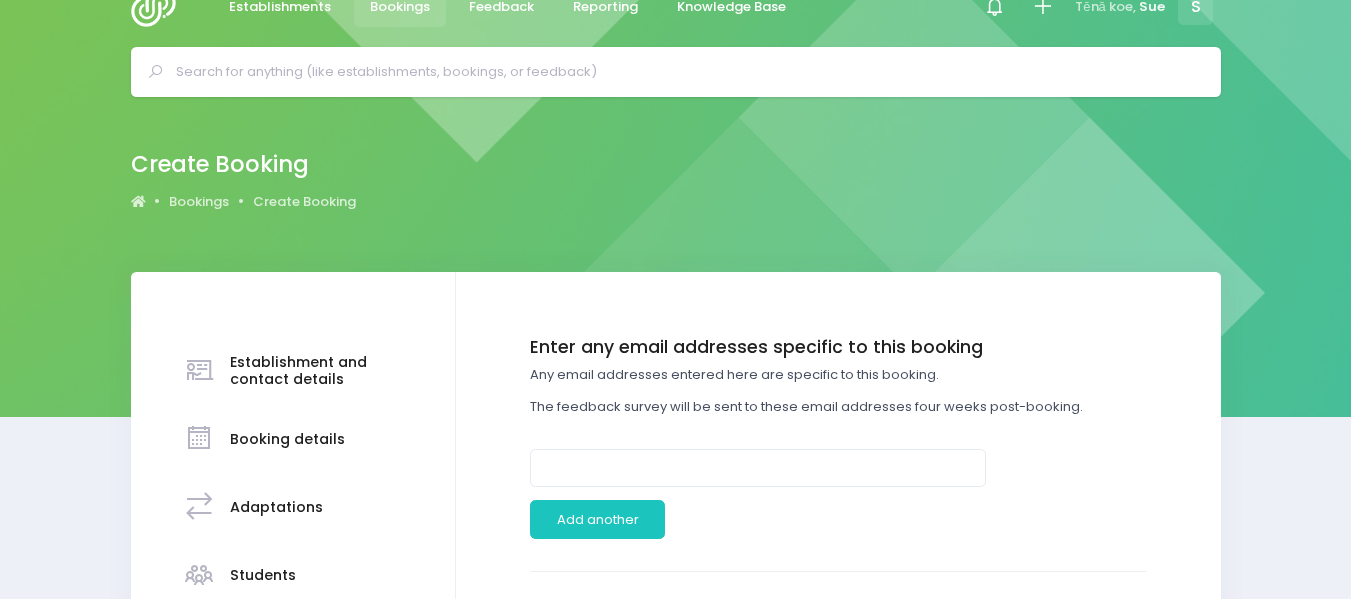 scroll, scrollTop: 0, scrollLeft: 0, axis: both 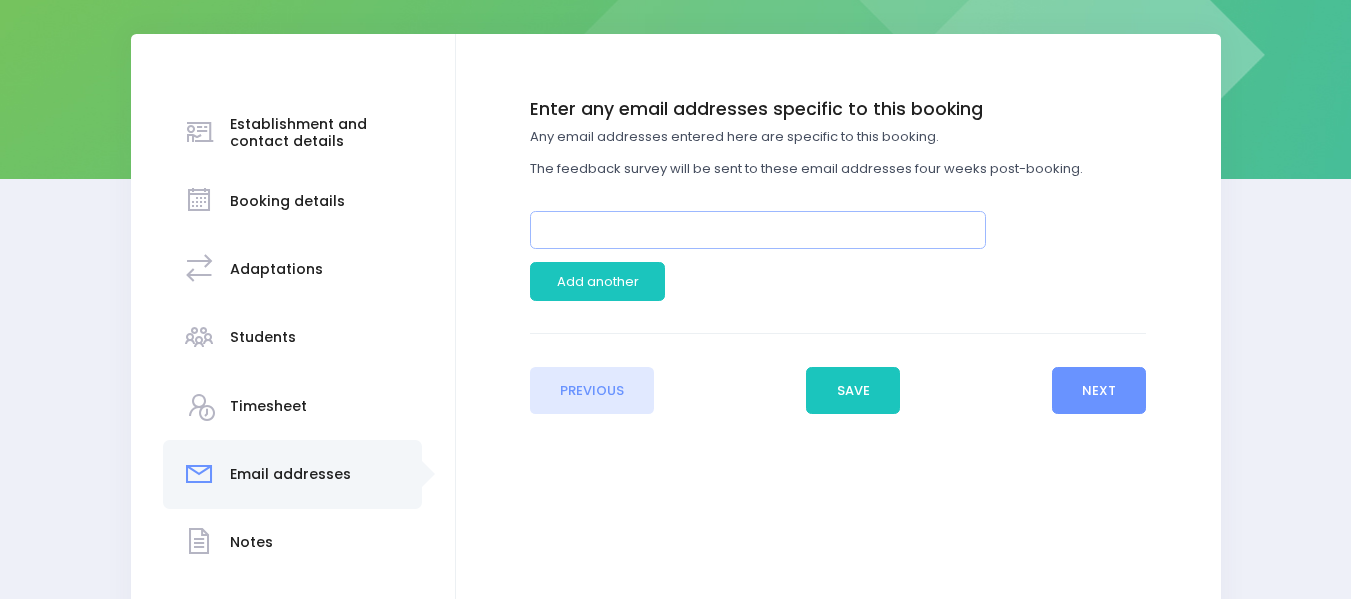 click at bounding box center [758, 230] 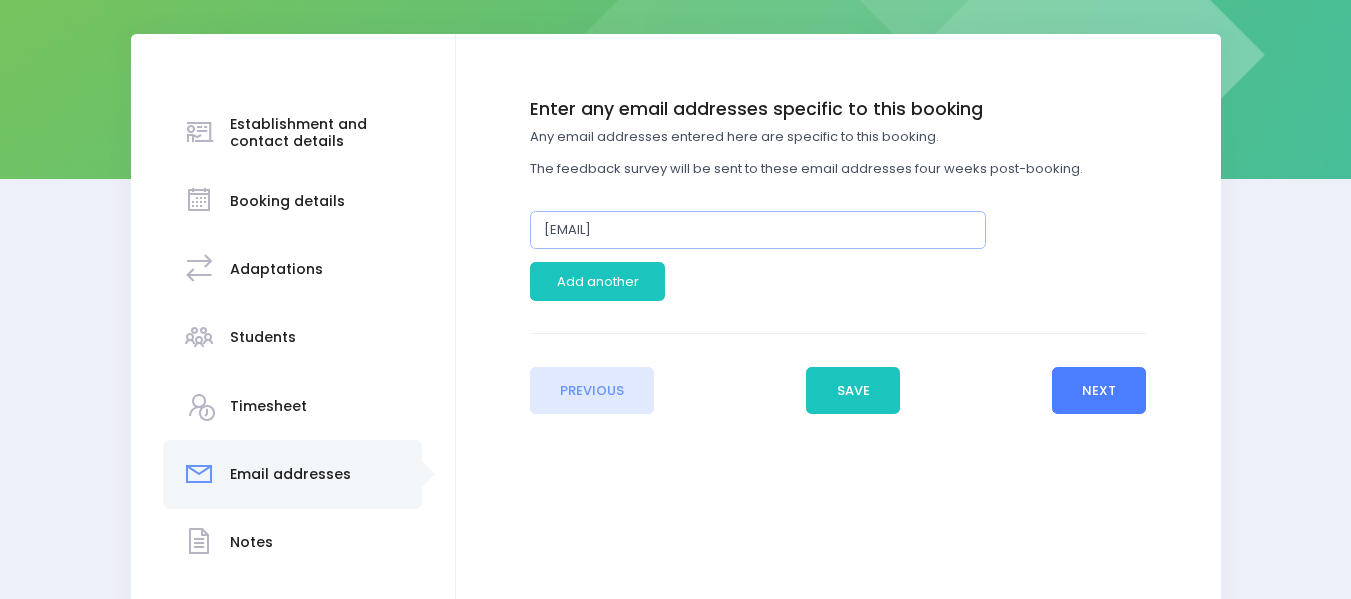 type on "clarkrmb@gmail.com" 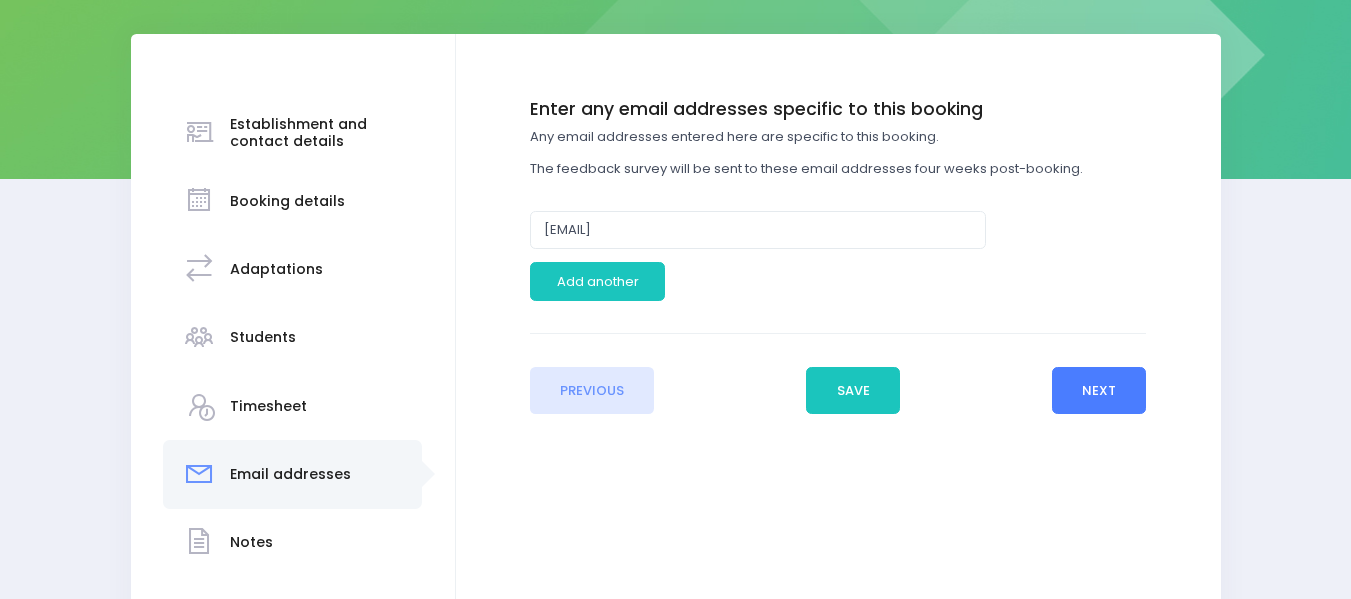 click on "Next" at bounding box center [1099, 391] 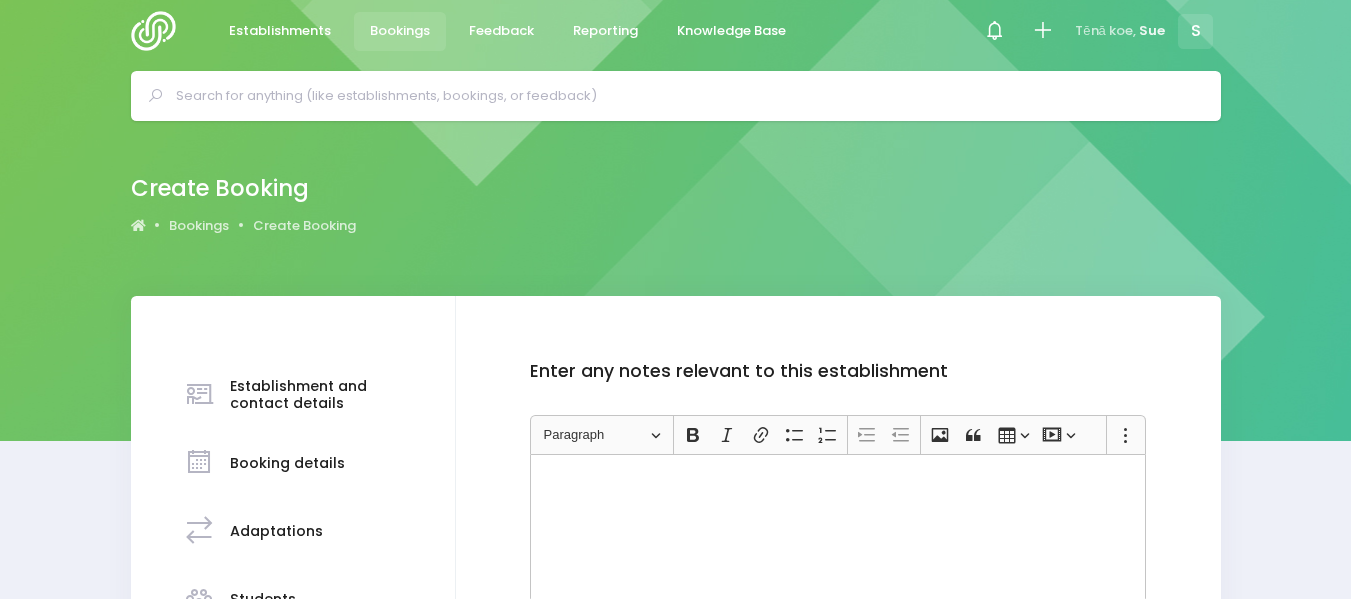 scroll, scrollTop: 0, scrollLeft: 0, axis: both 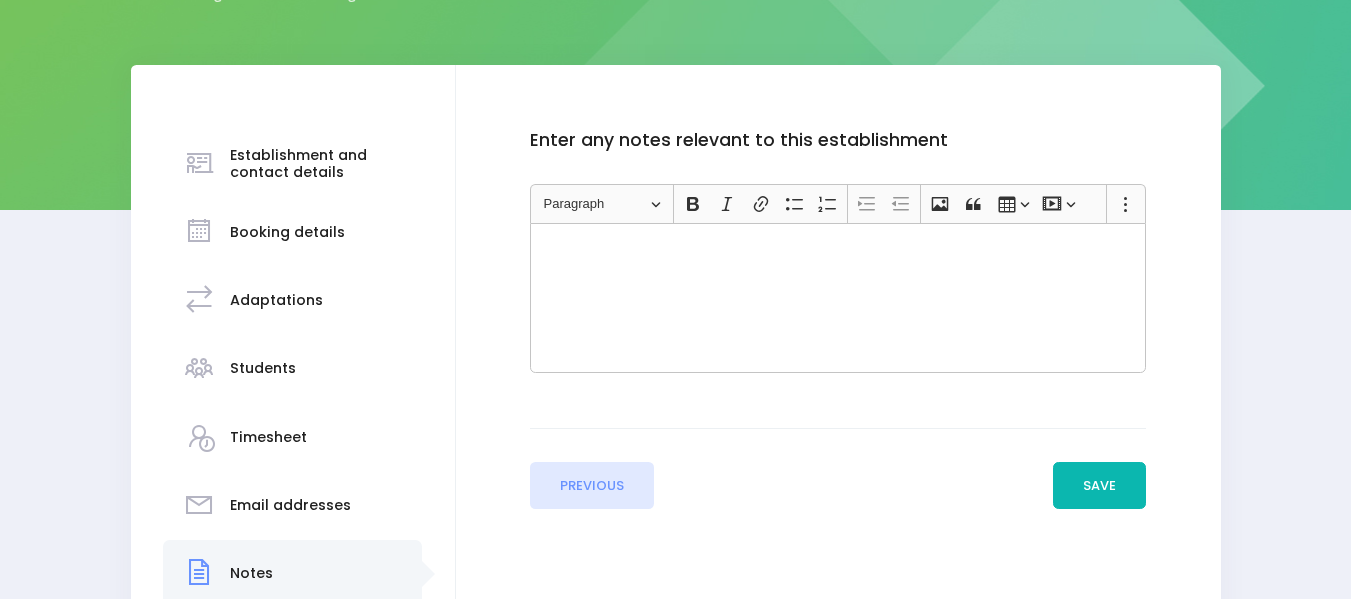 click on "Save" at bounding box center [1100, 486] 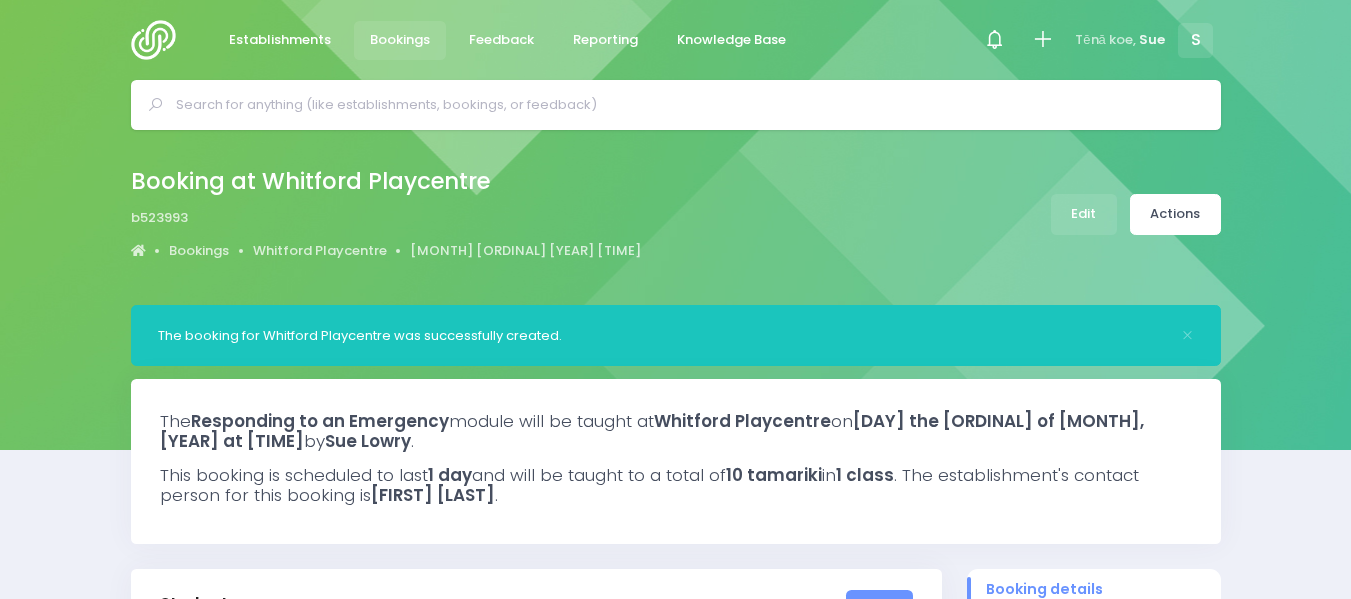 select on "5" 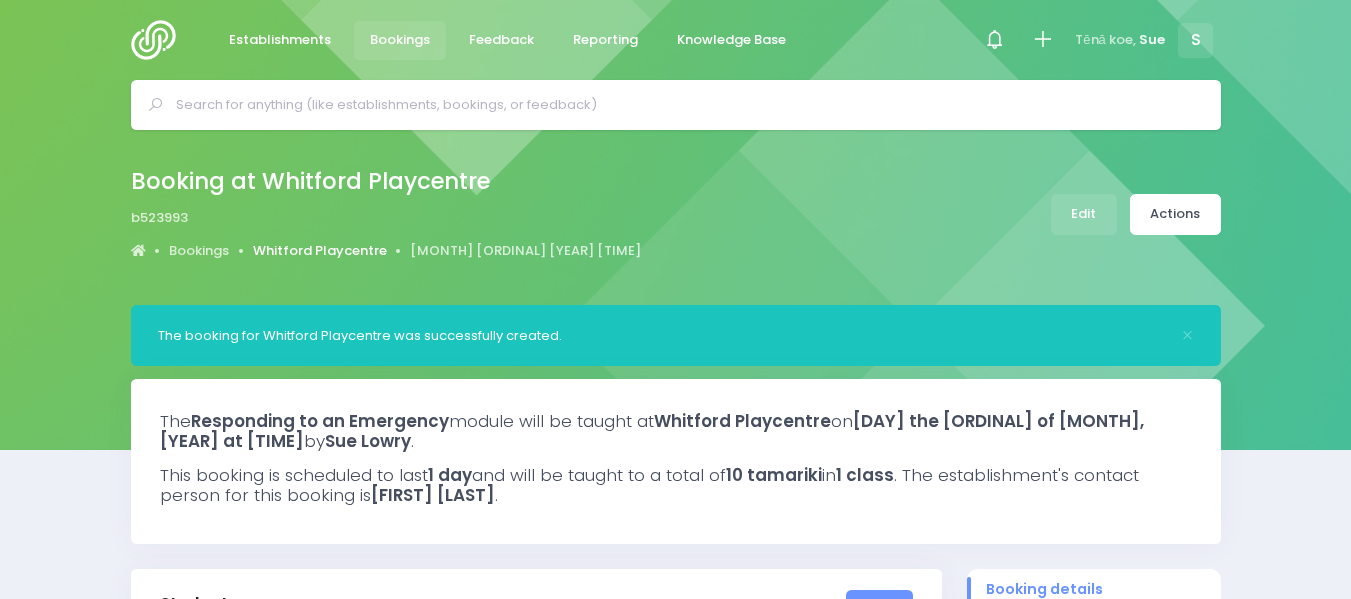 click on "Whitford Playcentre" at bounding box center [320, 251] 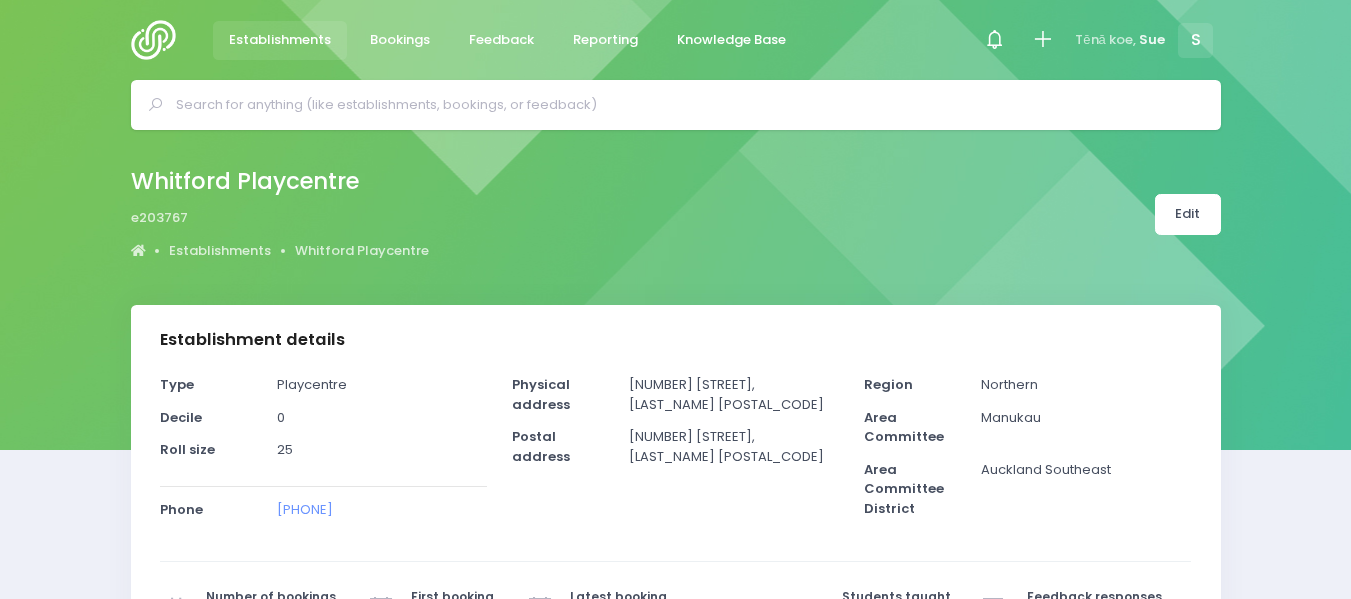 scroll, scrollTop: 0, scrollLeft: 0, axis: both 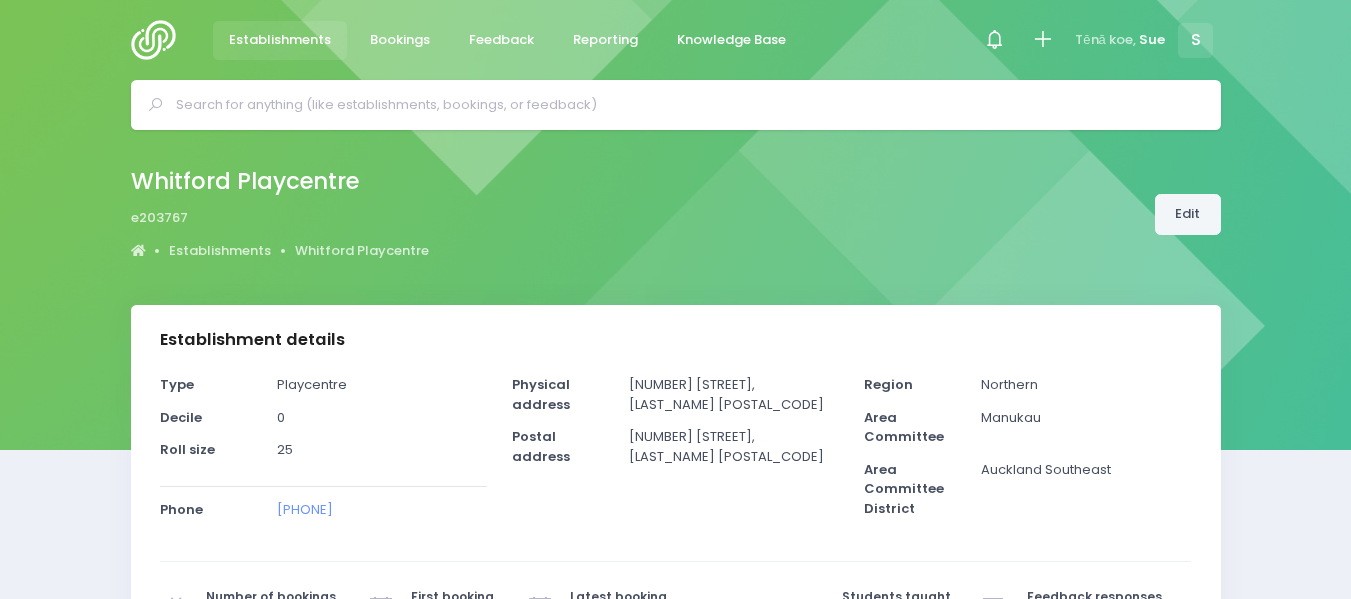 click on "Edit" at bounding box center (1188, 214) 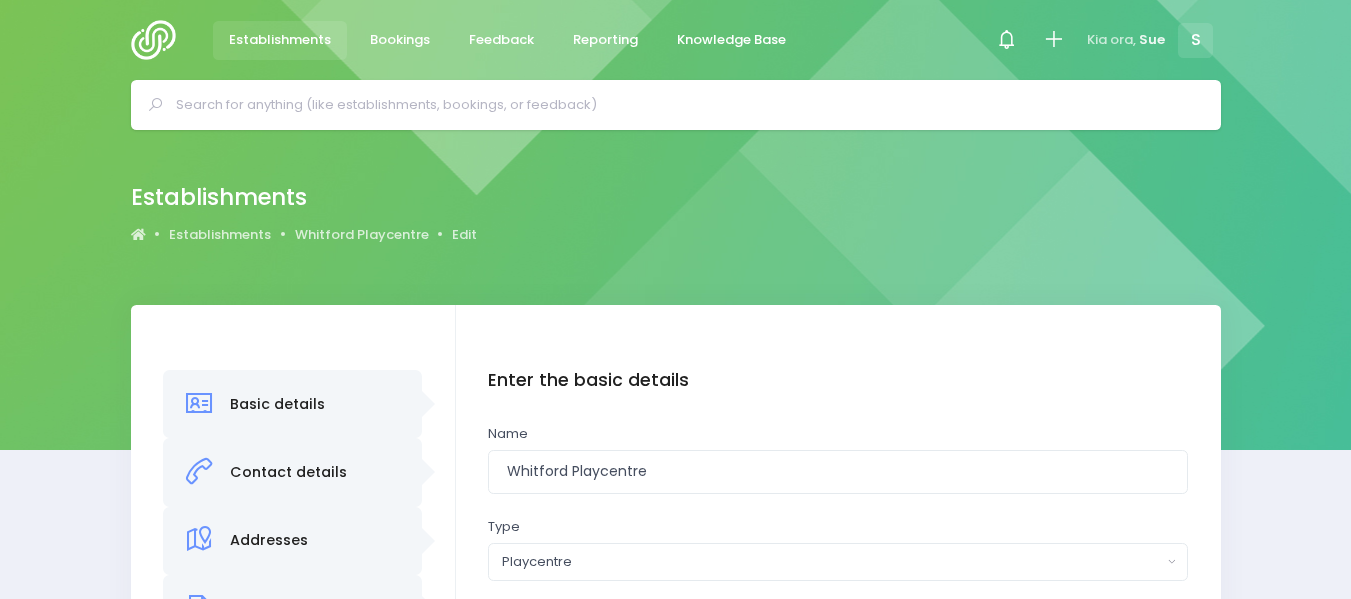 scroll, scrollTop: 0, scrollLeft: 0, axis: both 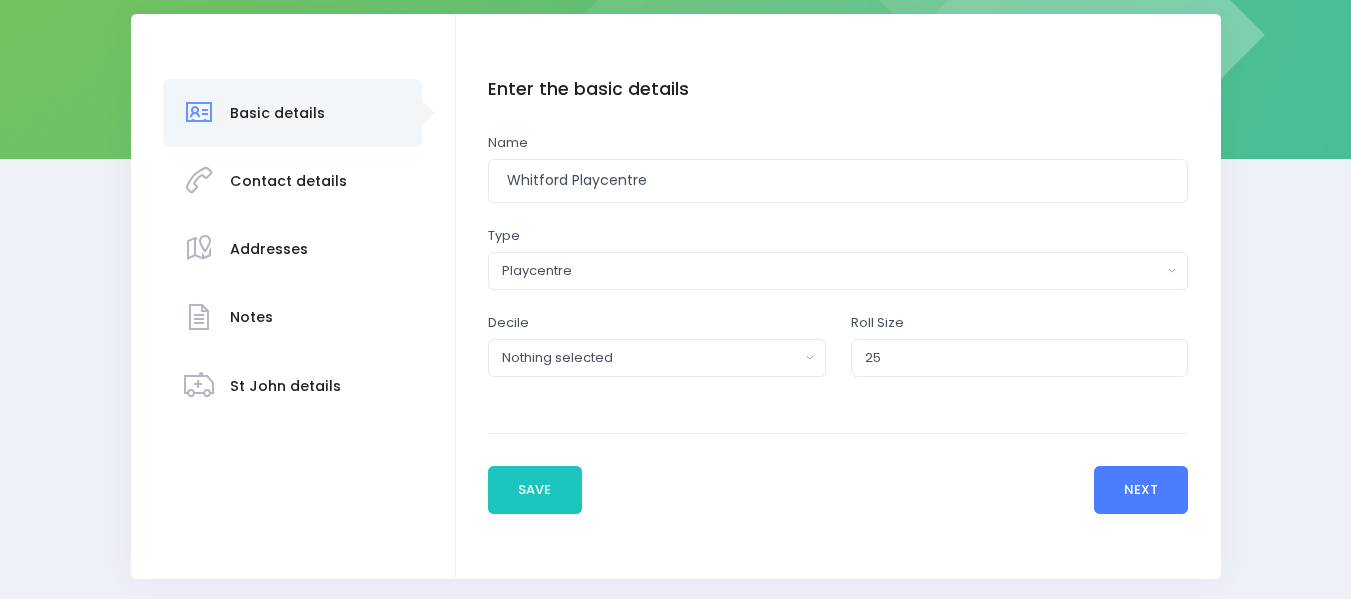 click on "Next" at bounding box center (1141, 490) 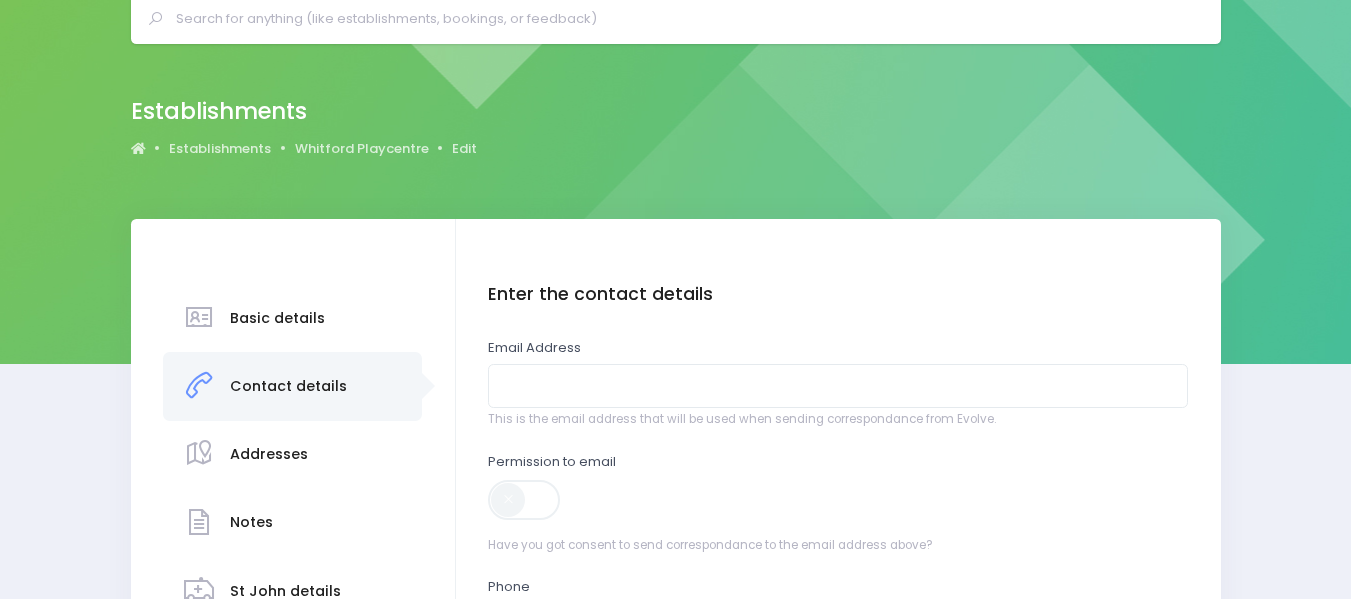 scroll, scrollTop: 0, scrollLeft: 0, axis: both 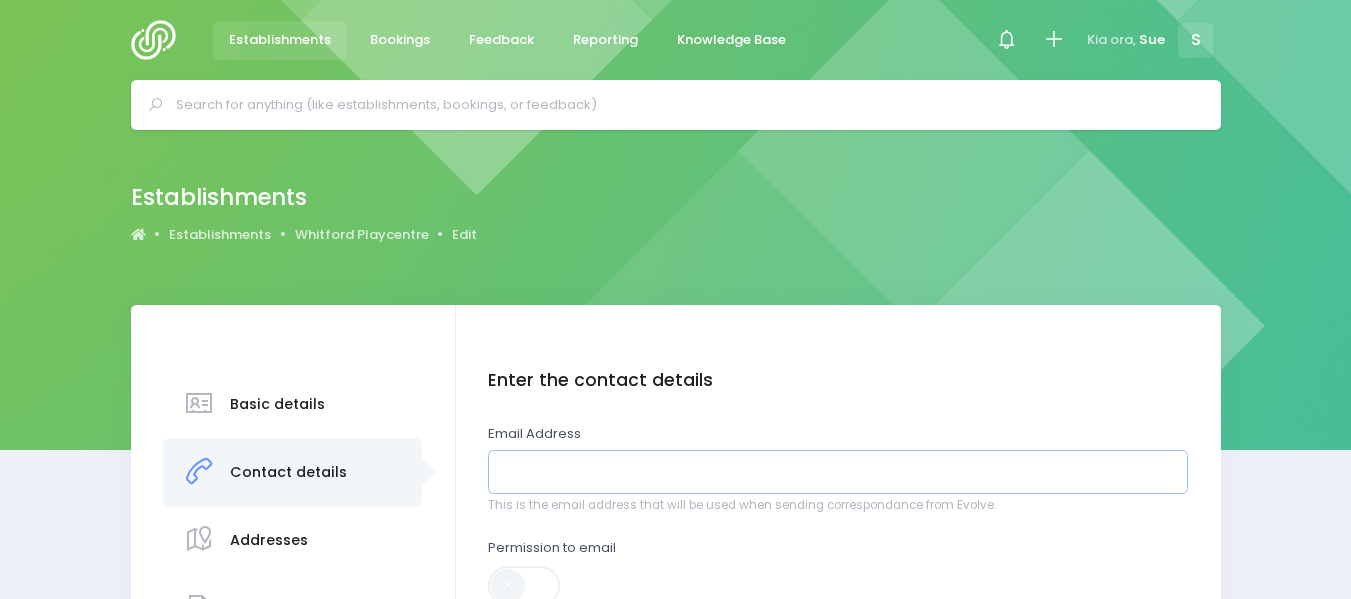 click at bounding box center (838, 472) 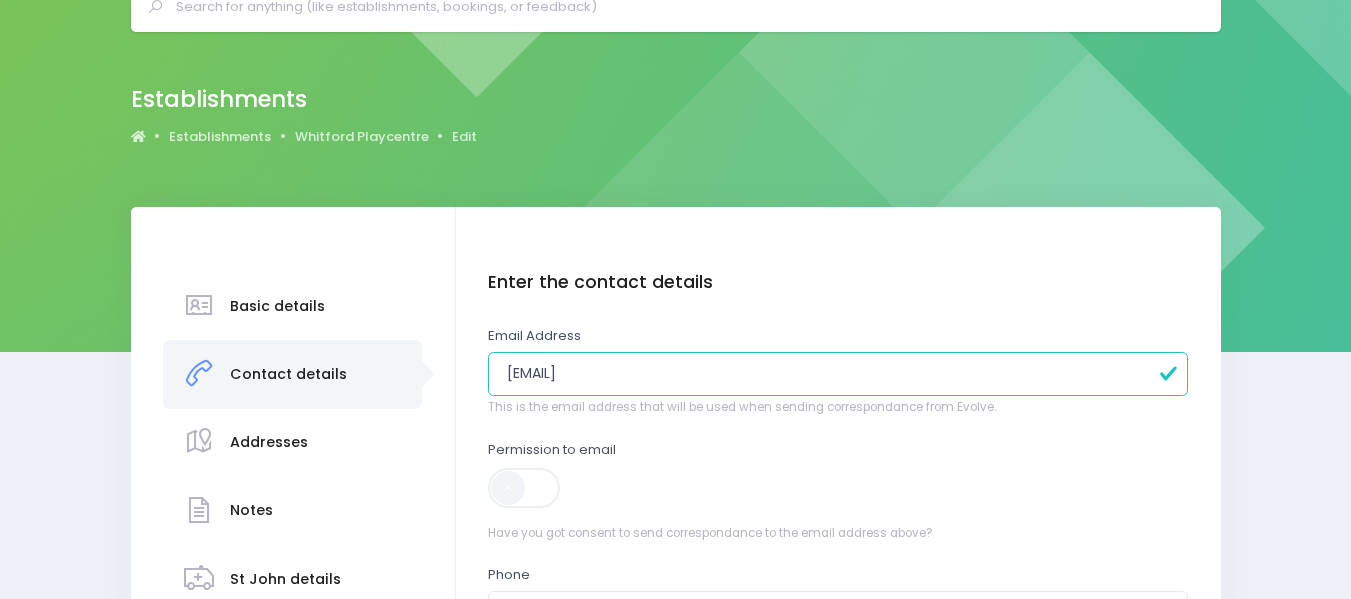 scroll, scrollTop: 143, scrollLeft: 0, axis: vertical 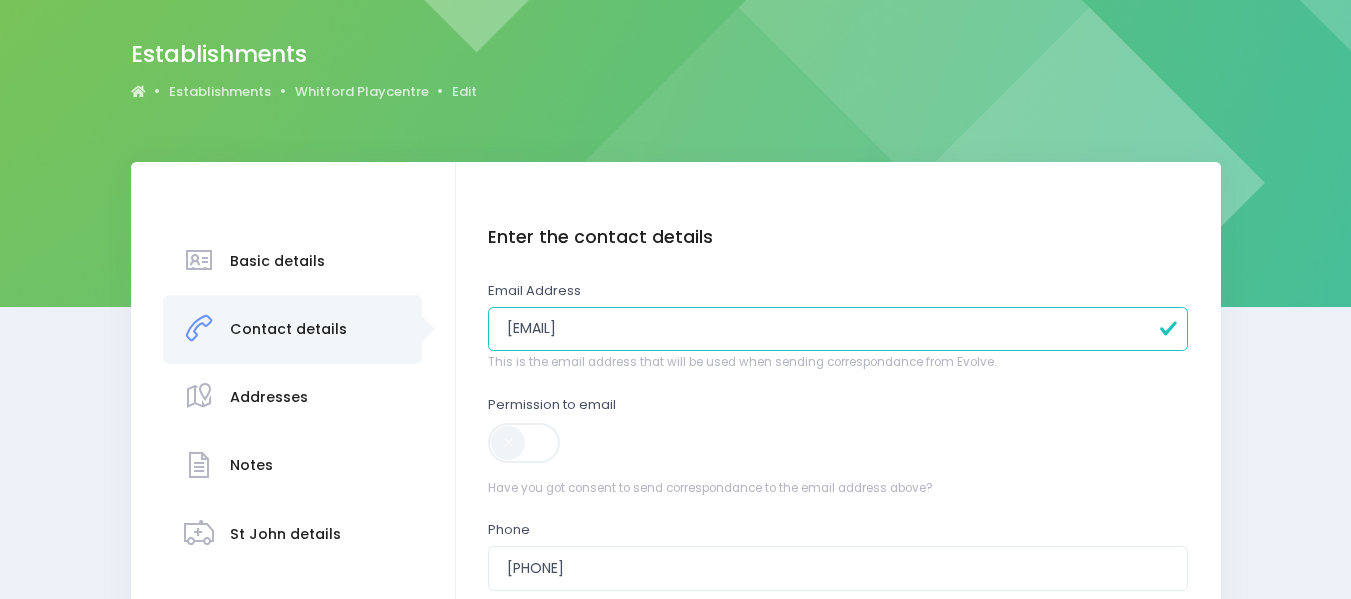 type on "[EMAIL]" 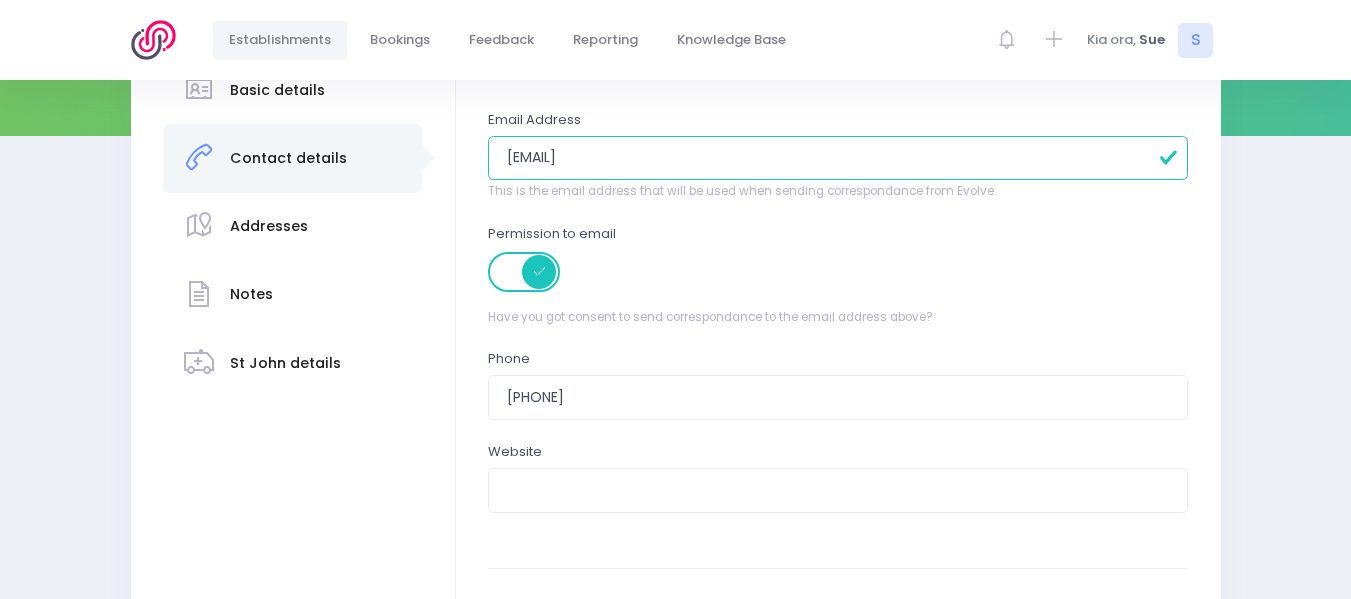 scroll, scrollTop: 519, scrollLeft: 0, axis: vertical 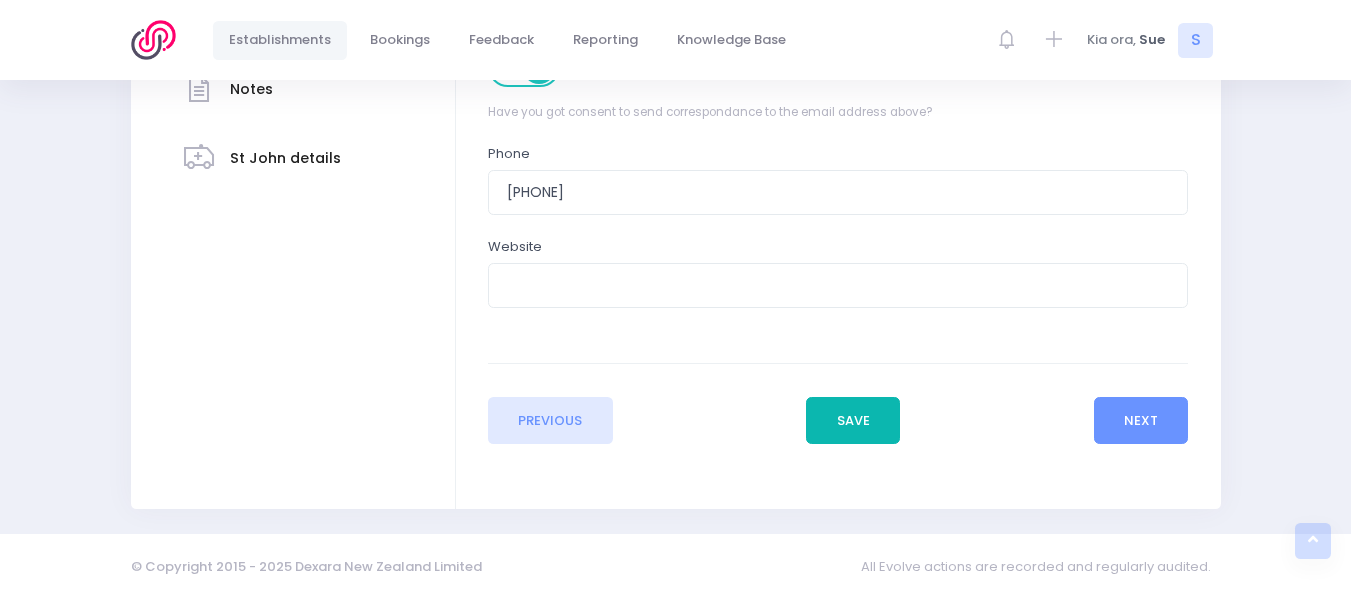 click on "Save" at bounding box center (853, 421) 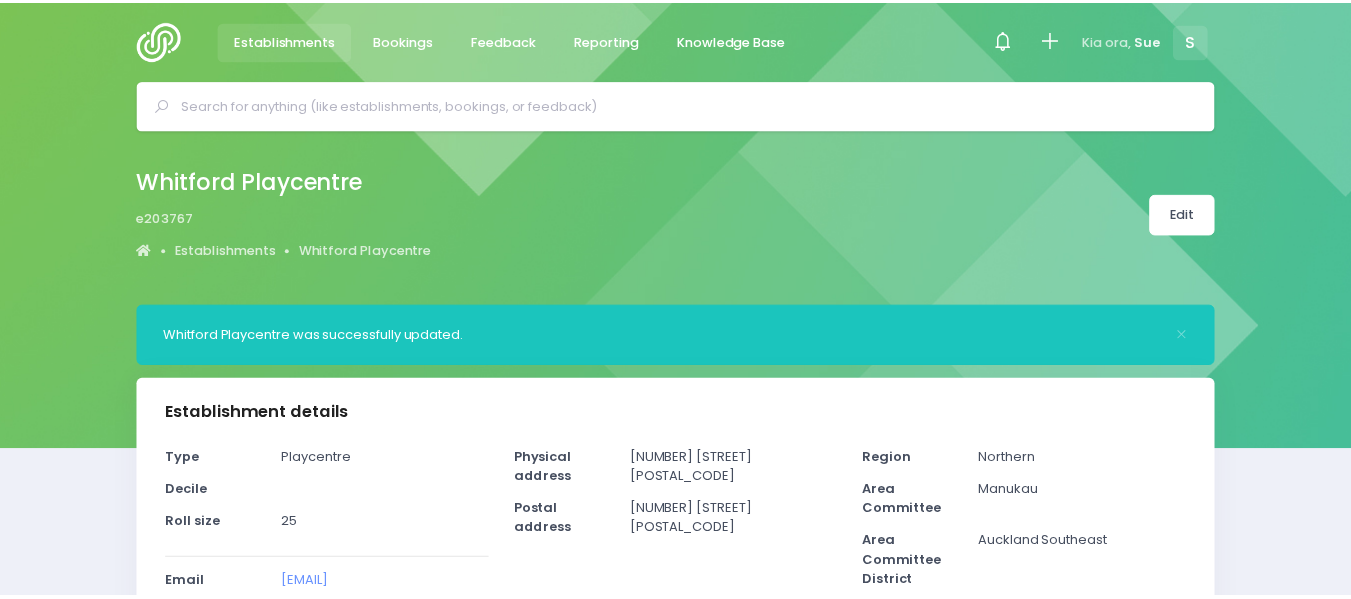 scroll, scrollTop: 0, scrollLeft: 0, axis: both 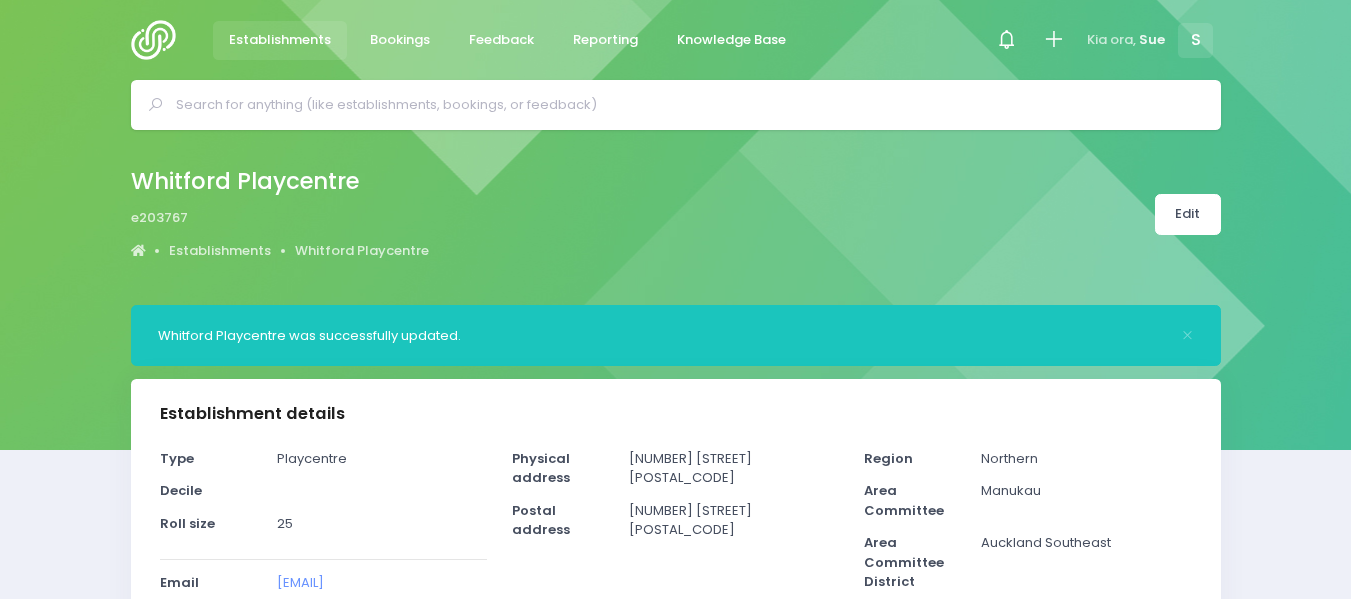 select on "5" 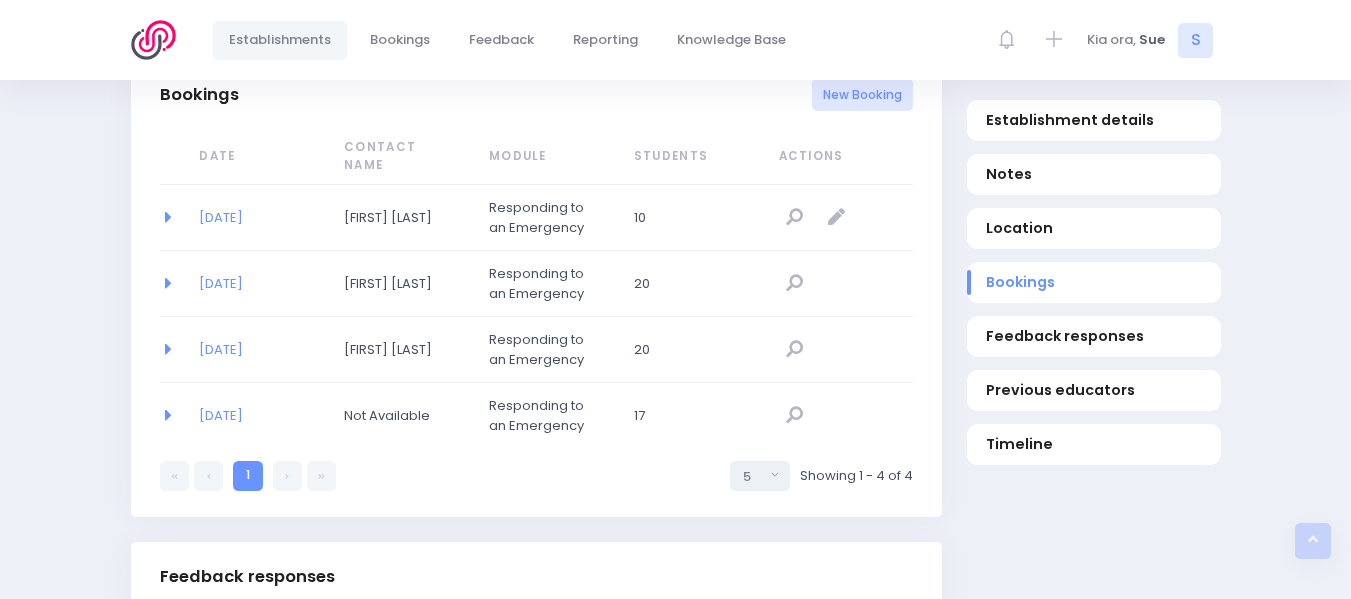 scroll, scrollTop: 1396, scrollLeft: 0, axis: vertical 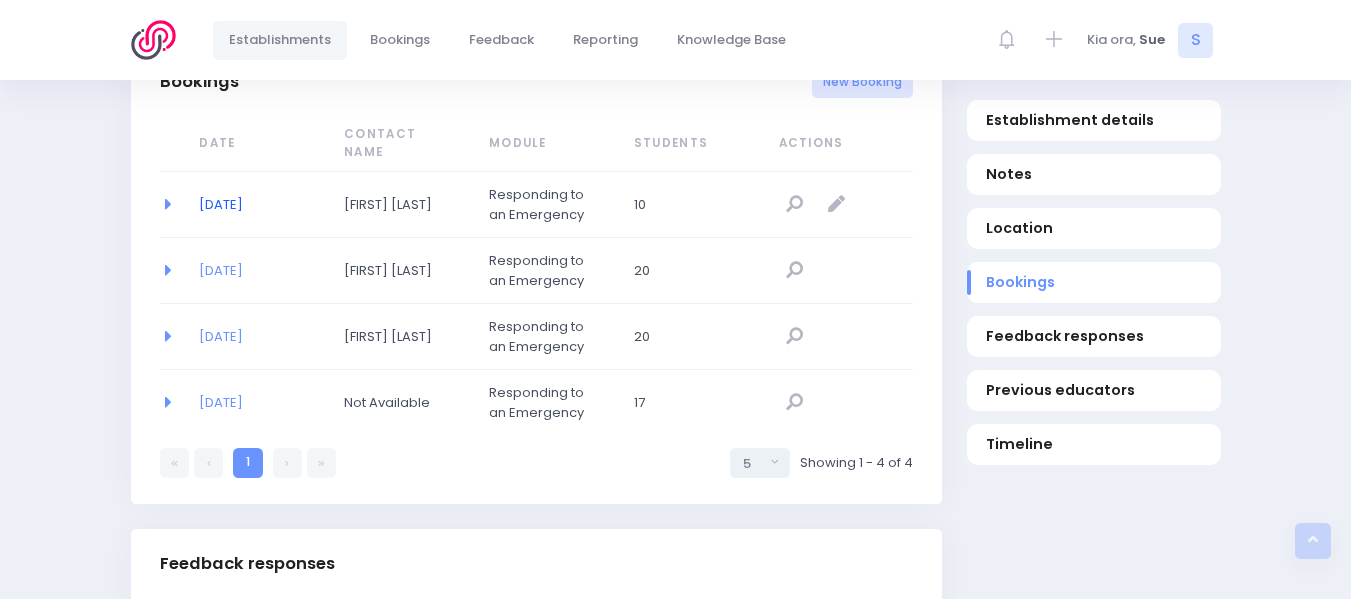 click on "07/08/2025" at bounding box center (221, 204) 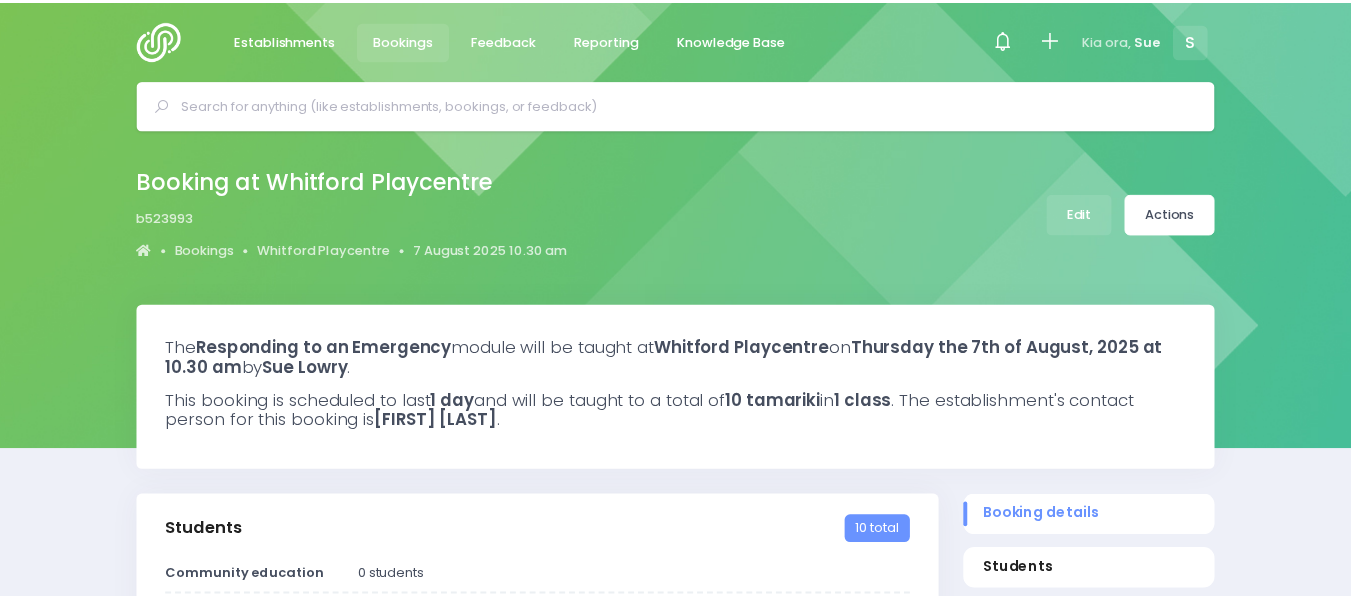 scroll, scrollTop: 0, scrollLeft: 0, axis: both 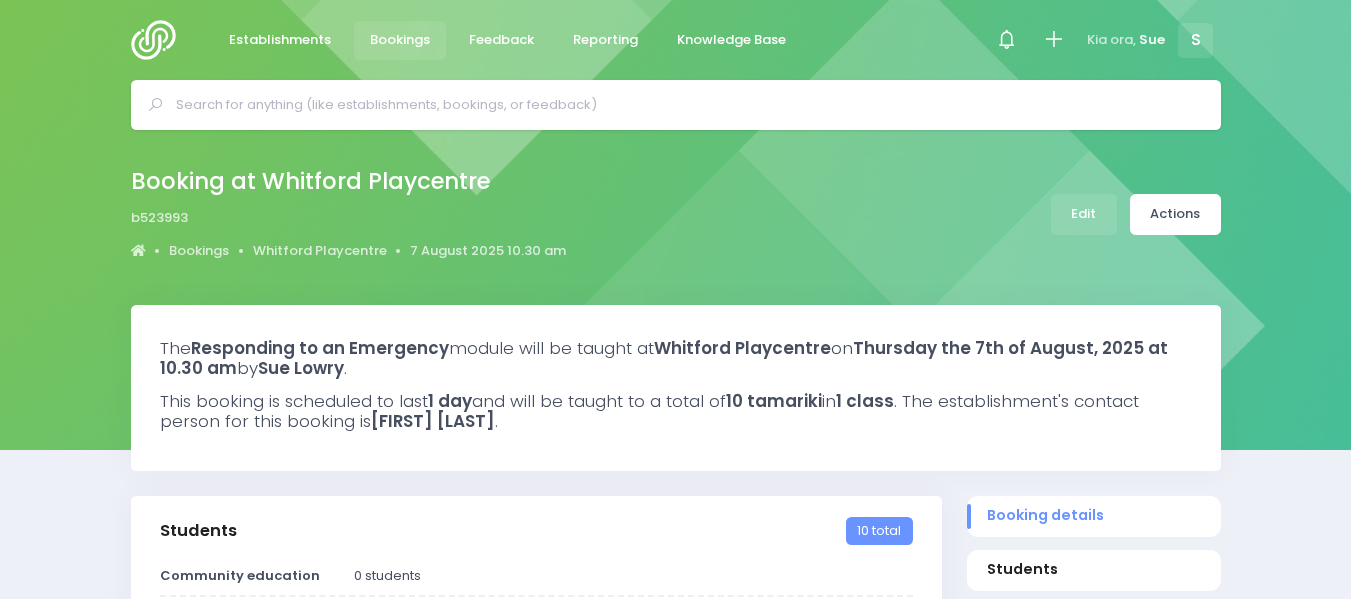 select on "5" 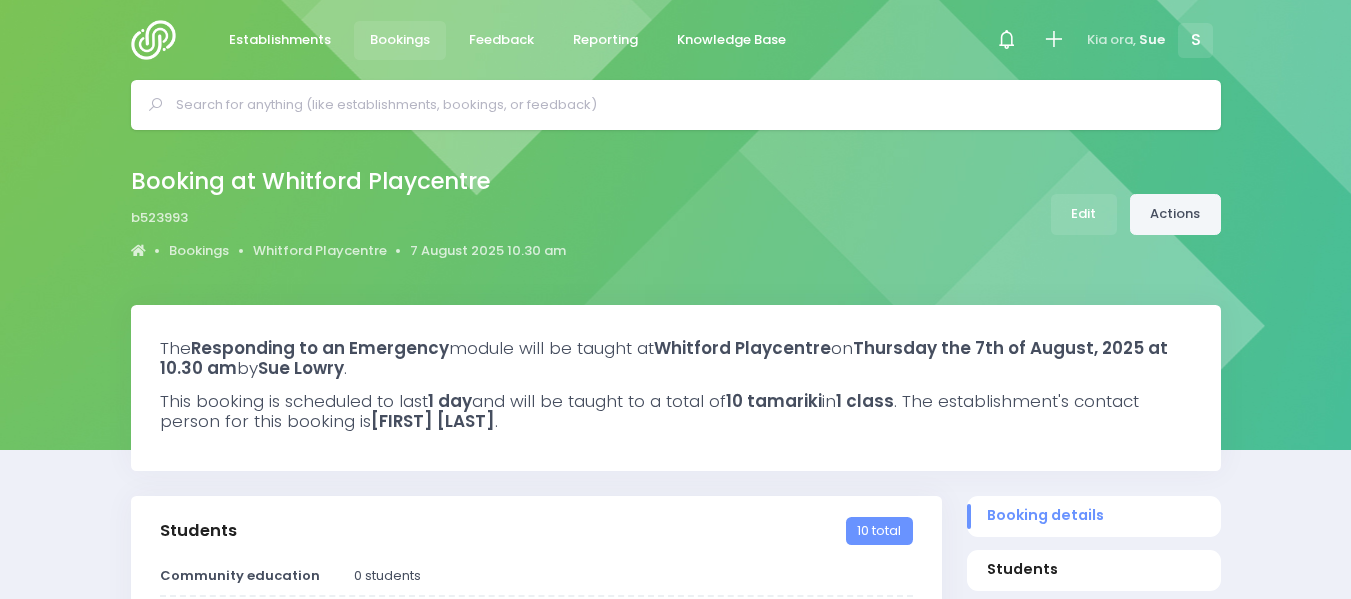 click on "Actions" at bounding box center [1175, 214] 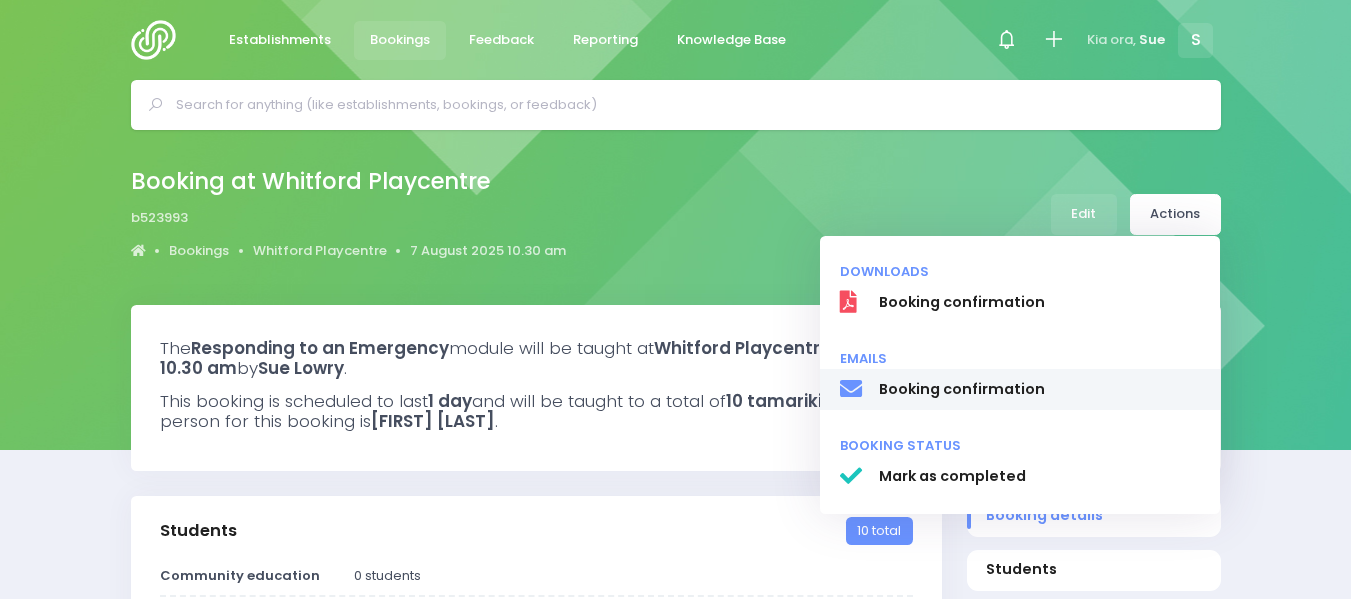 click on "Booking confirmation" at bounding box center (1039, 389) 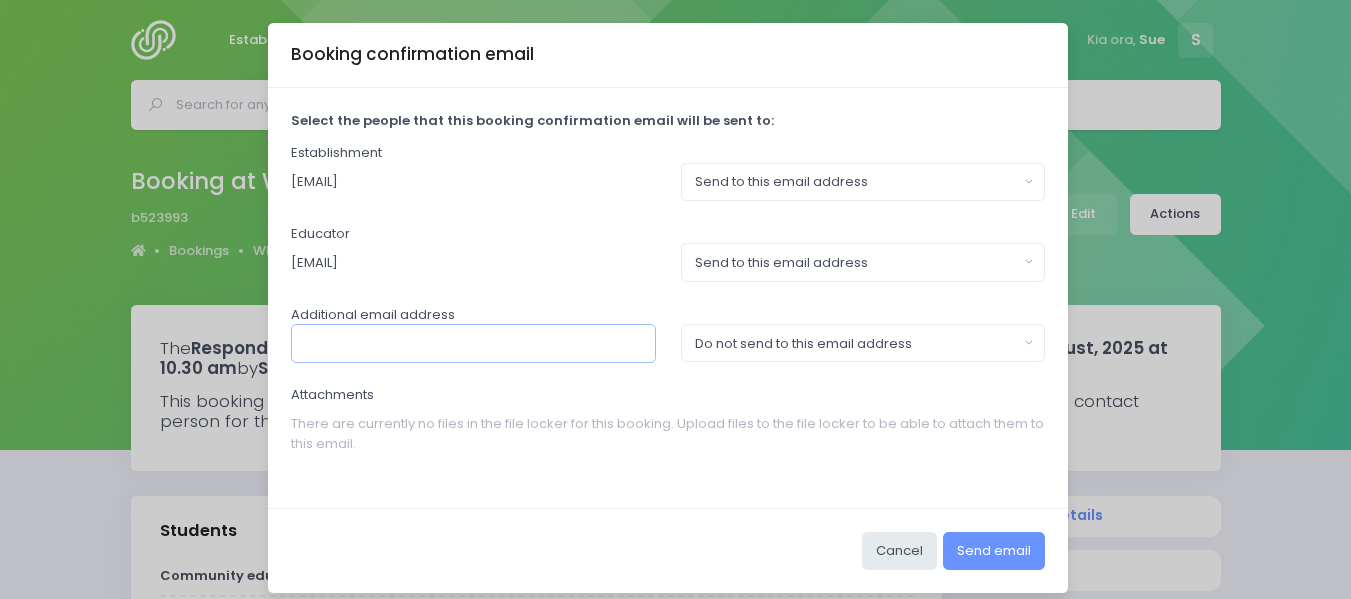 click at bounding box center [473, 343] 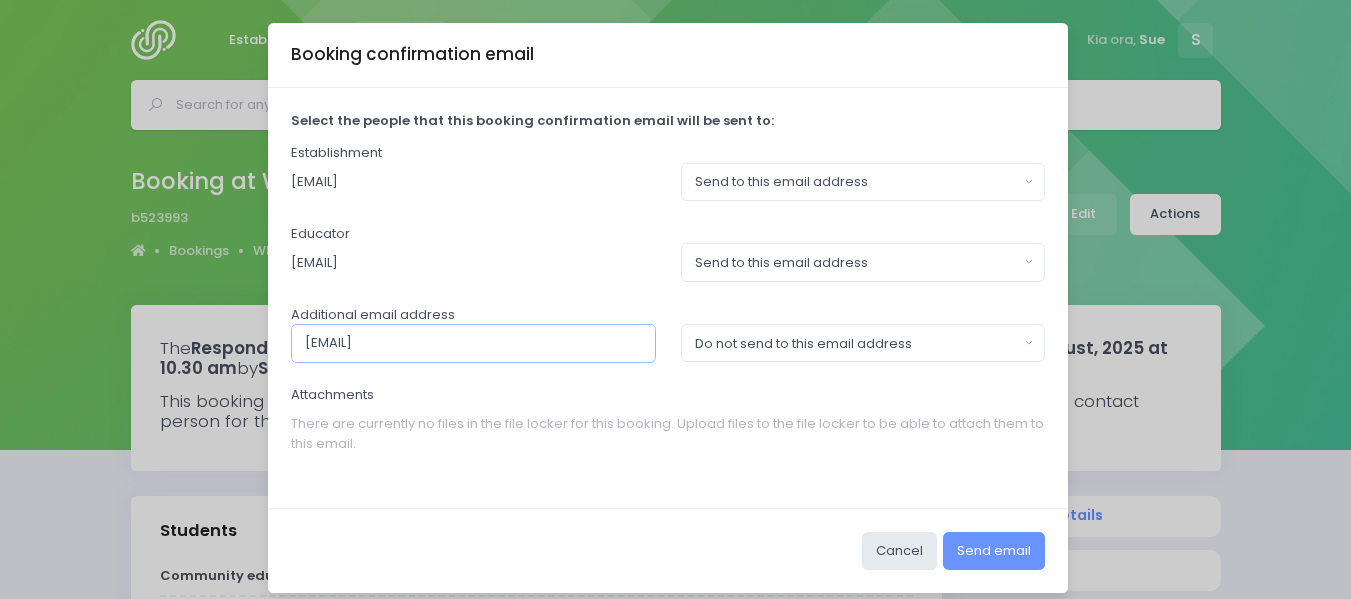type on "[EMAIL]" 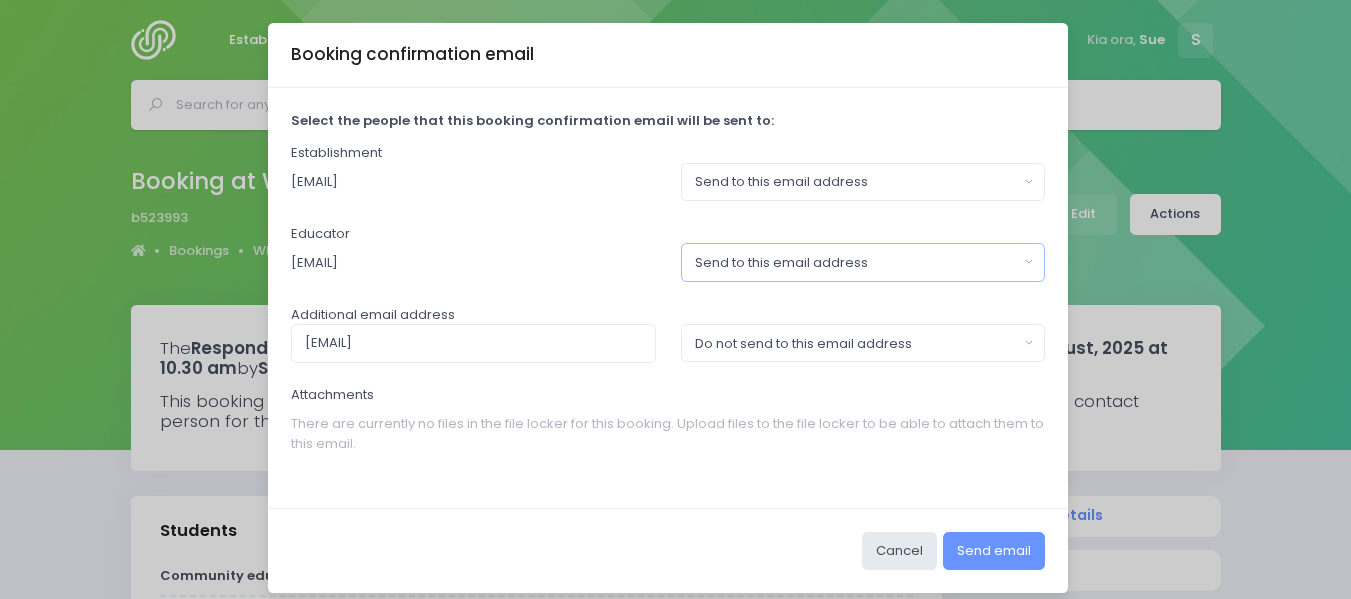 click on "Send to this email address" at bounding box center [863, 262] 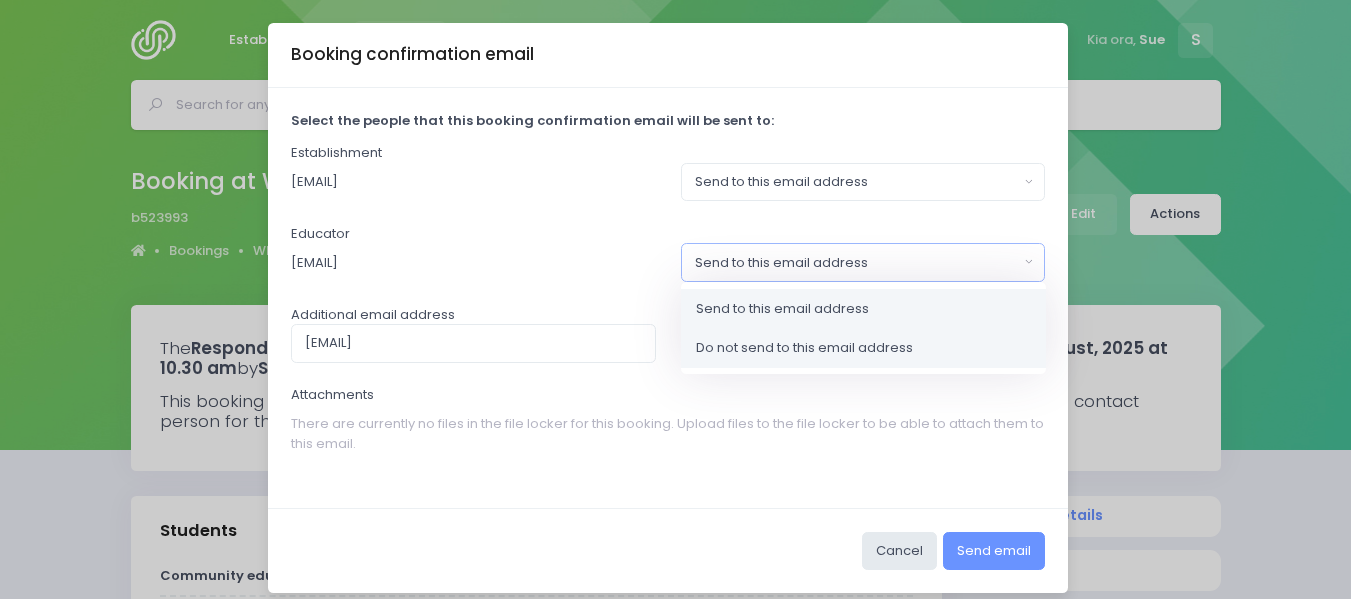 click on "Do not send to this email address" at bounding box center [804, 348] 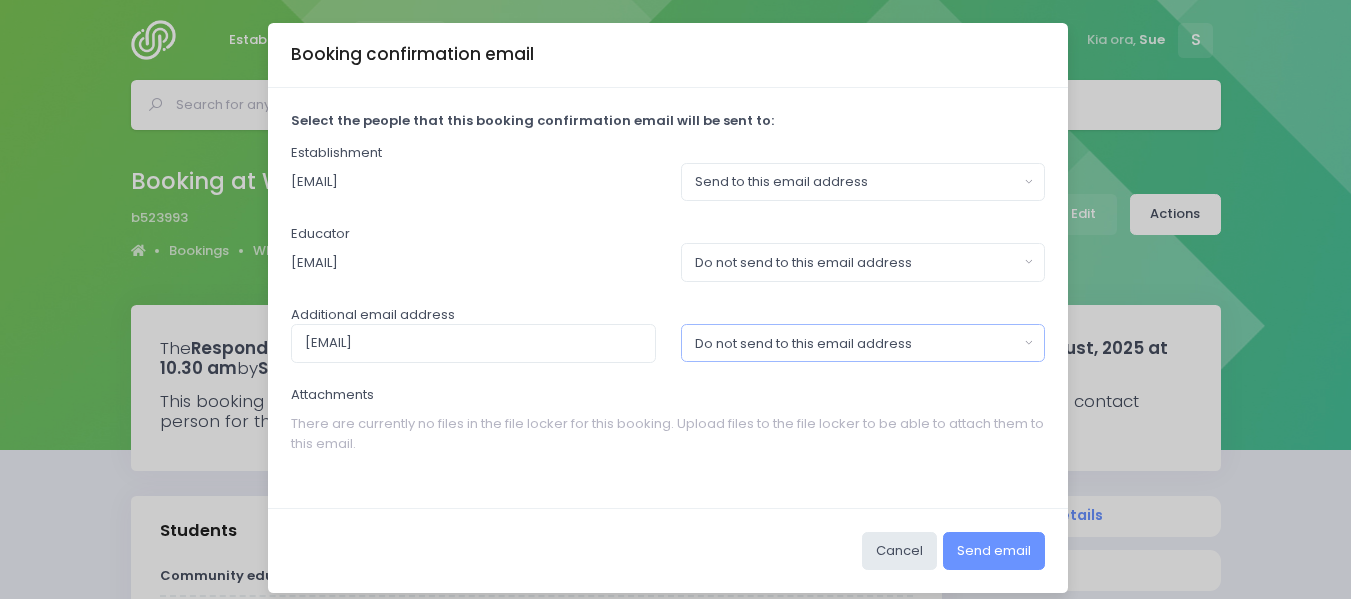 click on "Do not send to this email address" at bounding box center (863, 343) 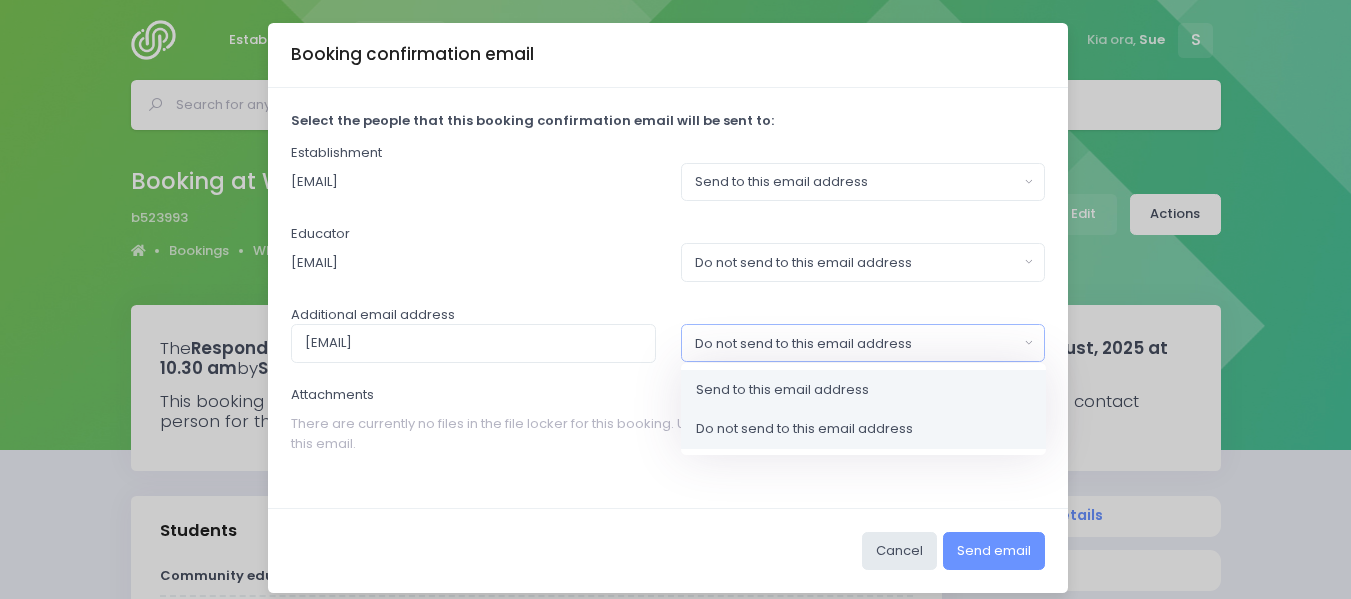 click on "Send to this email address" at bounding box center (782, 390) 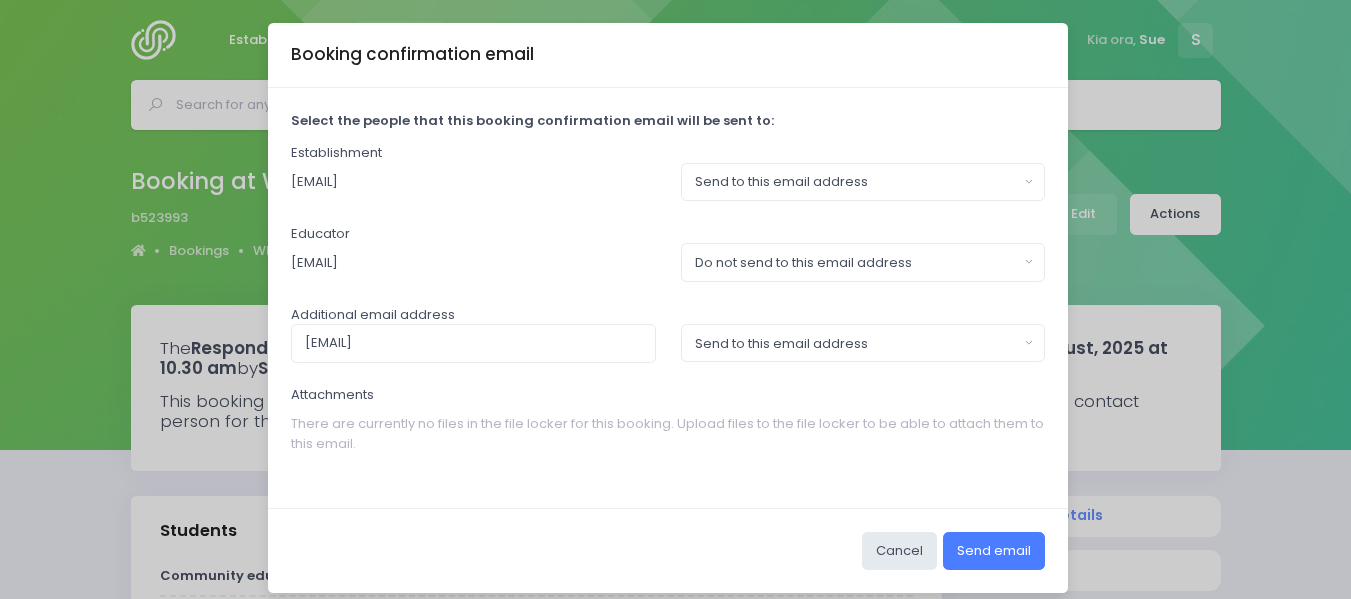 click on "Send email" at bounding box center (994, 551) 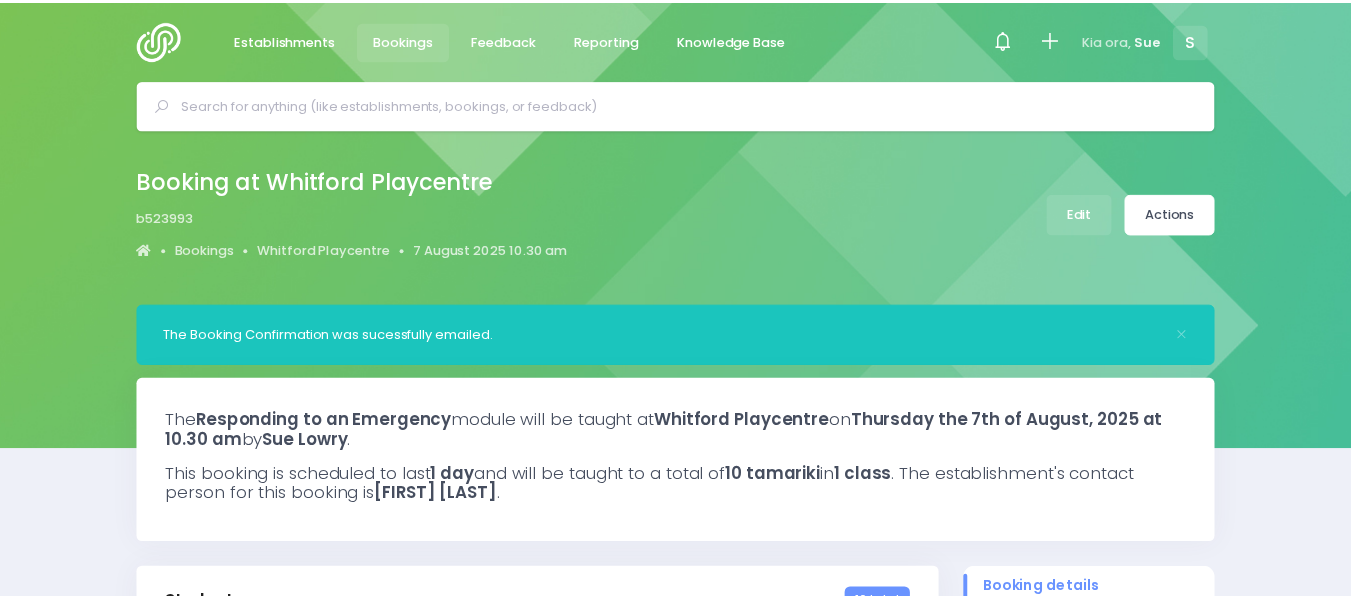 scroll, scrollTop: 0, scrollLeft: 0, axis: both 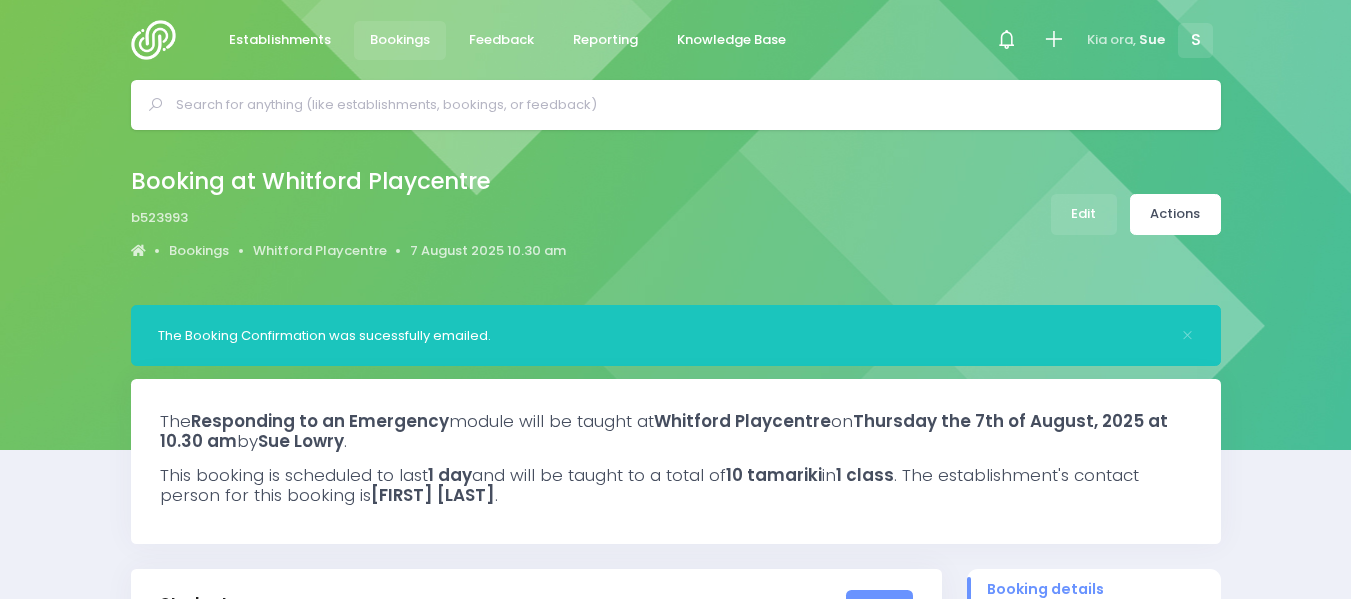 select on "5" 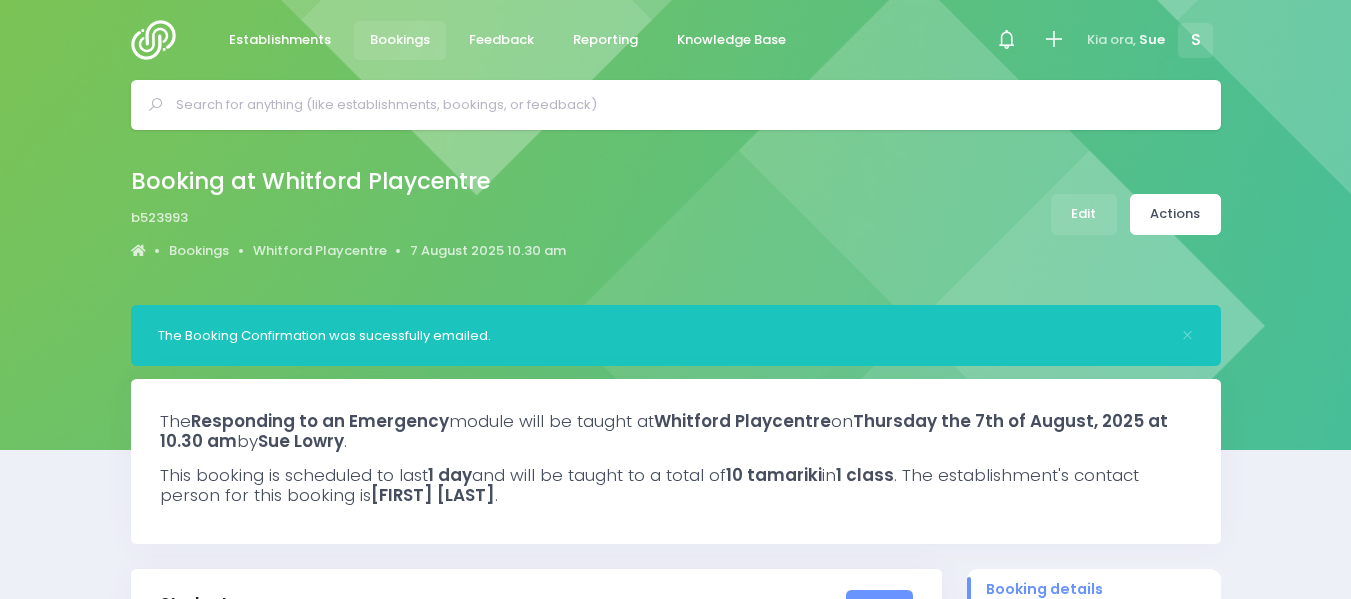 click at bounding box center (684, 105) 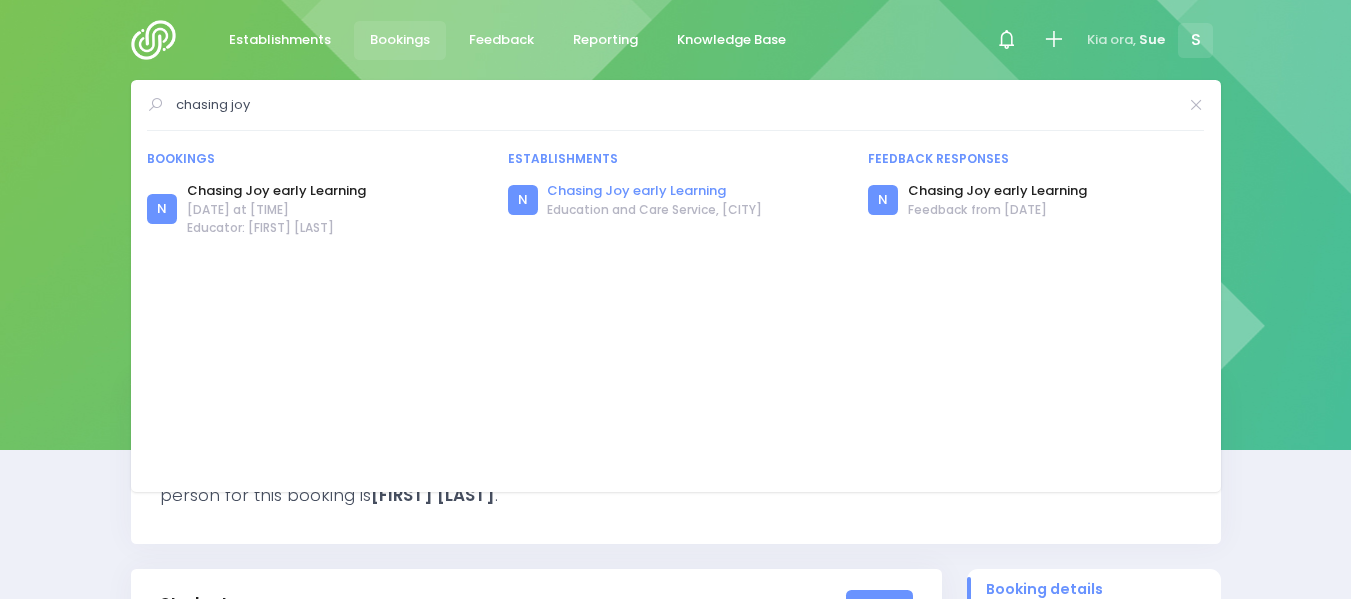 type on "chasing joy" 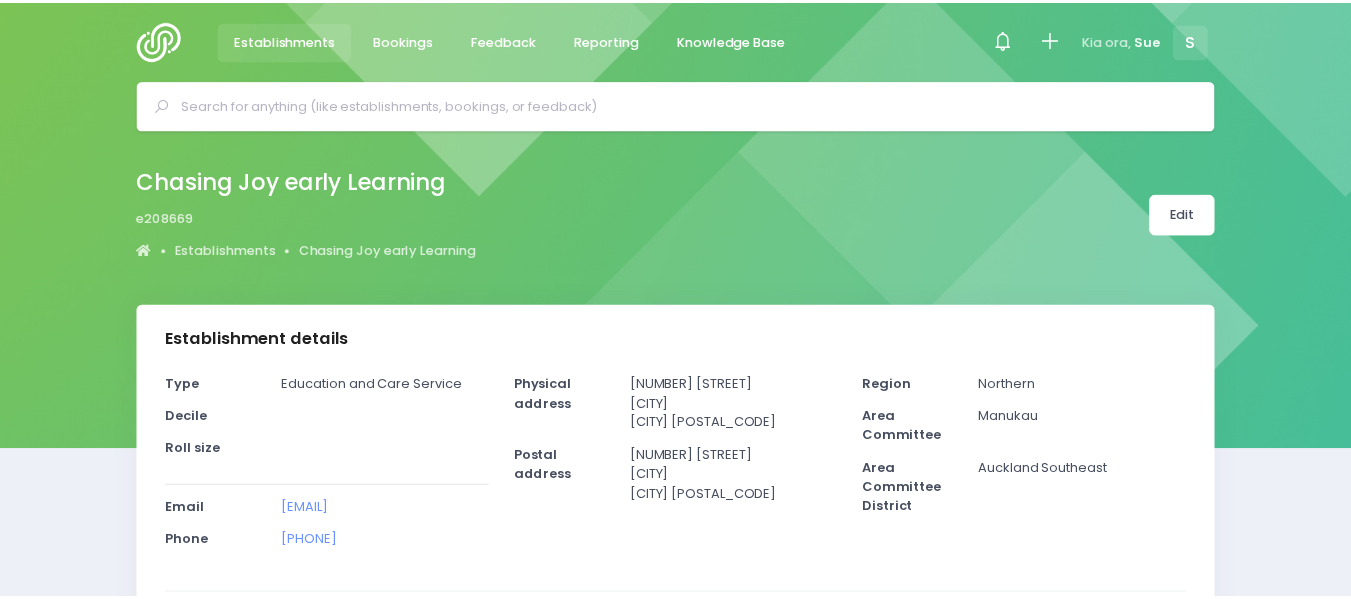 scroll, scrollTop: 0, scrollLeft: 0, axis: both 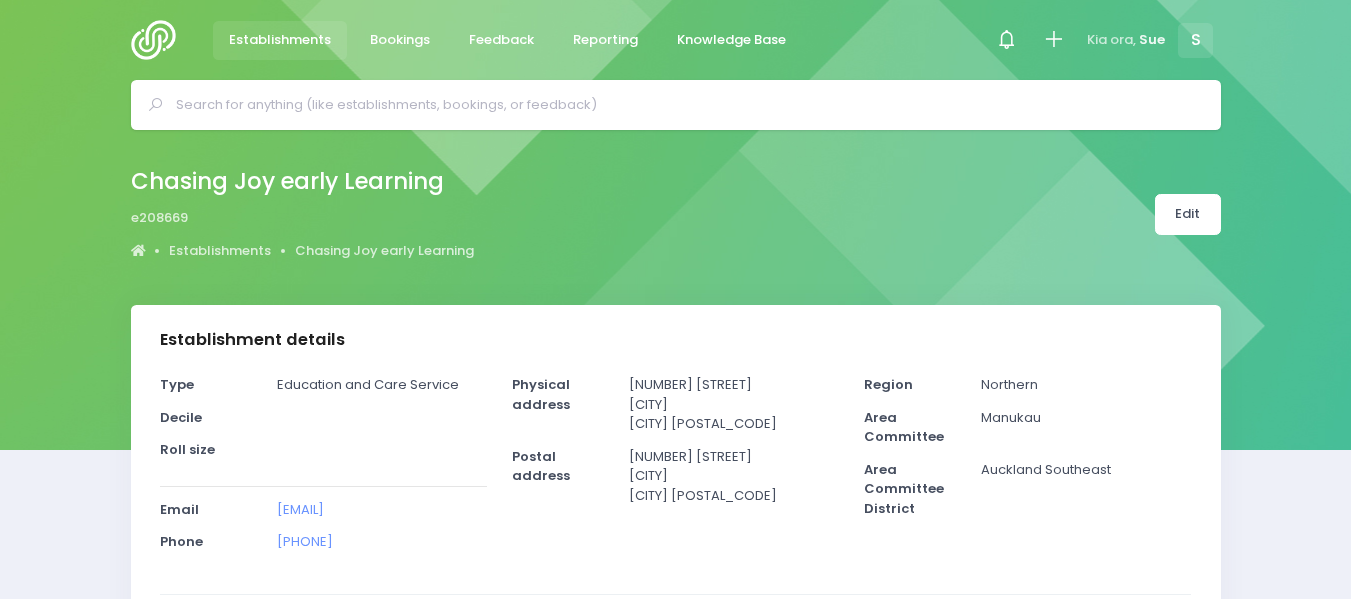 select on "5" 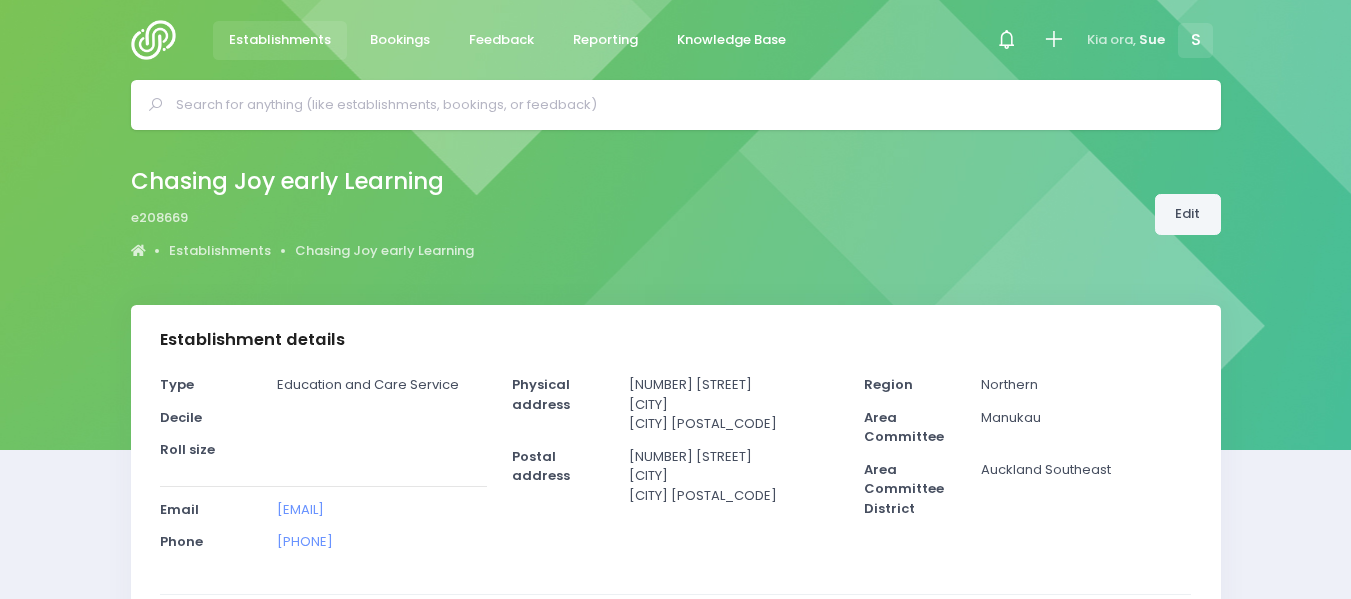click on "Edit" at bounding box center [1188, 214] 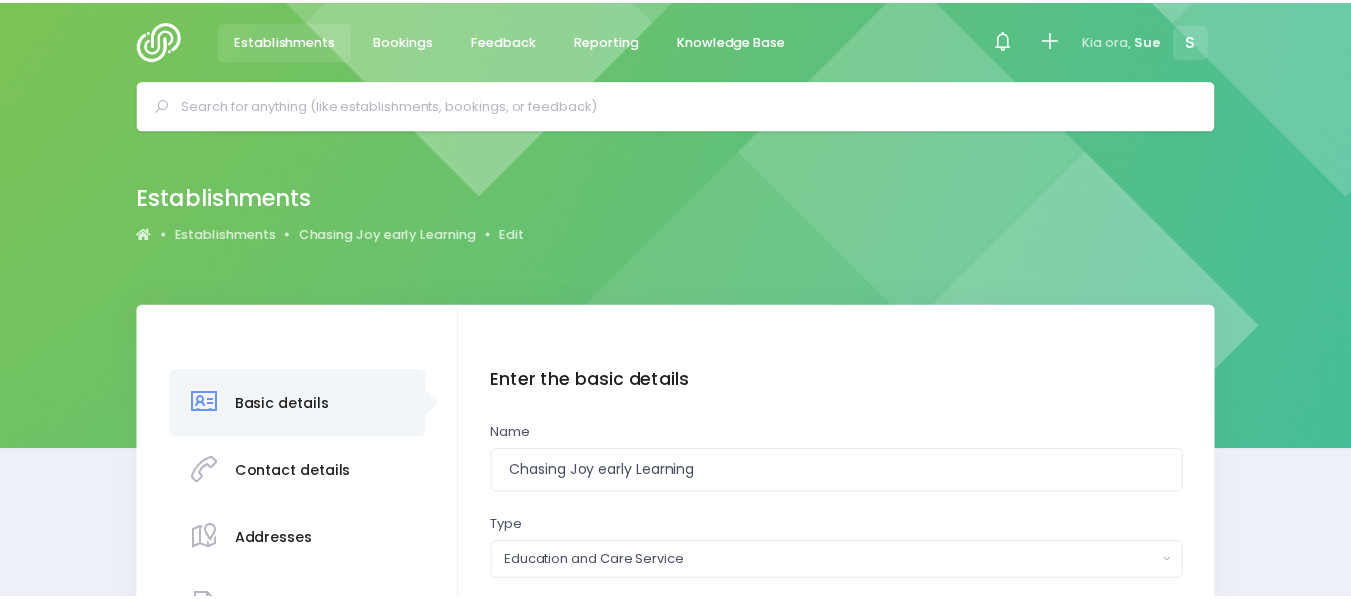 scroll, scrollTop: 0, scrollLeft: 0, axis: both 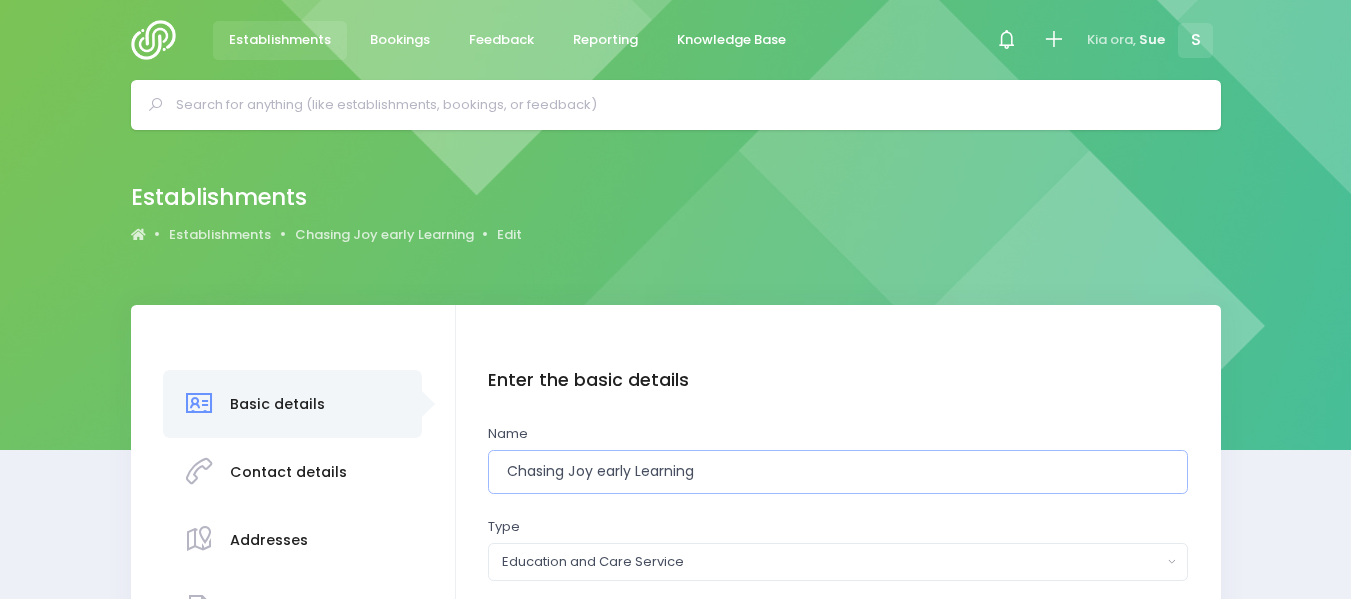 click on "Chasing Joy early Learning" at bounding box center [838, 472] 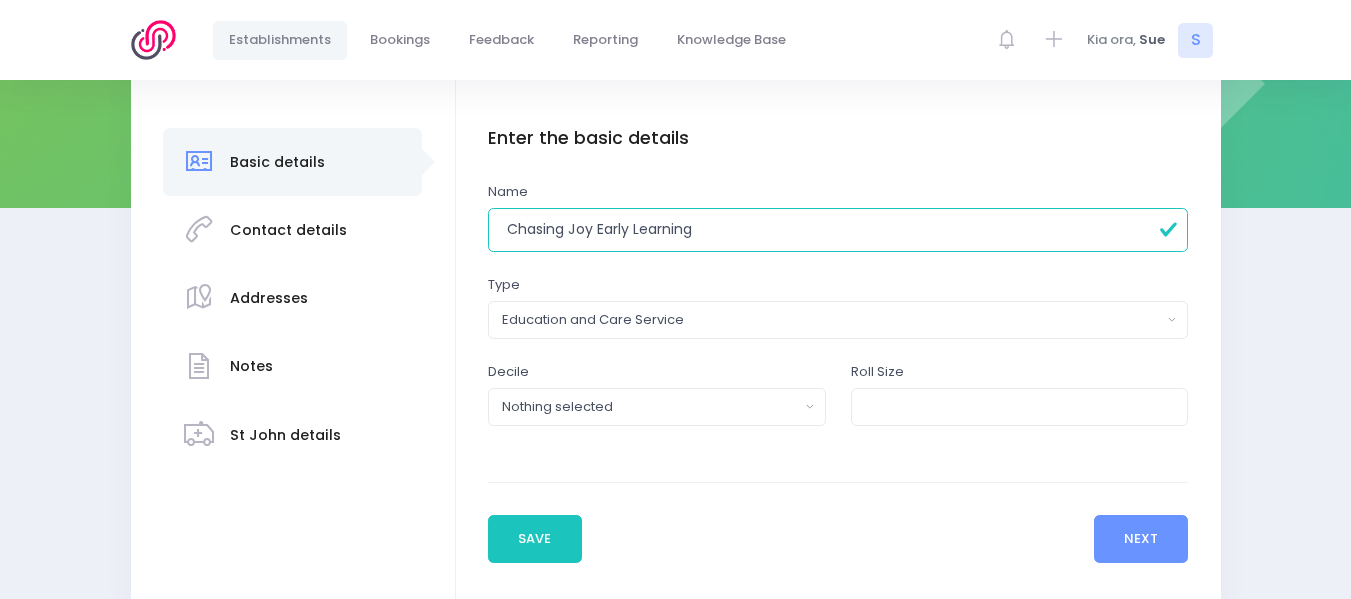 scroll, scrollTop: 312, scrollLeft: 0, axis: vertical 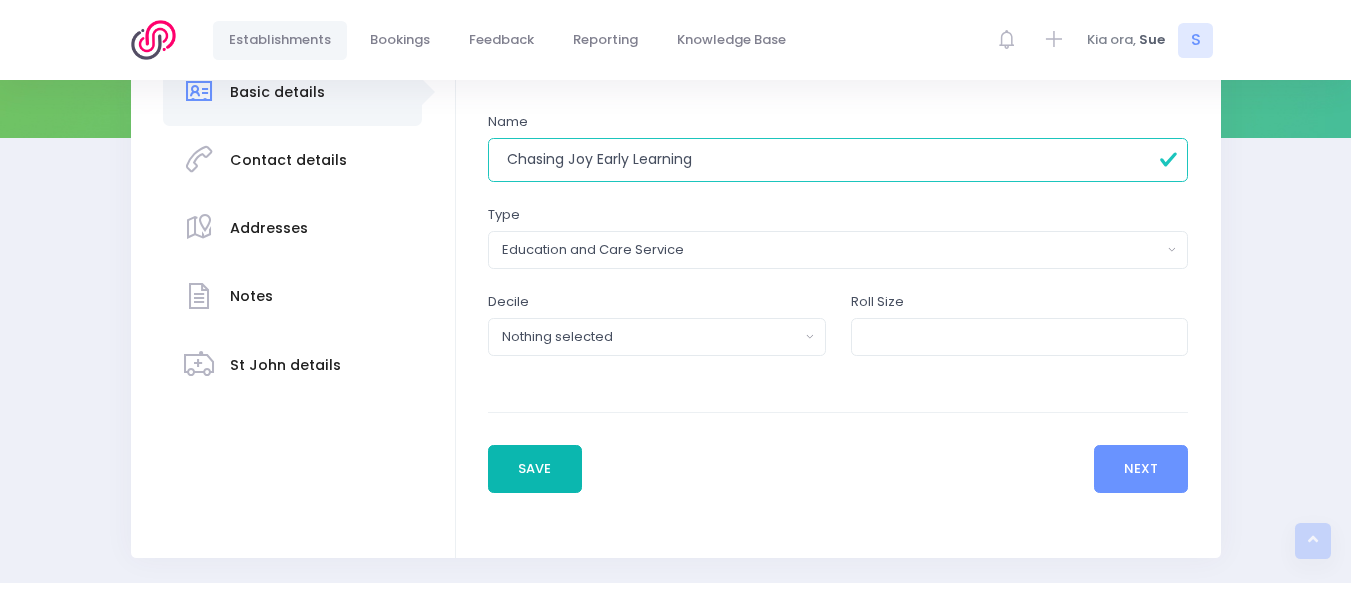 type on "Chasing Joy Early Learning" 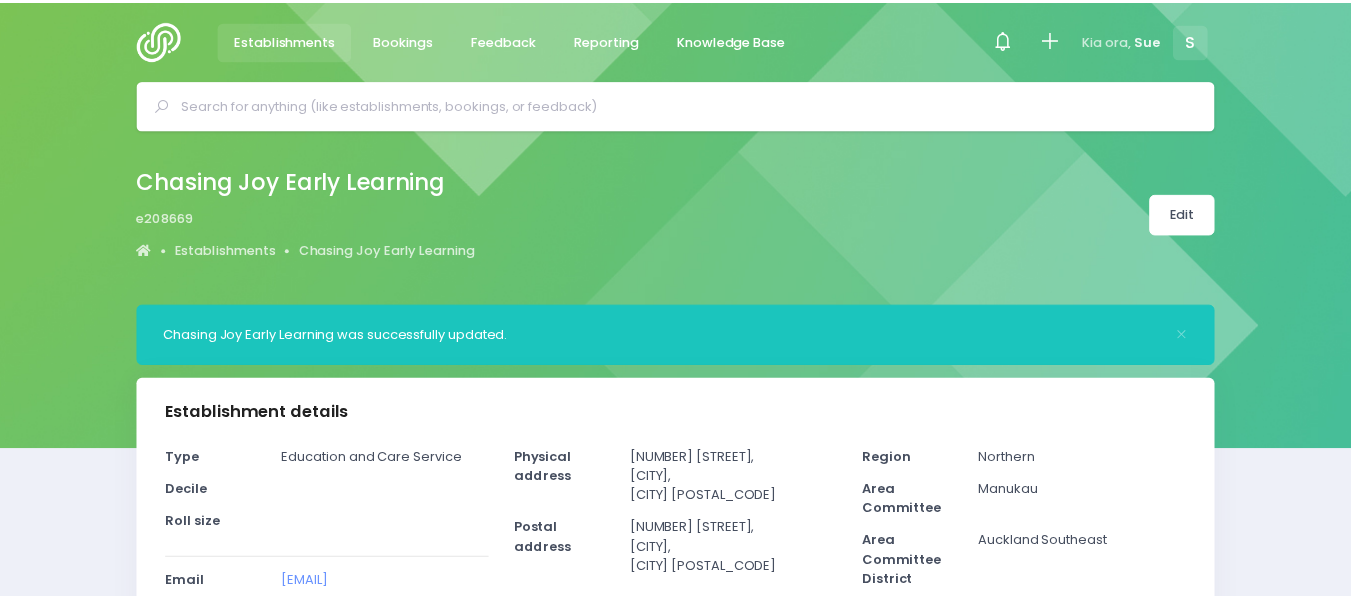 scroll, scrollTop: 0, scrollLeft: 0, axis: both 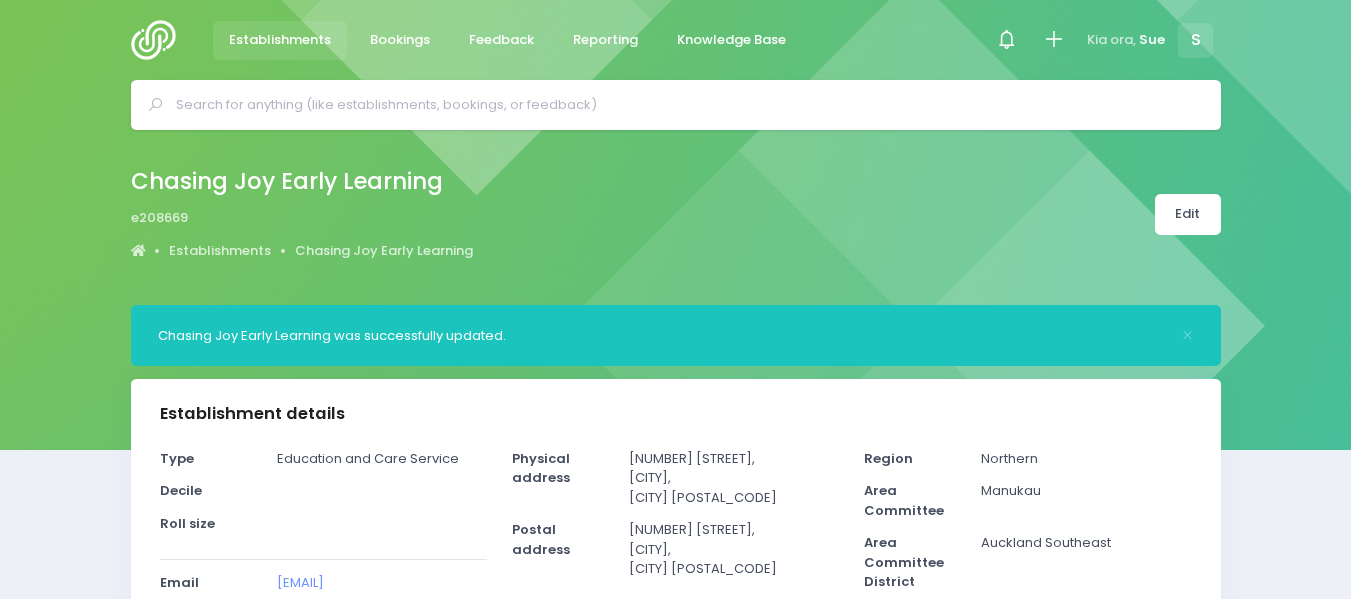 select on "5" 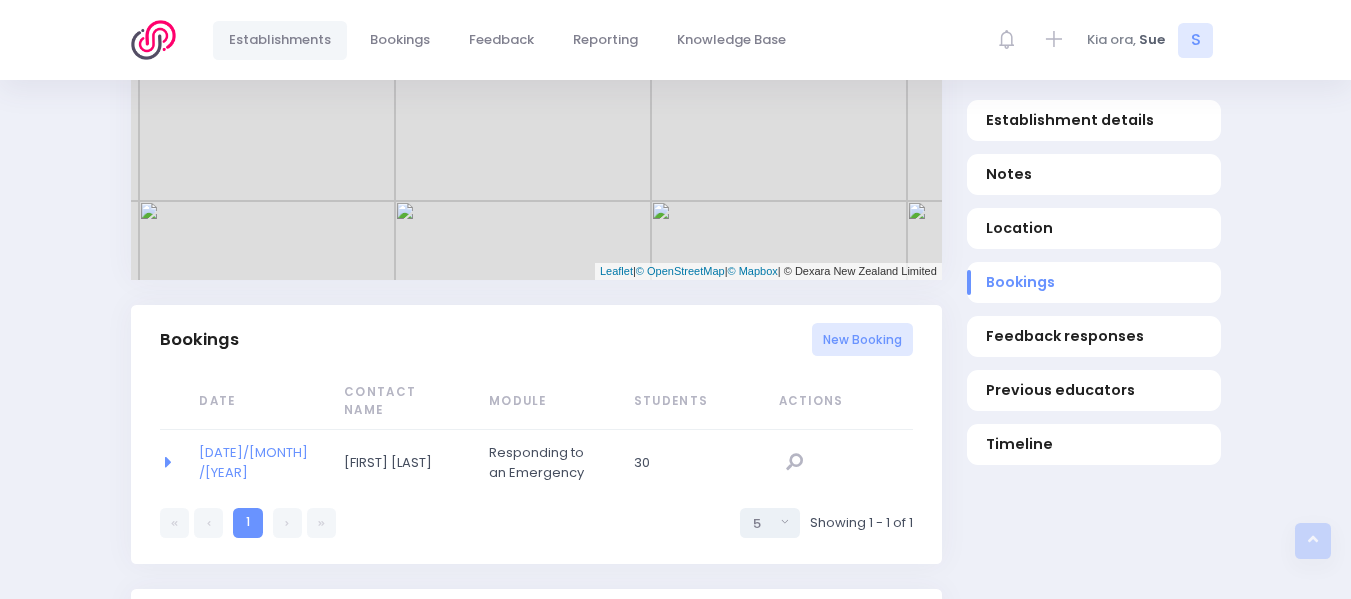 scroll, scrollTop: 1143, scrollLeft: 0, axis: vertical 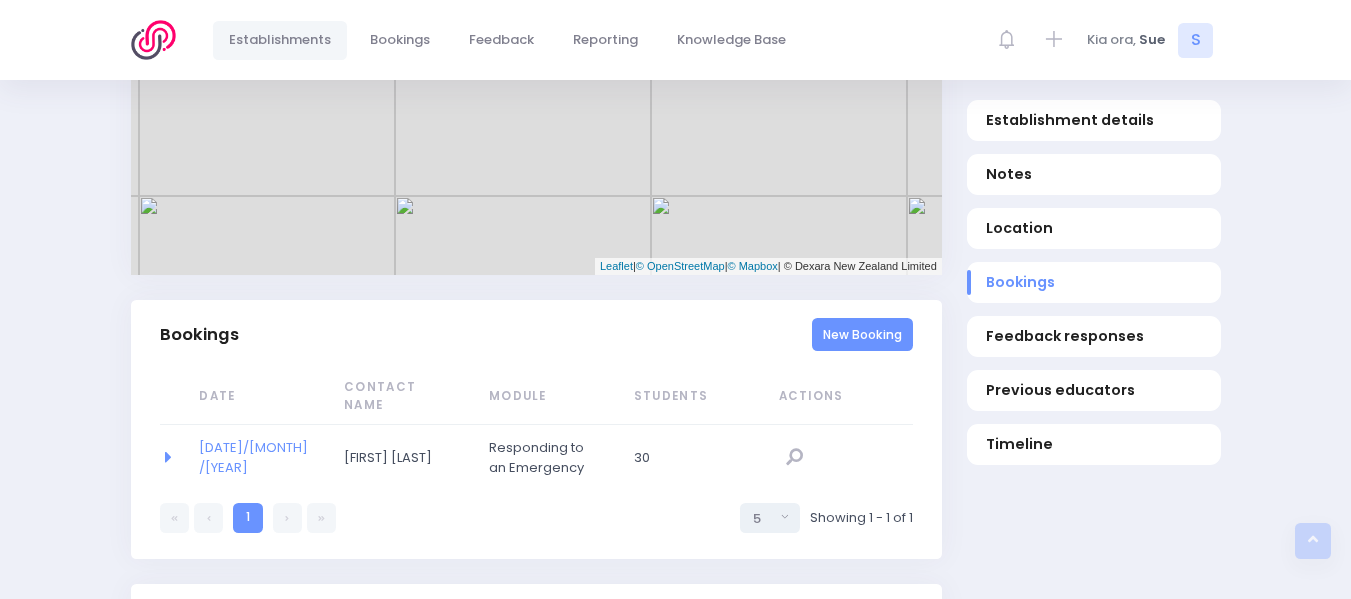 click on "New Booking" at bounding box center (862, 334) 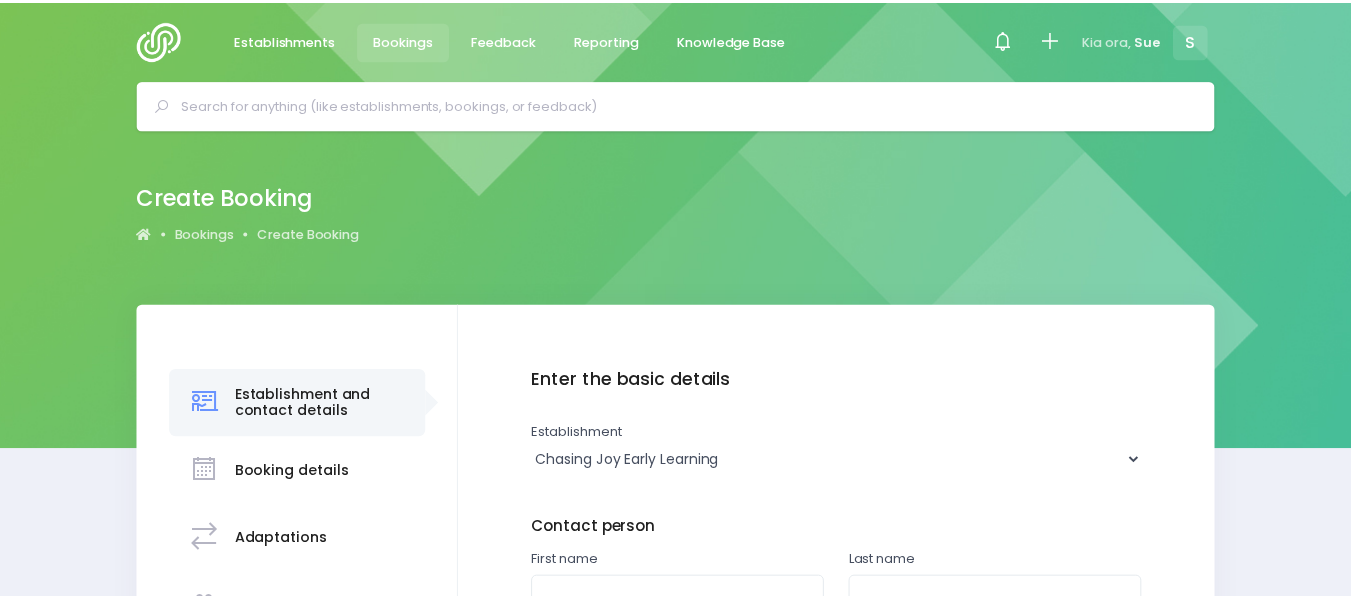 scroll, scrollTop: 0, scrollLeft: 0, axis: both 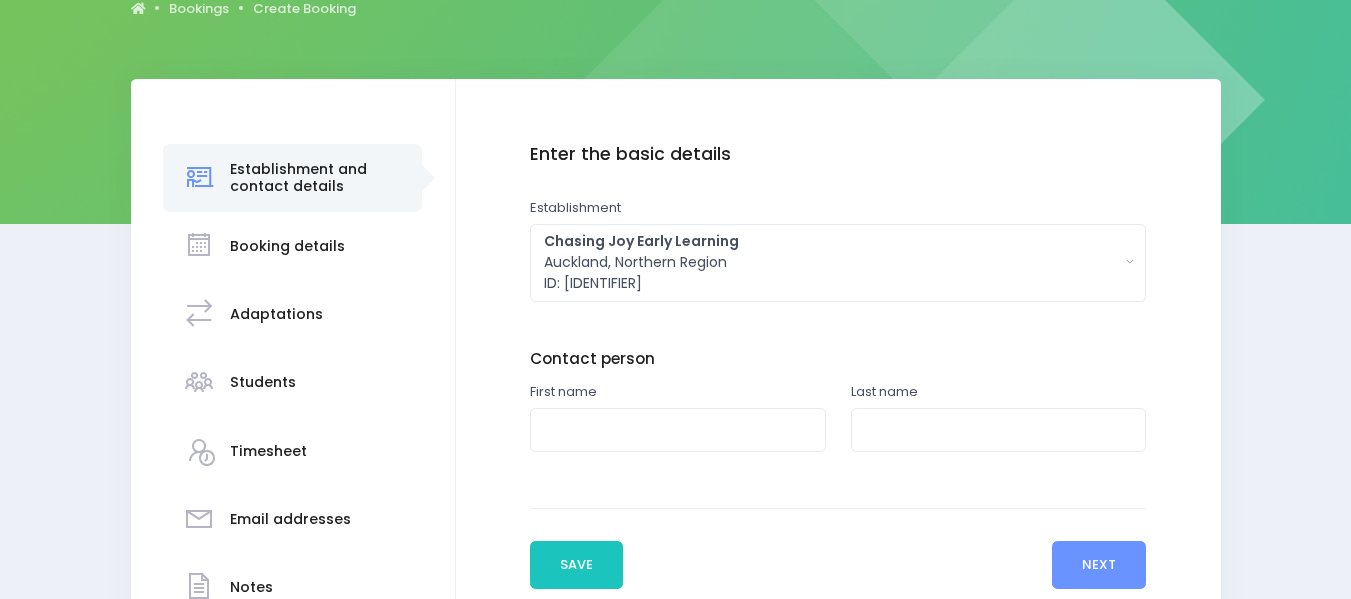 click on "Establishments
Bookings
Feedback
Reporting
Knowledge Base" at bounding box center [675, 73] 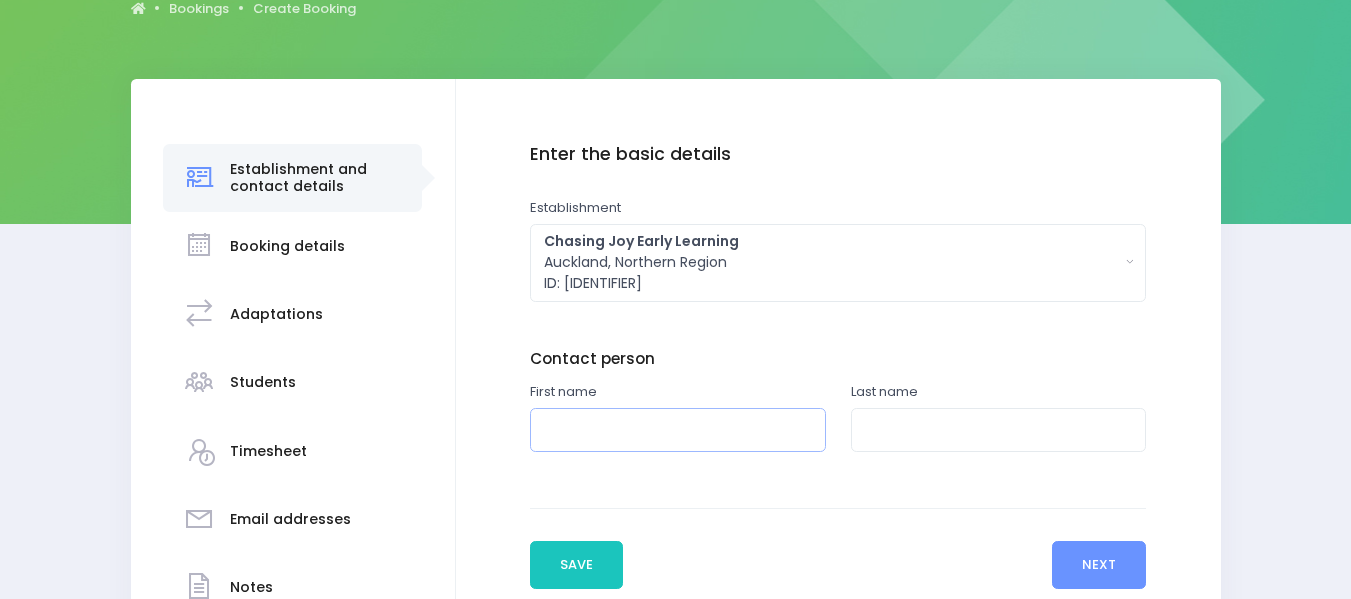 click at bounding box center (678, 430) 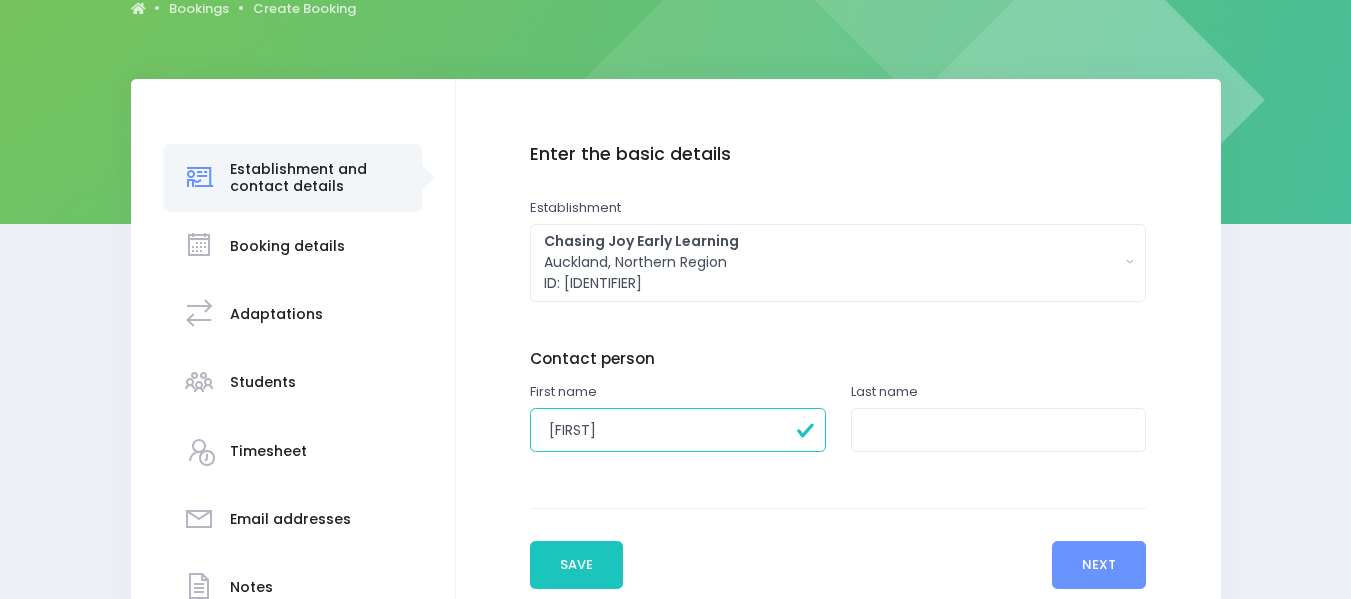 type on "Cindy" 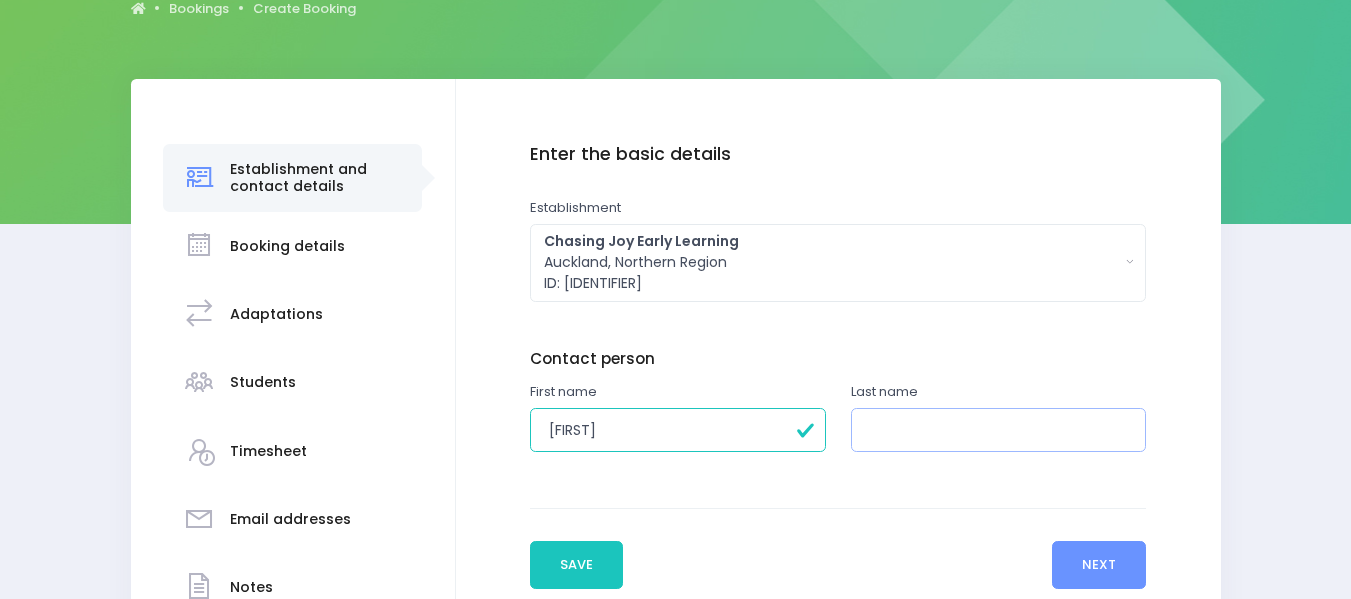 click at bounding box center (999, 430) 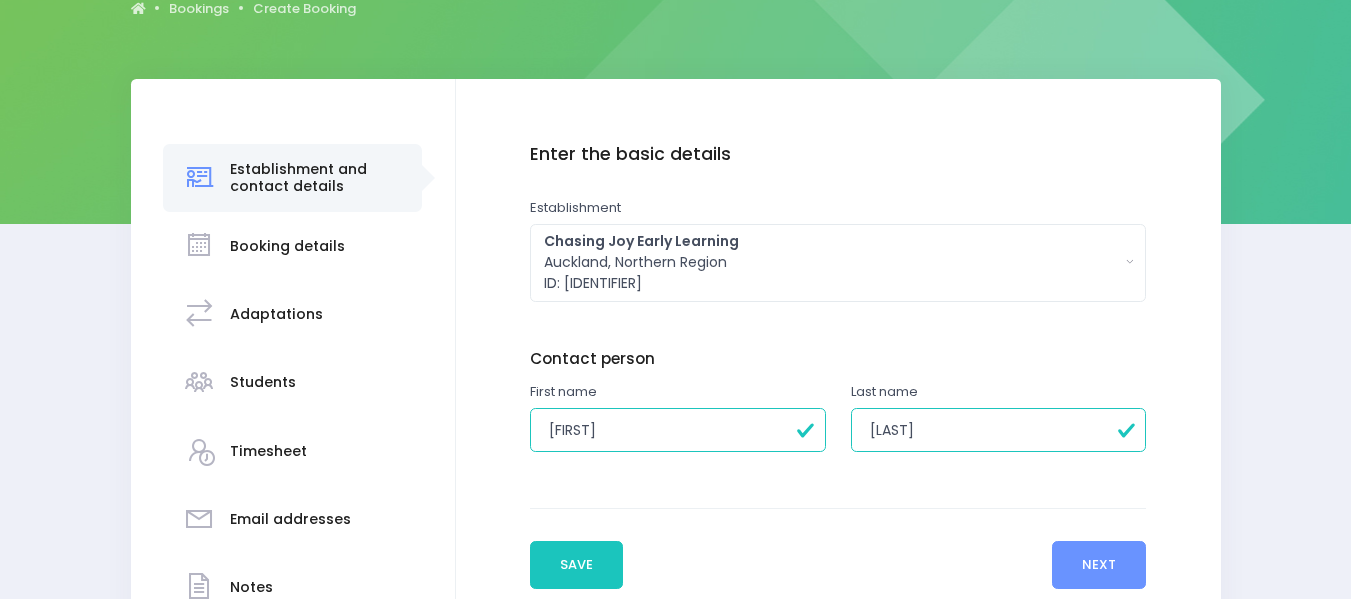 type on "Biddle" 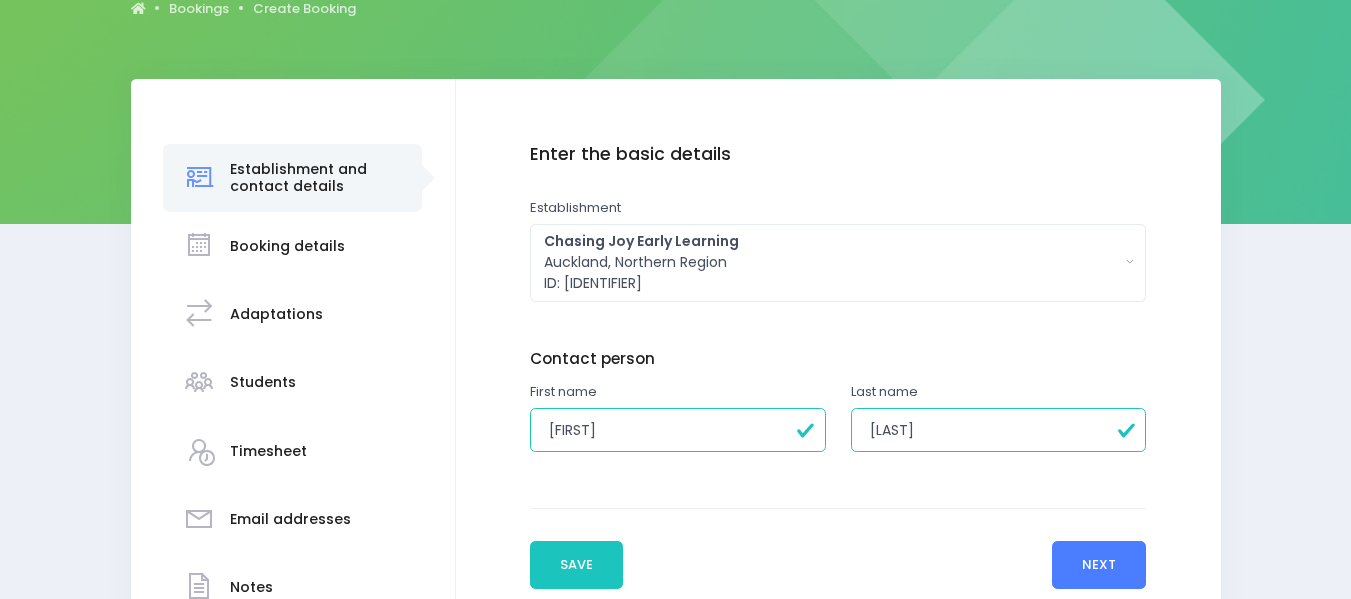 click on "Next" at bounding box center (1099, 565) 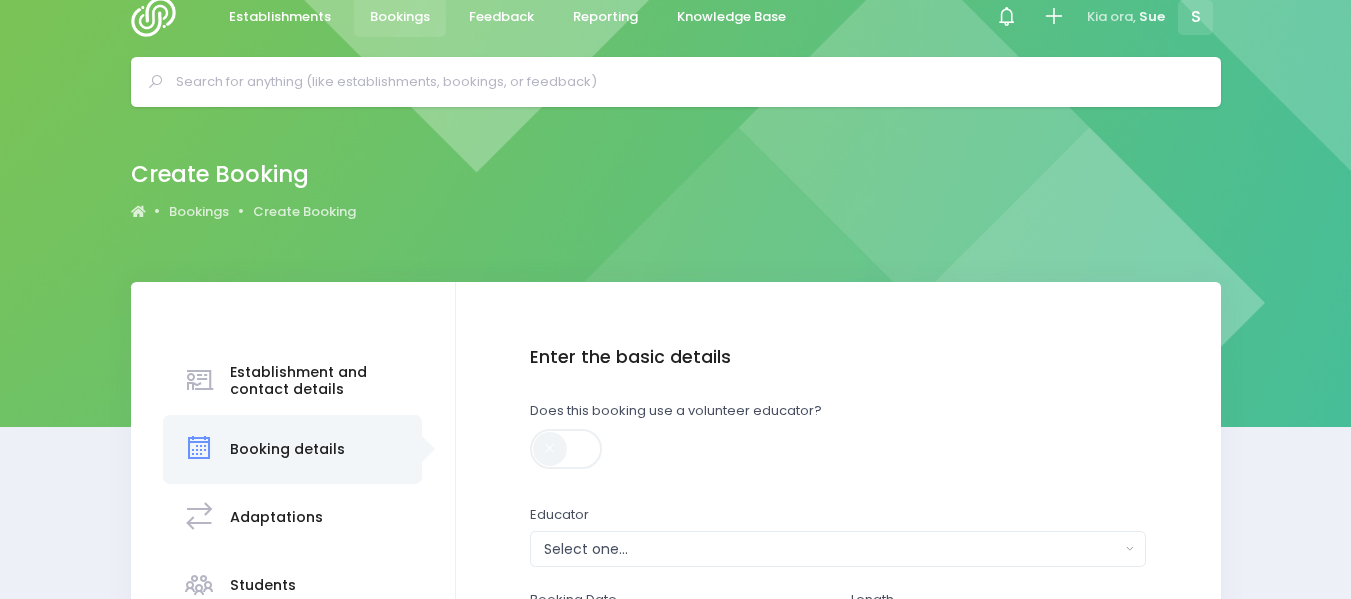 scroll, scrollTop: 0, scrollLeft: 0, axis: both 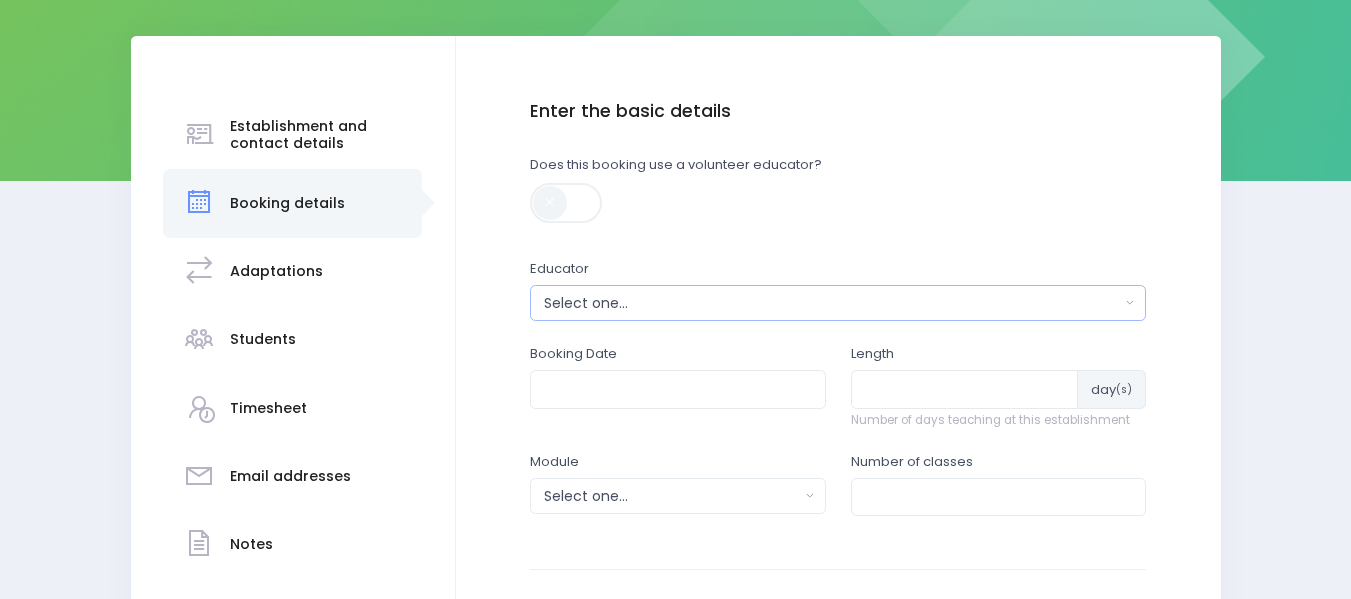 click on "Select one..." at bounding box center [832, 303] 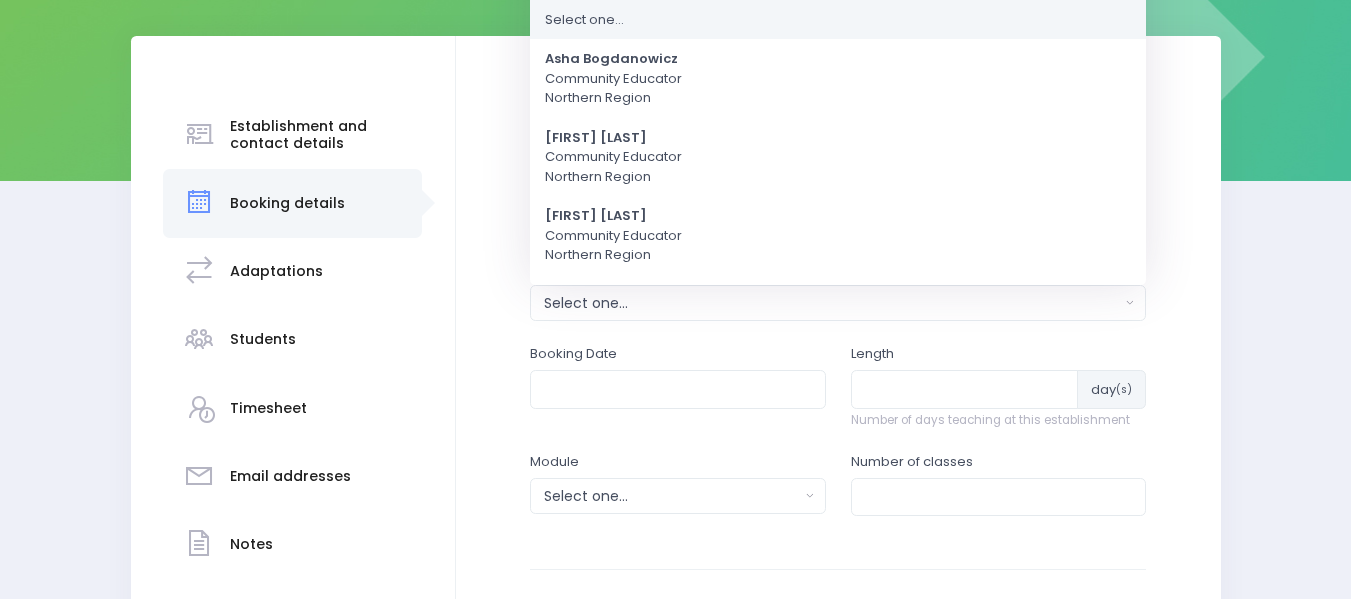 scroll, scrollTop: 0, scrollLeft: 0, axis: both 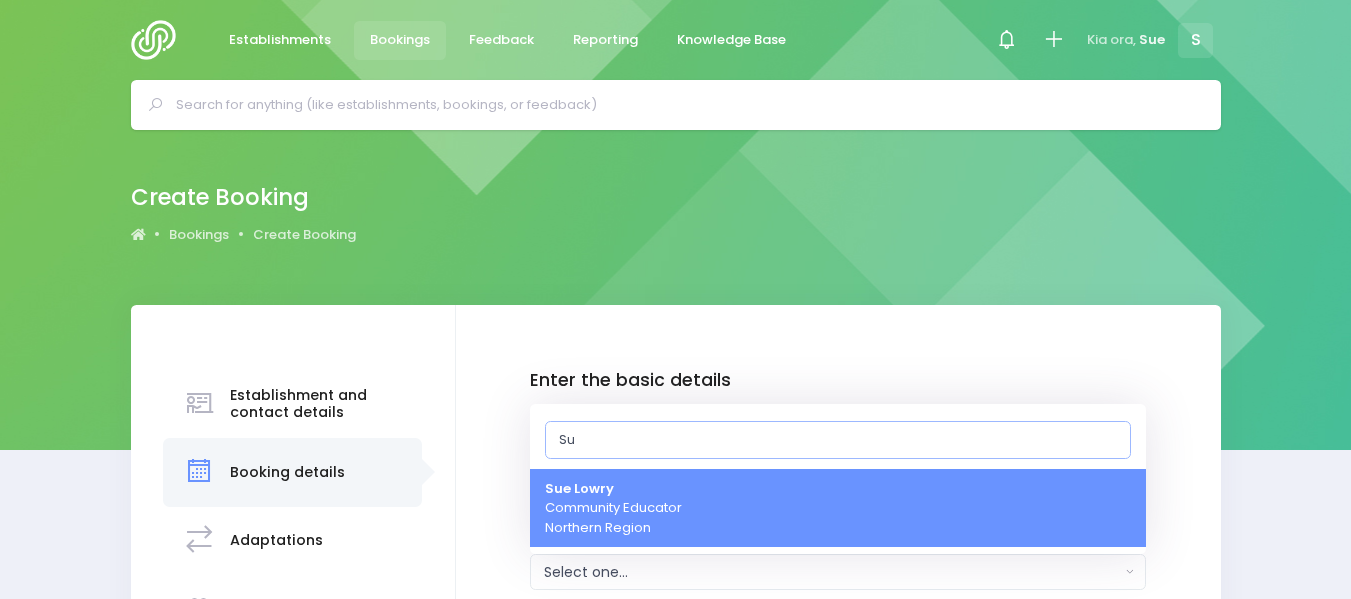 type on "Sue" 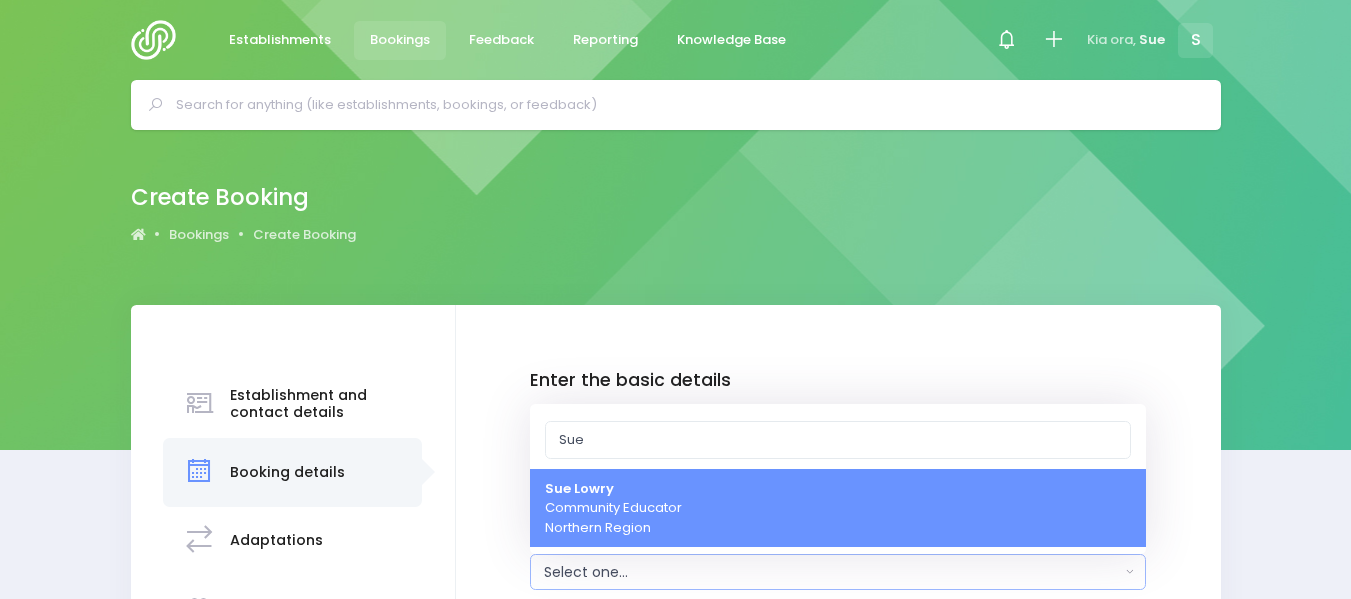 click on "Sue Lowry" at bounding box center [579, 488] 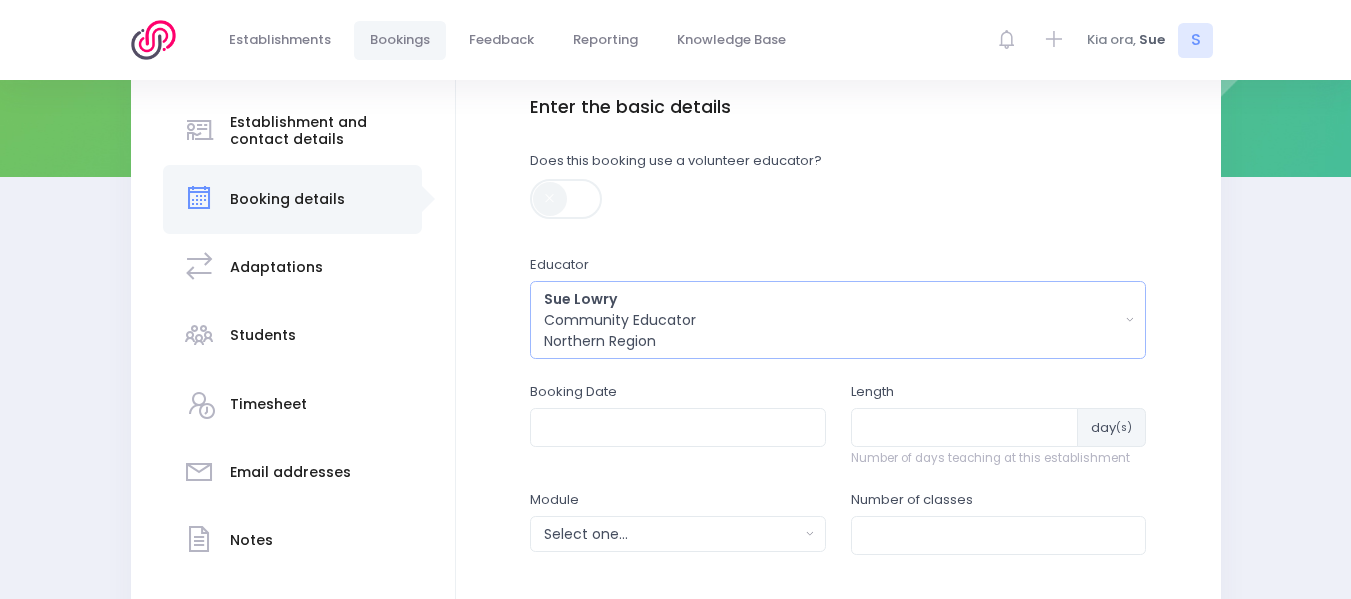 scroll, scrollTop: 396, scrollLeft: 0, axis: vertical 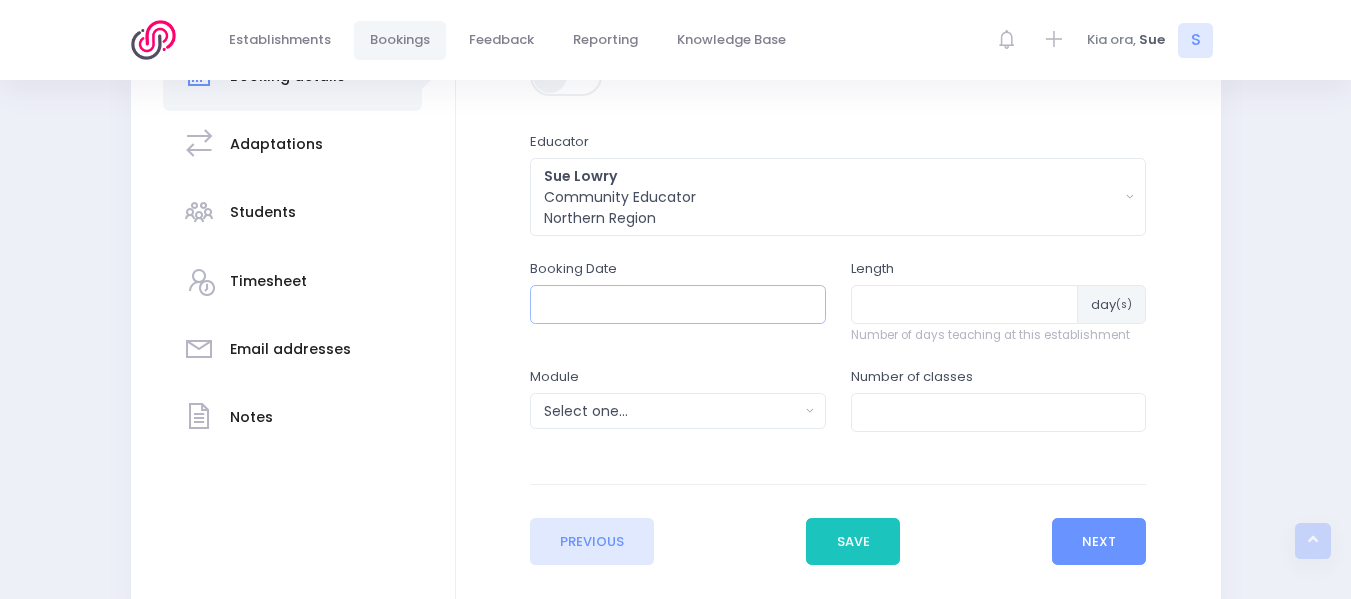 click at bounding box center [678, 304] 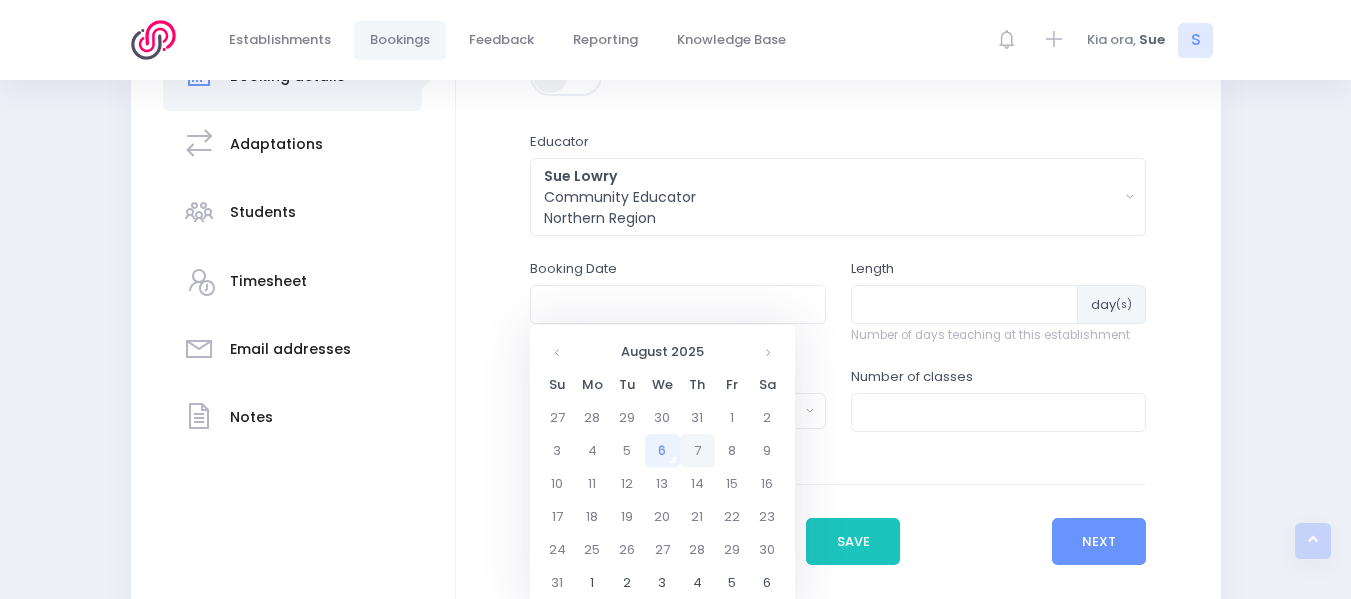 click on "7" at bounding box center (697, 450) 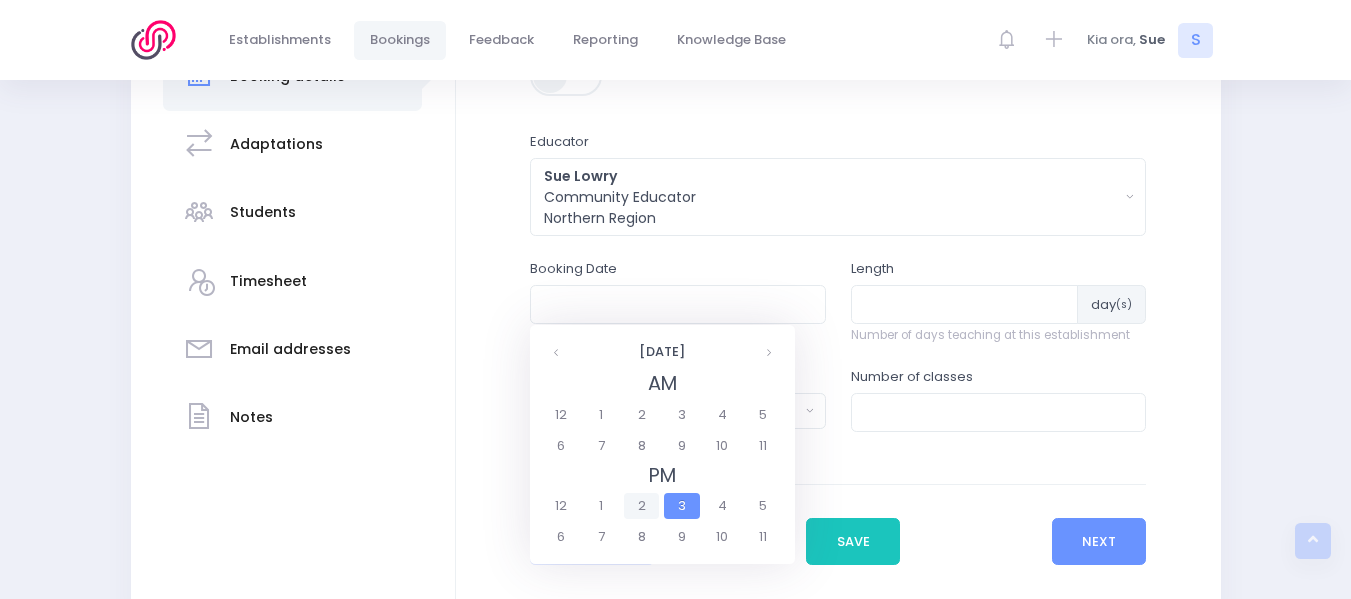 click on "2" at bounding box center (641, 506) 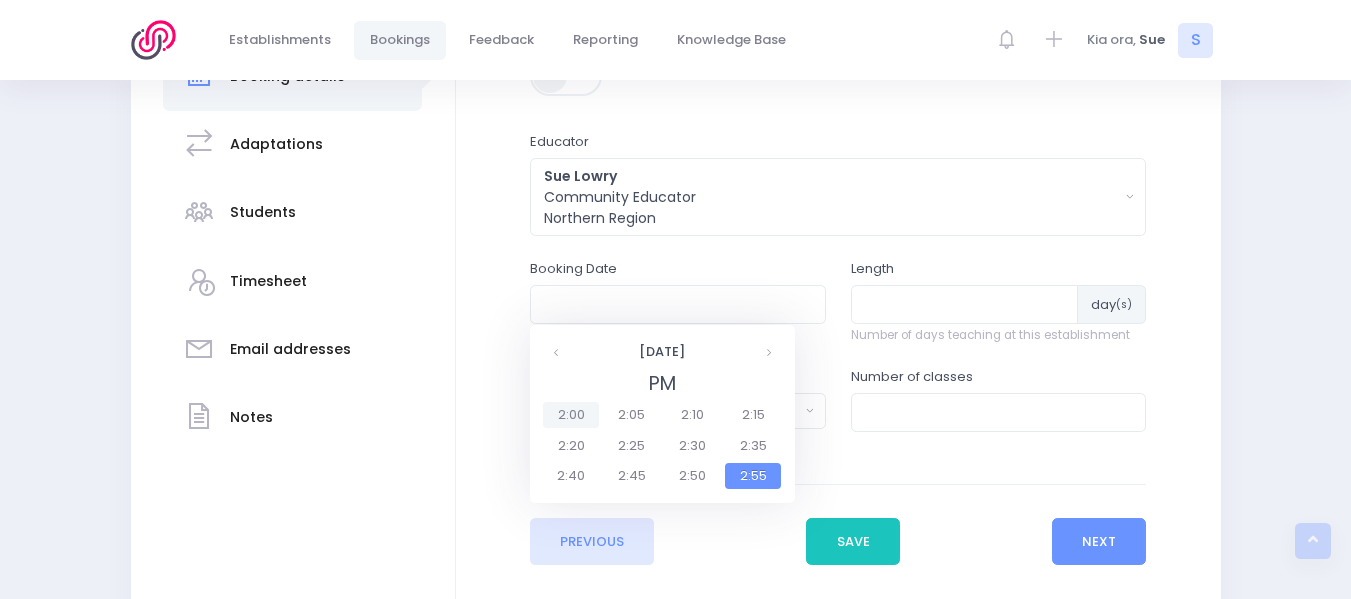 click on "2:00" at bounding box center (571, 415) 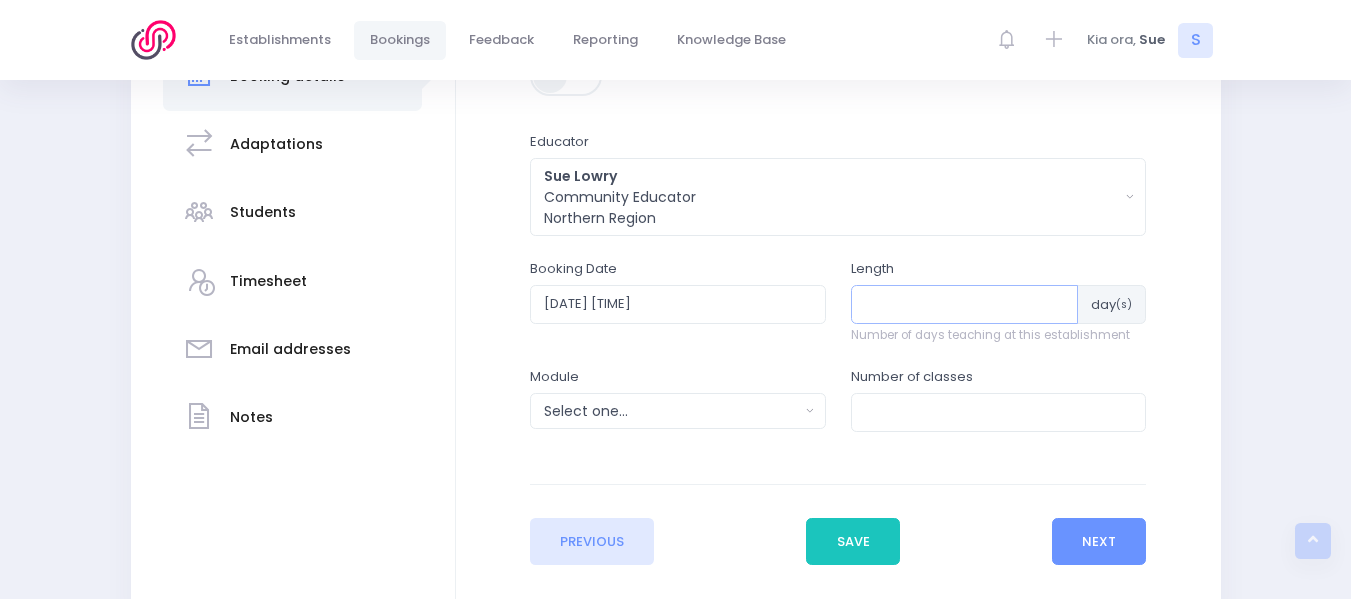 click at bounding box center [965, 304] 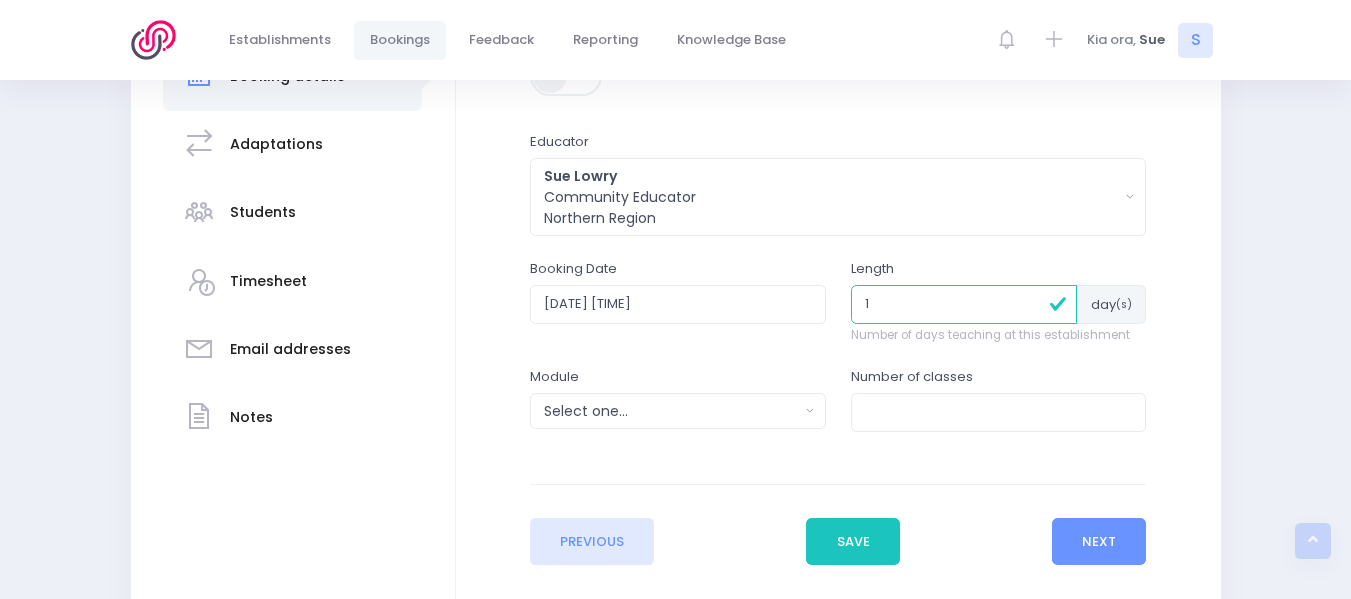 type on "1" 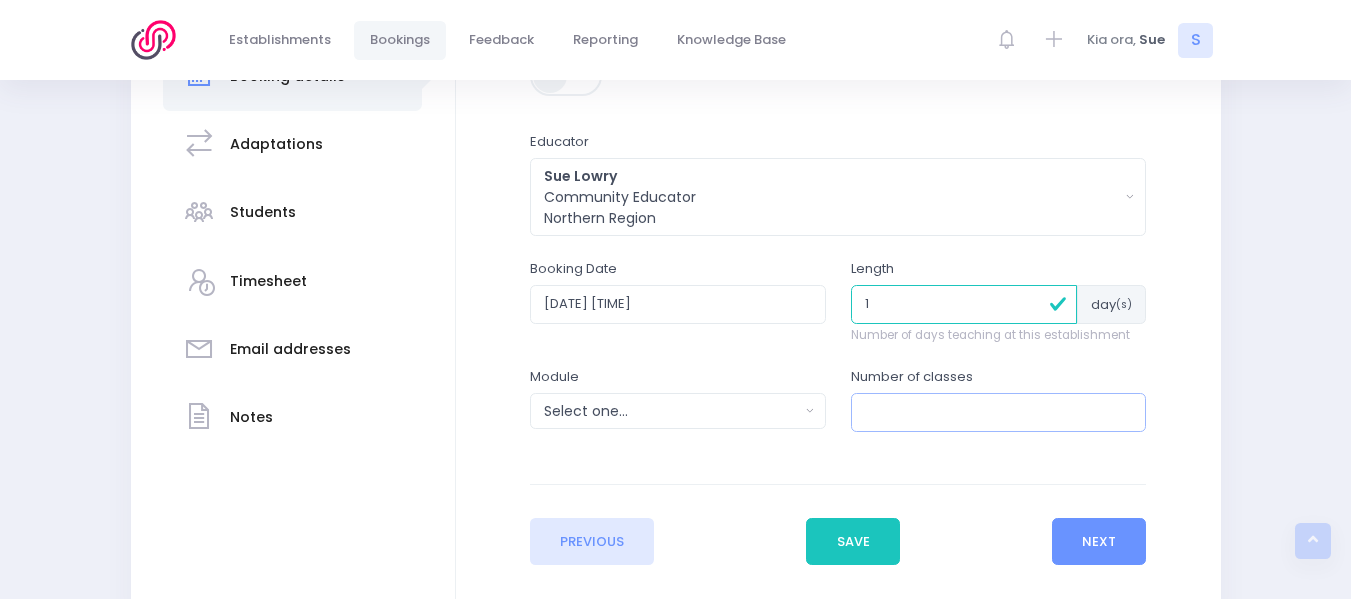 click at bounding box center [999, 412] 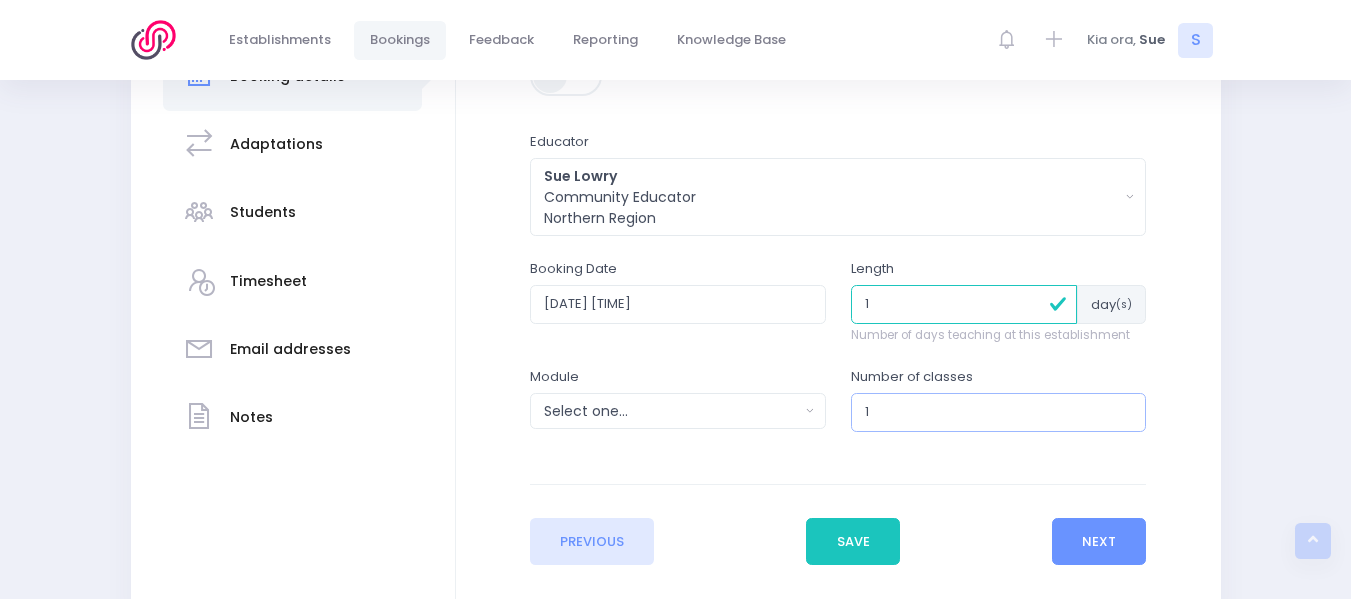 type on "1" 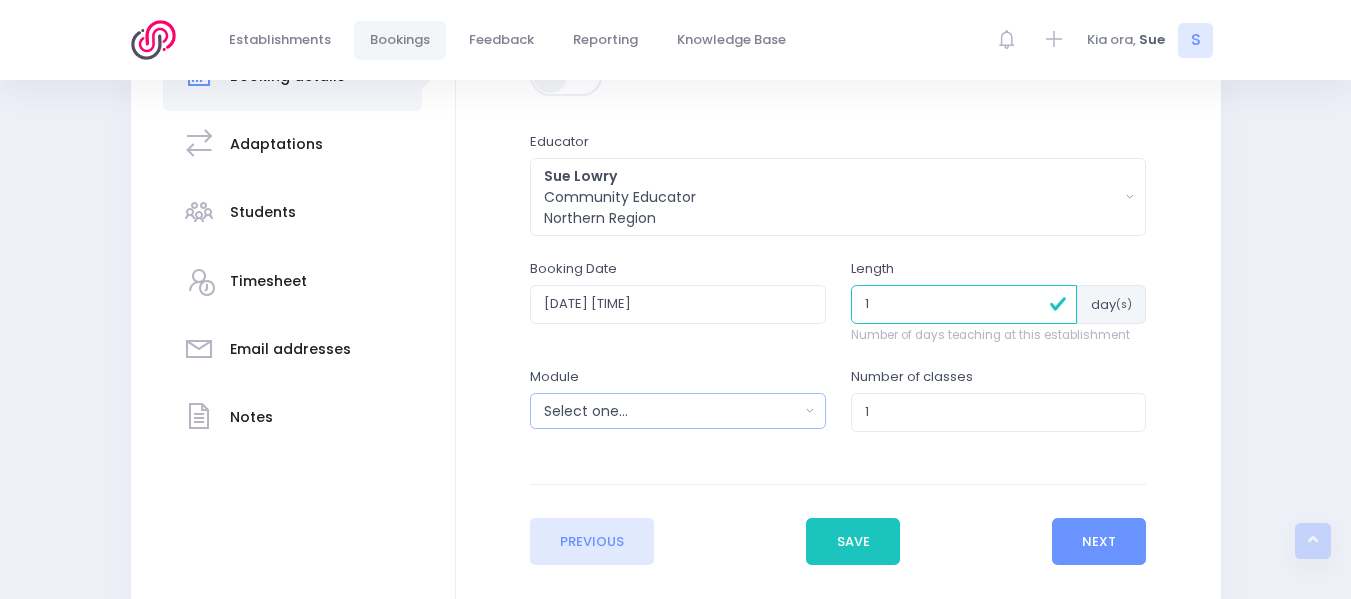 click on "Select one..." at bounding box center [671, 411] 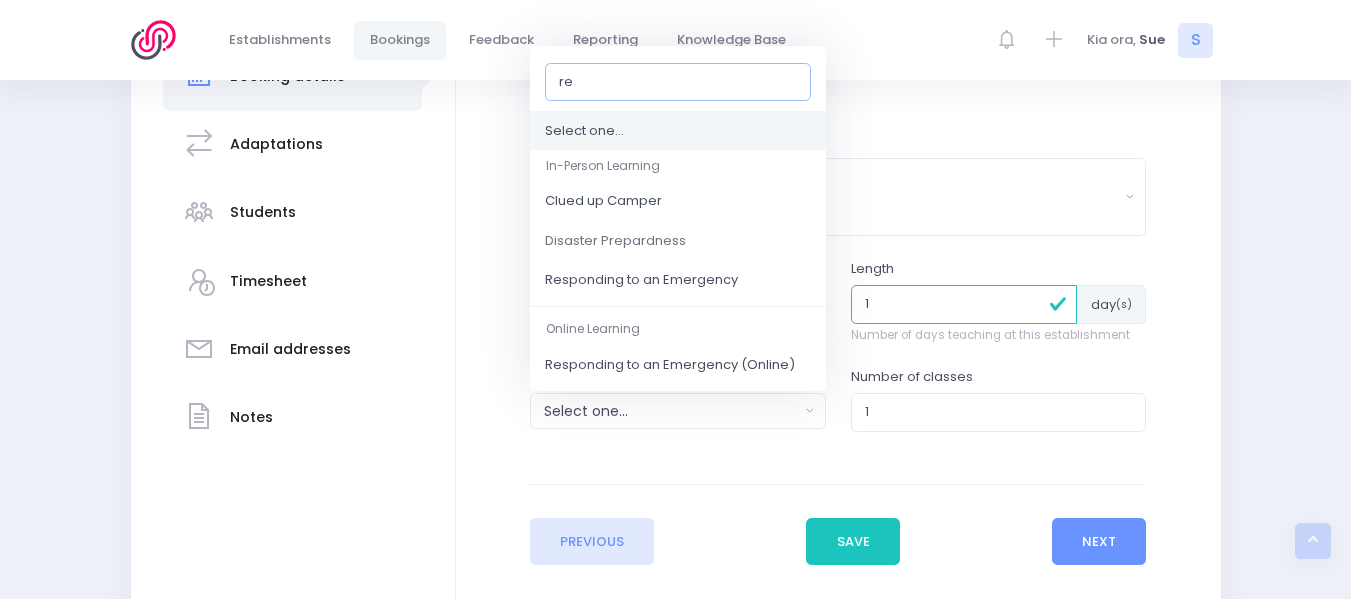 type on "res" 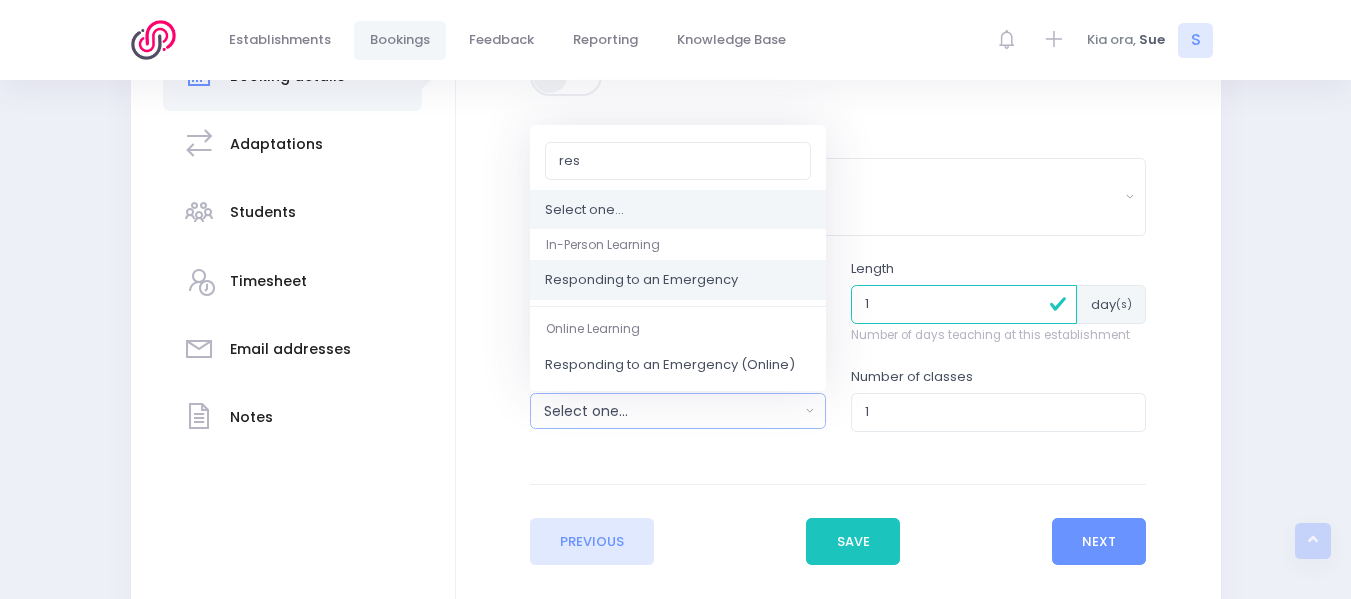 click on "Responding to an Emergency" at bounding box center [641, 281] 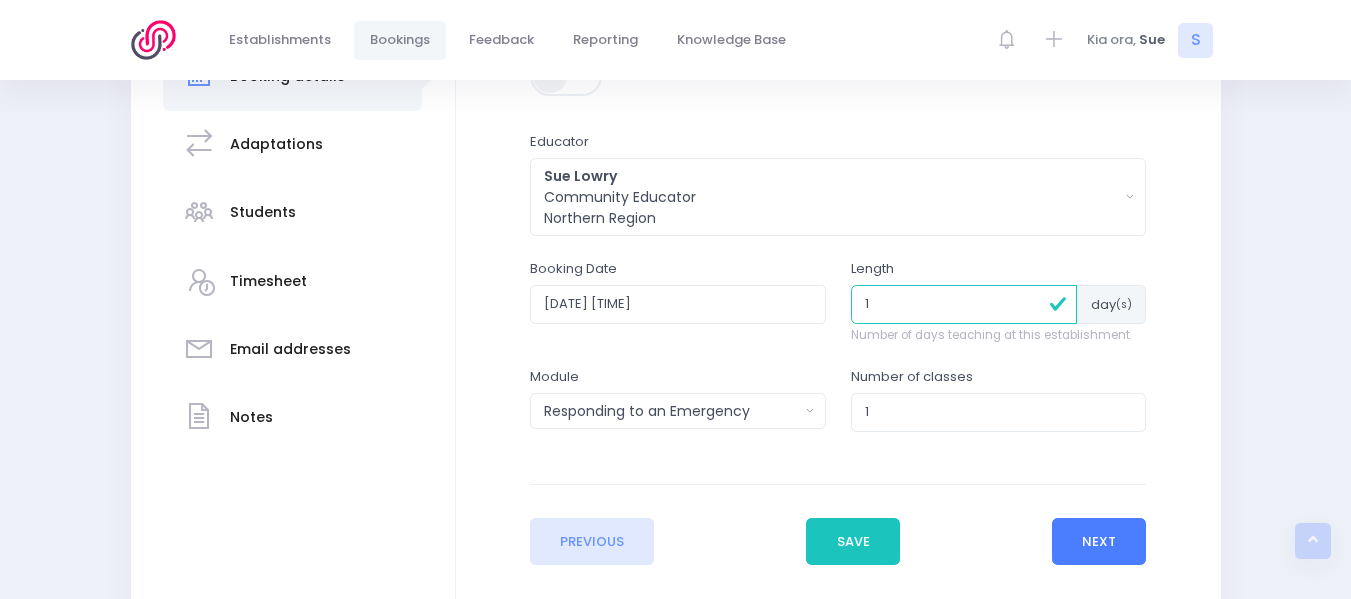 click on "Next" at bounding box center [1099, 542] 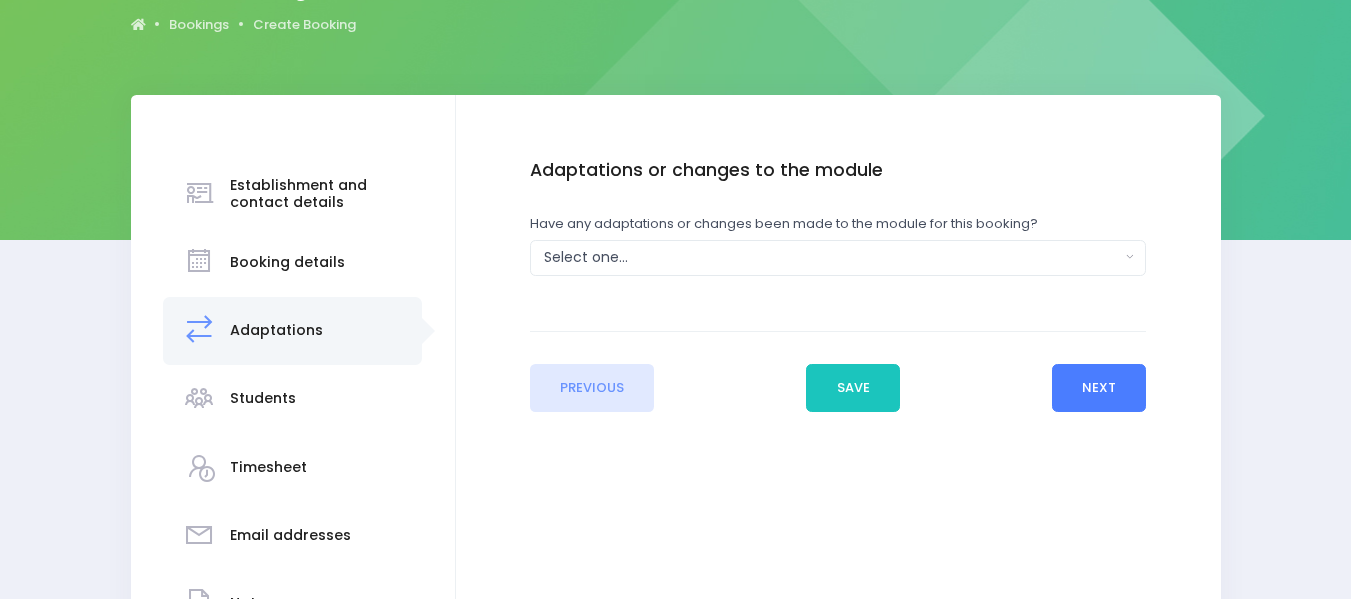 scroll, scrollTop: 212, scrollLeft: 0, axis: vertical 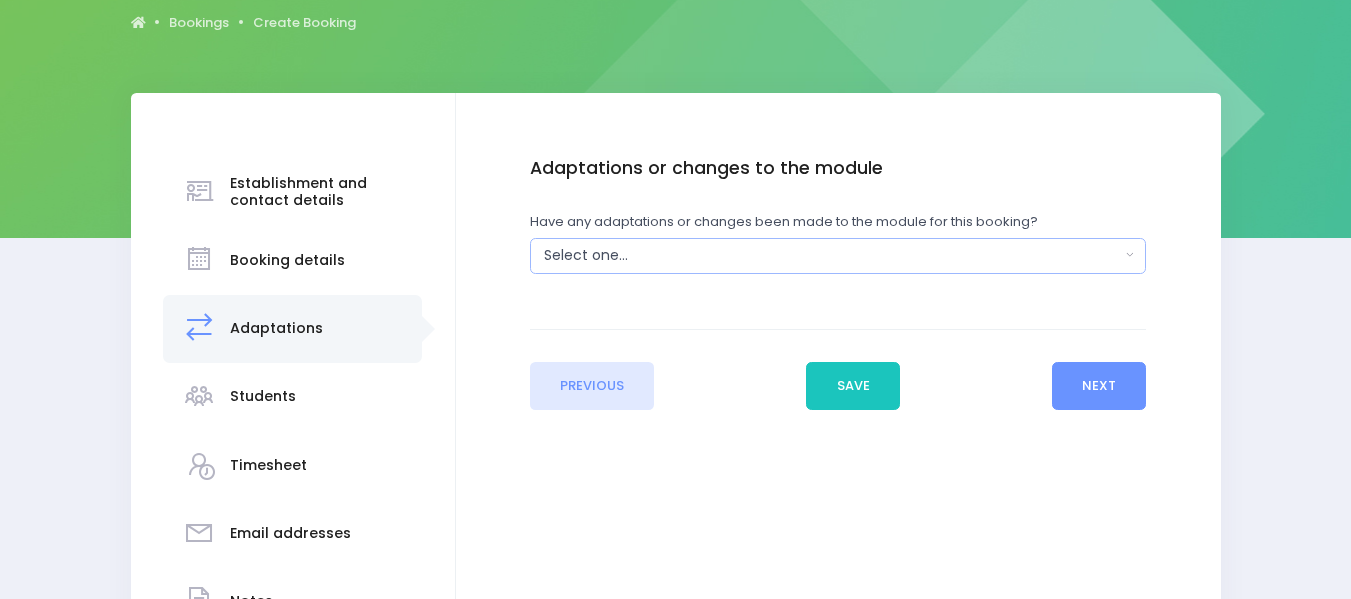 click on "Select one..." at bounding box center (838, 256) 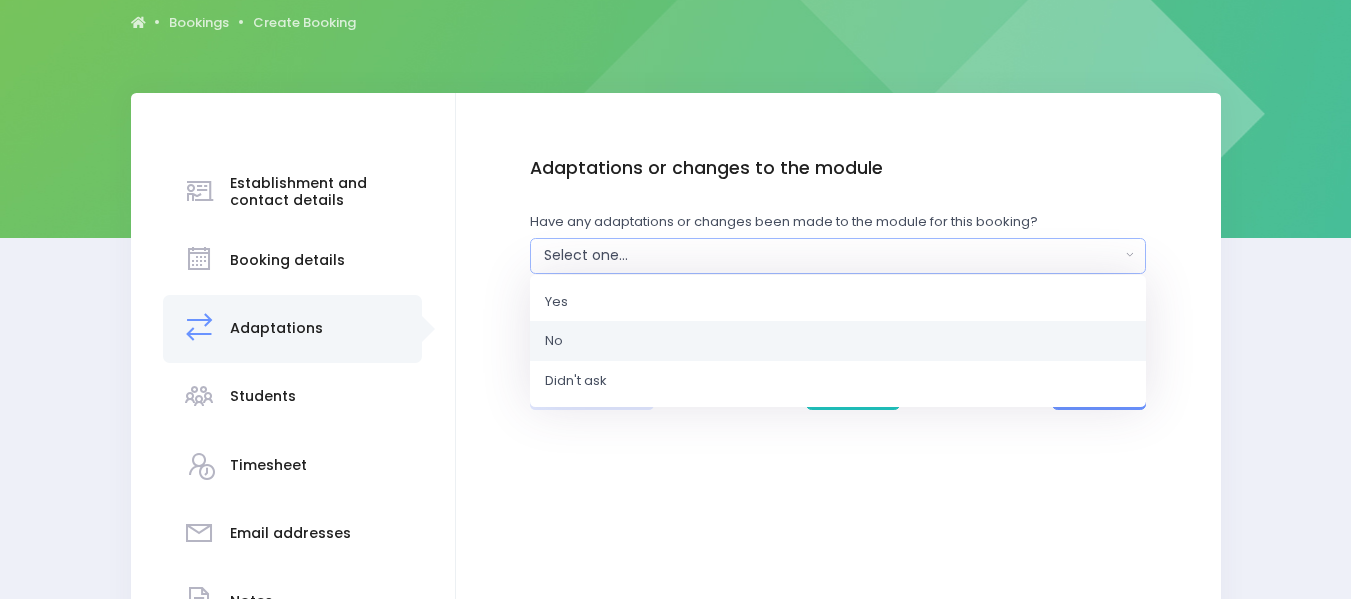 click on "No" at bounding box center [838, 341] 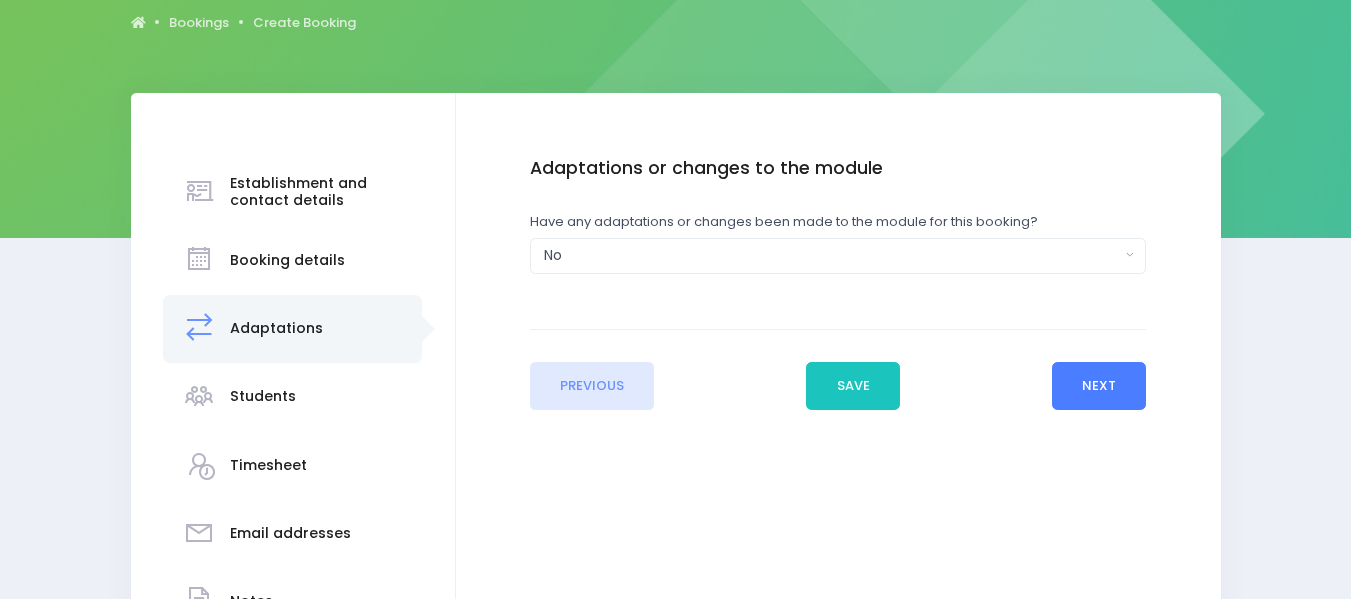 click on "Next" at bounding box center [1099, 386] 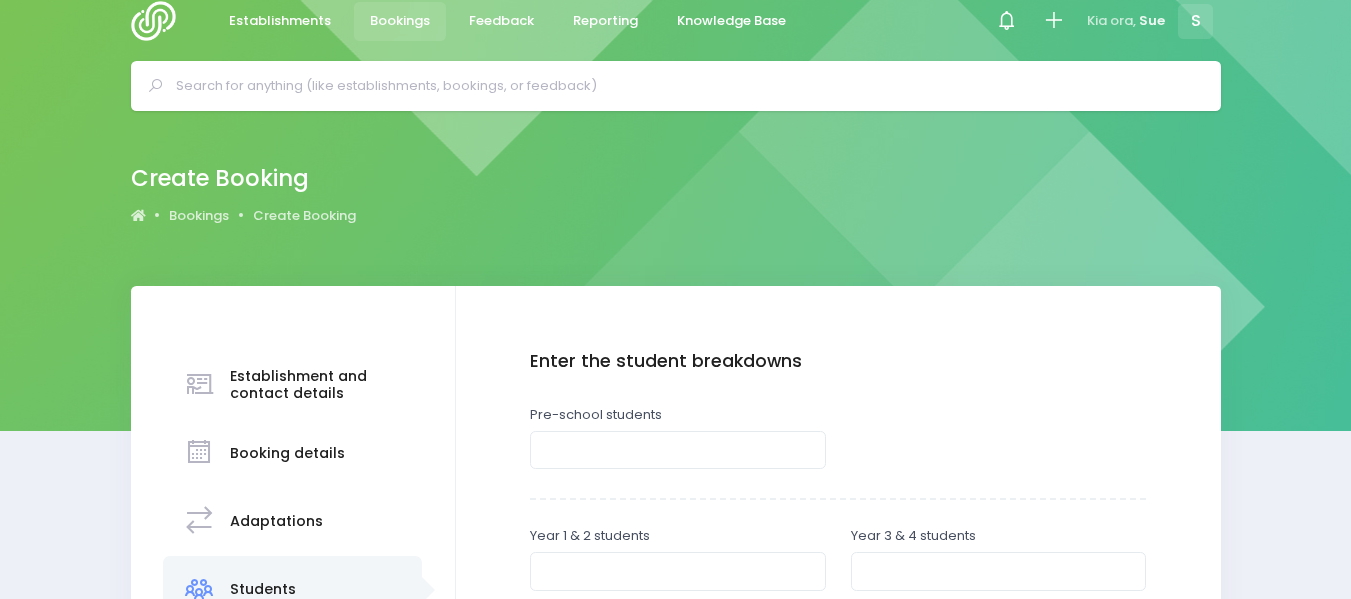 scroll, scrollTop: 0, scrollLeft: 0, axis: both 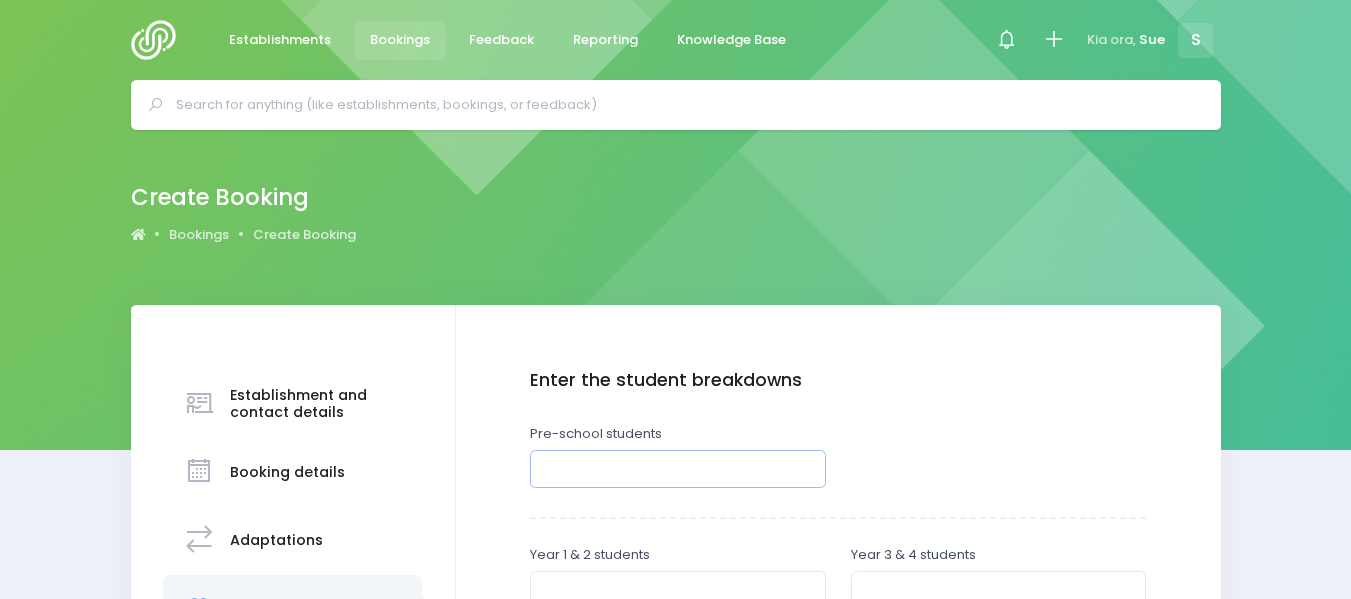 click at bounding box center [678, 469] 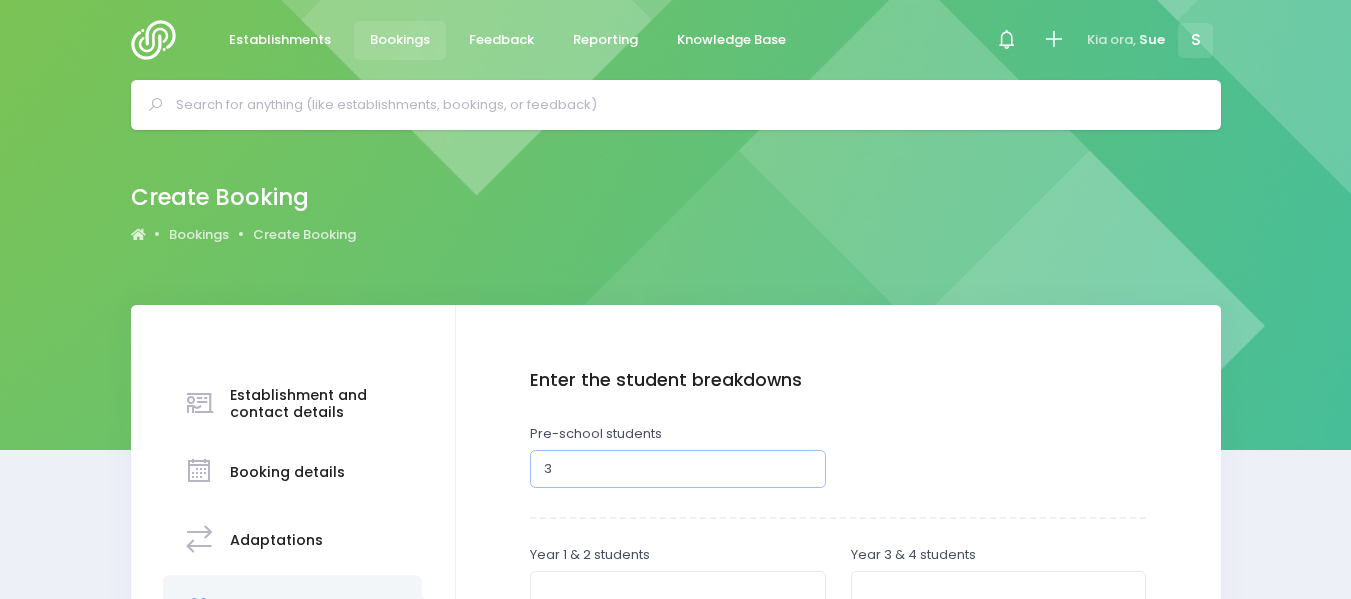 type on "30" 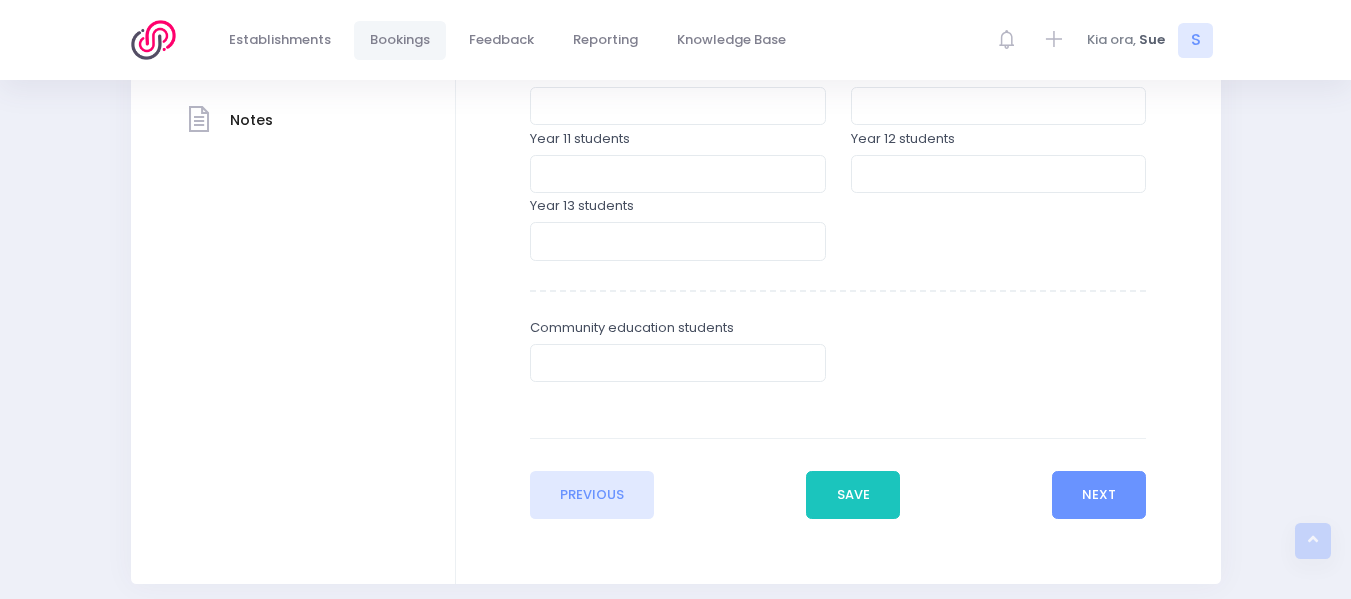 scroll, scrollTop: 729, scrollLeft: 0, axis: vertical 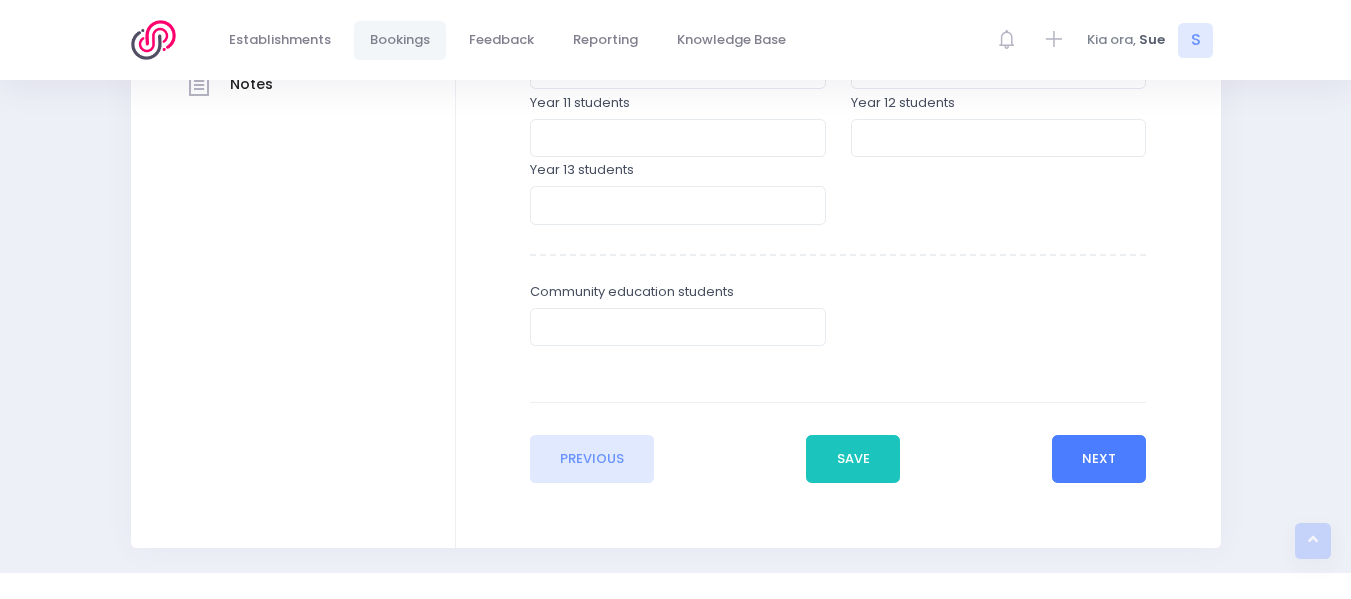 click on "Next" at bounding box center [1099, 459] 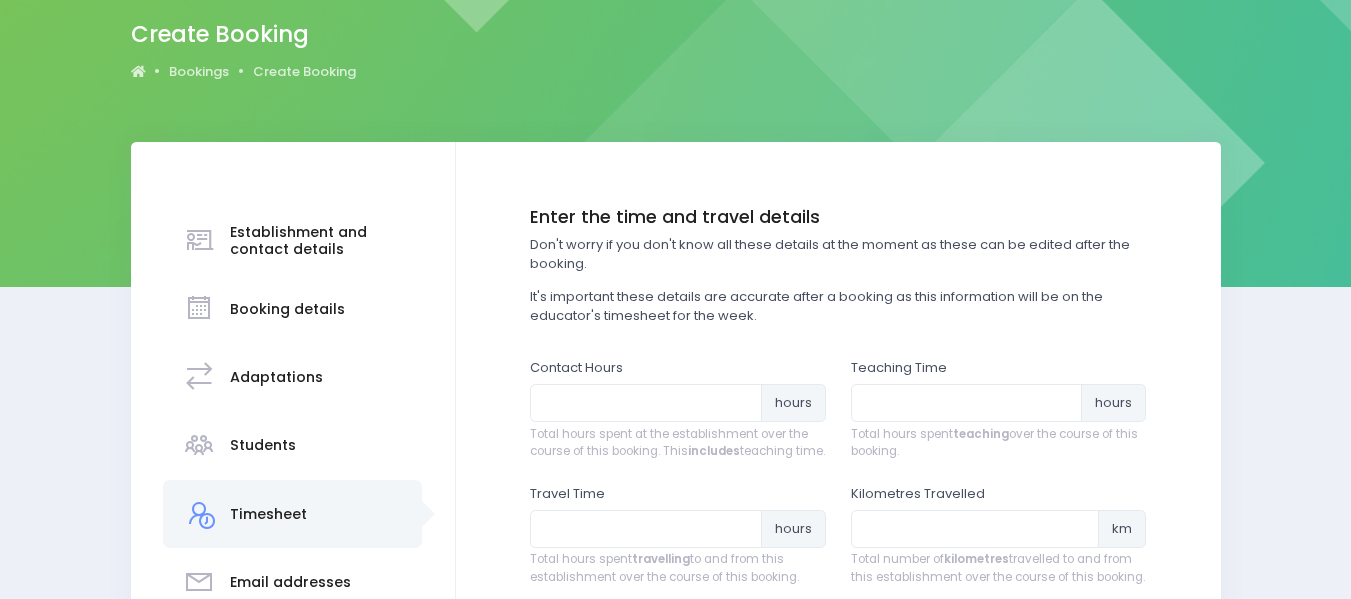 scroll, scrollTop: 0, scrollLeft: 0, axis: both 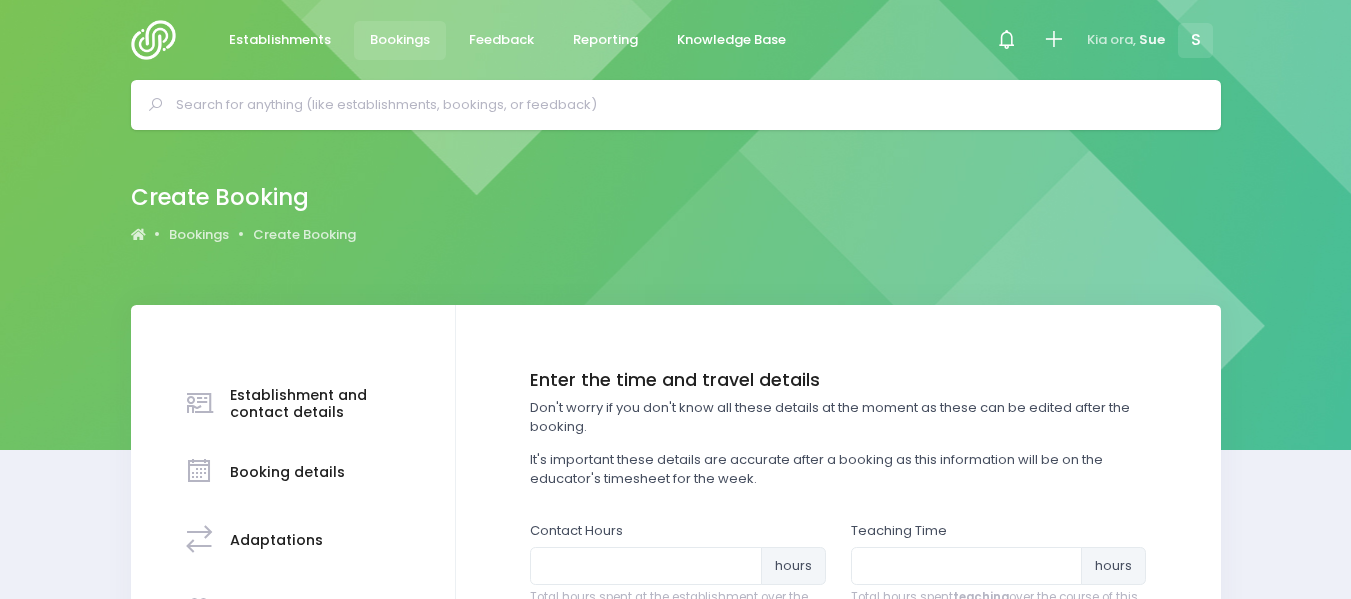 drag, startPoint x: 1340, startPoint y: 284, endPoint x: 1340, endPoint y: 319, distance: 35 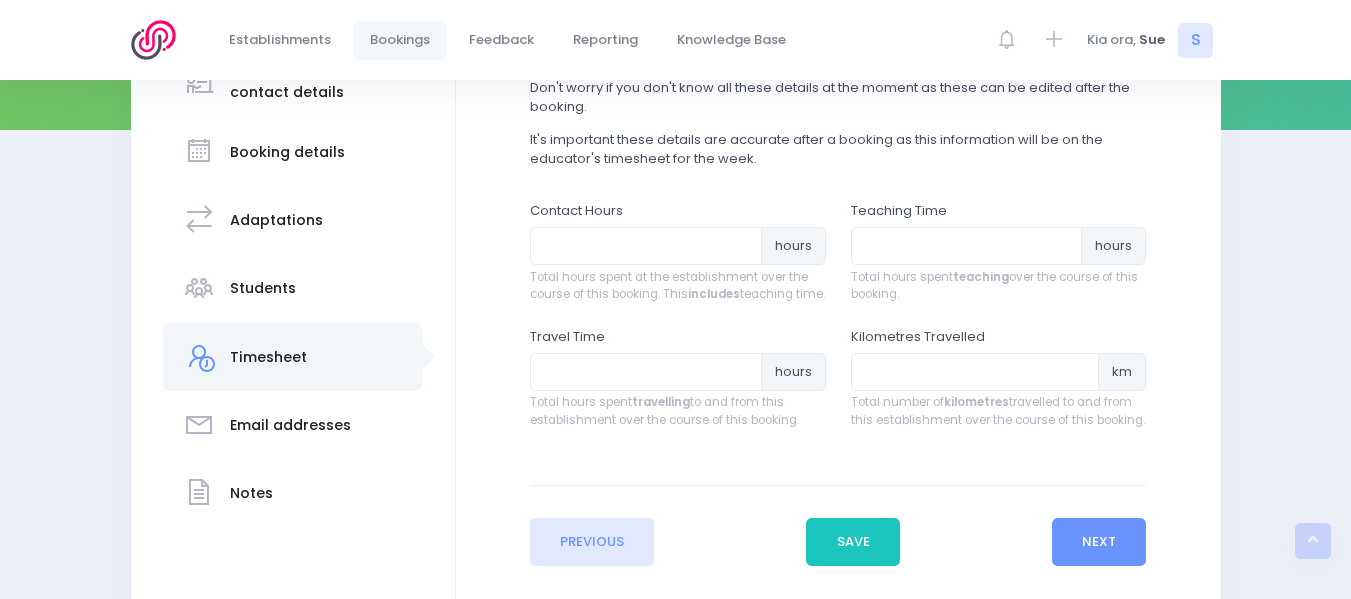 scroll, scrollTop: 325, scrollLeft: 0, axis: vertical 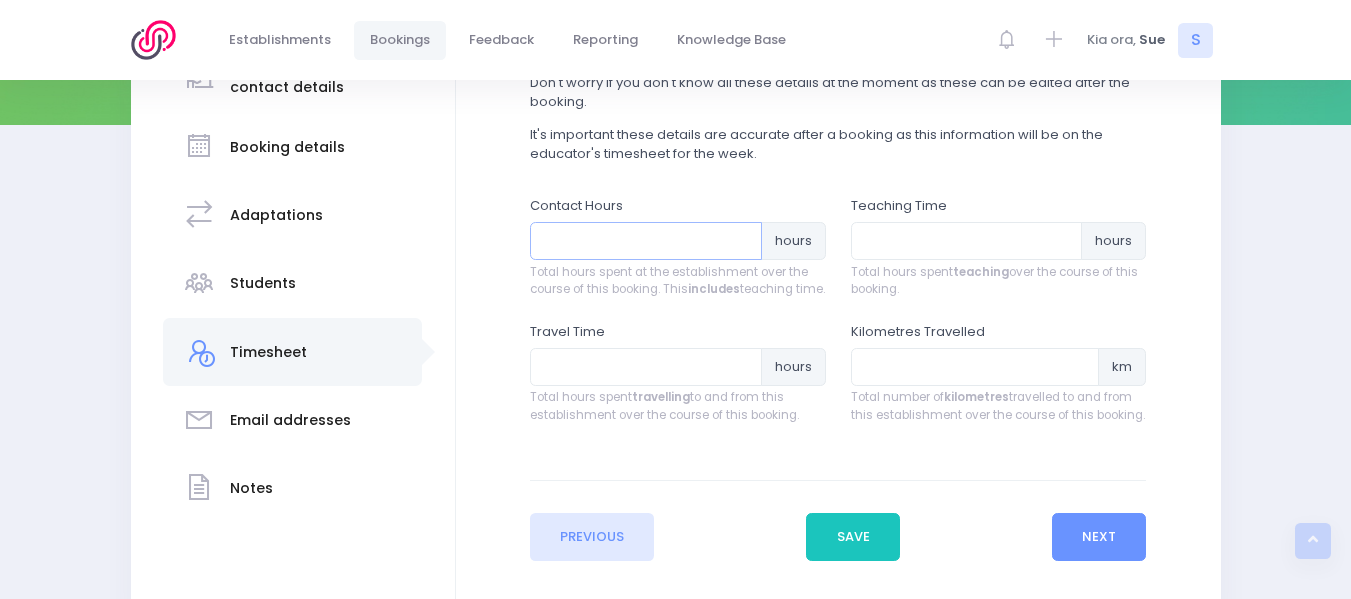 click at bounding box center [646, 241] 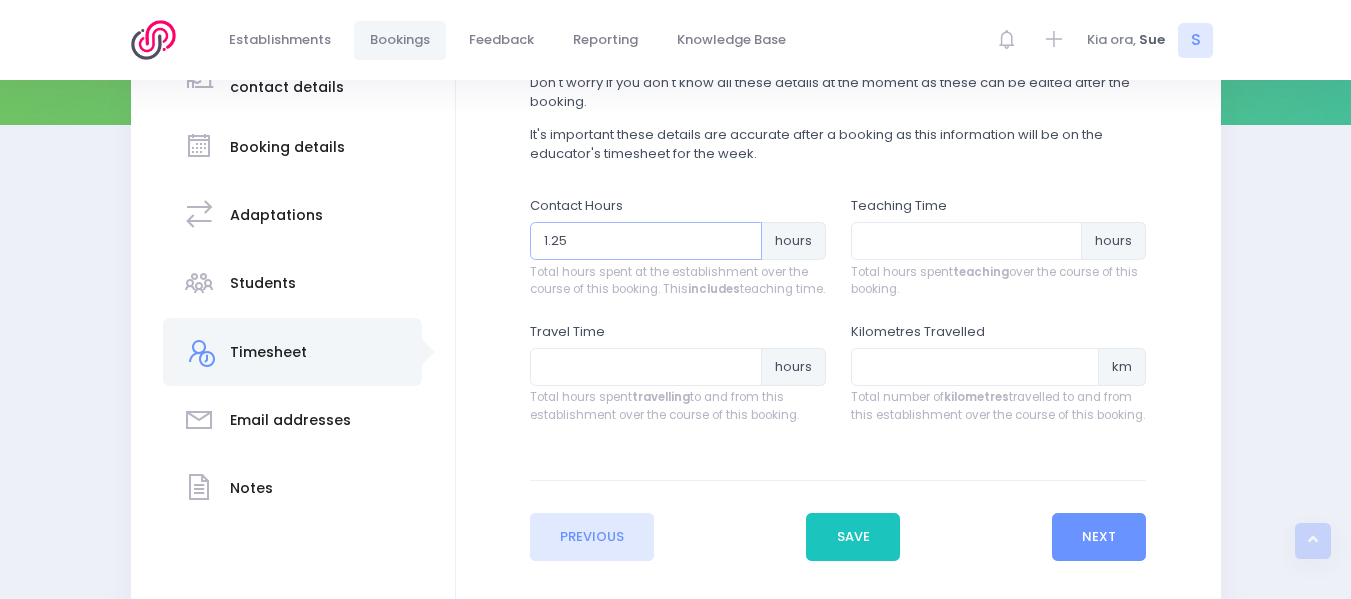 type on "1.25" 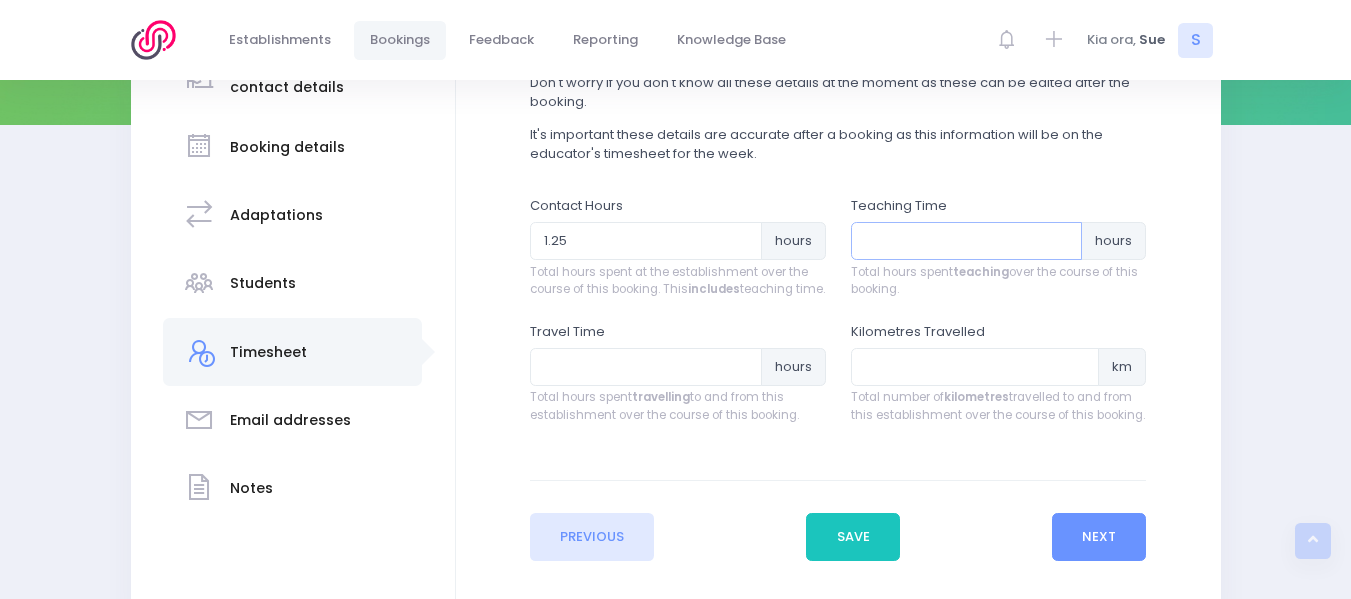 click at bounding box center [967, 241] 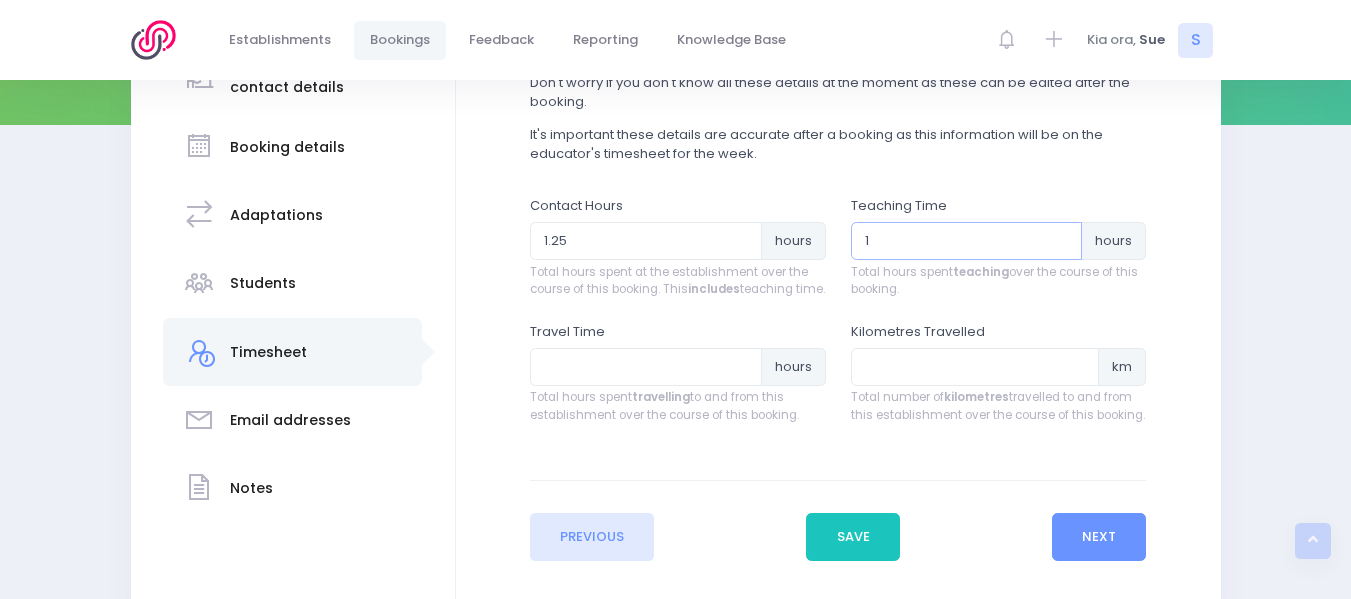 type on "1" 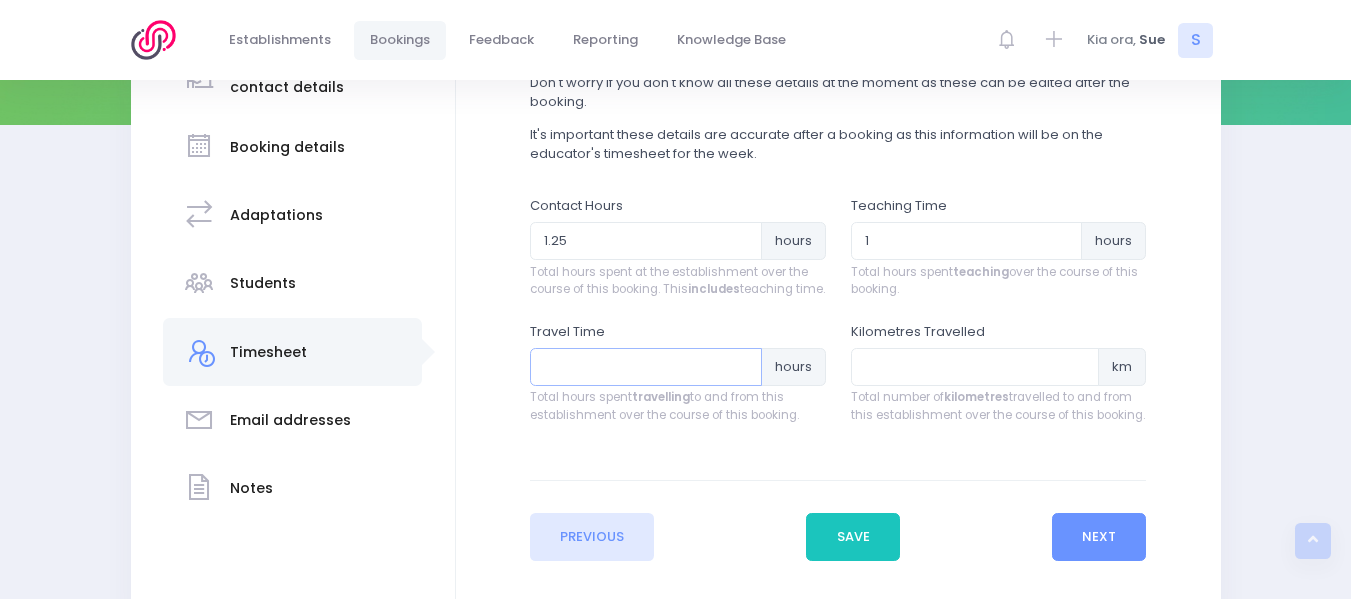 click at bounding box center (646, 367) 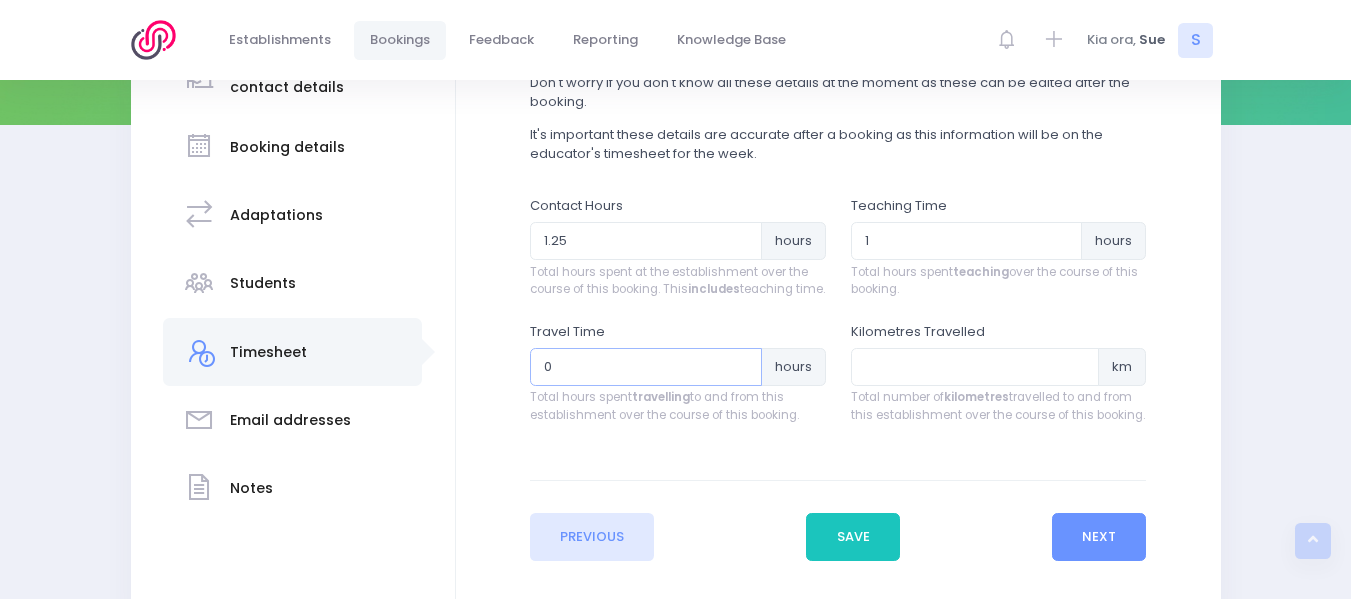 type on "0.5" 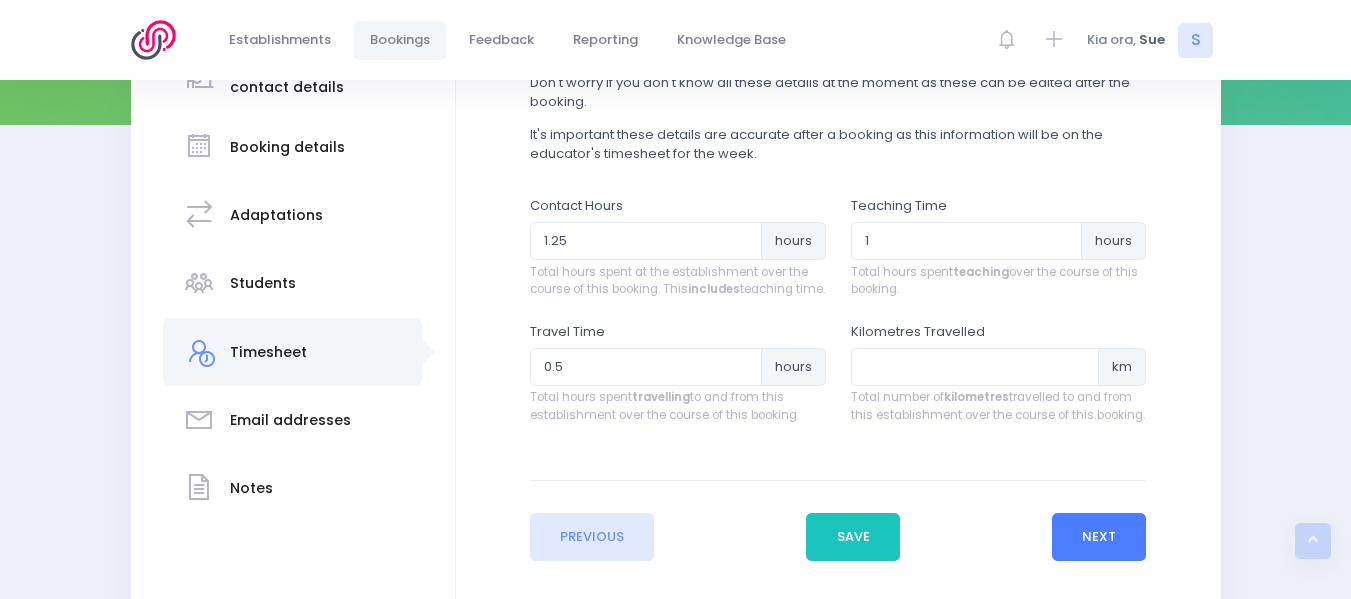 click on "Next" at bounding box center [1099, 537] 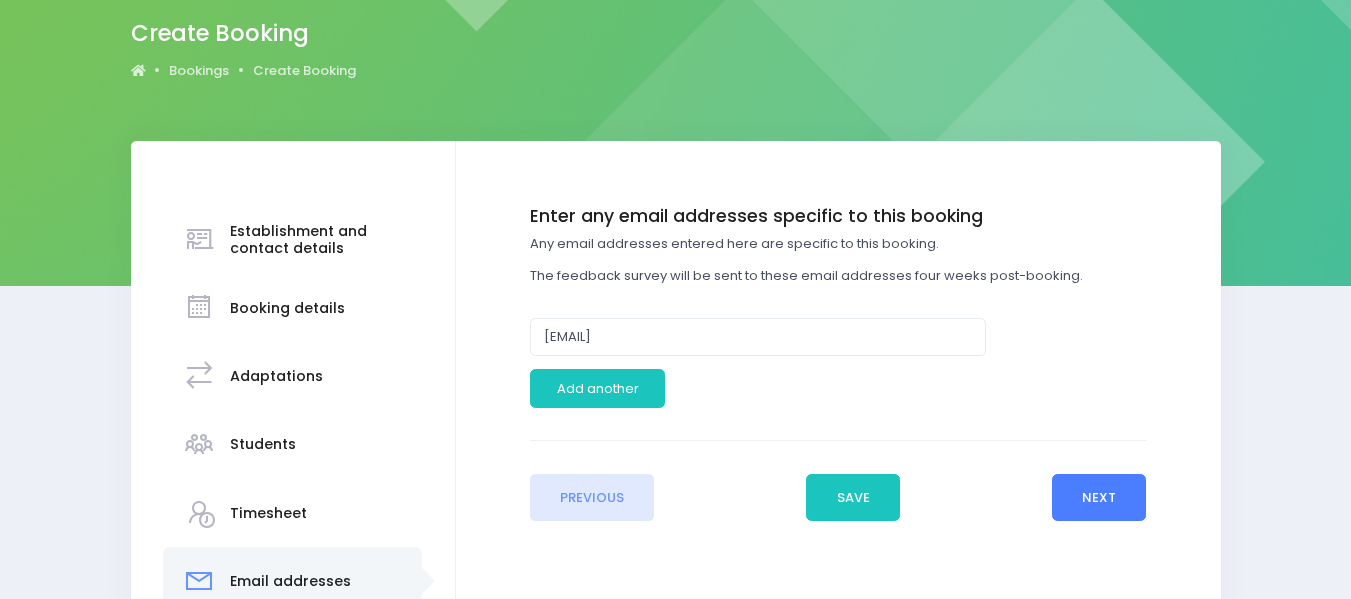 scroll, scrollTop: 171, scrollLeft: 0, axis: vertical 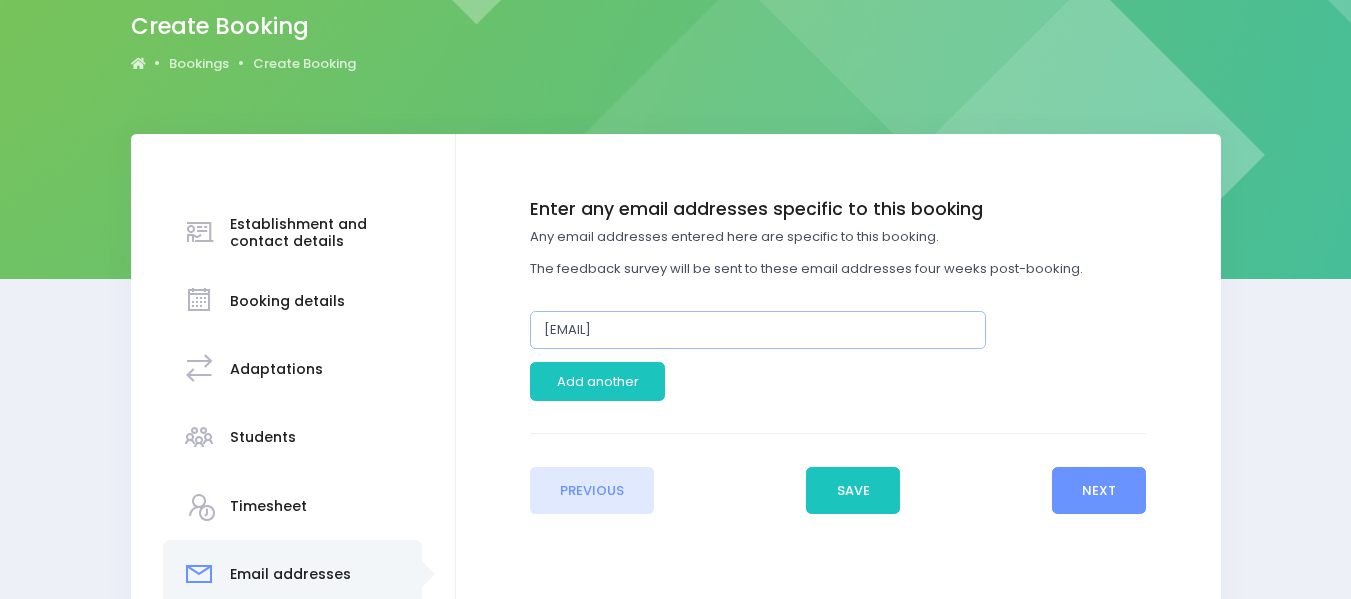 drag, startPoint x: 718, startPoint y: 331, endPoint x: 468, endPoint y: 323, distance: 250.12796 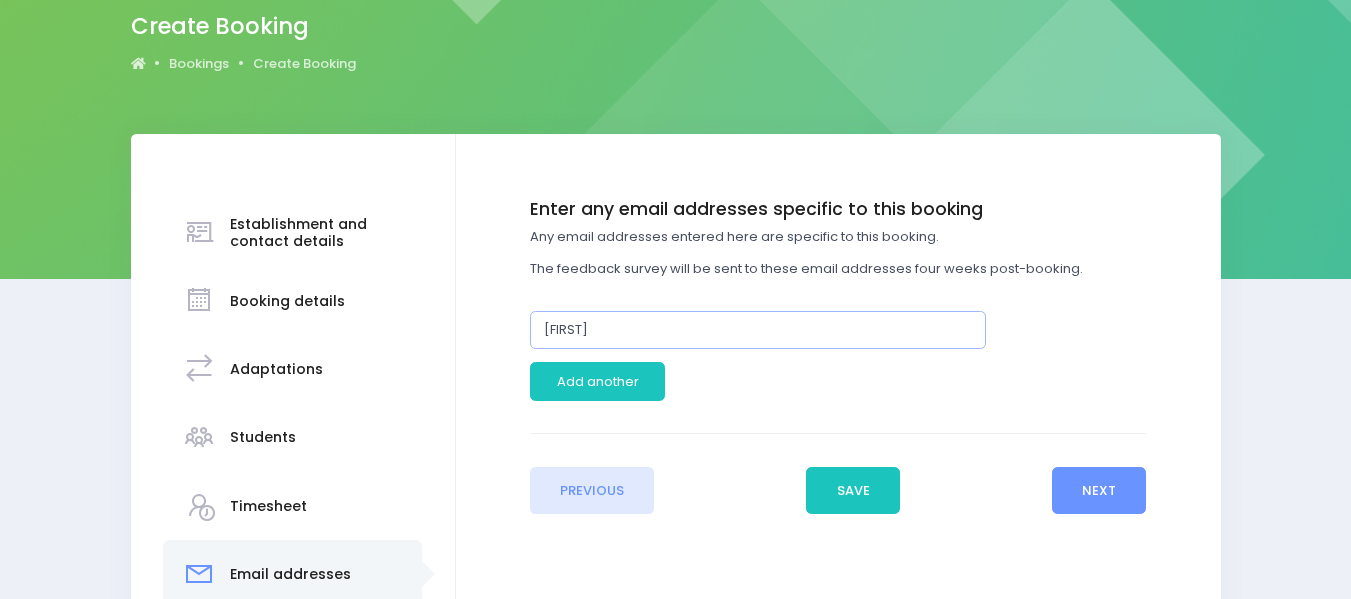 type on "cindy" 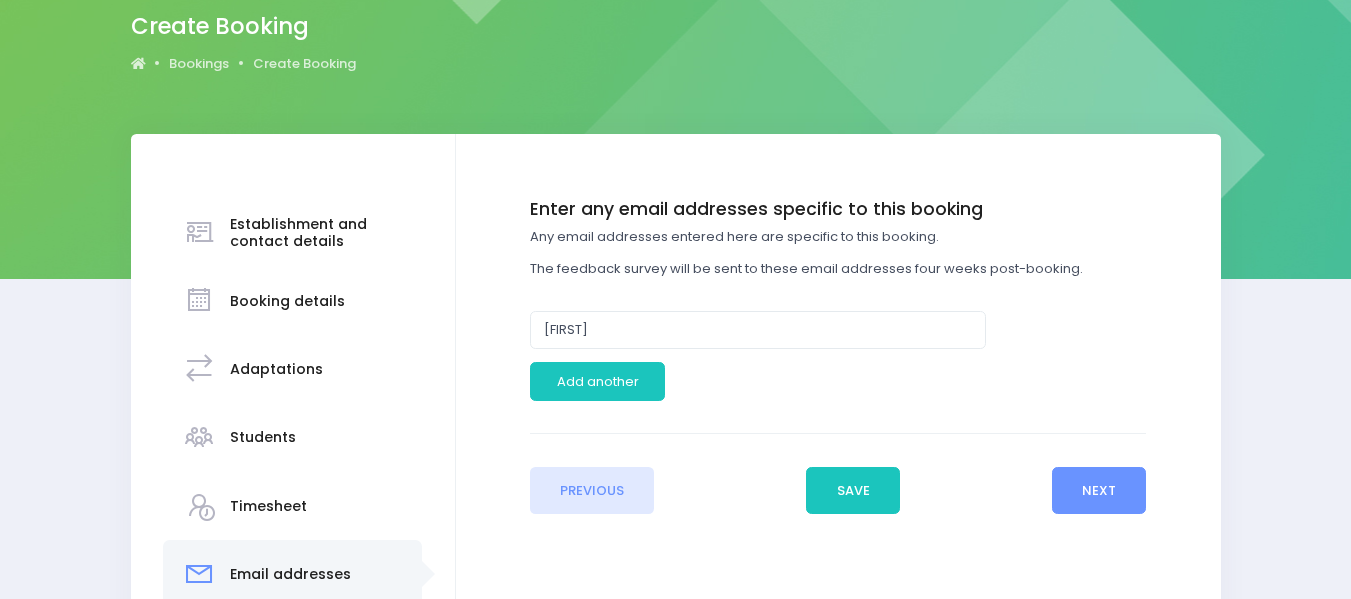 click on "Enter any email addresses specific to this booking
Any email addresses entered here are specific to this booking.
The feedback survey will be sent to these email addresses four weeks post-booking.
cindy
Add another" at bounding box center [838, 308] 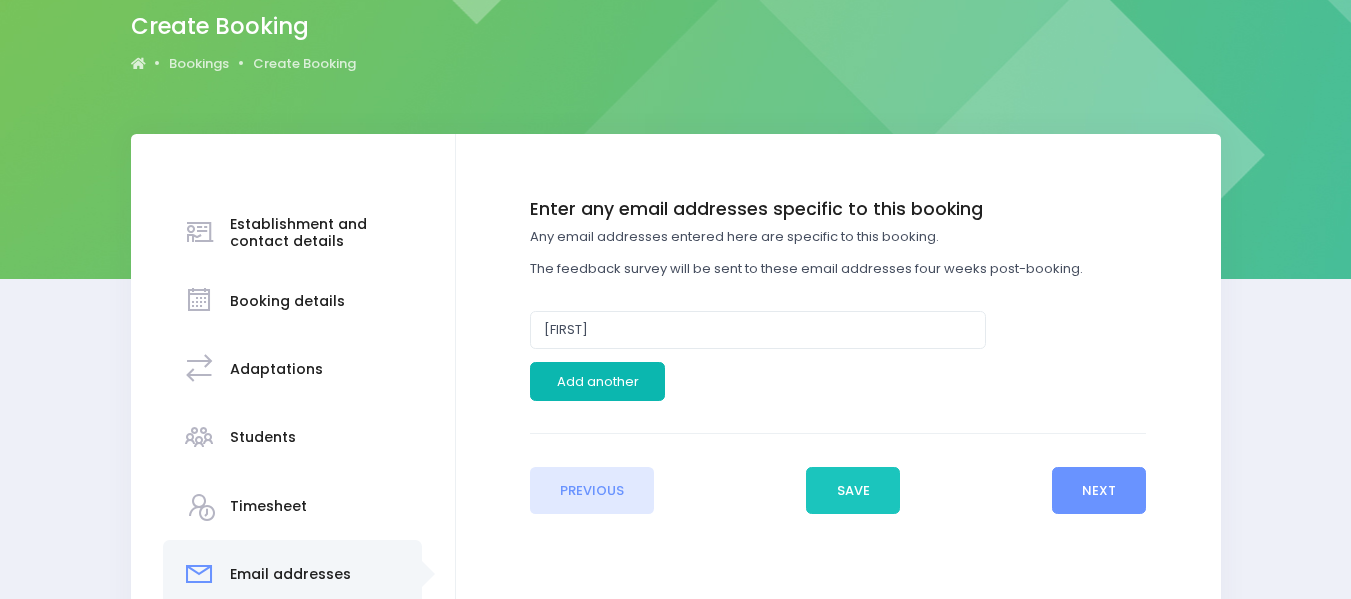 click on "Add another" at bounding box center (597, 381) 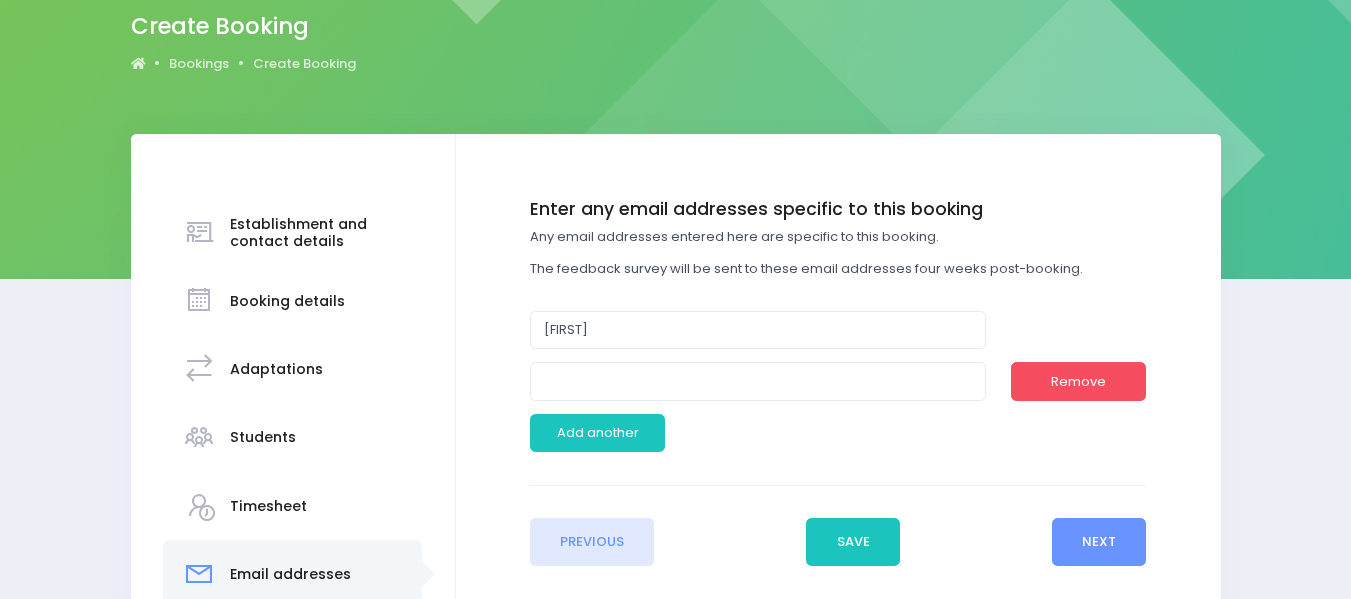 drag, startPoint x: 612, startPoint y: 303, endPoint x: 596, endPoint y: 349, distance: 48.703182 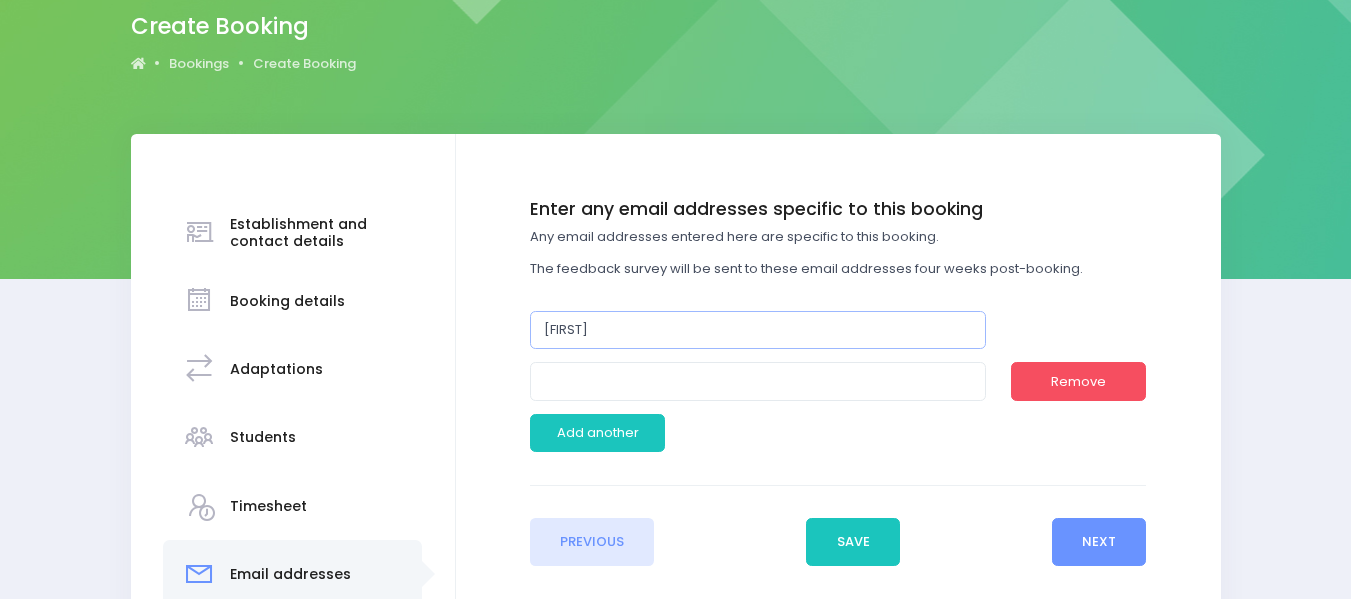 drag, startPoint x: 591, startPoint y: 331, endPoint x: 473, endPoint y: 340, distance: 118.34272 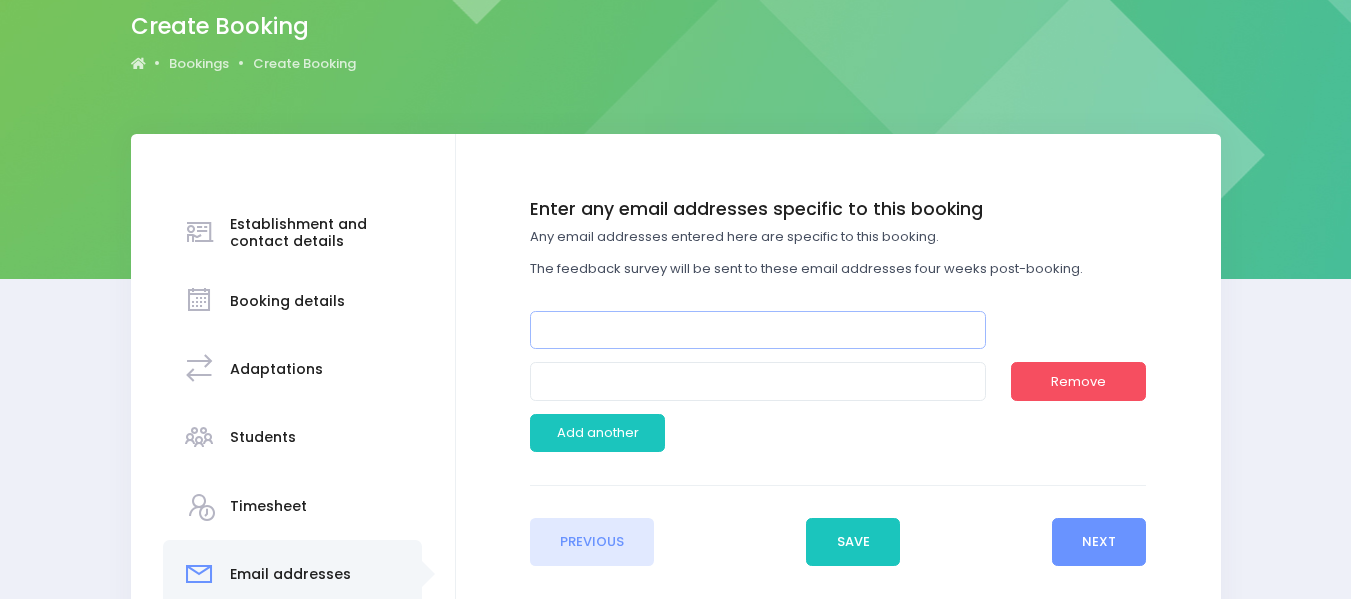 type 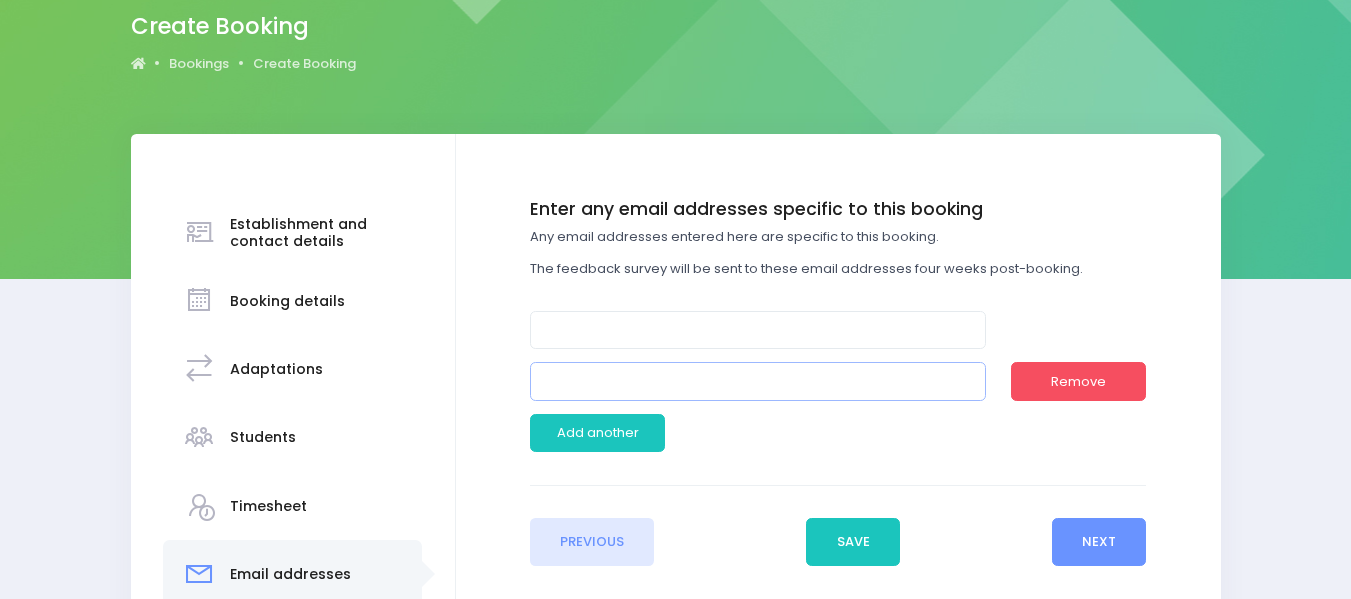 click at bounding box center [758, 381] 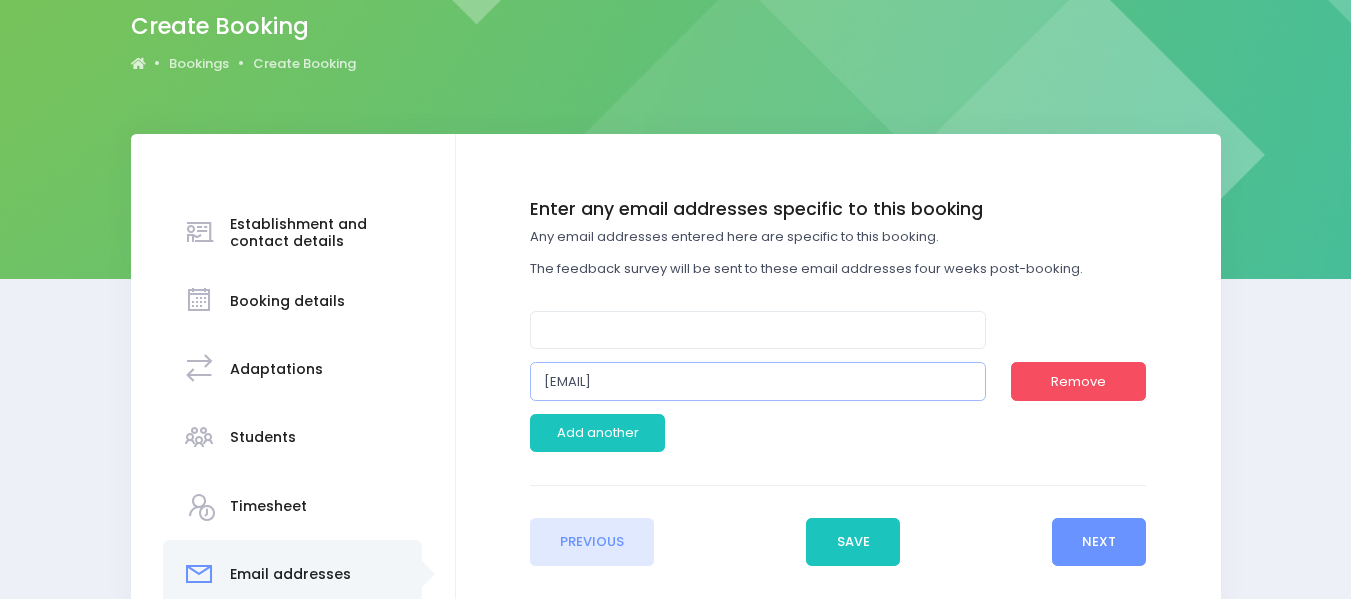 type on "cindyjanebiddle@hotmail.com" 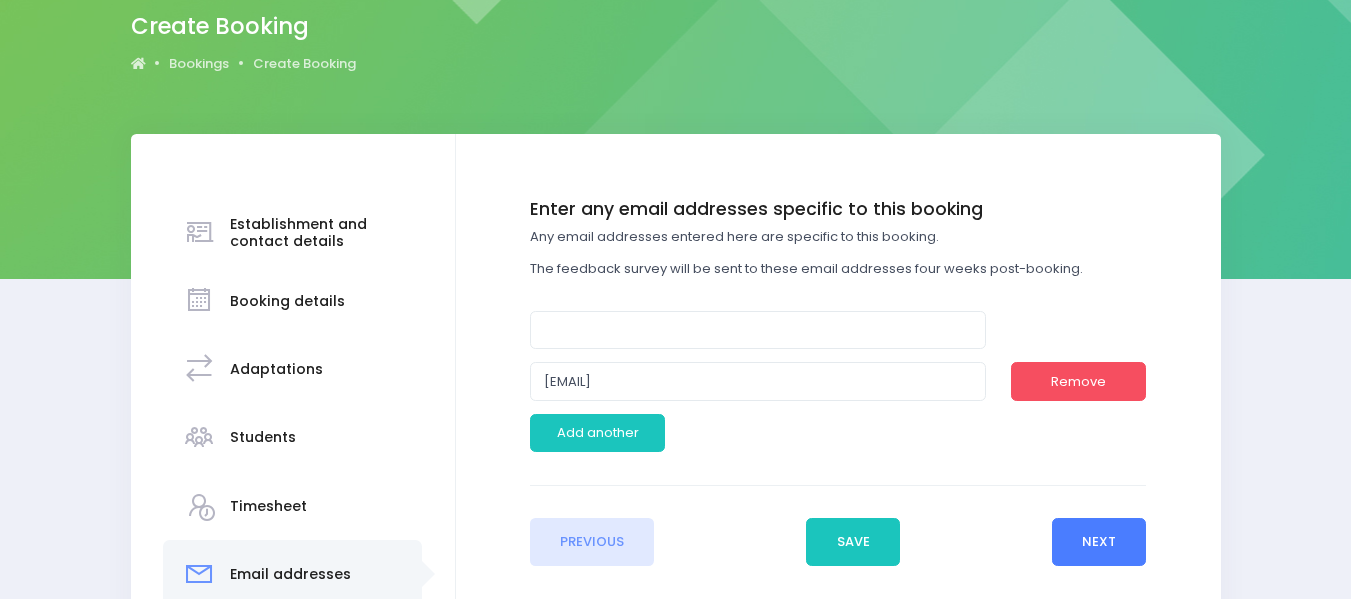 click on "Next" at bounding box center (1099, 542) 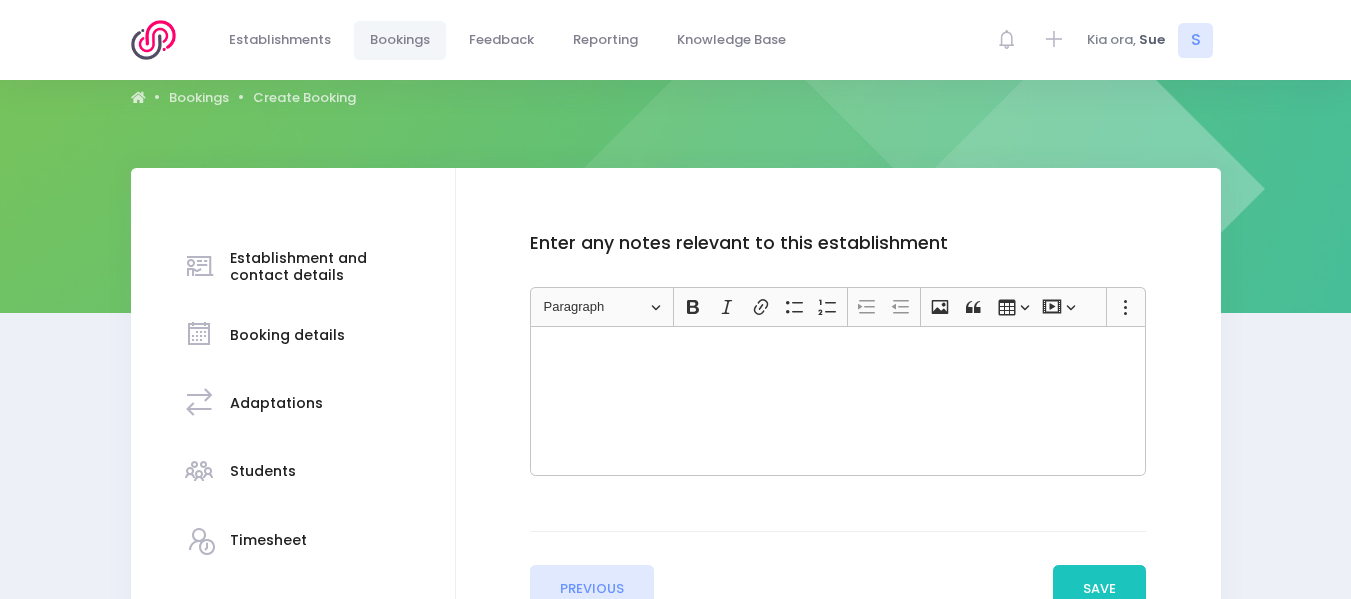scroll, scrollTop: 399, scrollLeft: 0, axis: vertical 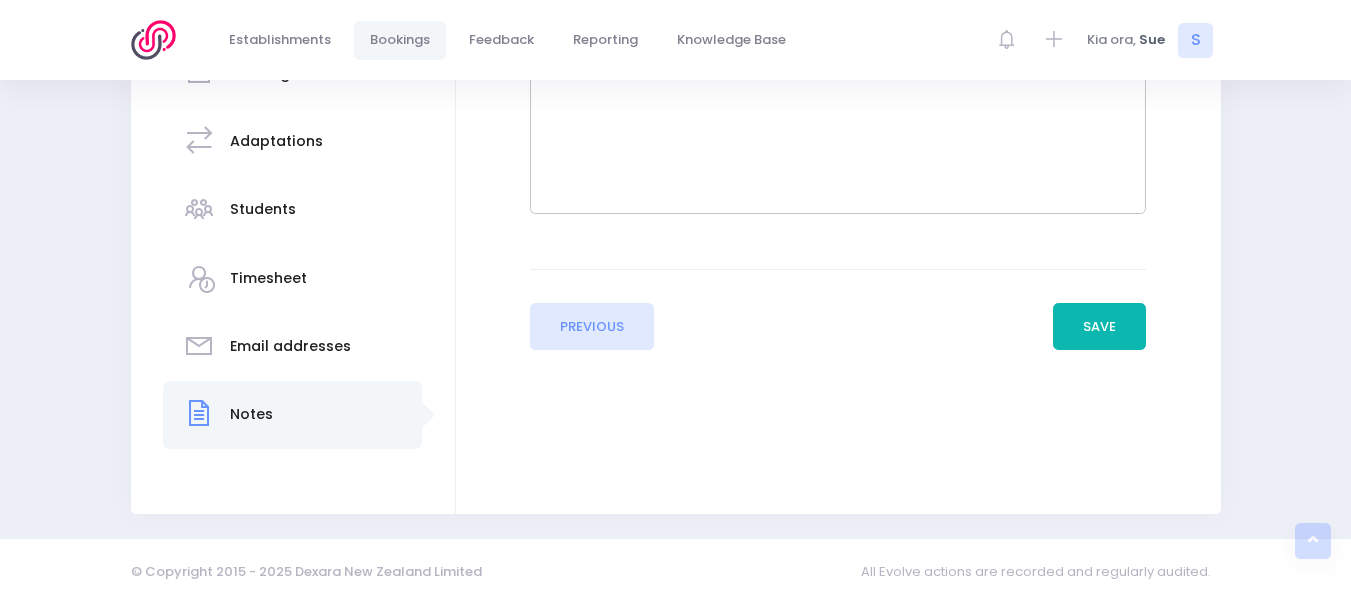 click on "Save" at bounding box center [1100, 327] 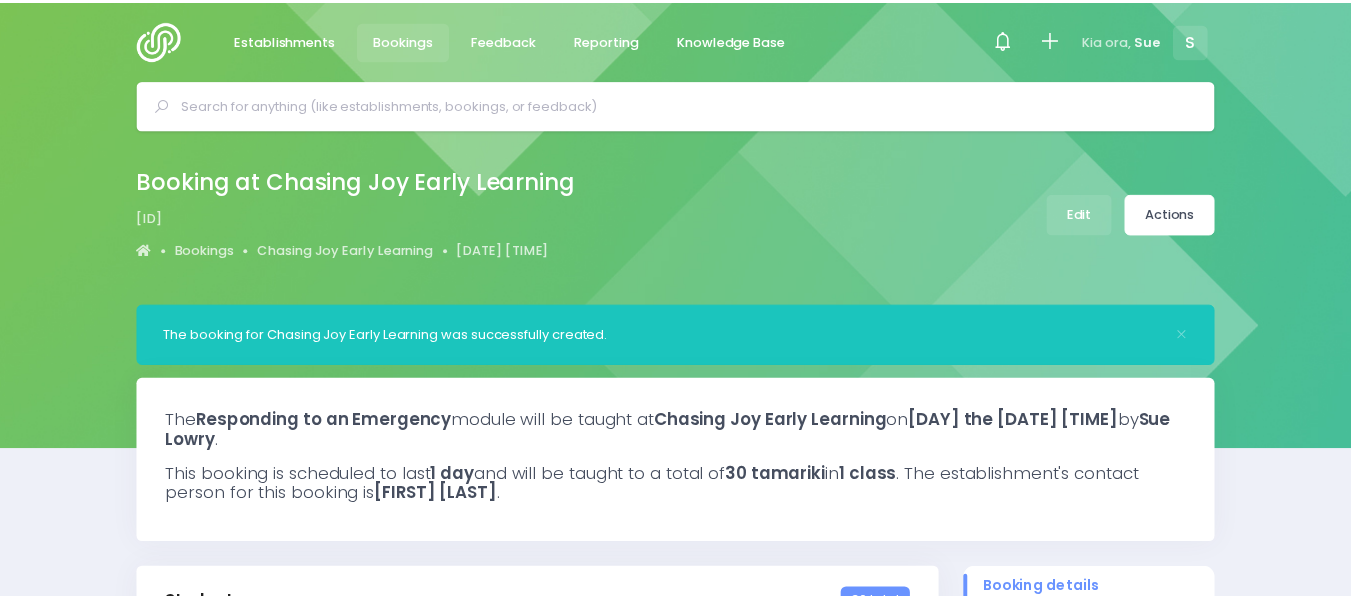 scroll, scrollTop: 0, scrollLeft: 0, axis: both 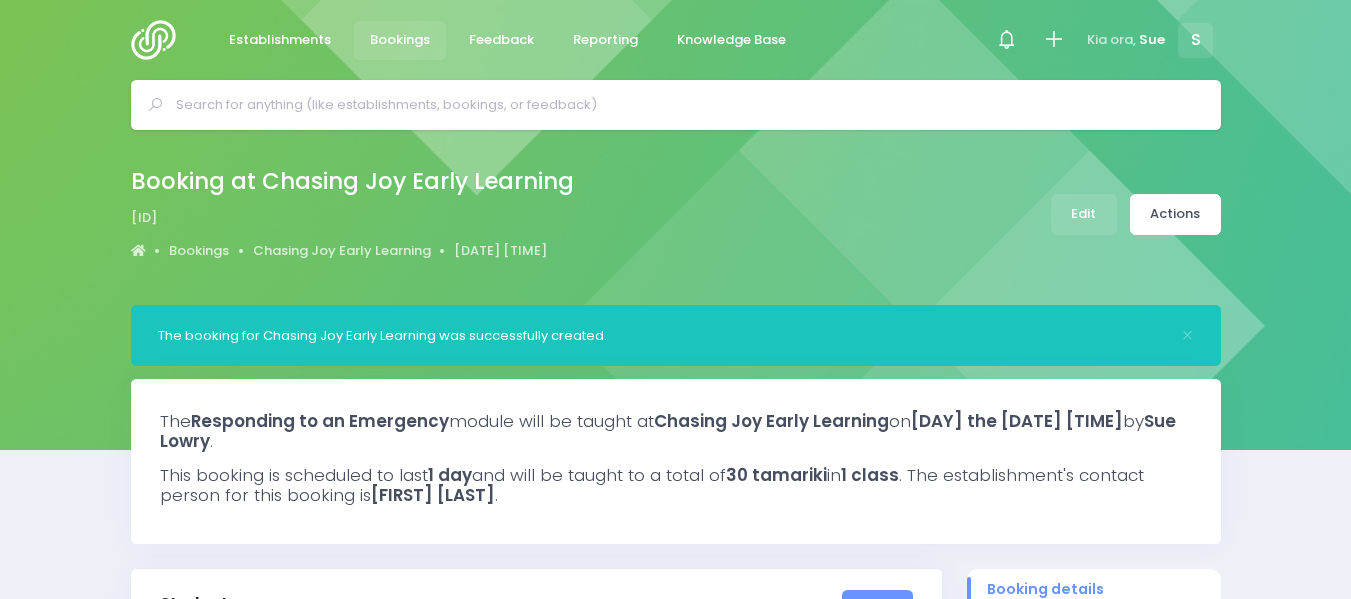 select on "5" 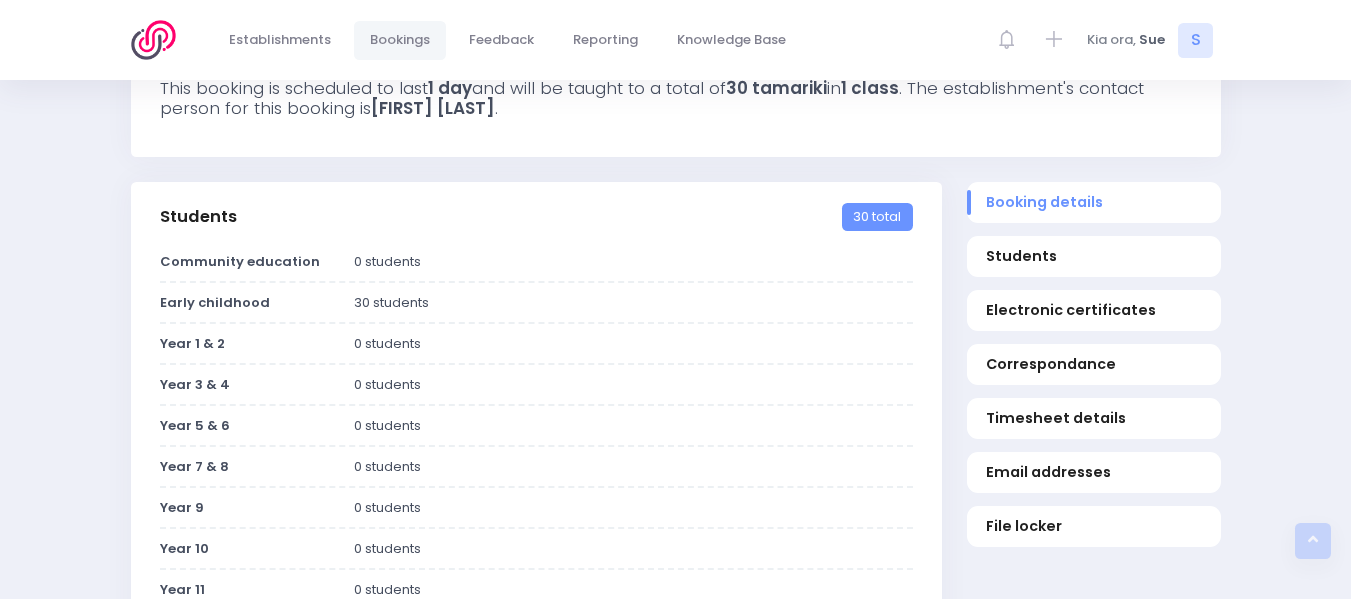 scroll, scrollTop: 0, scrollLeft: 0, axis: both 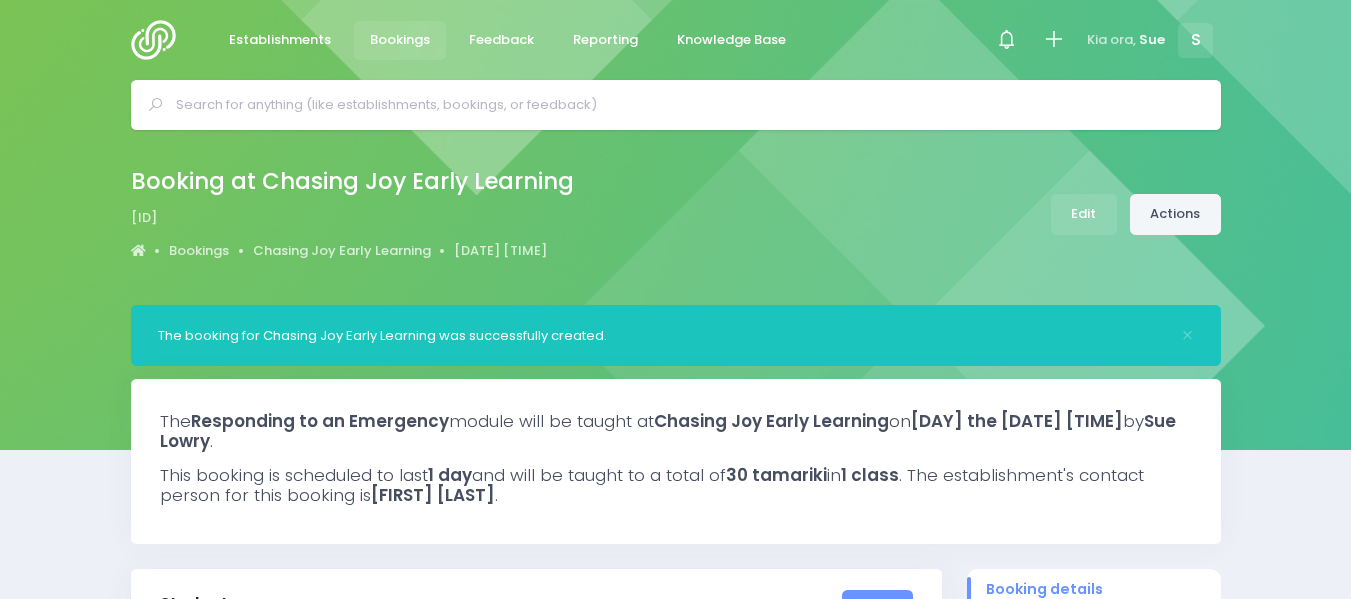 click on "Actions" at bounding box center (1175, 214) 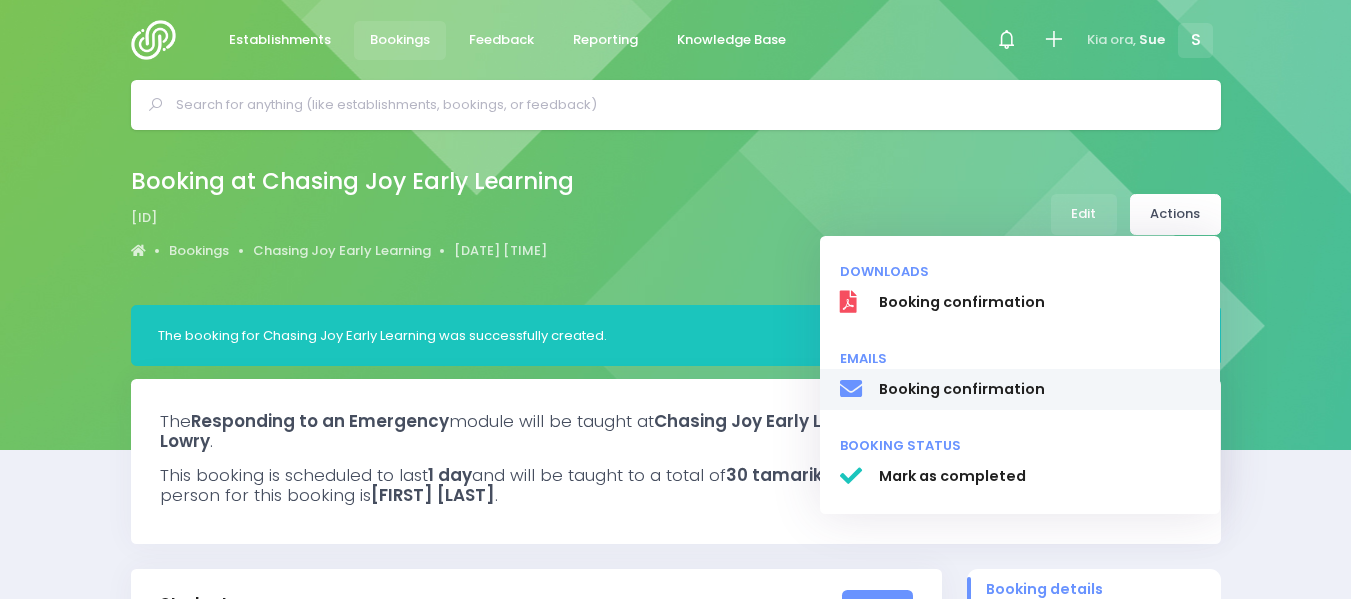 click on "Booking confirmation" at bounding box center [1039, 389] 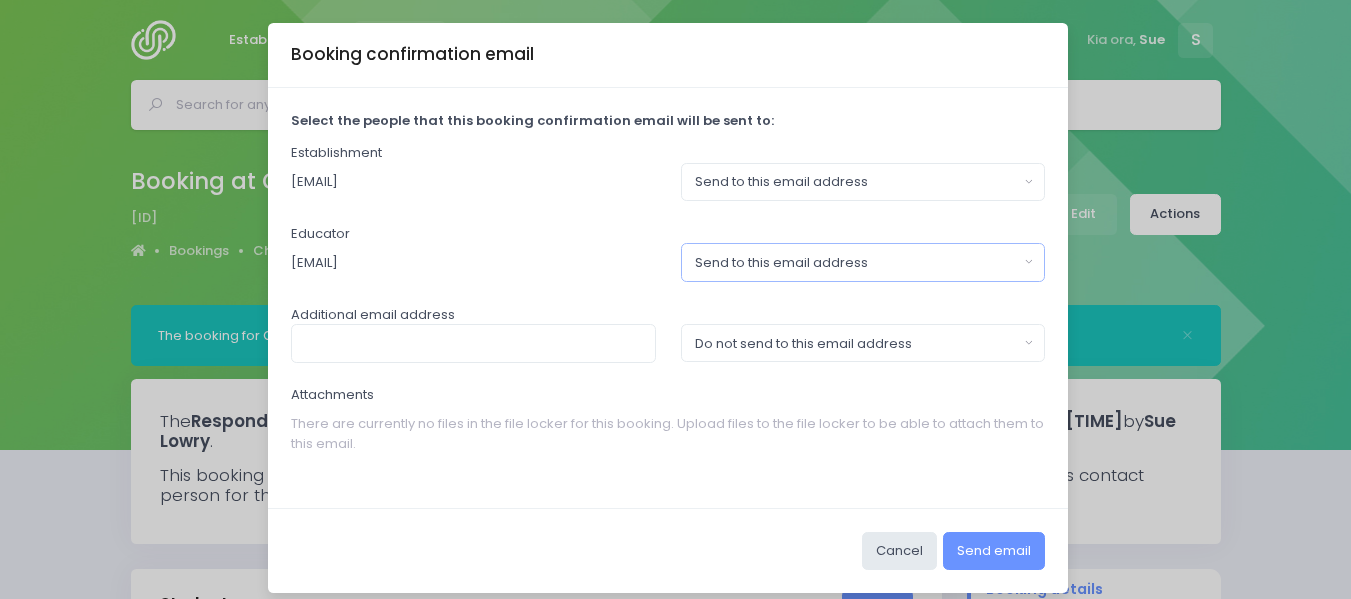 click on "Send to this email address" at bounding box center [863, 262] 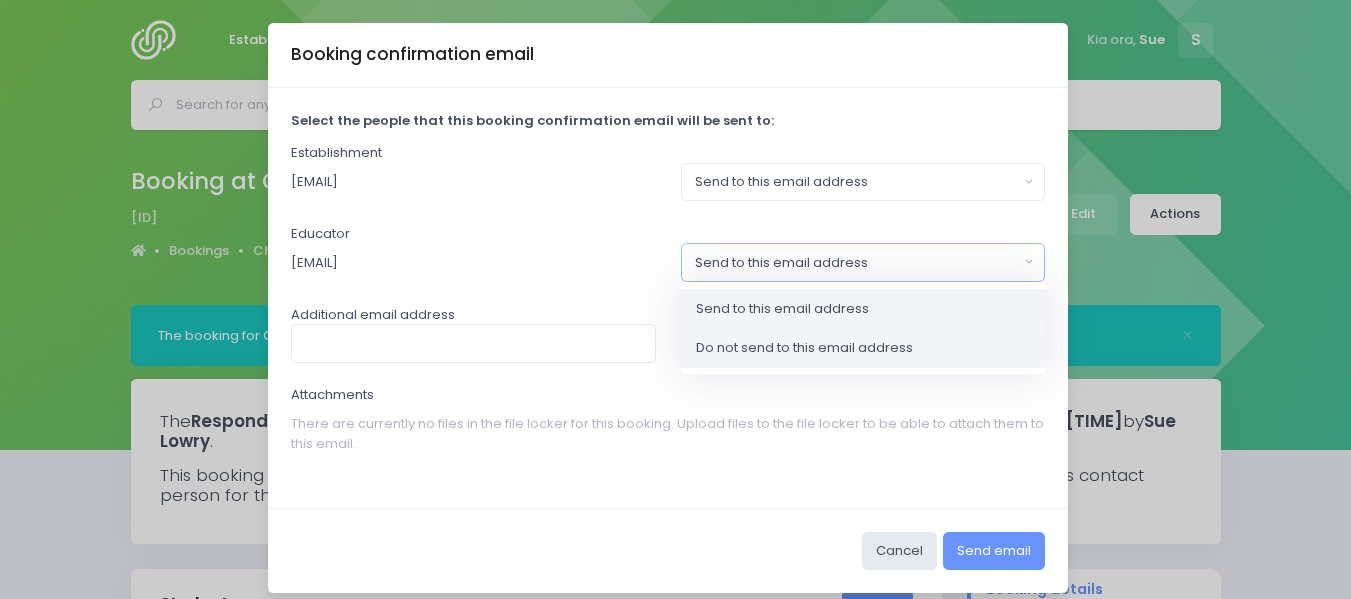 click on "Do not send to this email address" at bounding box center (804, 348) 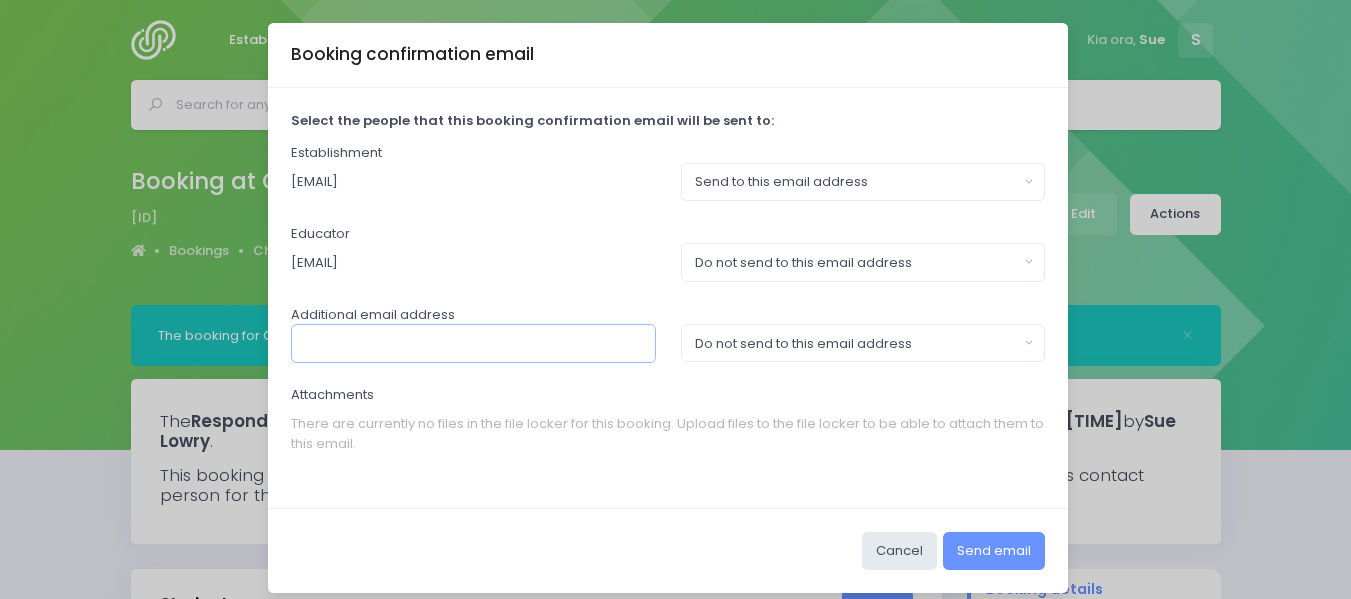 click at bounding box center (473, 343) 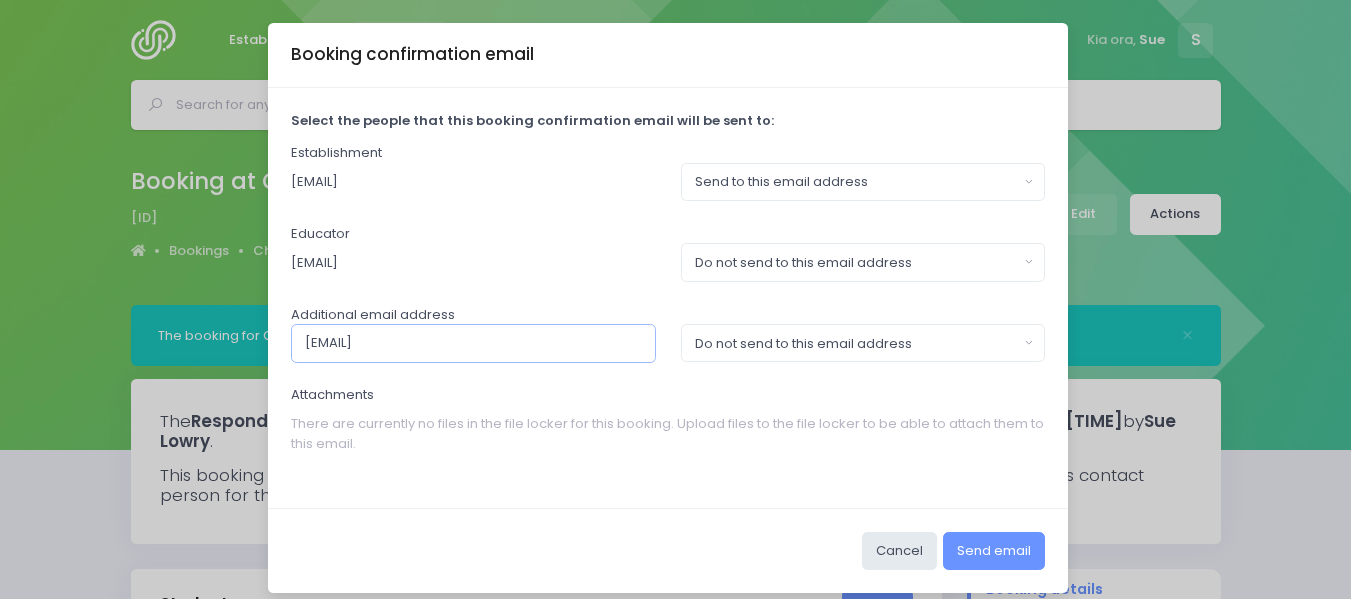 type on "[EMAIL]" 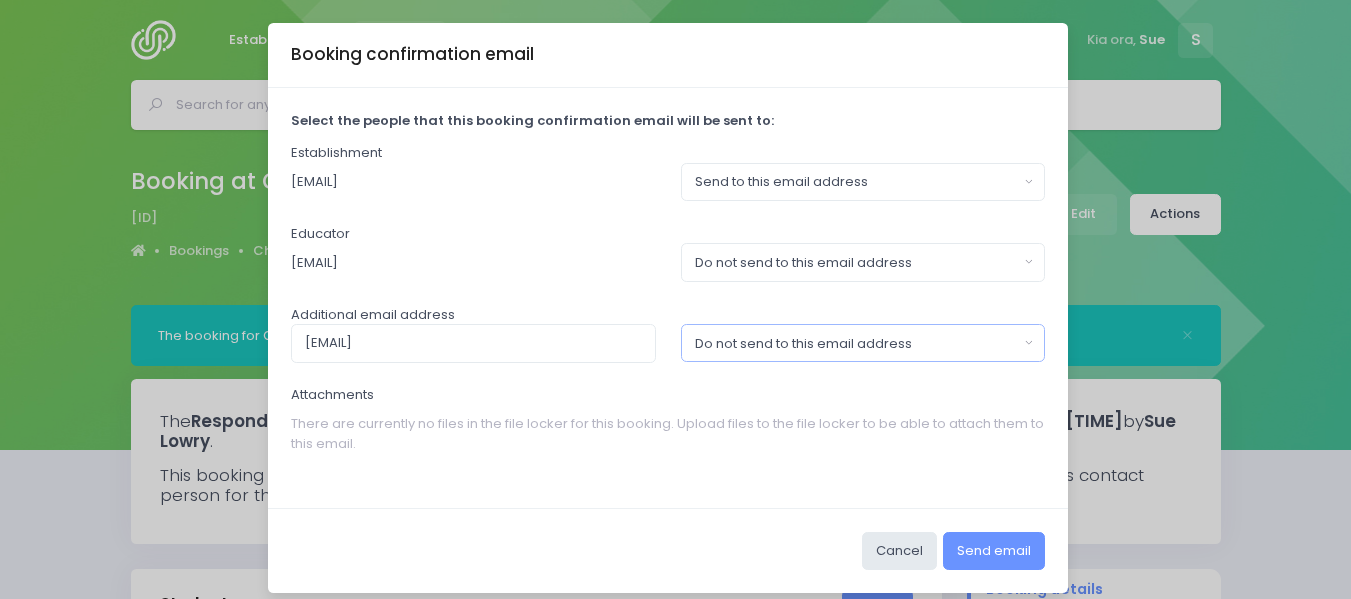 click on "Do not send to this email address" at bounding box center (863, 343) 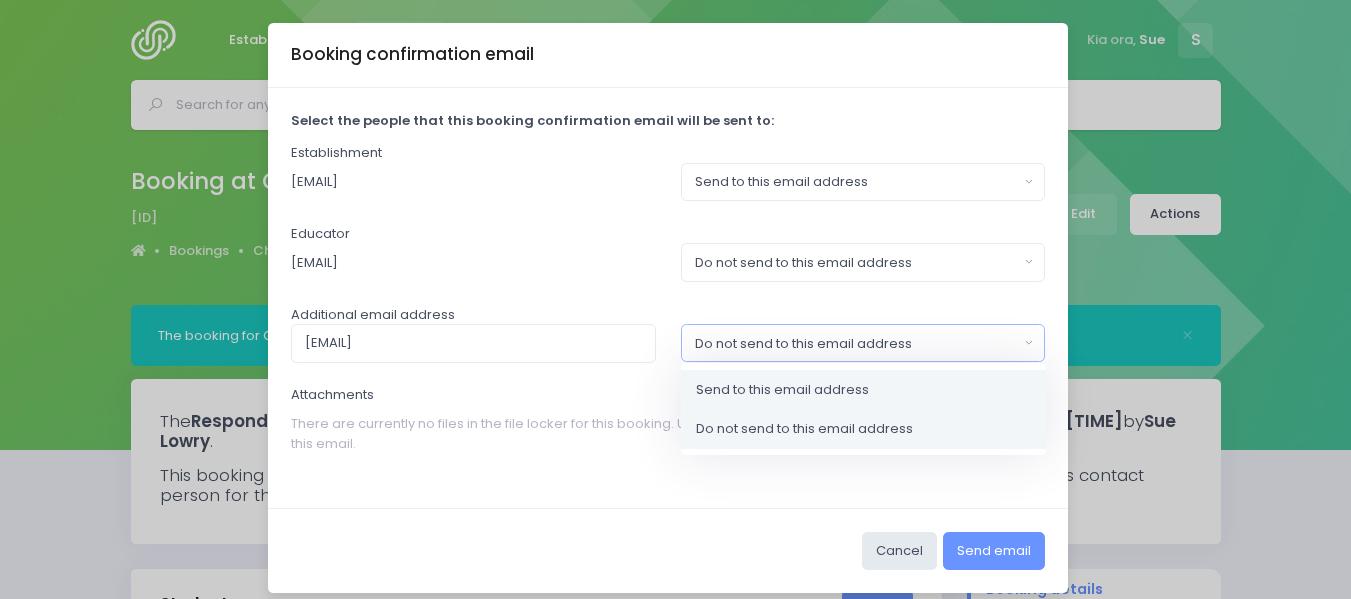 click on "Send to this email address" at bounding box center [782, 390] 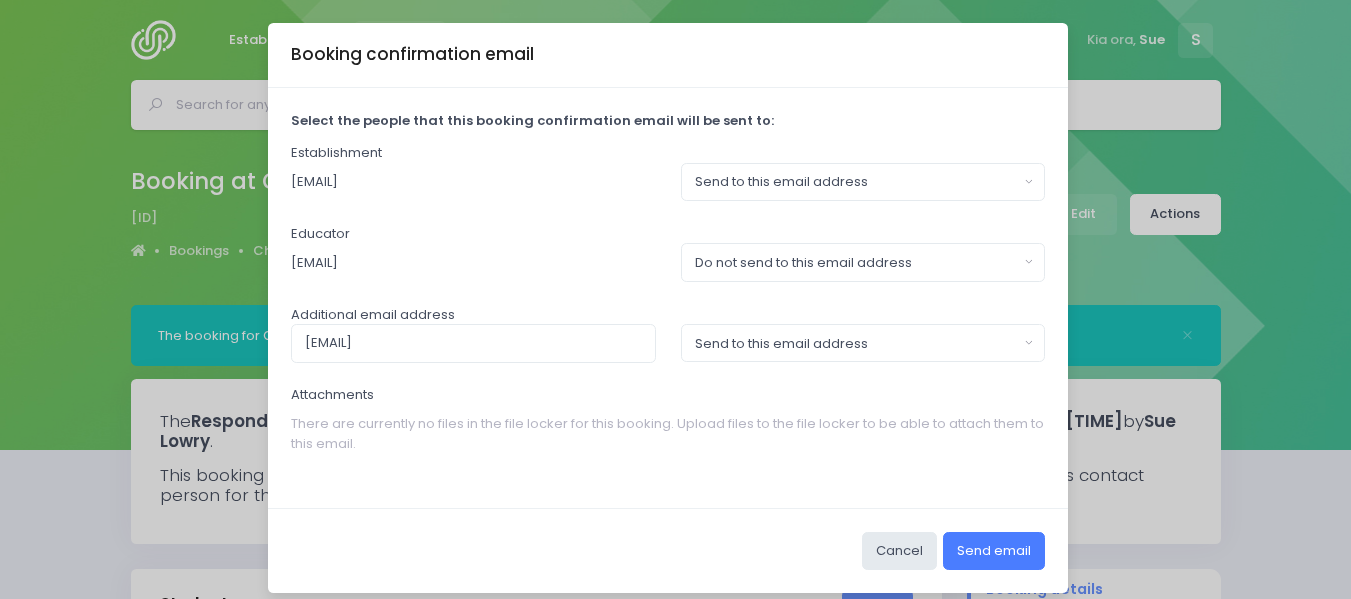 click on "Send email" at bounding box center (994, 551) 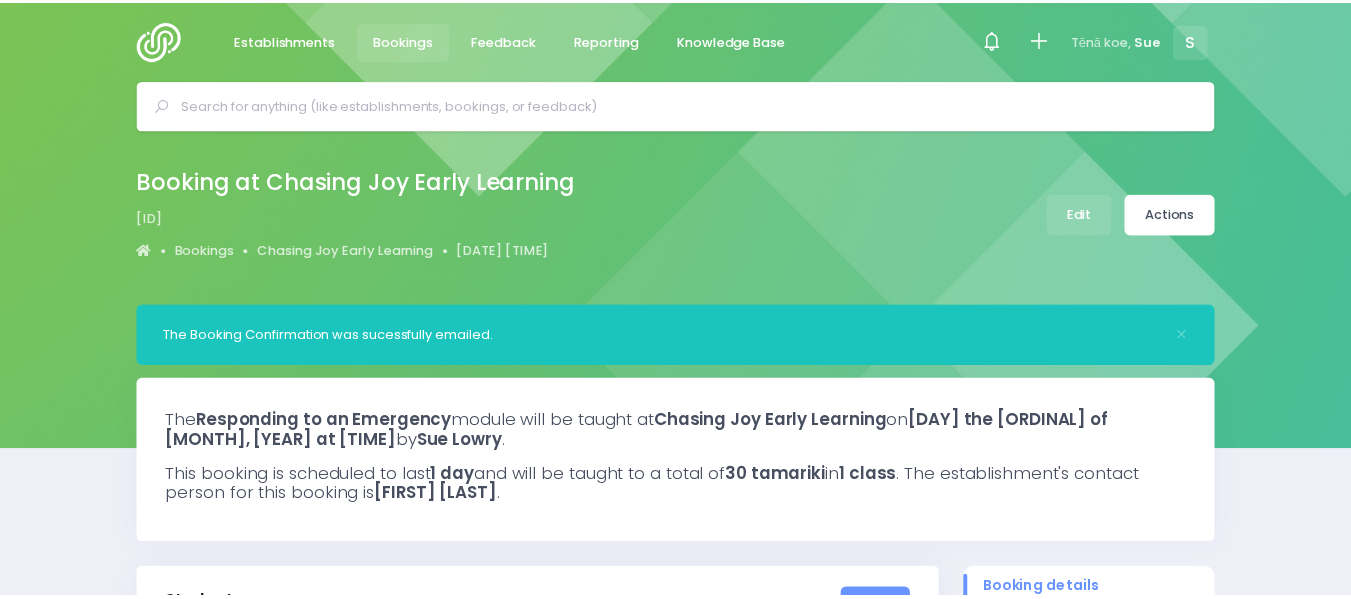 scroll, scrollTop: 0, scrollLeft: 0, axis: both 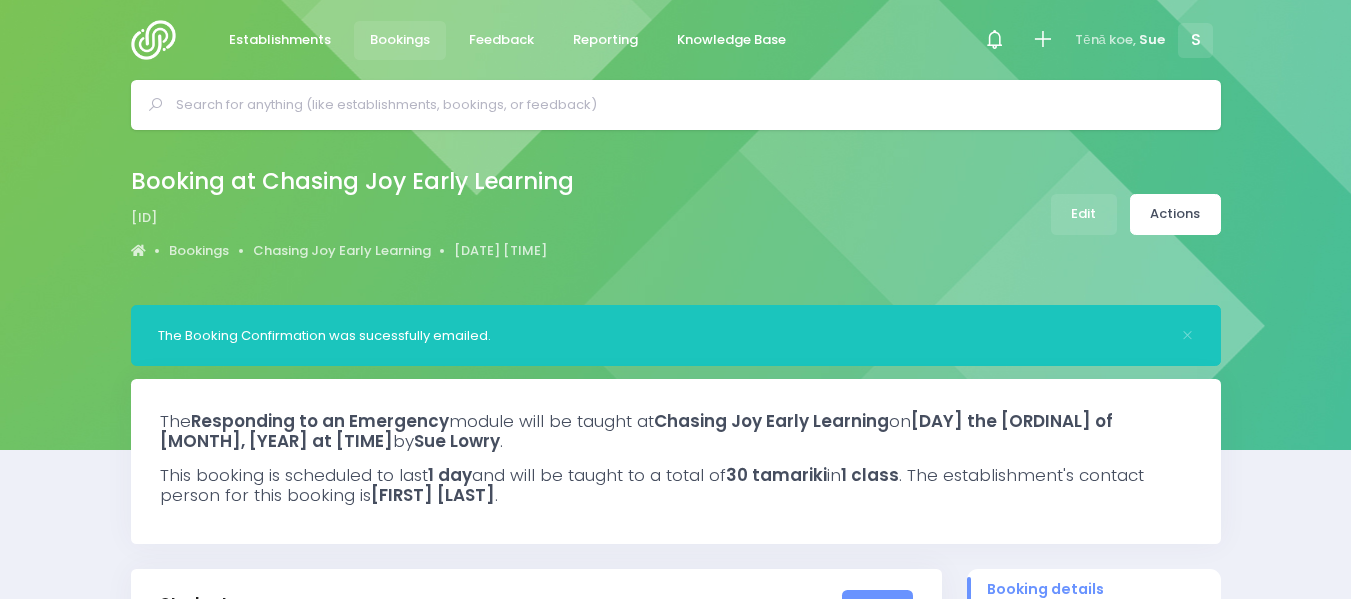 select on "5" 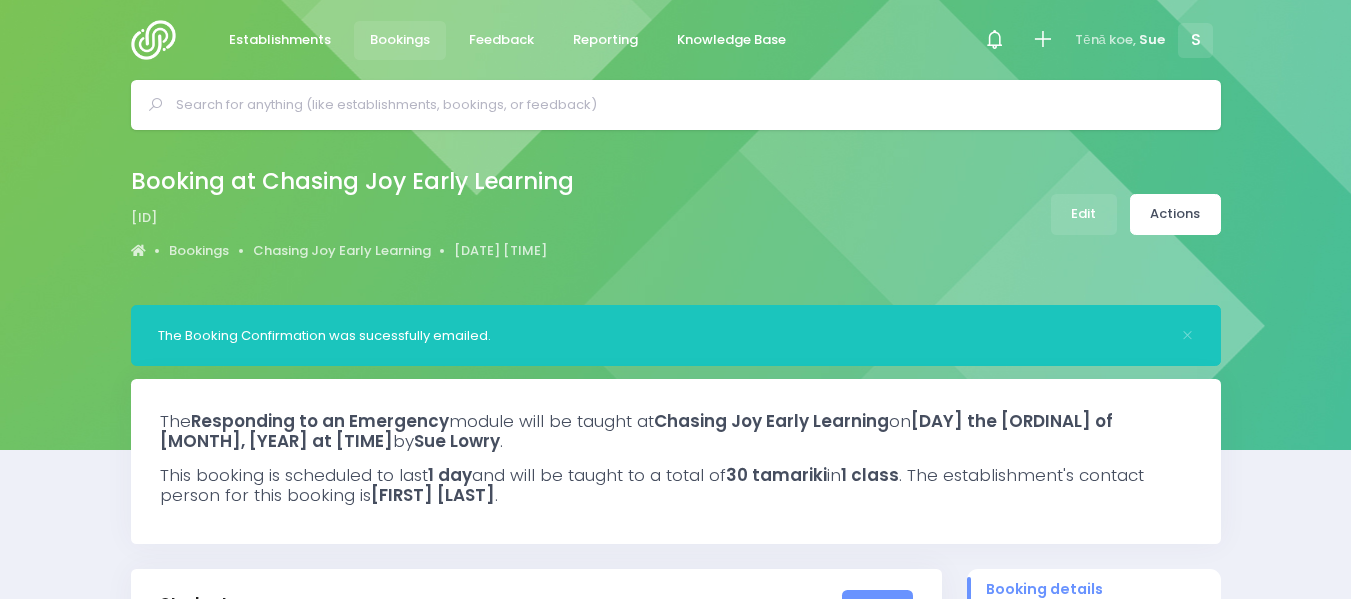 click at bounding box center (684, 105) 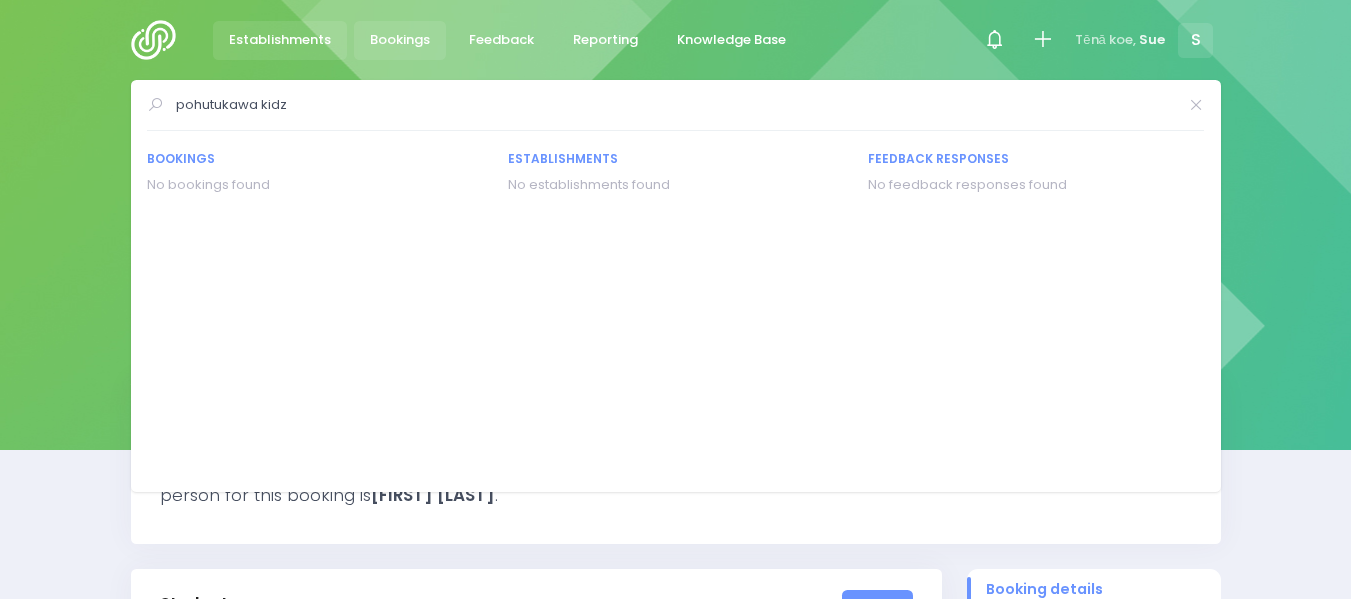 type on "pohutukawa kidz" 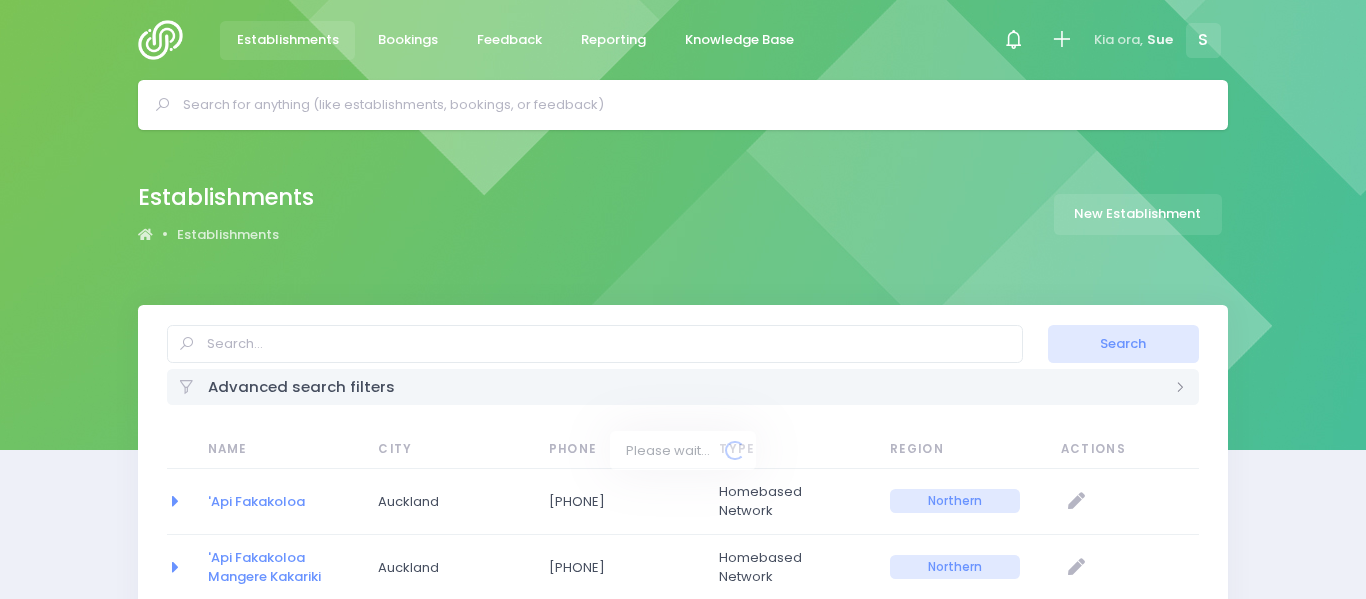 select on "20" 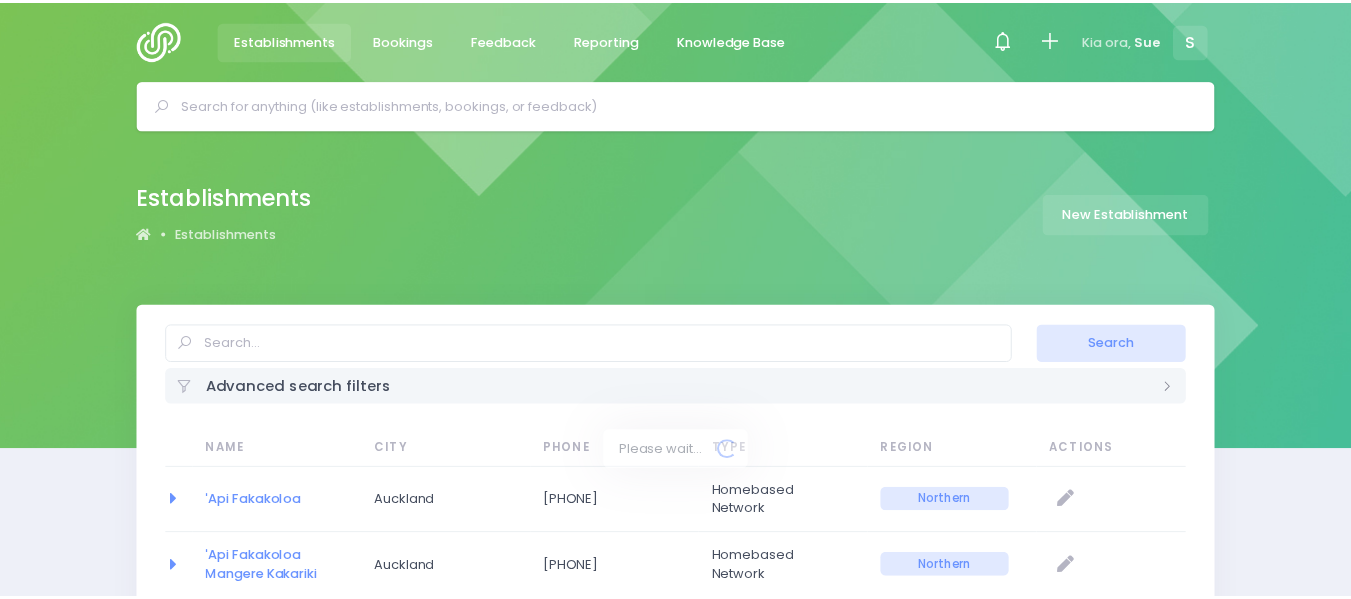 scroll, scrollTop: 0, scrollLeft: 0, axis: both 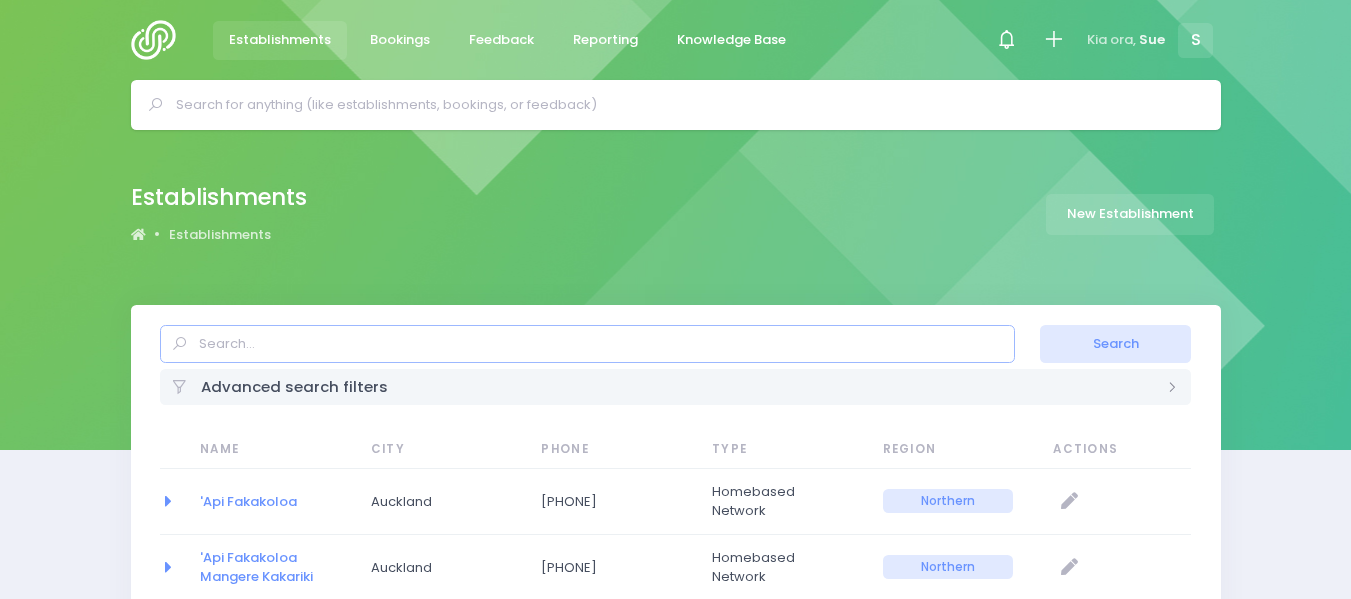 click at bounding box center (587, 344) 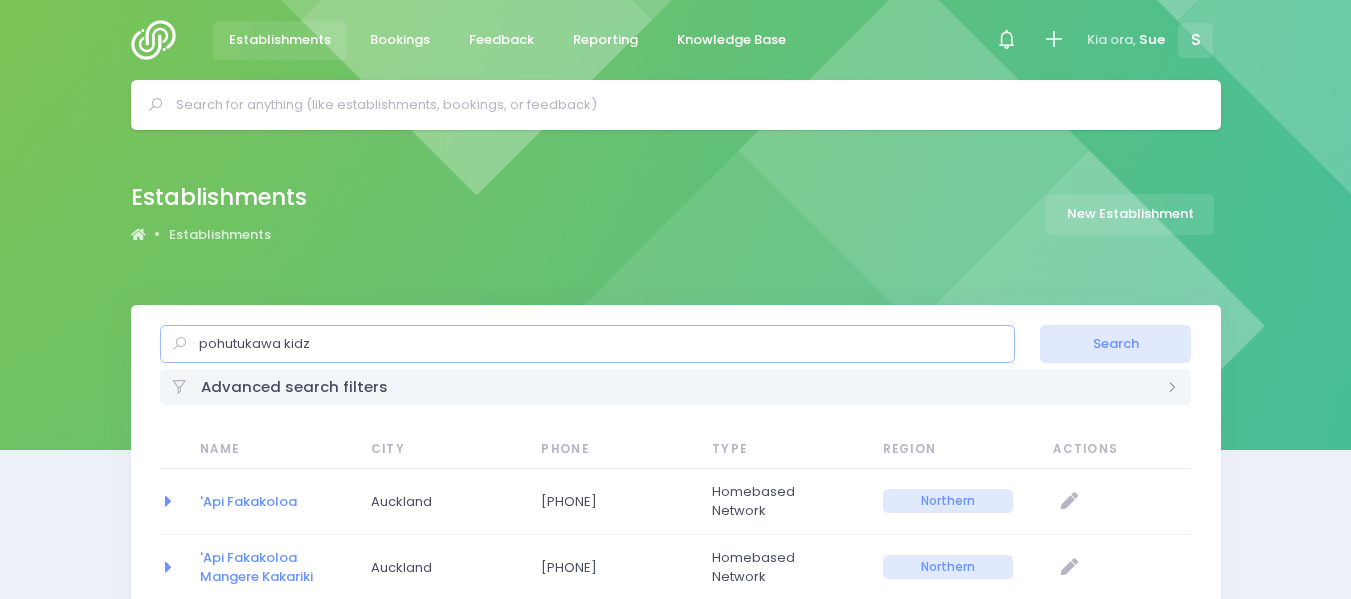 type on "pohutukawa kidz" 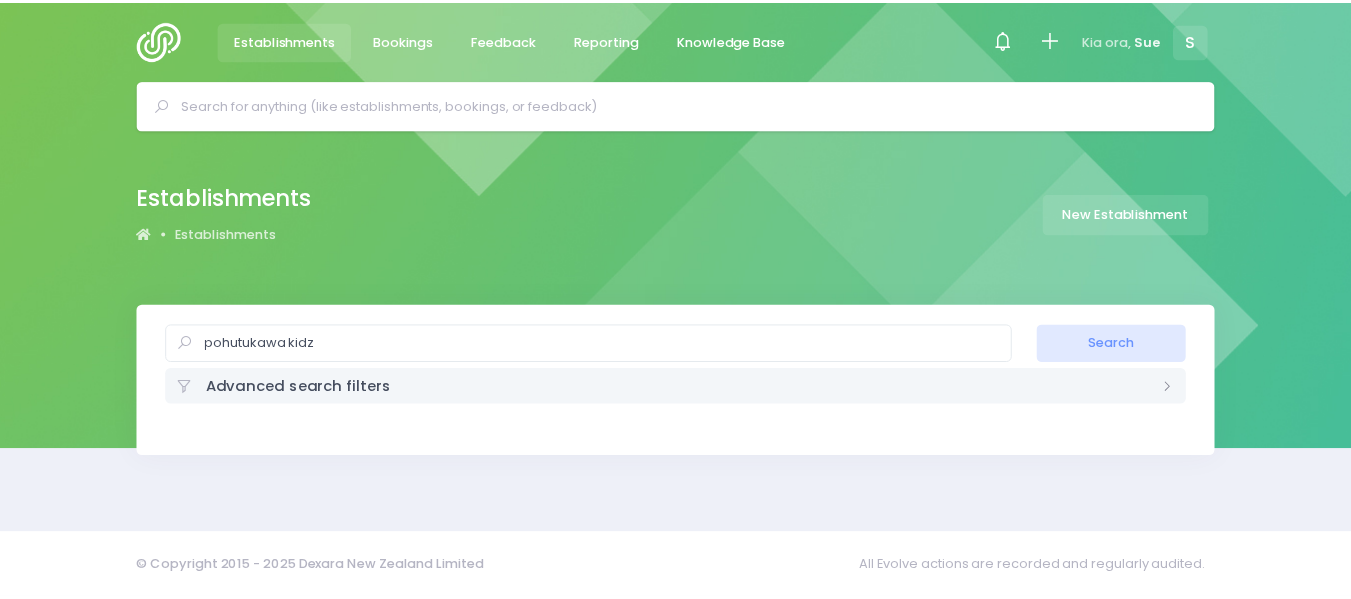scroll, scrollTop: 0, scrollLeft: 0, axis: both 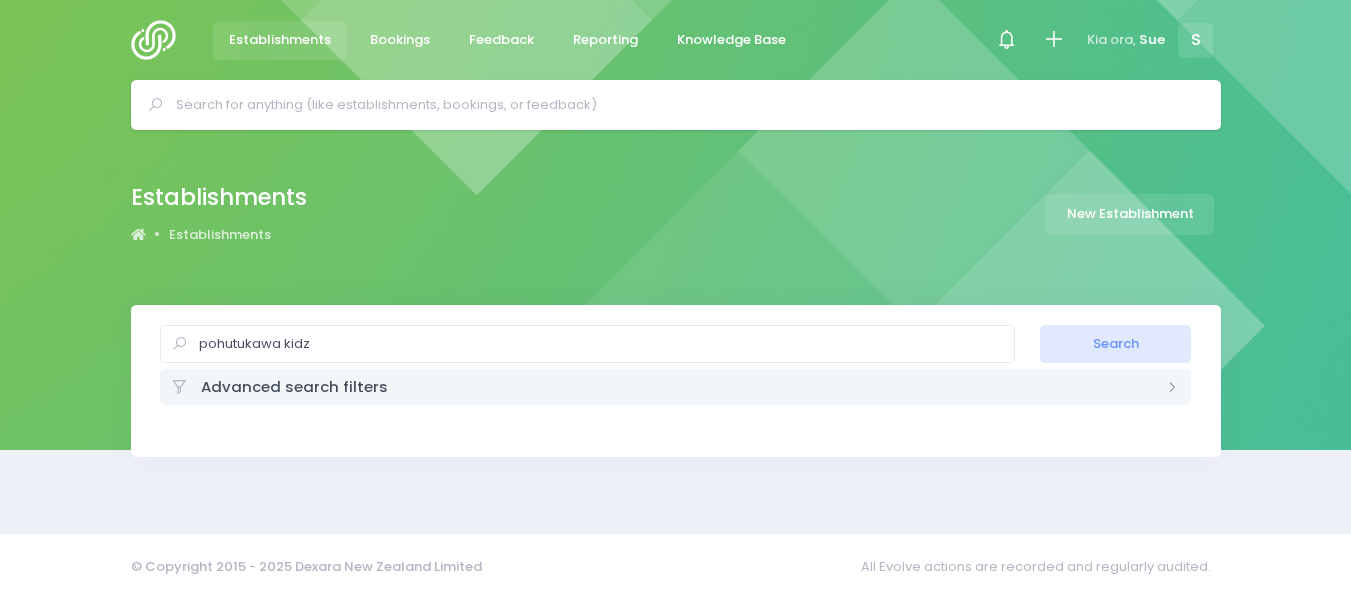 select on "20" 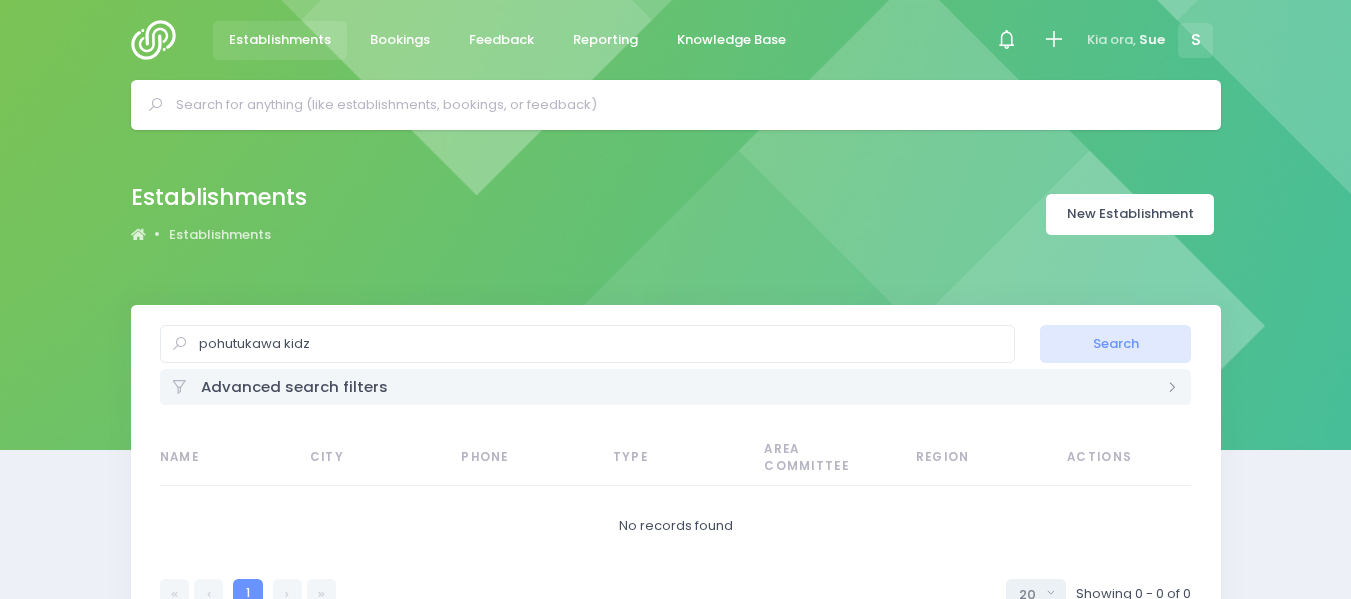 click on "New Establishment" at bounding box center [1130, 214] 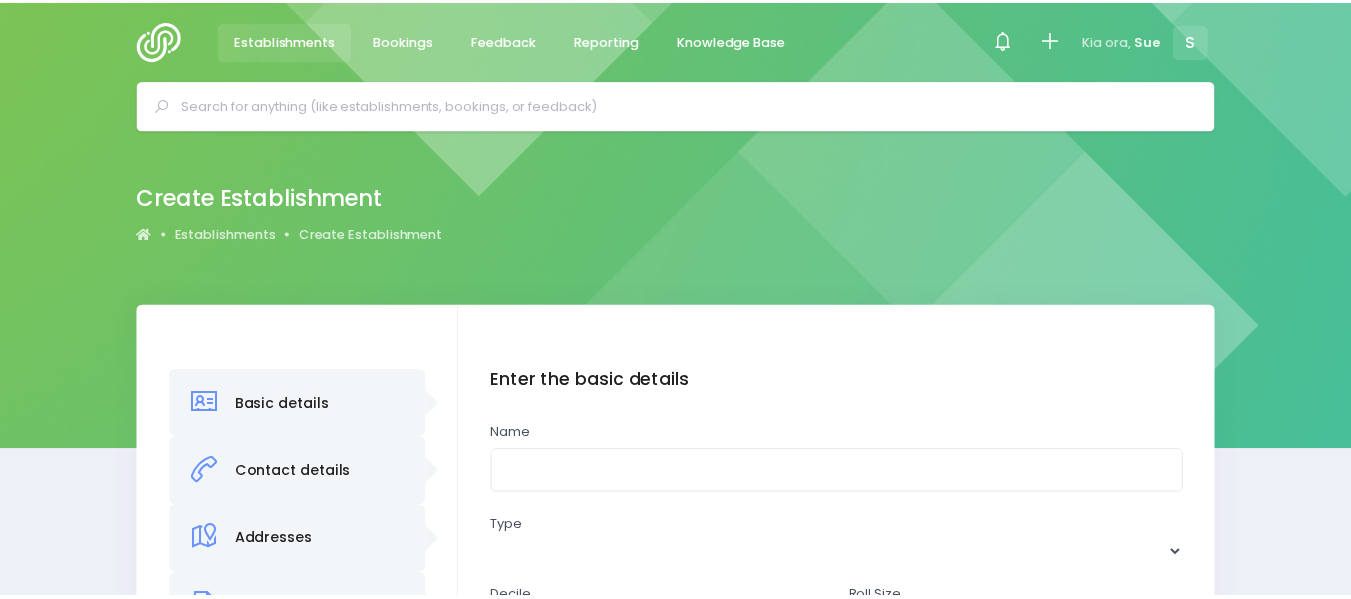 scroll, scrollTop: 0, scrollLeft: 0, axis: both 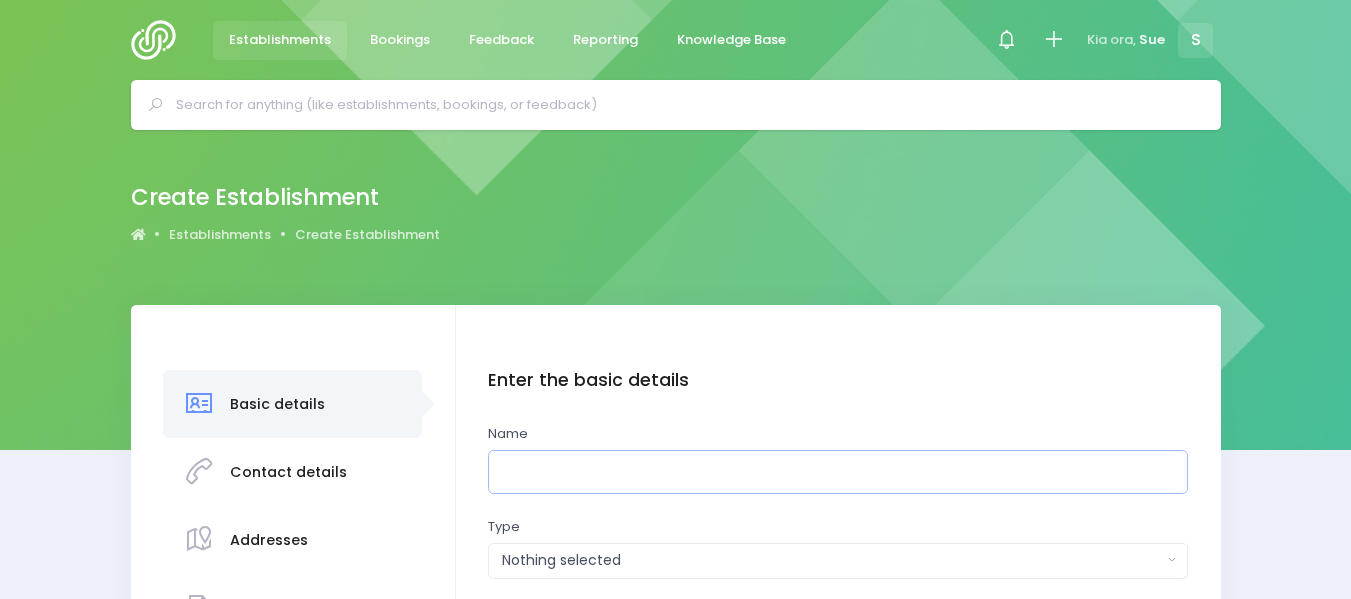 click at bounding box center (838, 472) 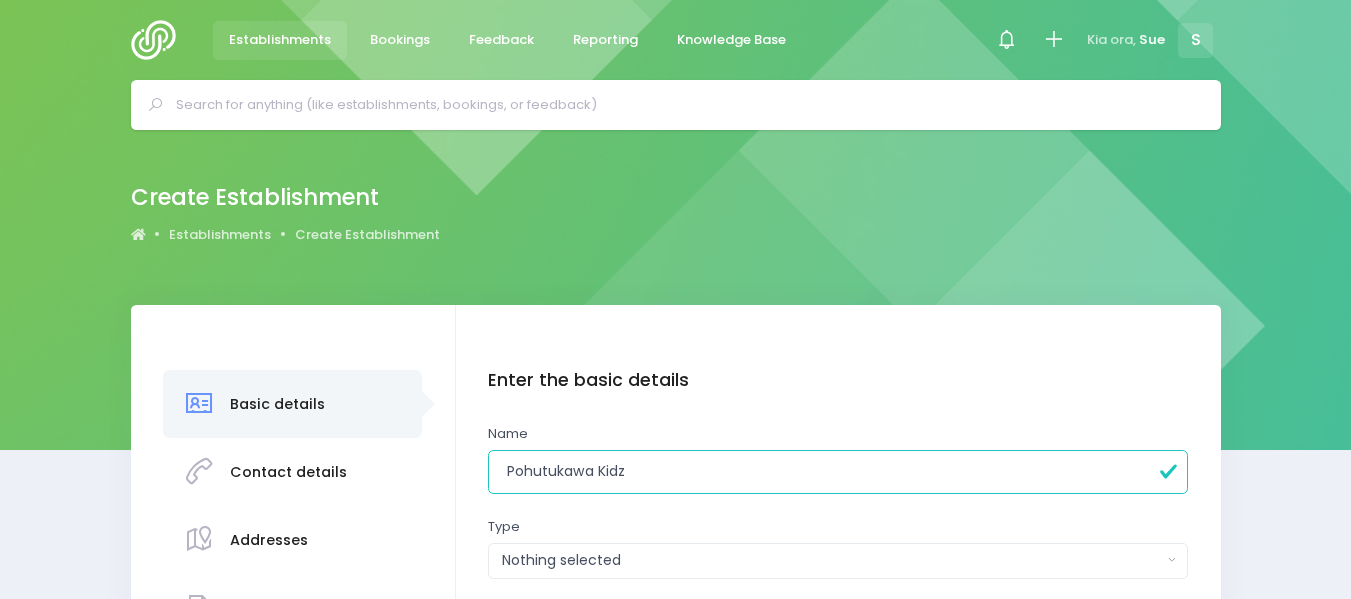 type on "Pohutukawa Kidz" 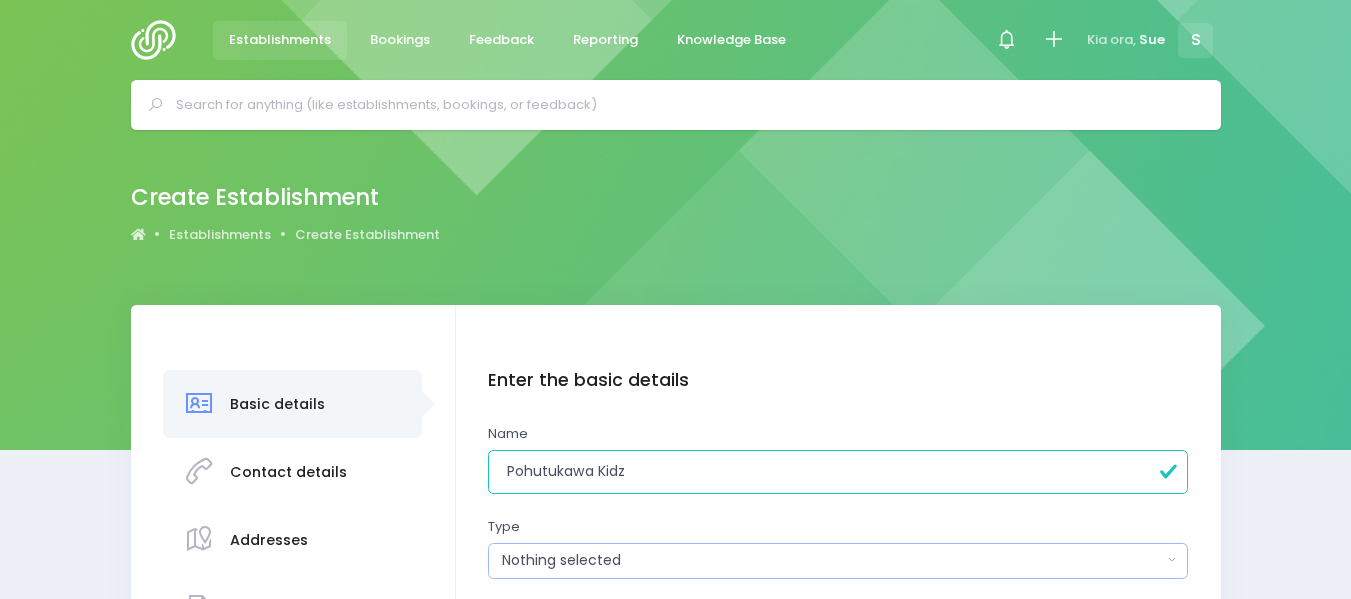 click on "Nothing selected" at bounding box center (832, 560) 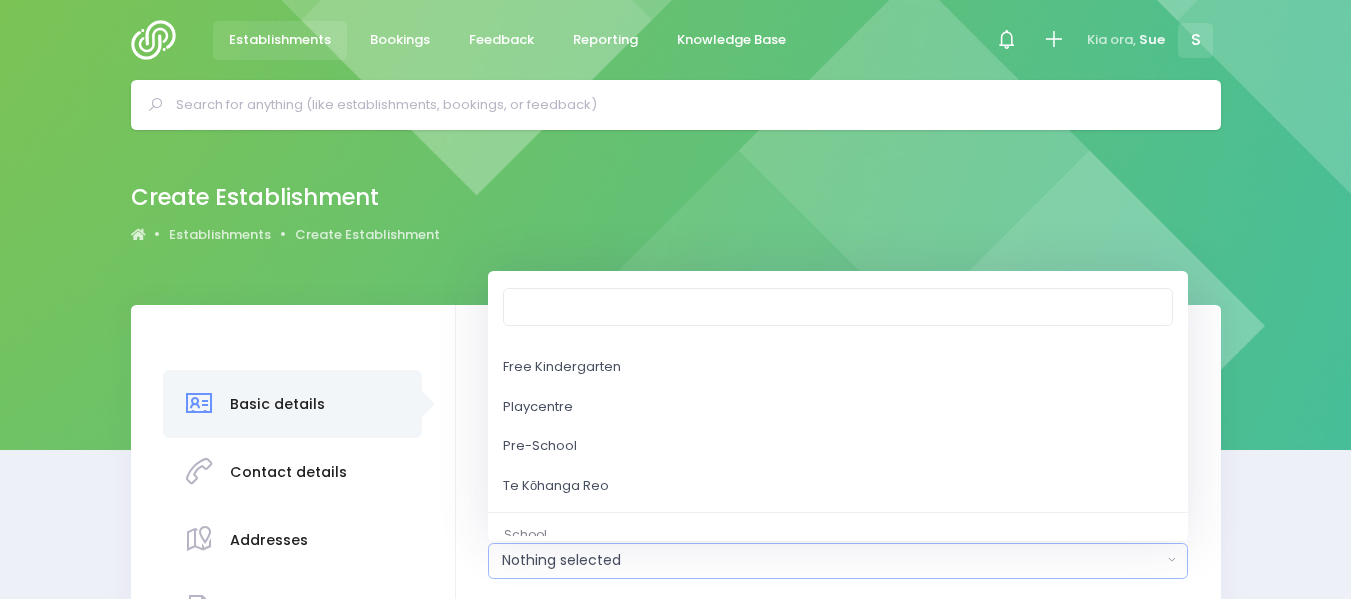 scroll, scrollTop: 224, scrollLeft: 0, axis: vertical 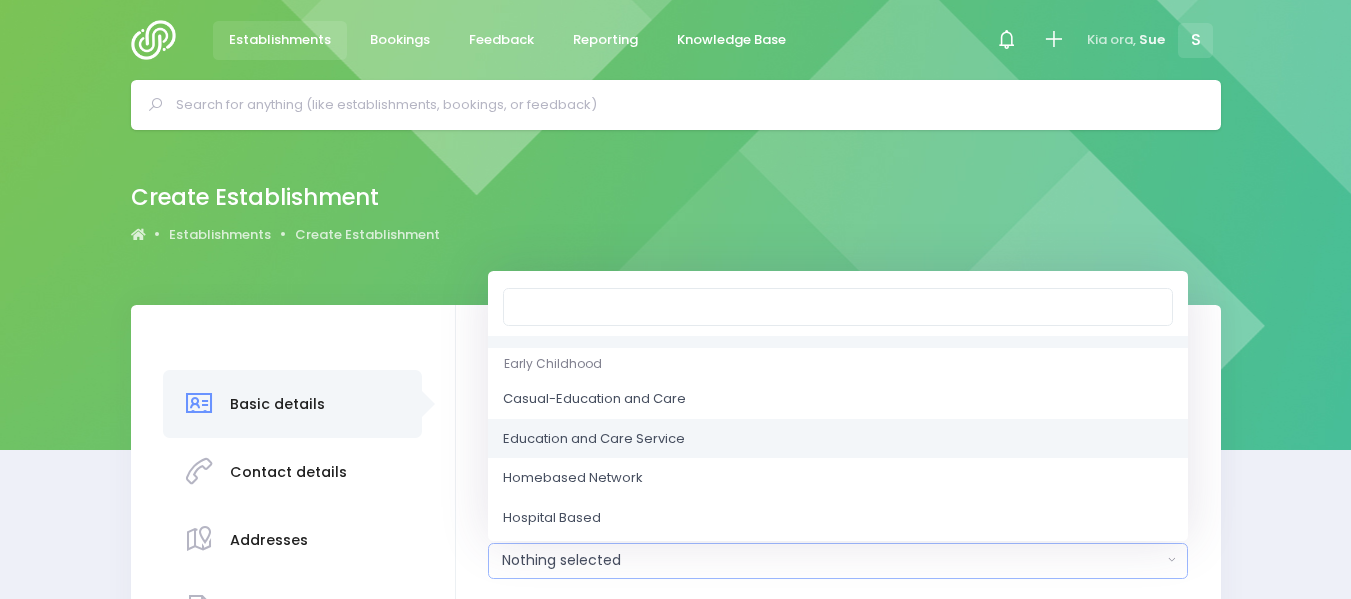 click on "Education and Care Service" at bounding box center [838, 439] 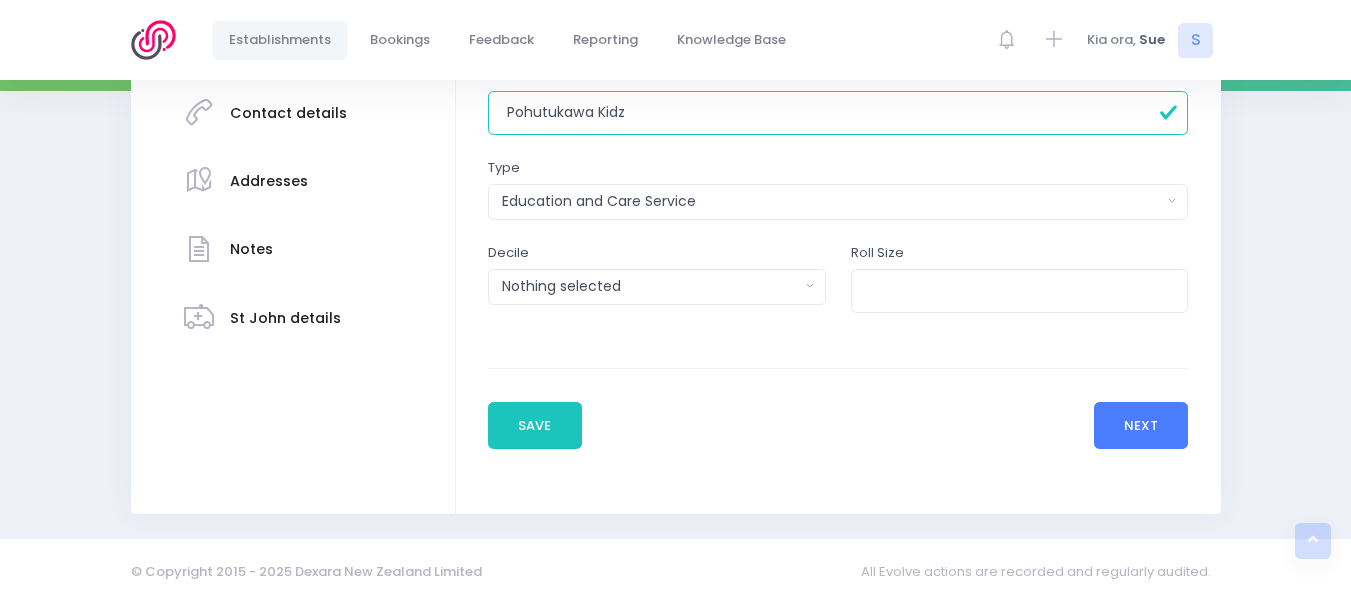 click on "Next" at bounding box center (1141, 426) 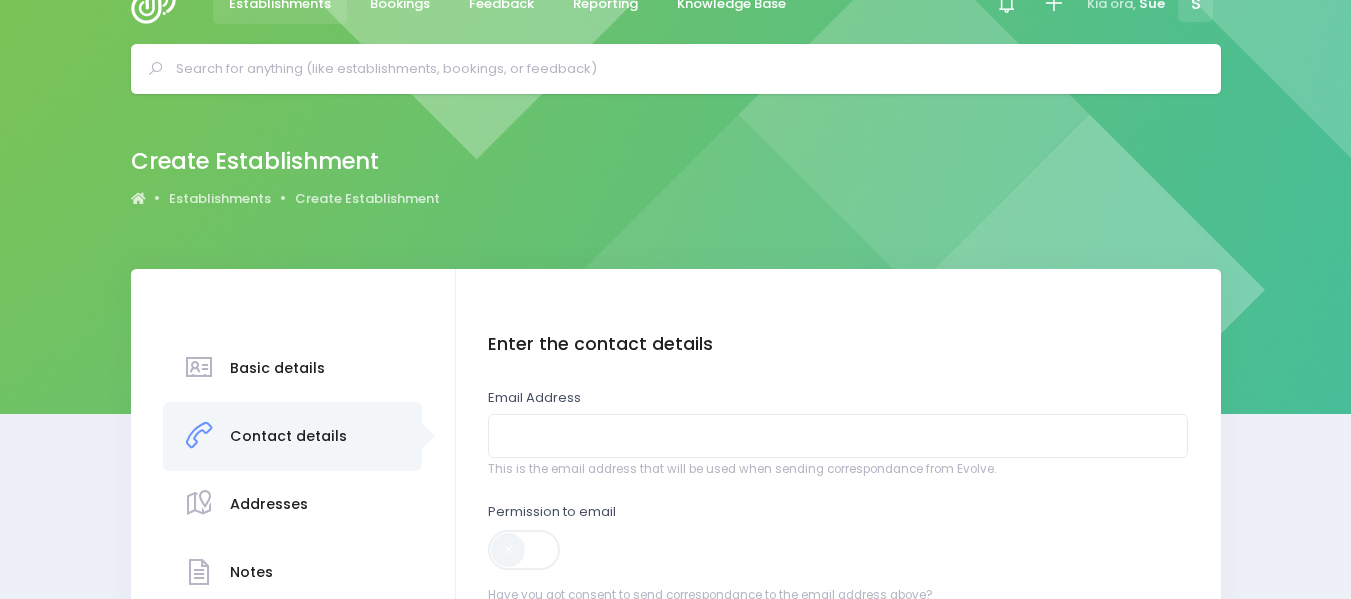 scroll, scrollTop: 0, scrollLeft: 0, axis: both 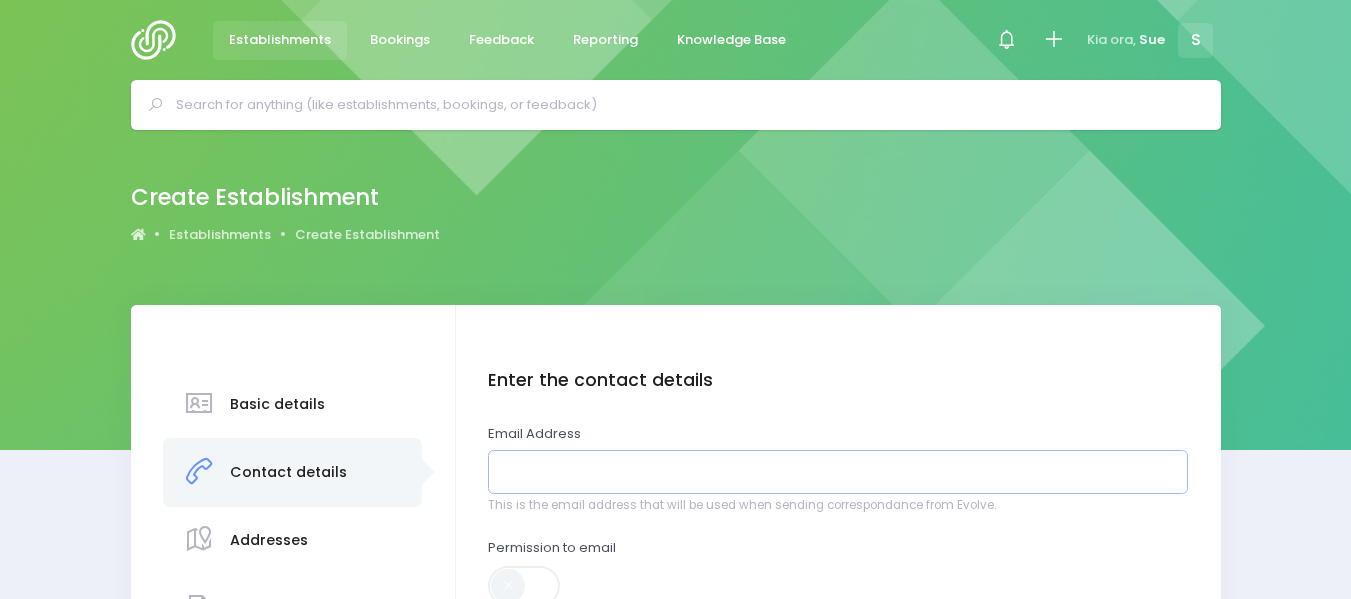 click at bounding box center [838, 472] 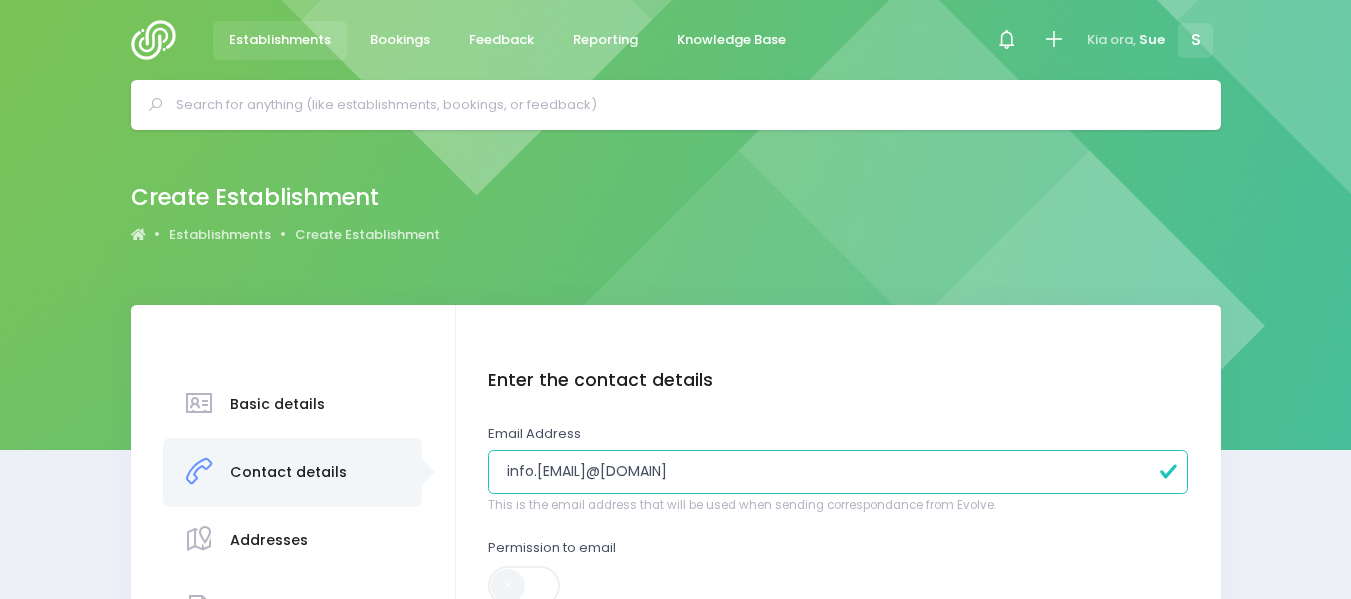 type on "info.pohutukawakidz@[EXAMPLE_DOMAIN]" 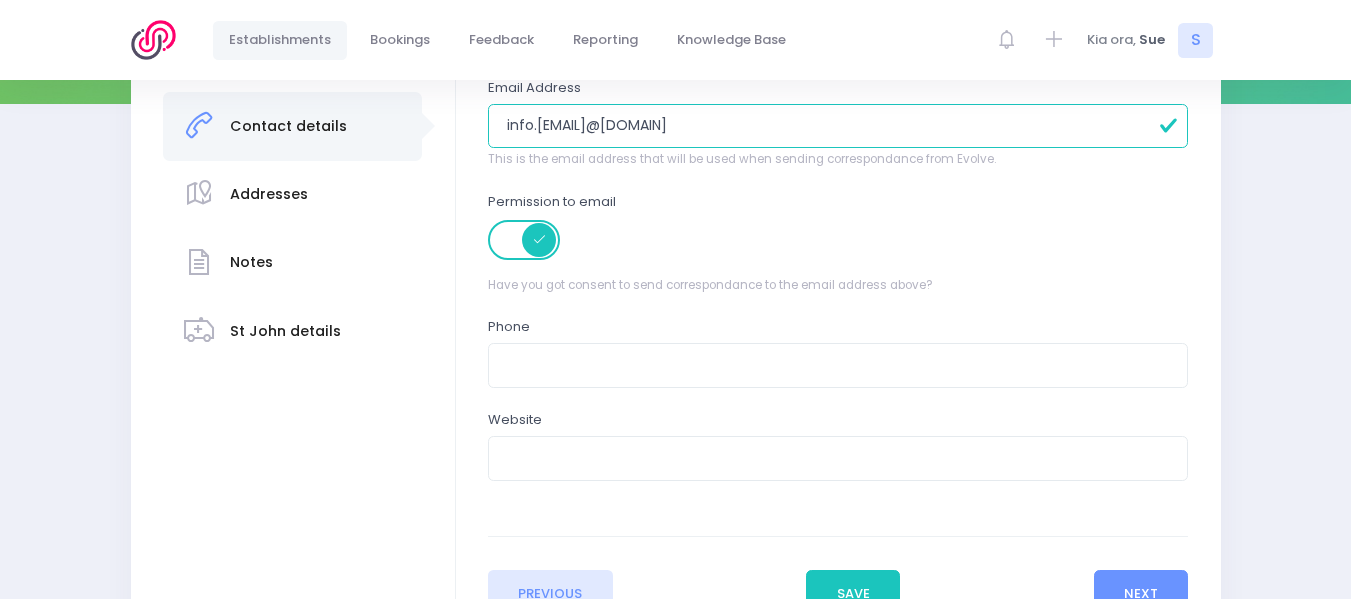 scroll, scrollTop: 372, scrollLeft: 0, axis: vertical 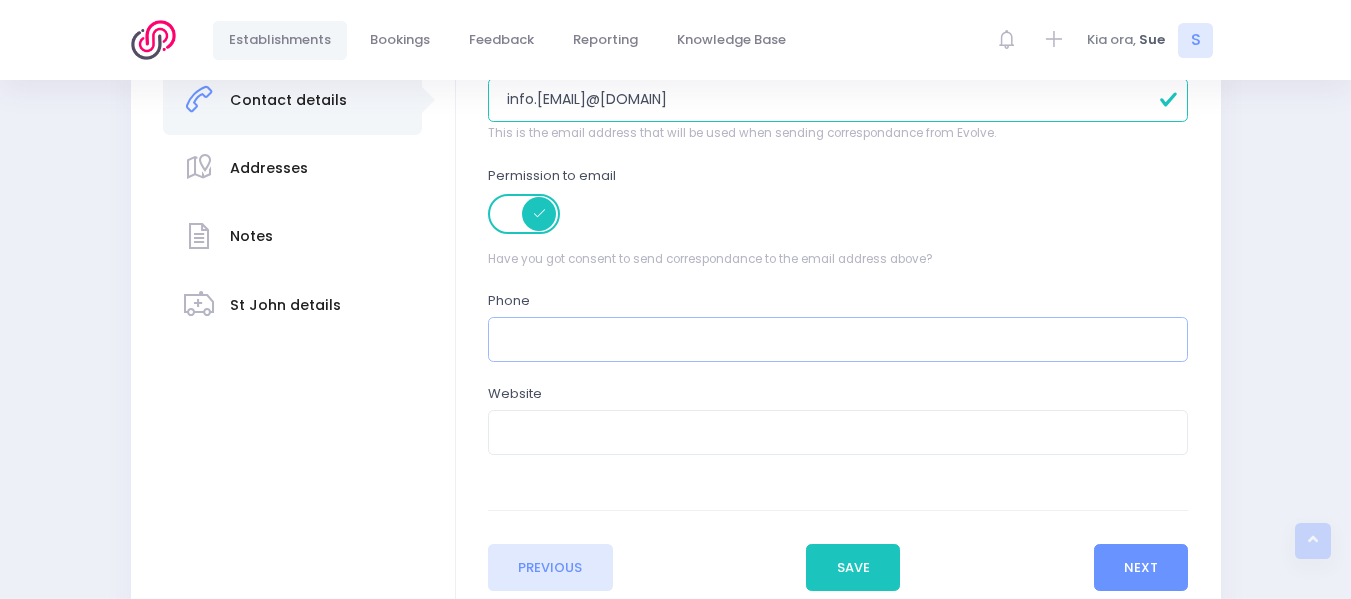 click at bounding box center (838, 339) 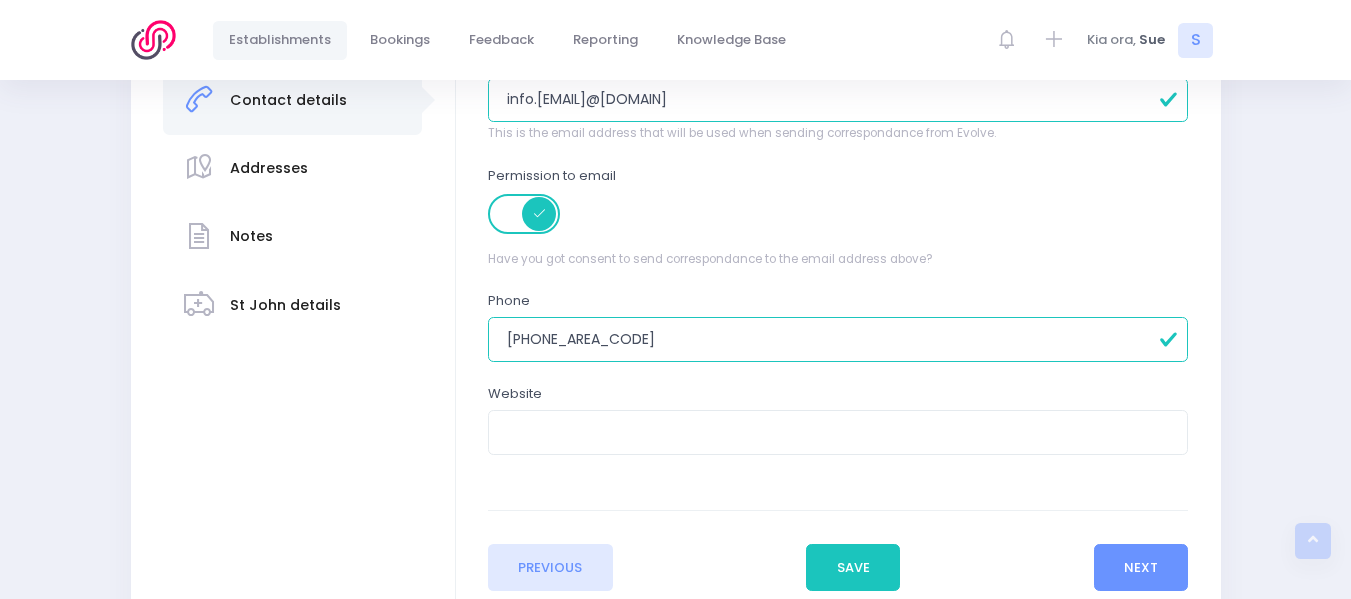 type on "[PHONE]" 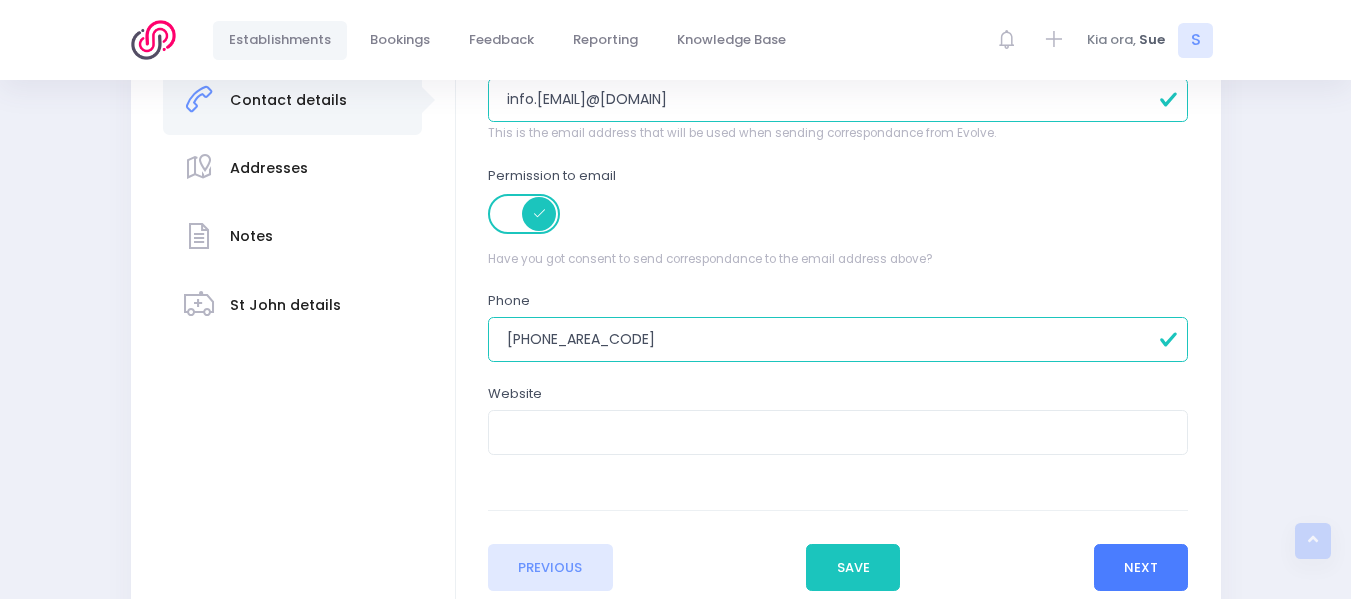 click on "Next" at bounding box center [1141, 568] 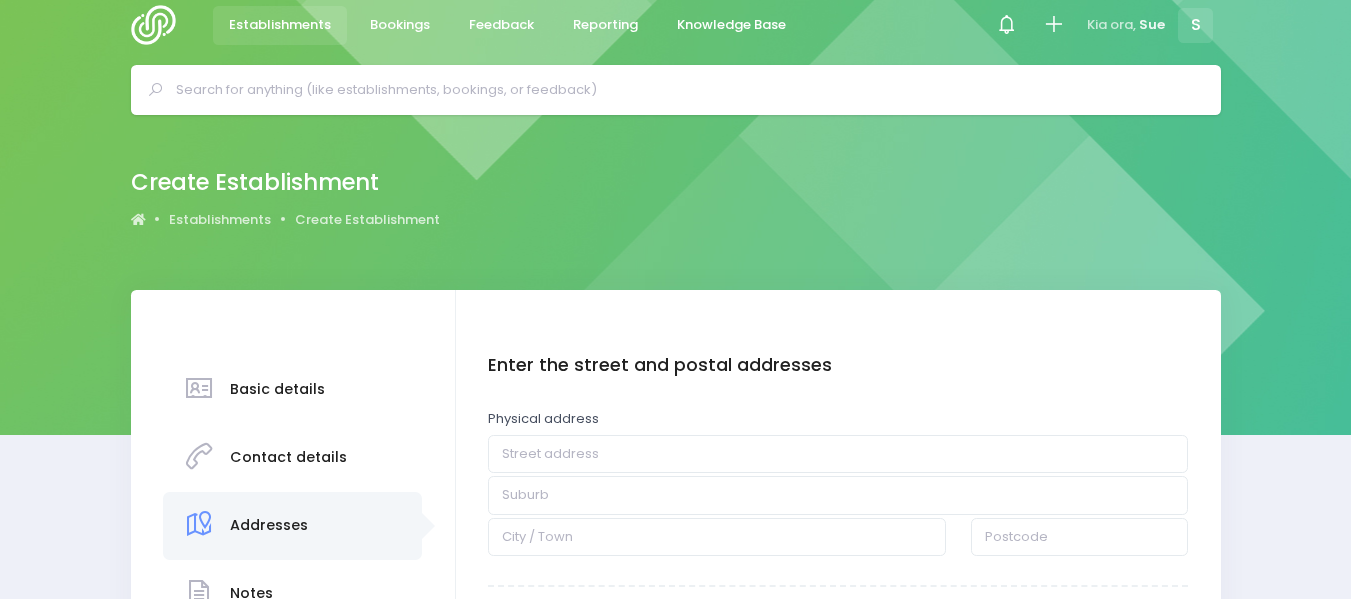 scroll, scrollTop: 0, scrollLeft: 0, axis: both 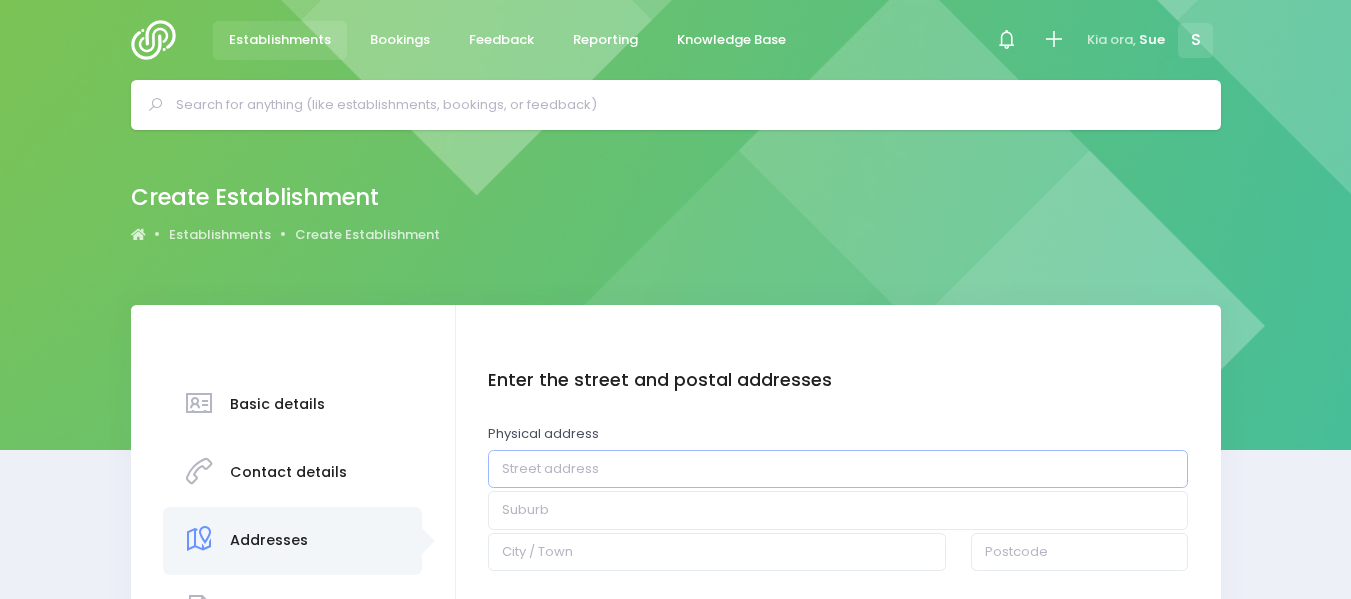 click at bounding box center (838, 469) 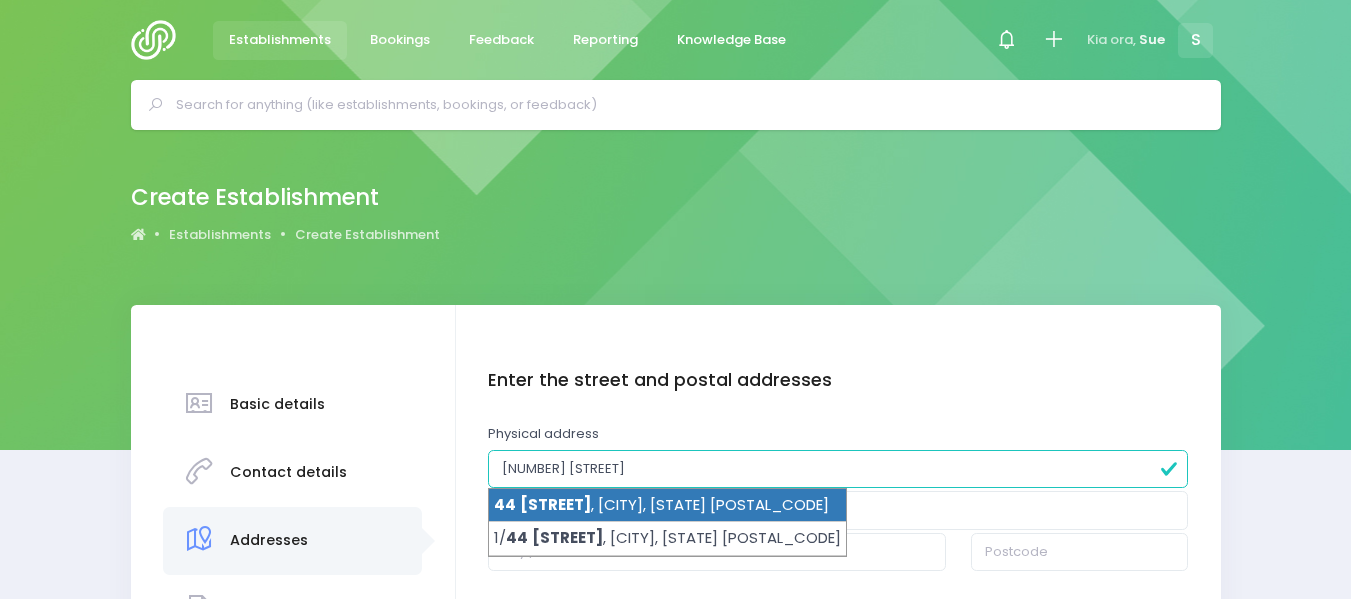 click on "44   Wakelin  Road, Beachlands, Auckland 2018" at bounding box center [667, 506] 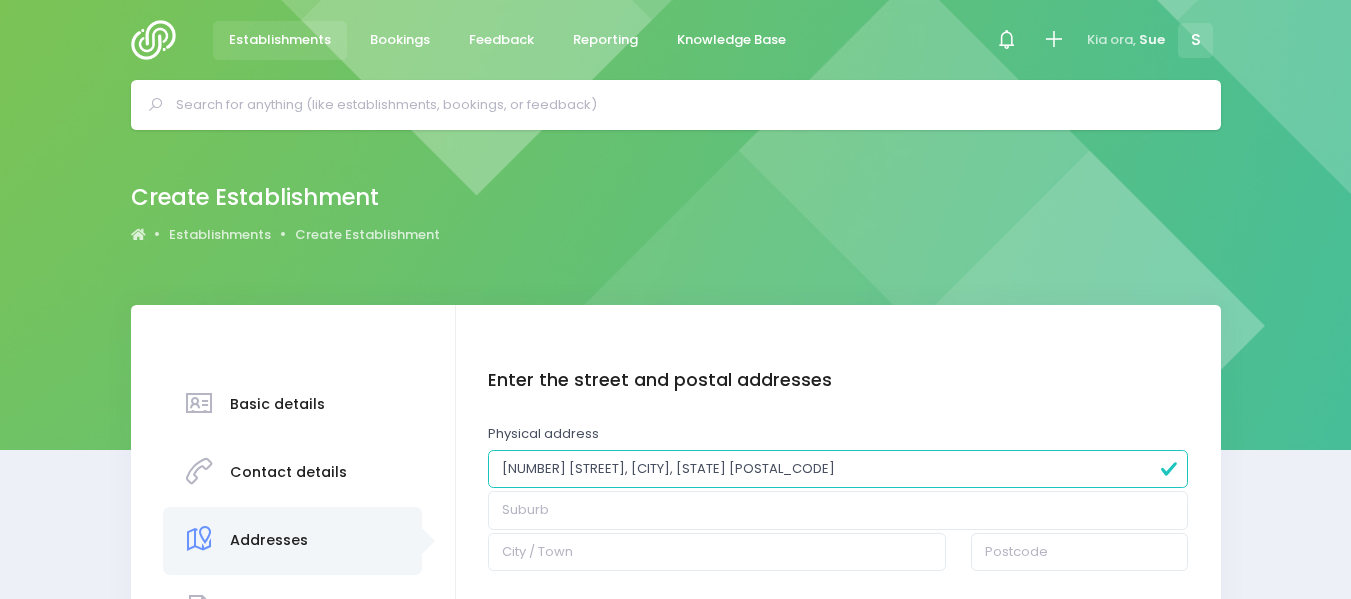 type on "44 Wakelin Road" 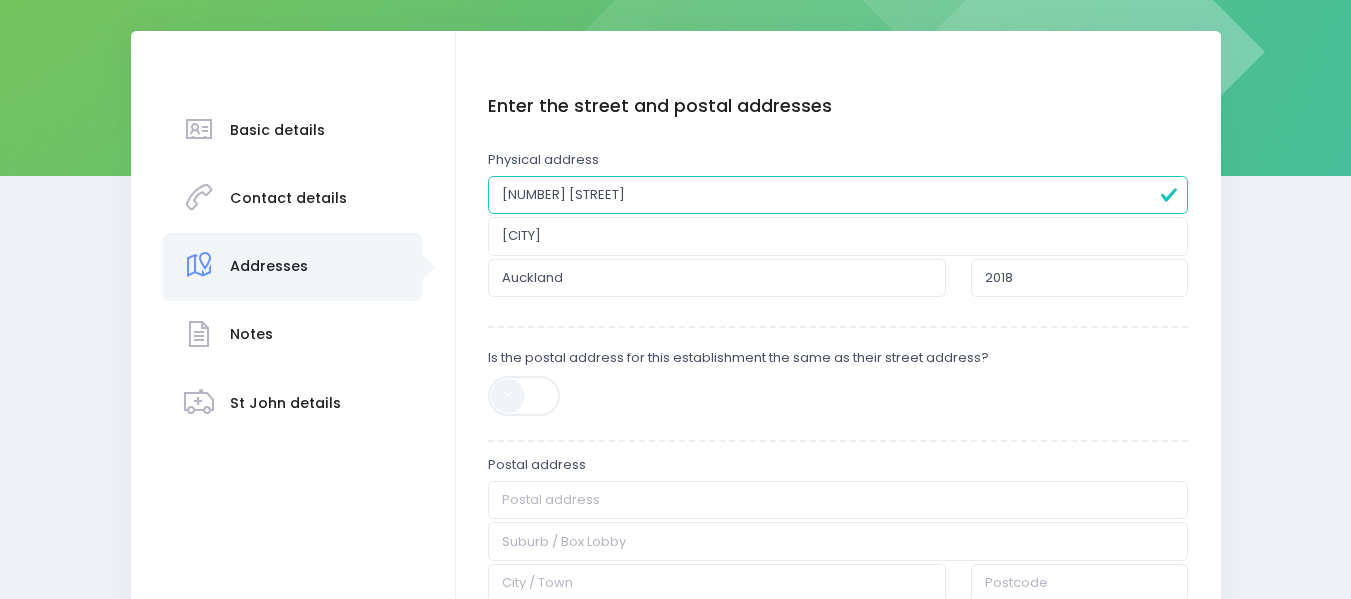 scroll, scrollTop: 287, scrollLeft: 0, axis: vertical 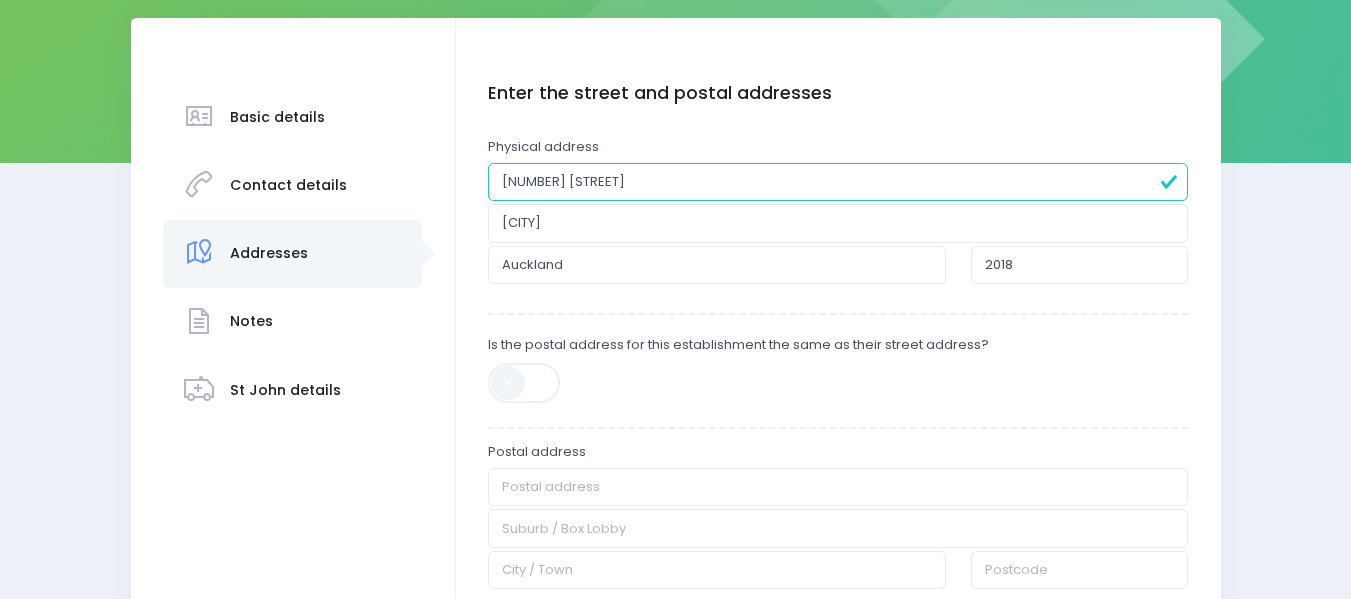 click at bounding box center [525, 383] 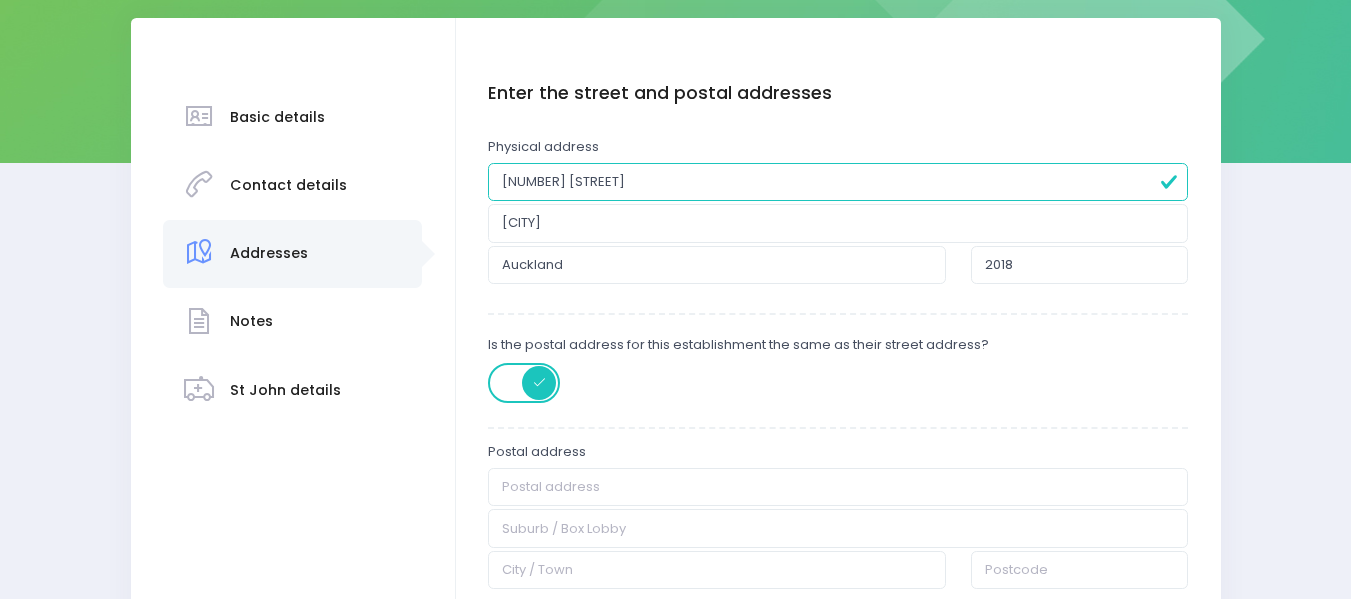 type on "44 Wakelin Road" 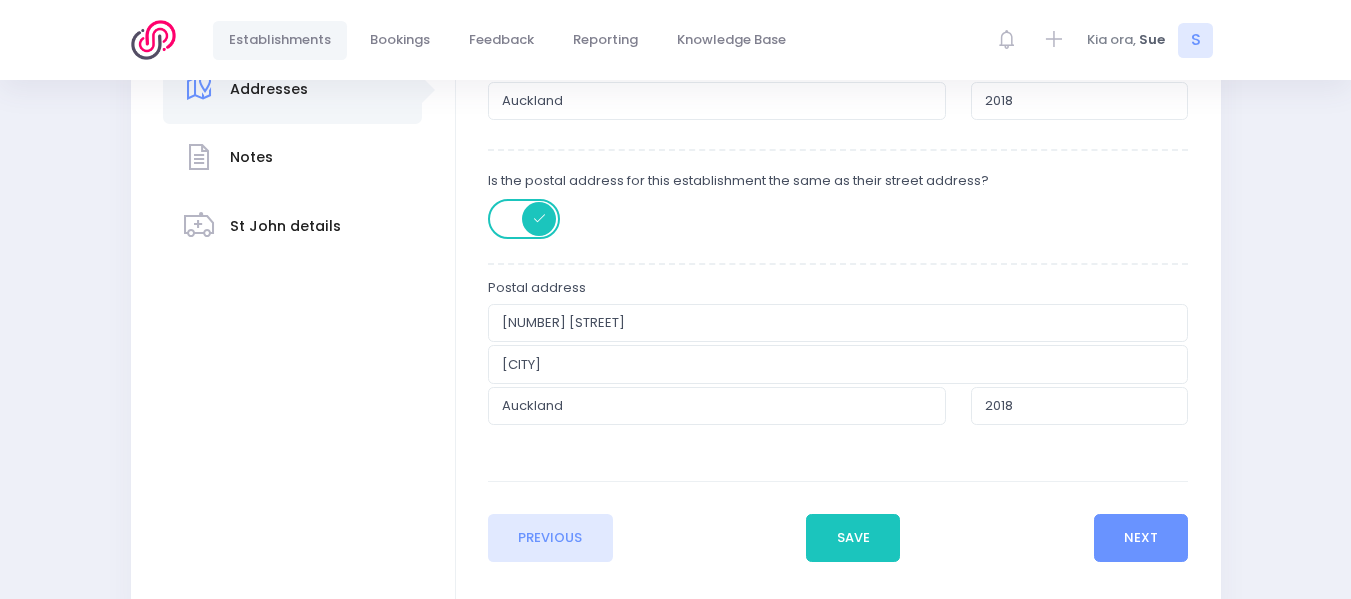 scroll, scrollTop: 498, scrollLeft: 0, axis: vertical 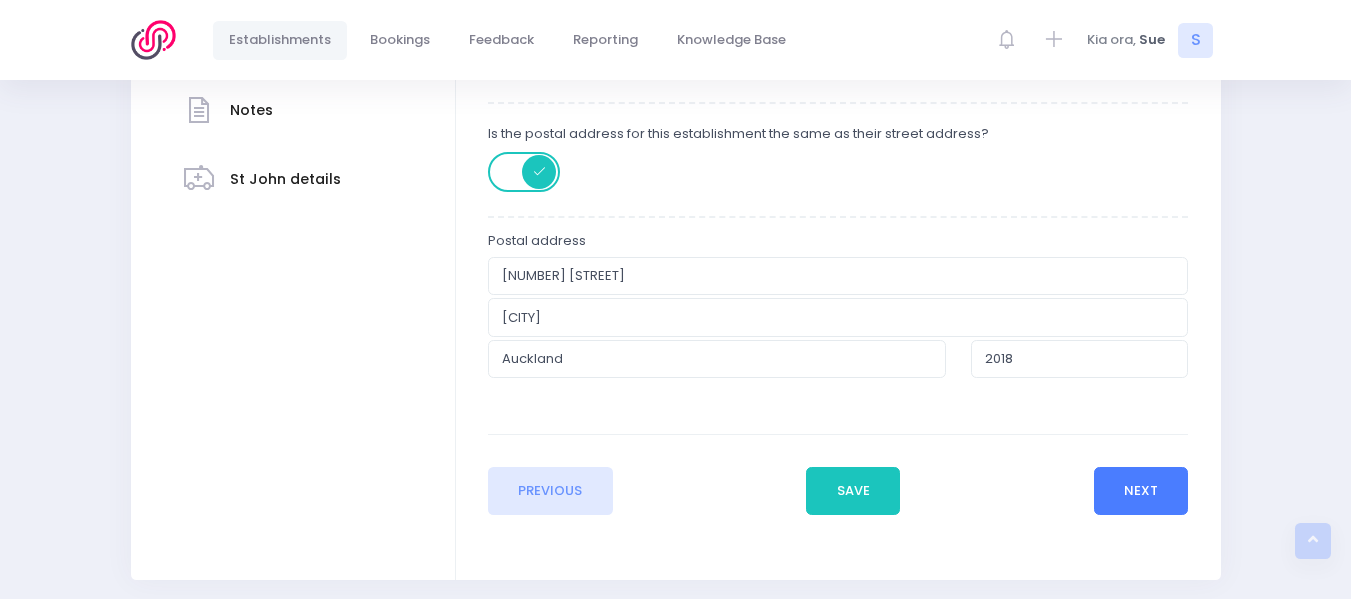 click on "Next" at bounding box center [1141, 491] 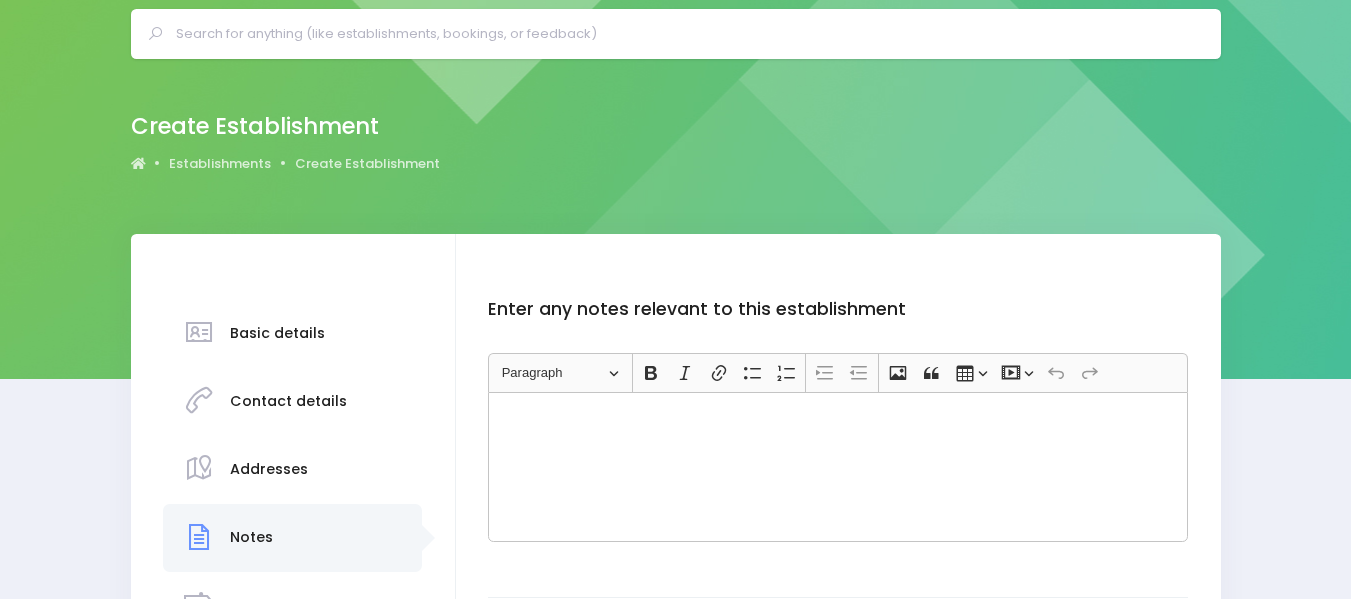 scroll, scrollTop: 0, scrollLeft: 0, axis: both 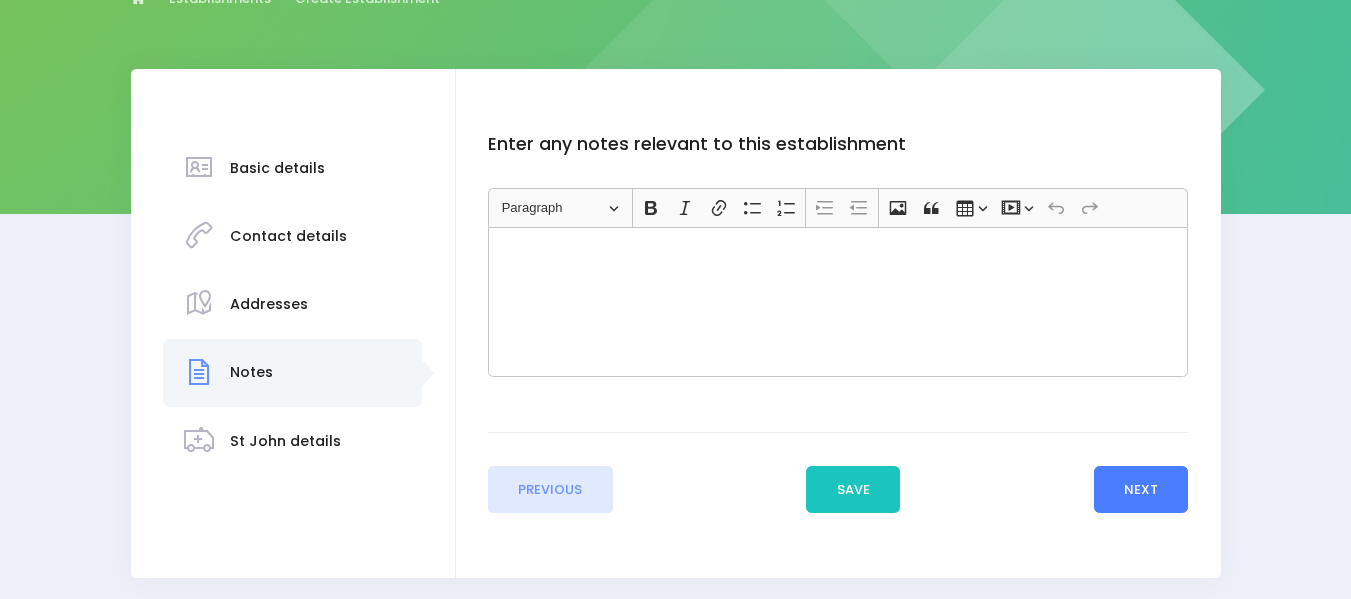click on "Next" at bounding box center (1141, 490) 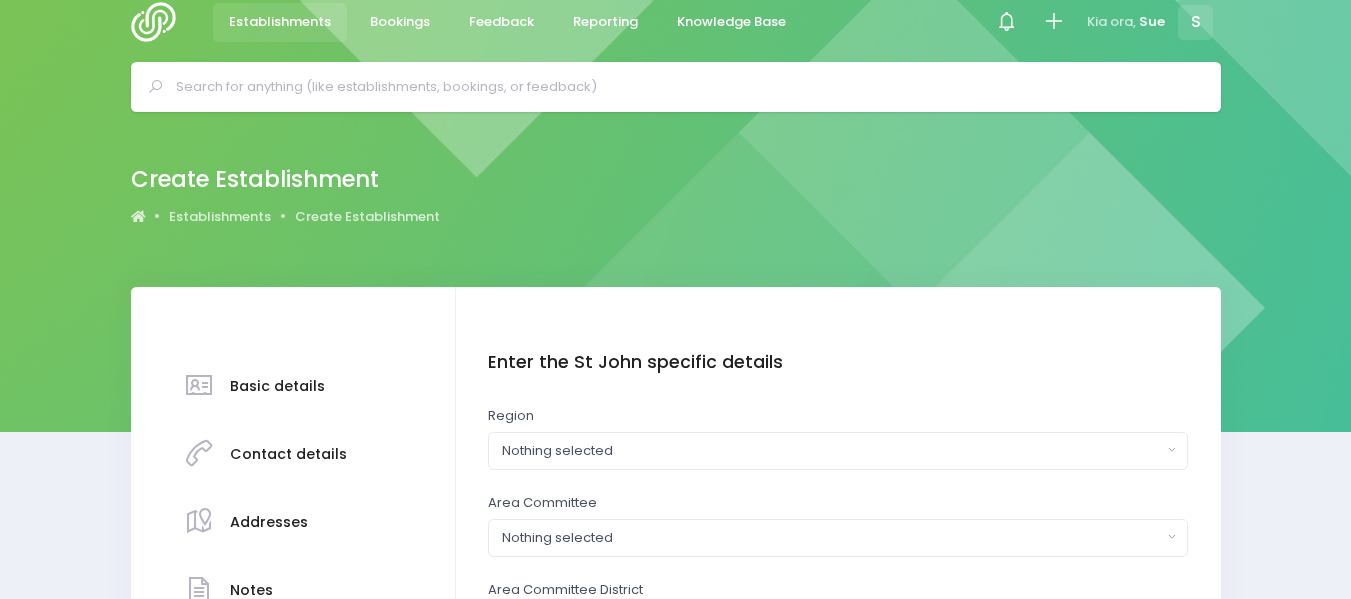 scroll, scrollTop: 0, scrollLeft: 0, axis: both 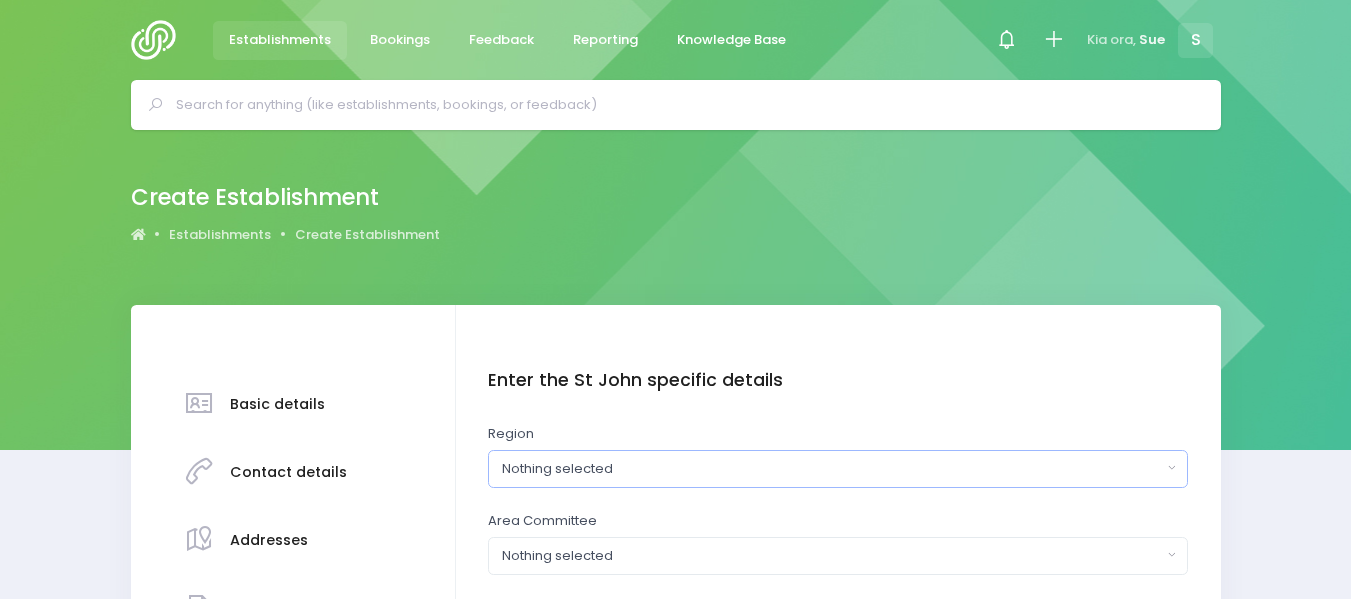 click on "Nothing selected" at bounding box center [832, 469] 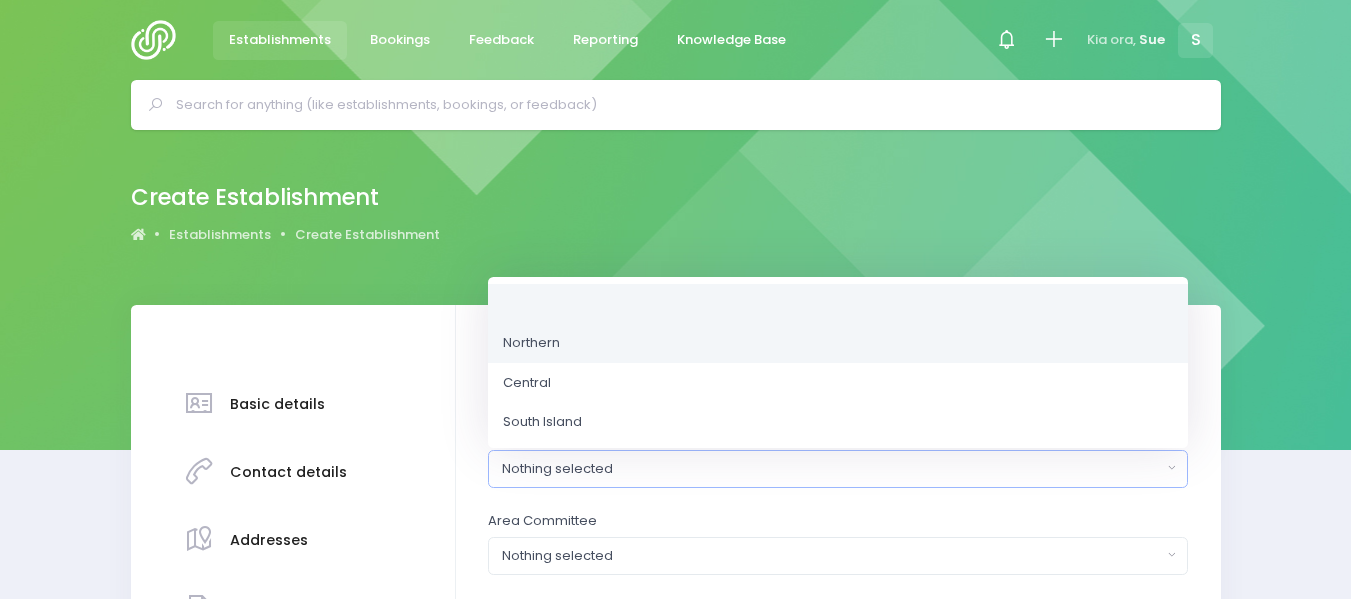 click on "Northern" at bounding box center [838, 343] 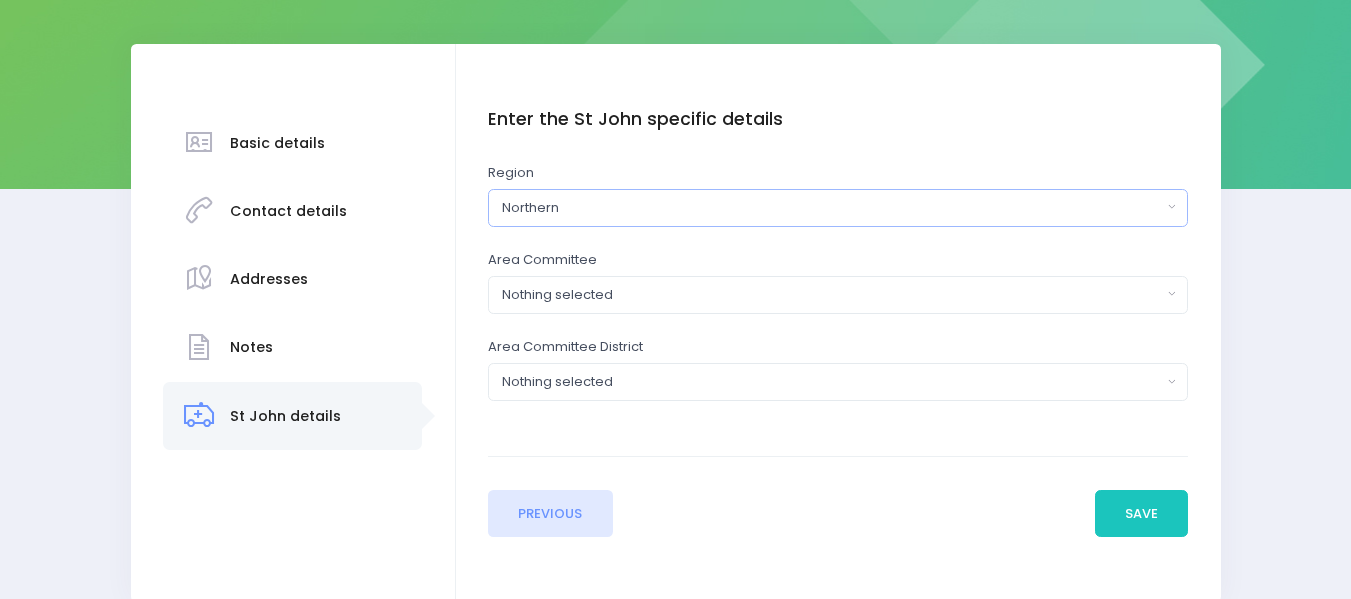 scroll, scrollTop: 273, scrollLeft: 0, axis: vertical 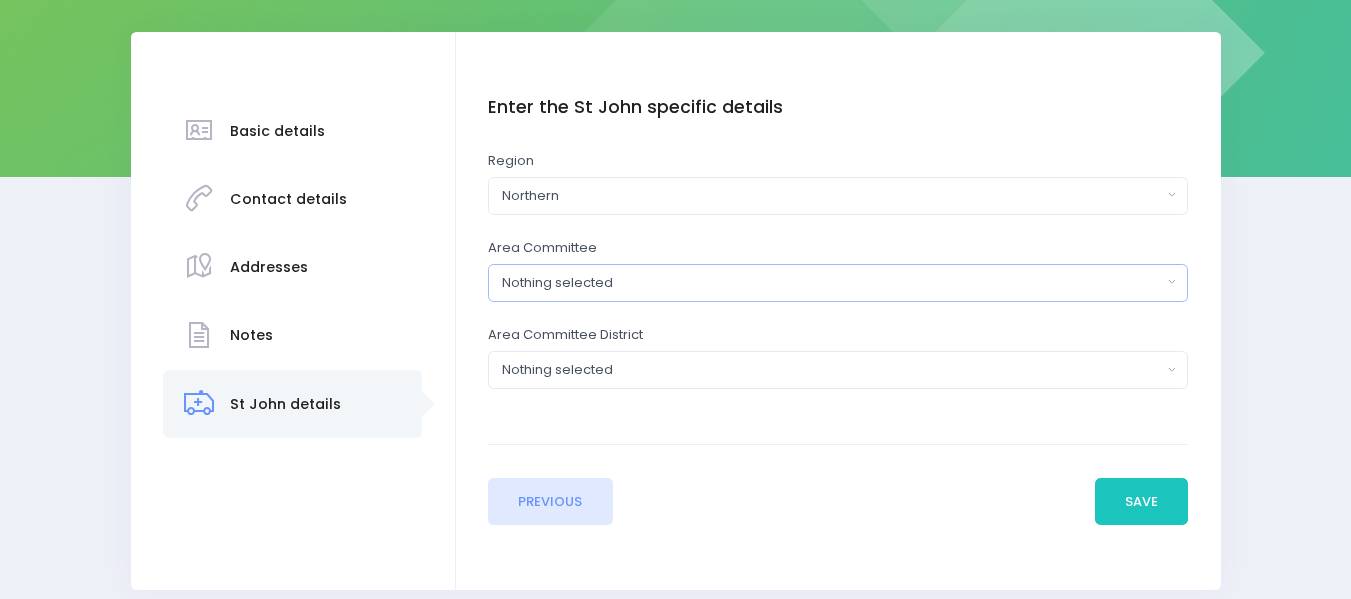 click on "Nothing selected" at bounding box center (838, 283) 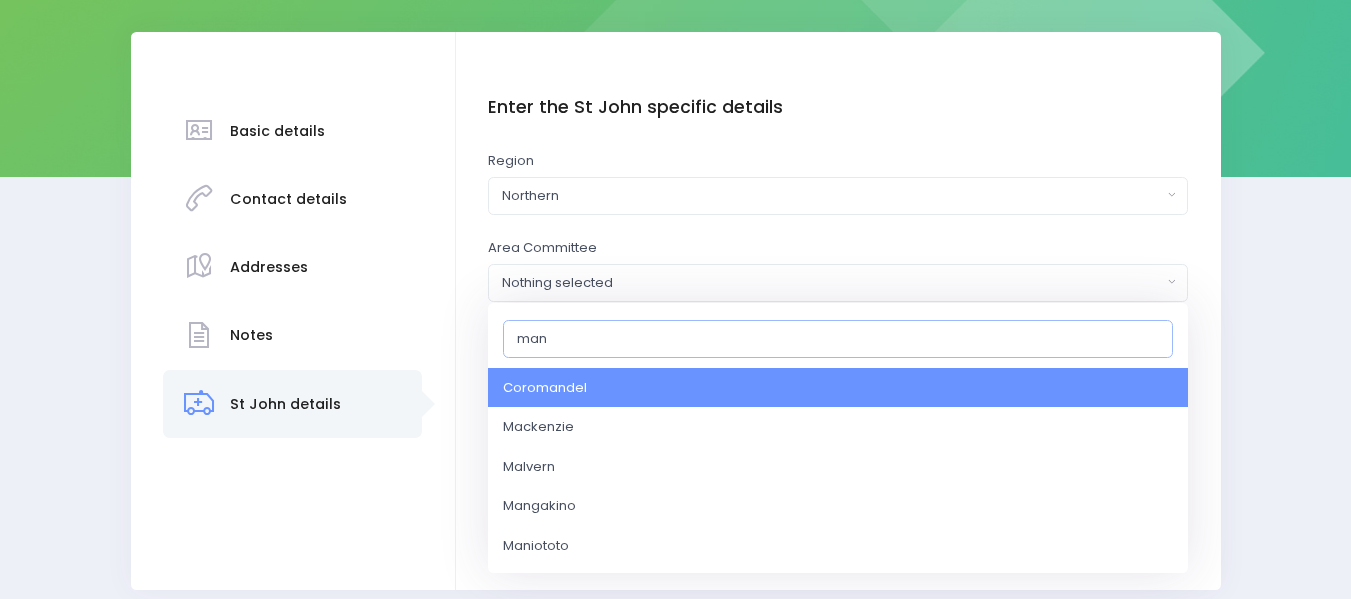 type on "manu" 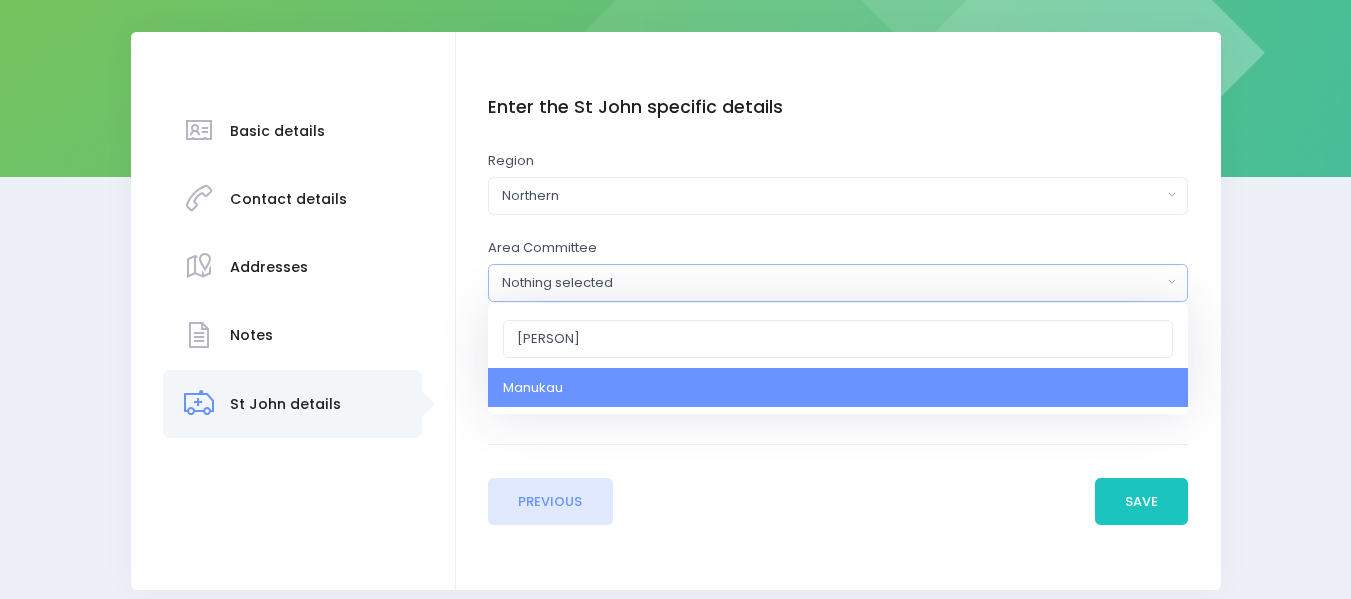 click on "Manukau" at bounding box center (533, 388) 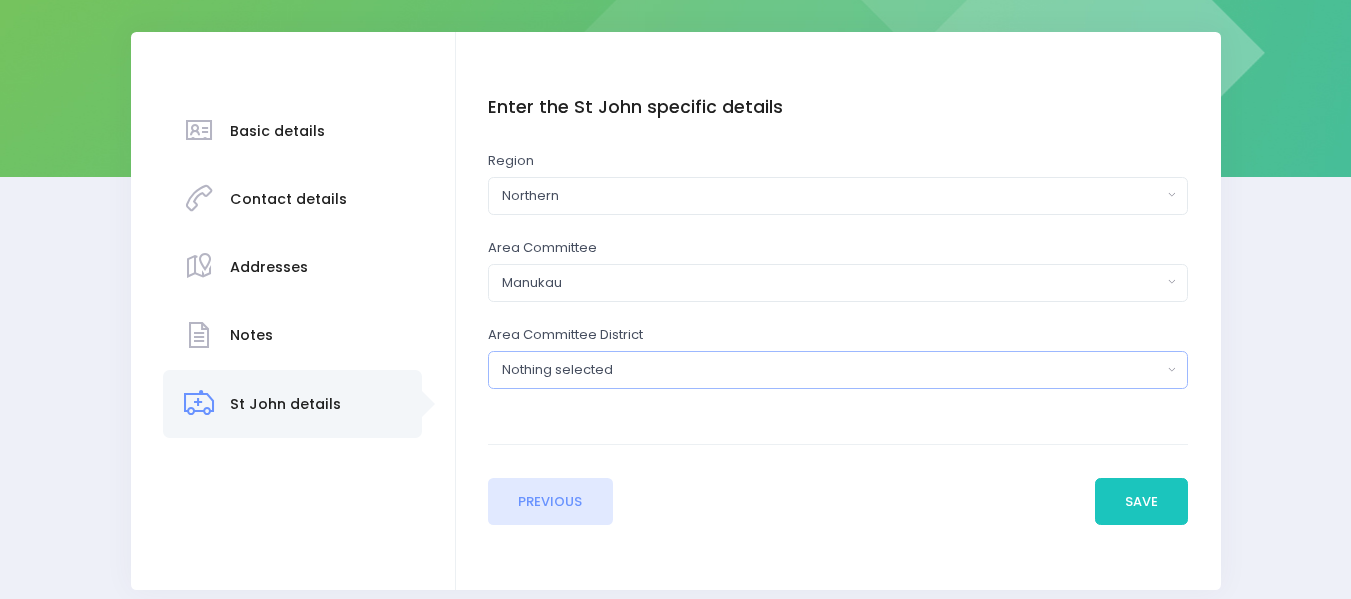 click on "Nothing selected" at bounding box center (832, 370) 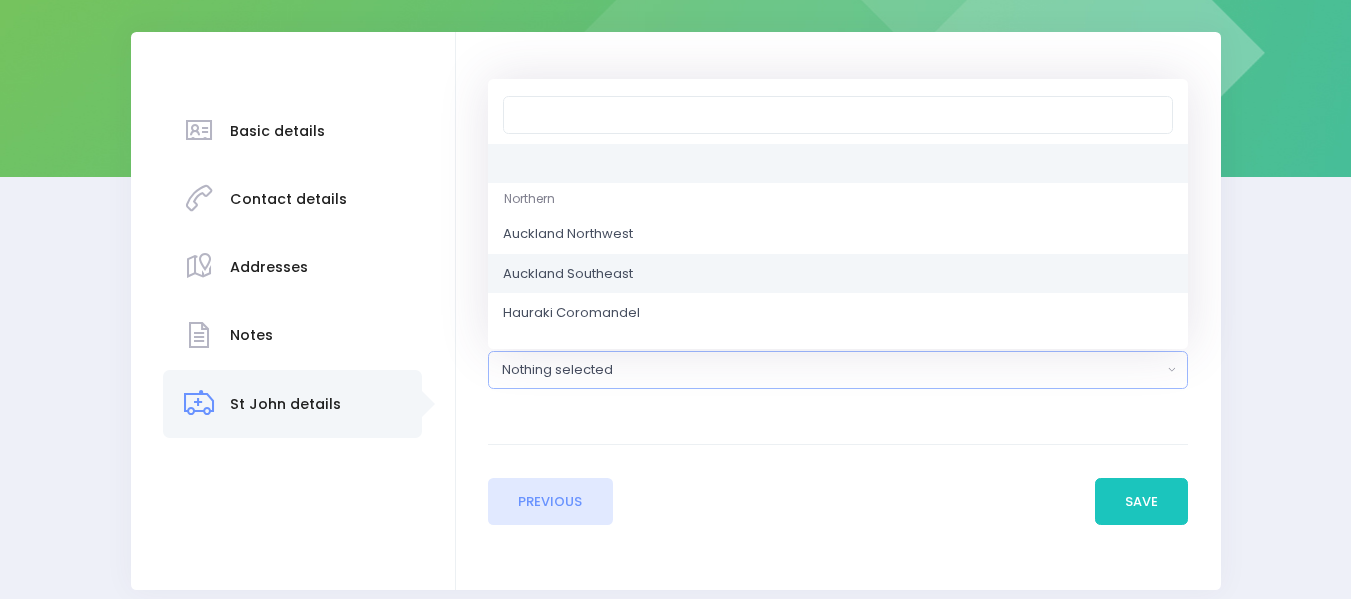 click on "Auckland Southeast" at bounding box center [568, 274] 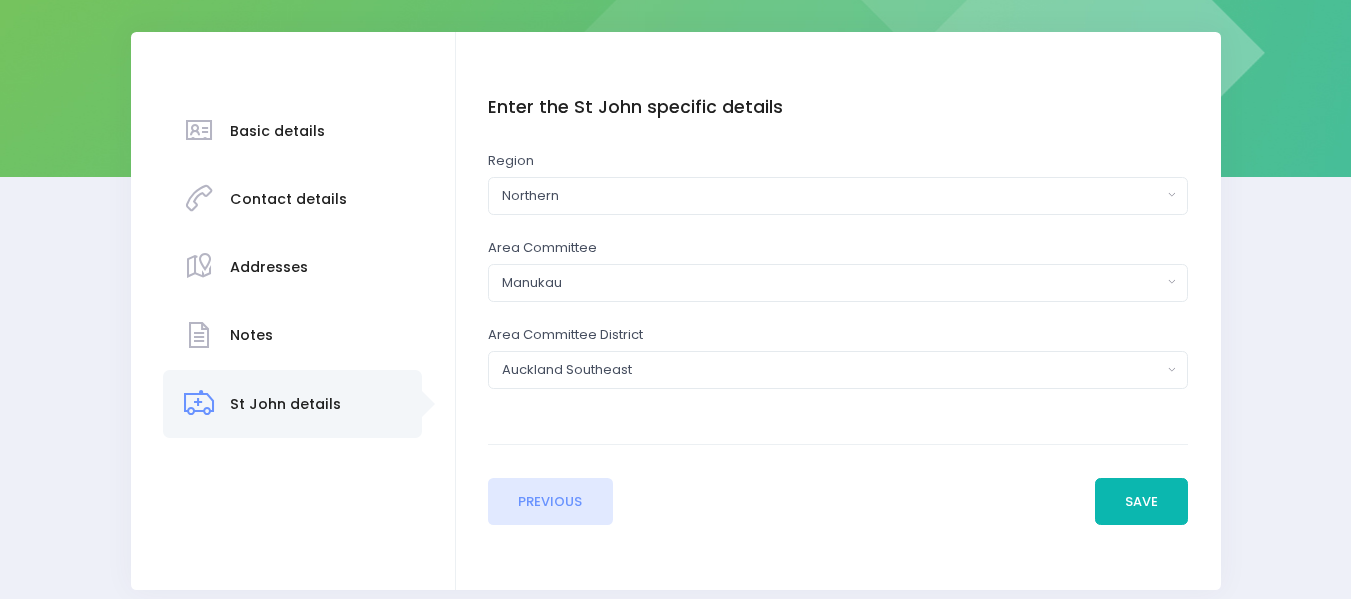 click on "Save" at bounding box center [1142, 502] 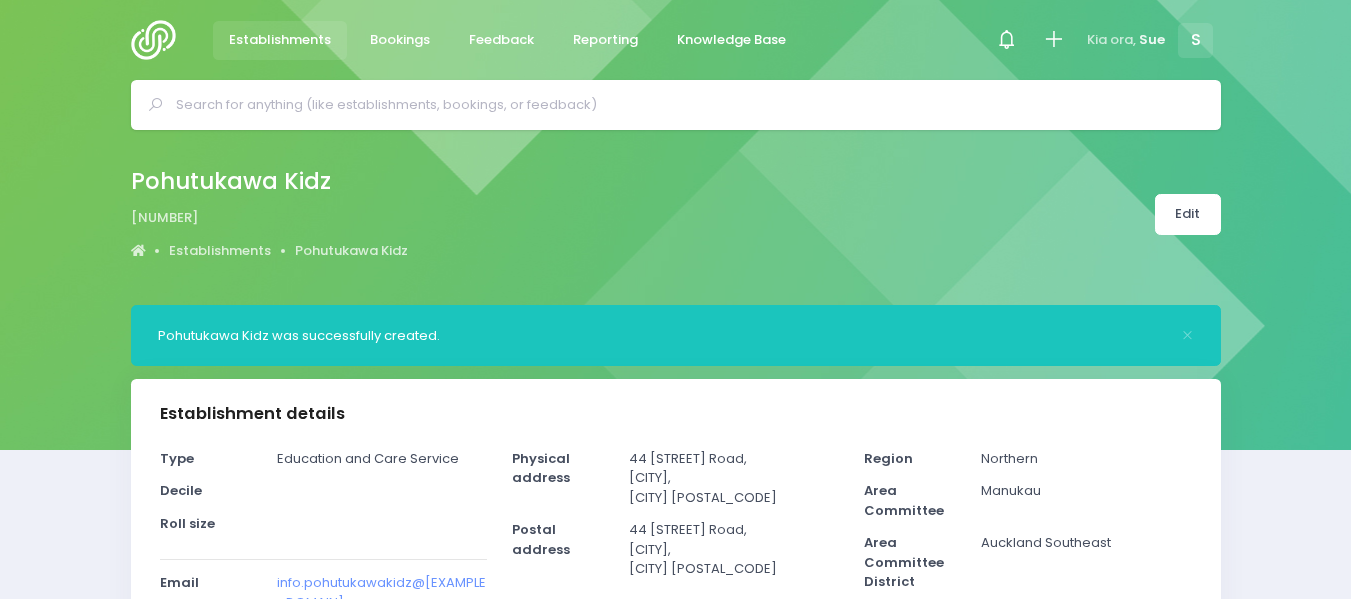 select on "5" 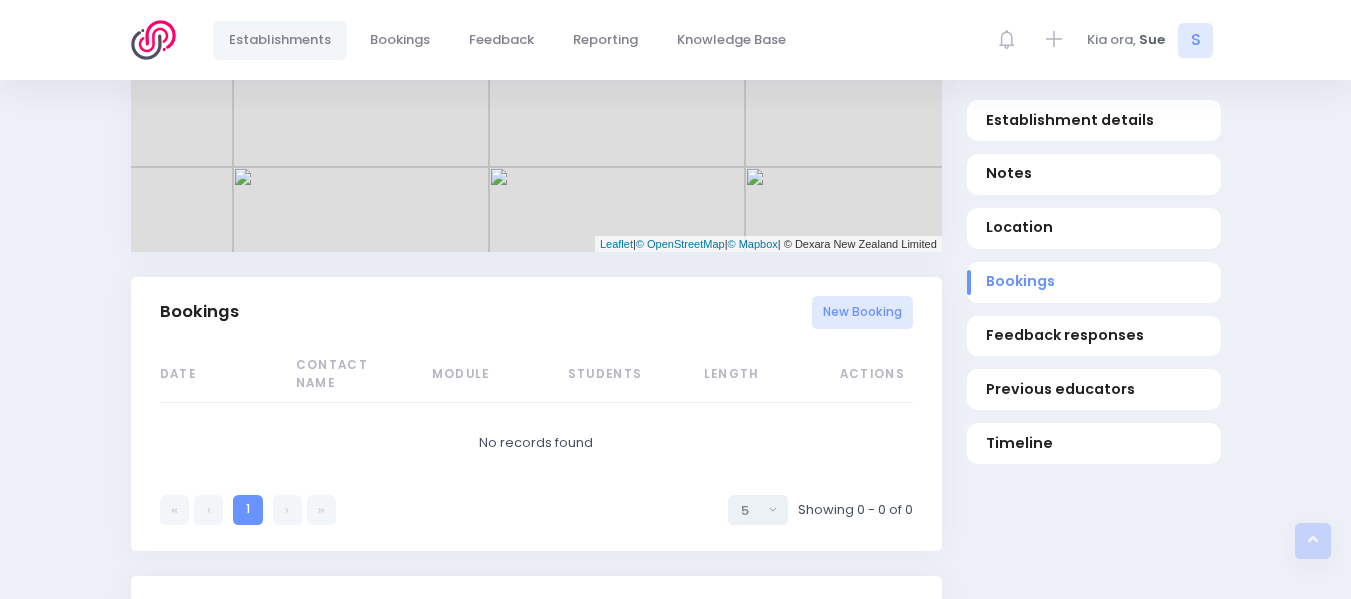 scroll, scrollTop: 1126, scrollLeft: 0, axis: vertical 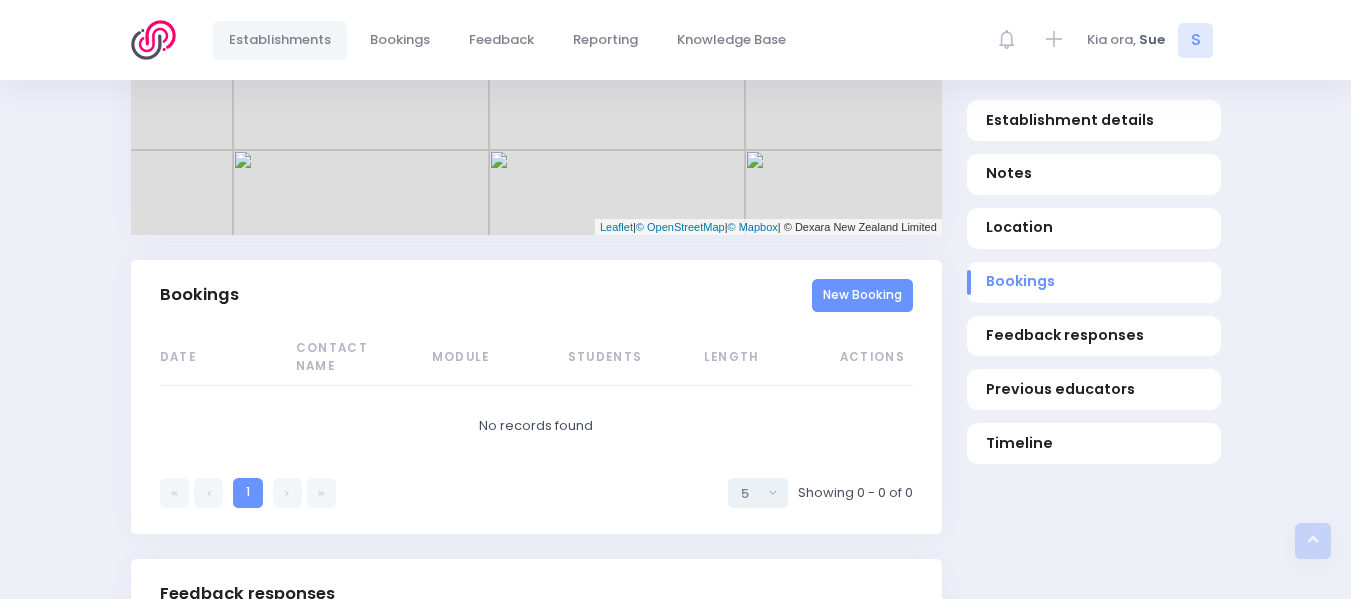 click on "New Booking" at bounding box center [862, 295] 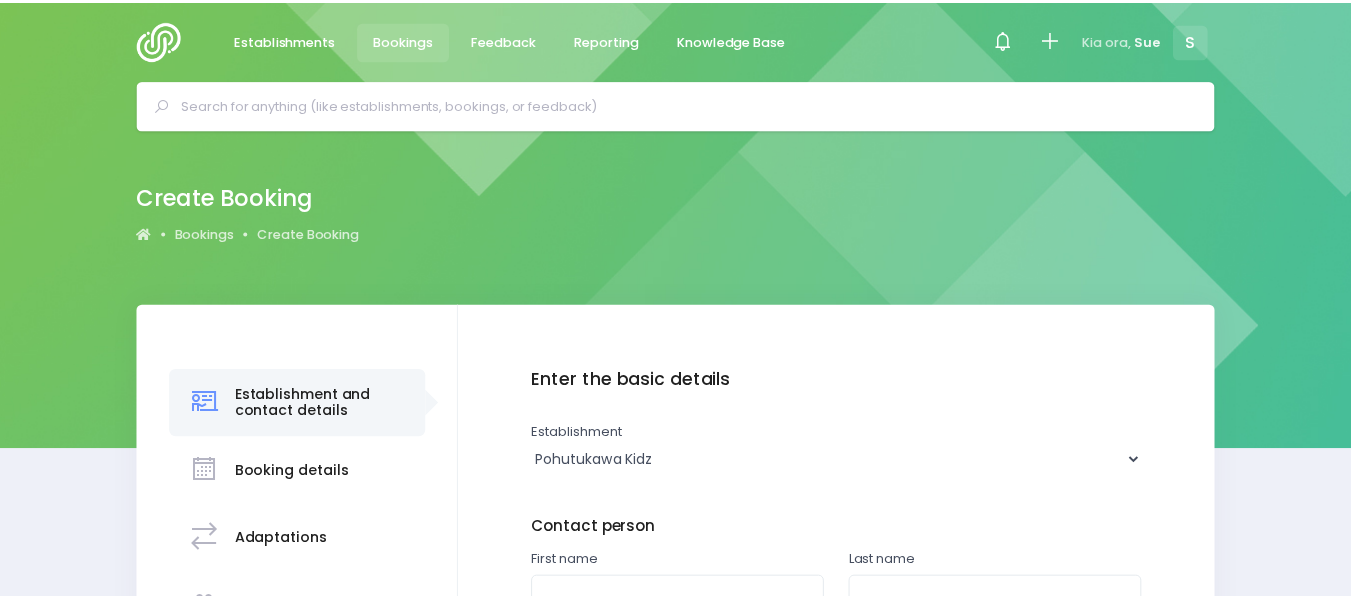 scroll, scrollTop: 0, scrollLeft: 0, axis: both 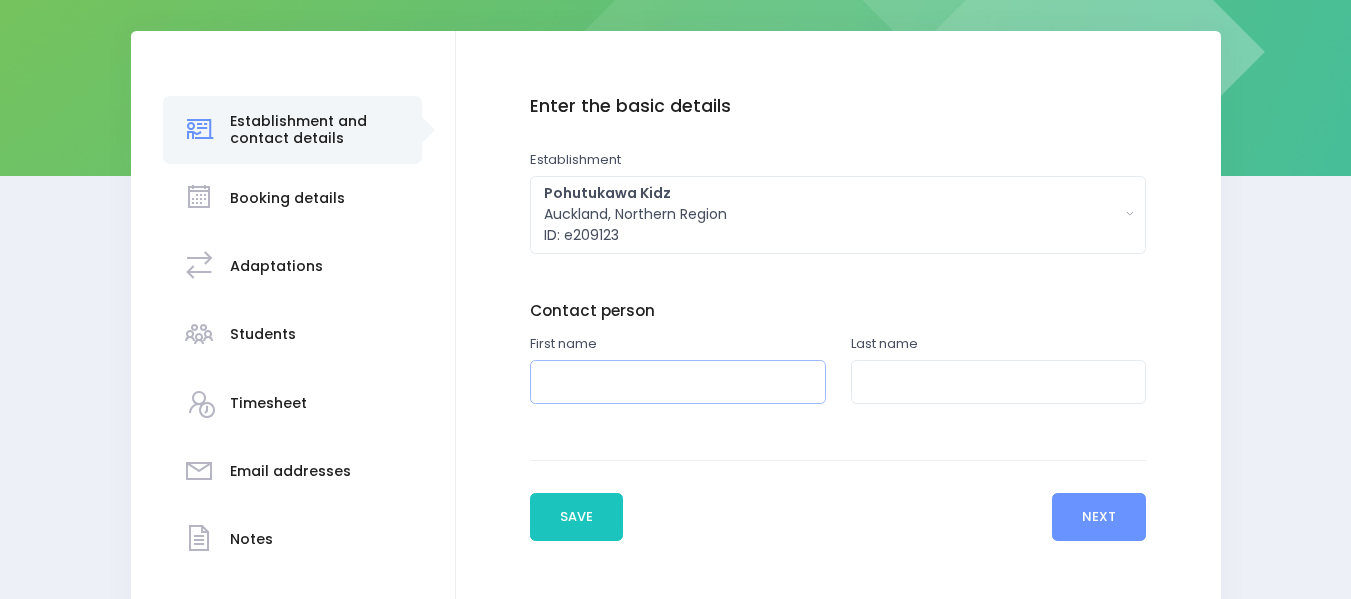 click at bounding box center [678, 382] 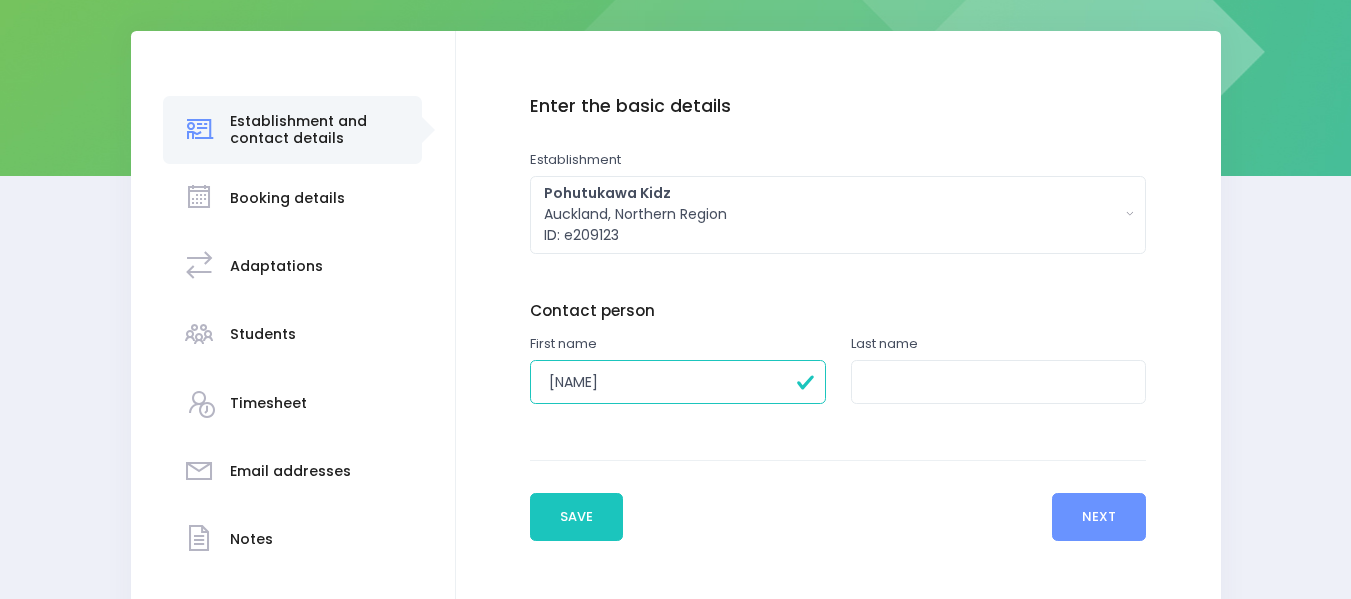 type on "Mikaera" 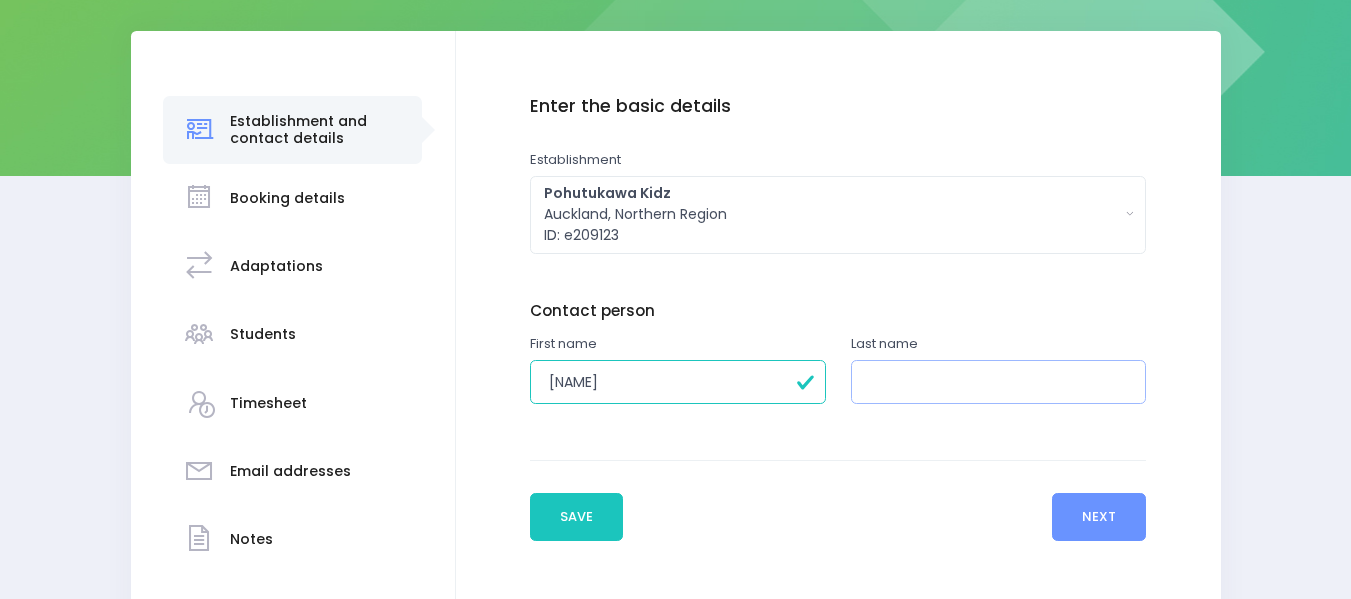 click at bounding box center (999, 382) 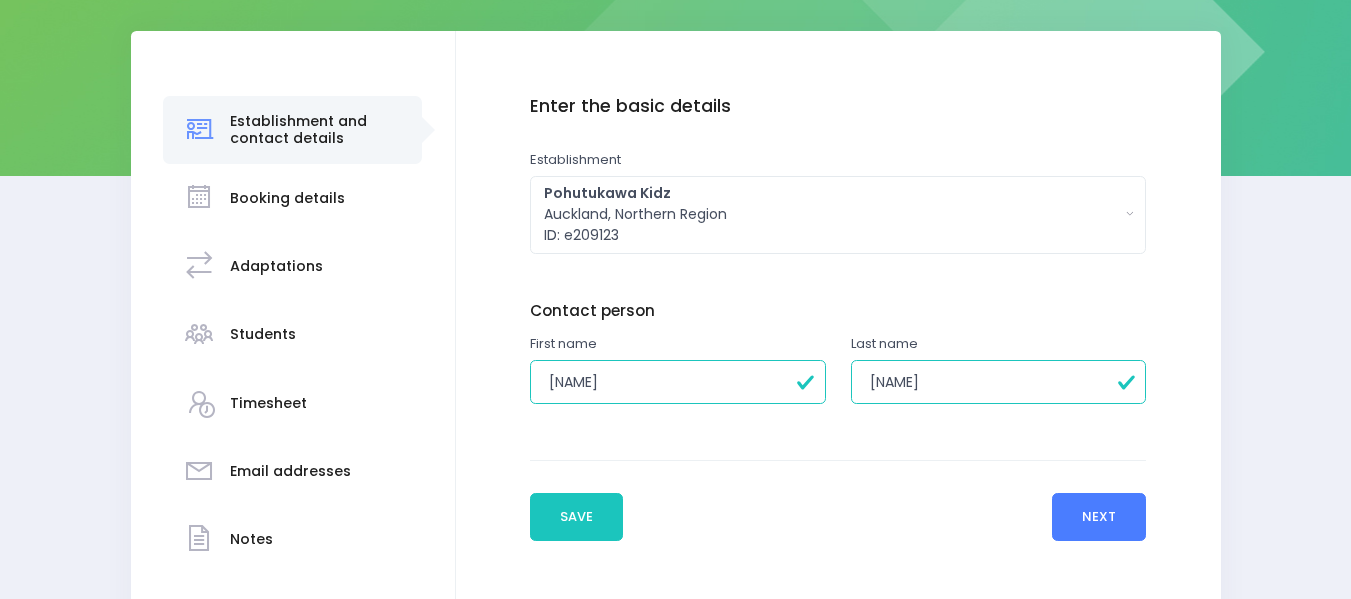 type on "Pairama" 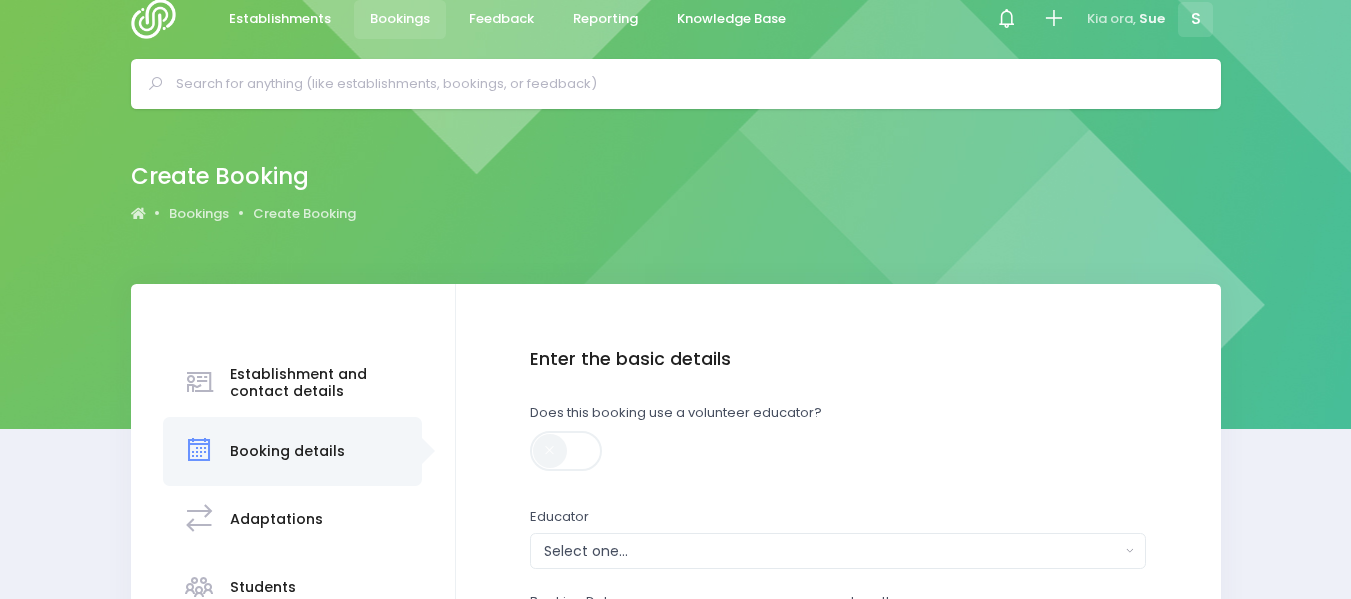 scroll, scrollTop: 0, scrollLeft: 0, axis: both 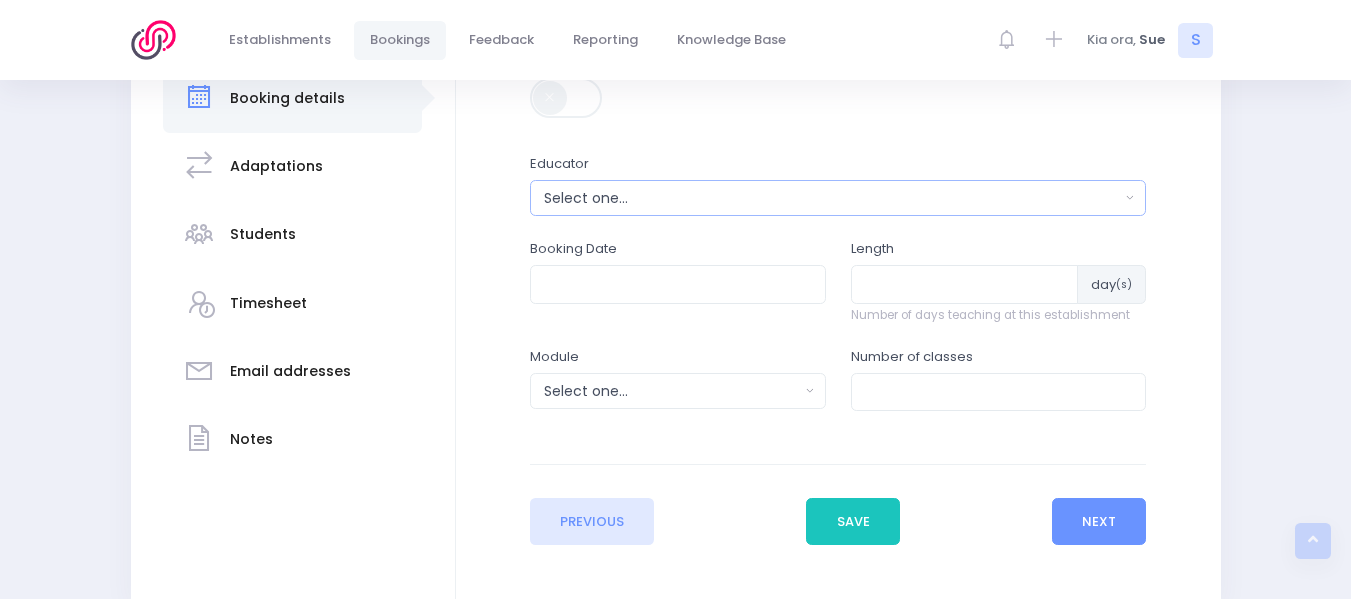 click on "Select one..." at bounding box center (832, 198) 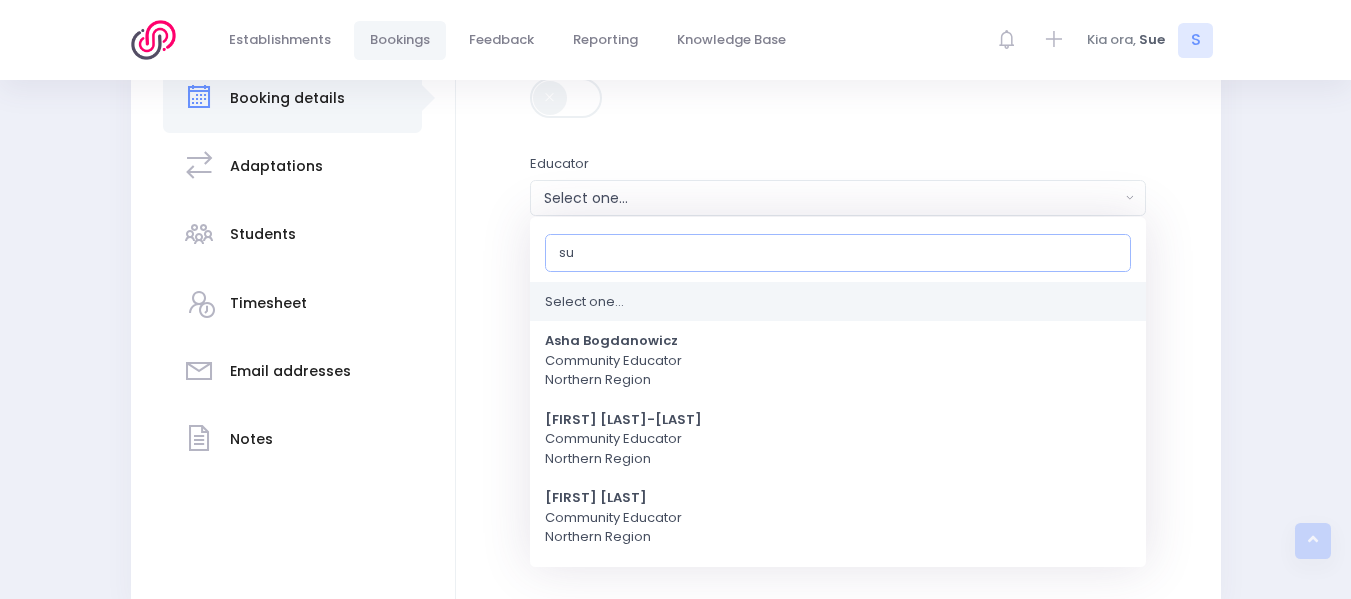 type on "sue" 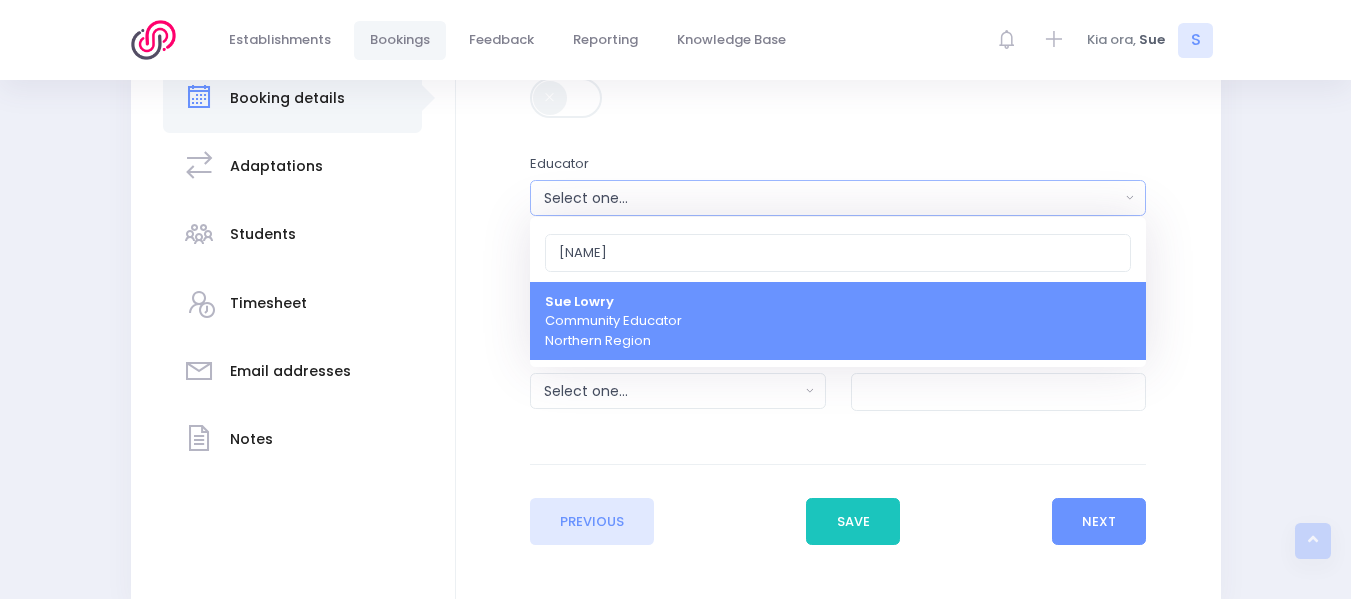 click on "Sue Lowry Community Educator Northern Region" at bounding box center [613, 321] 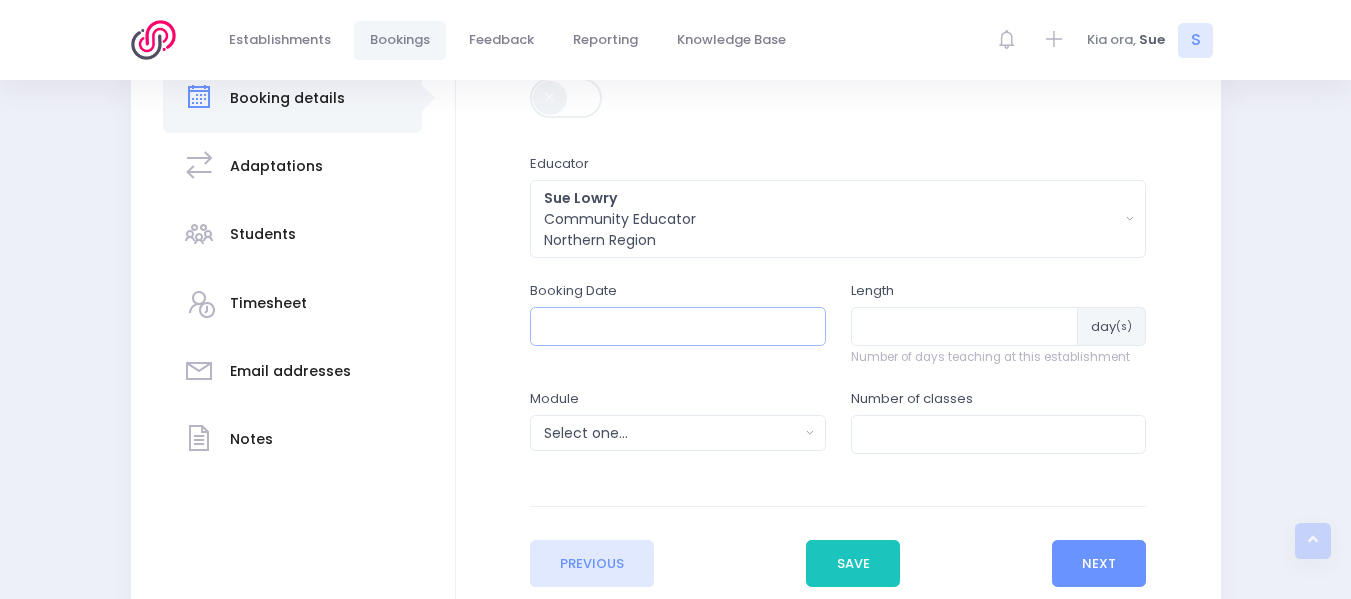 click at bounding box center [678, 326] 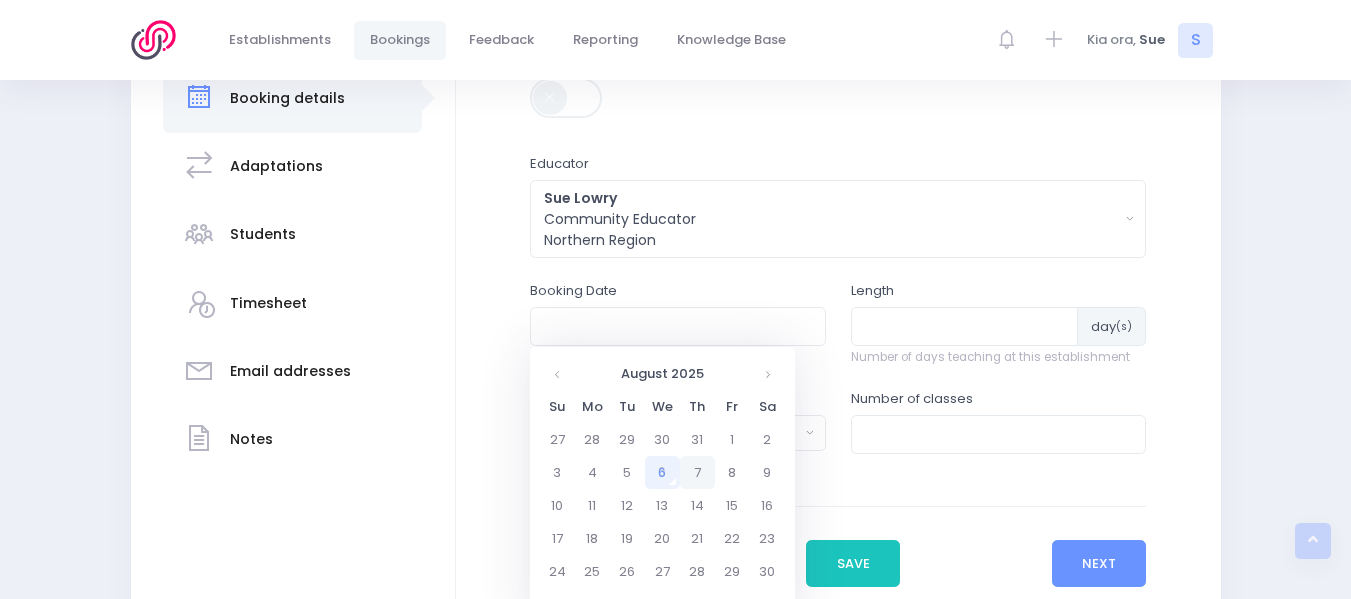 click on "7" at bounding box center (697, 472) 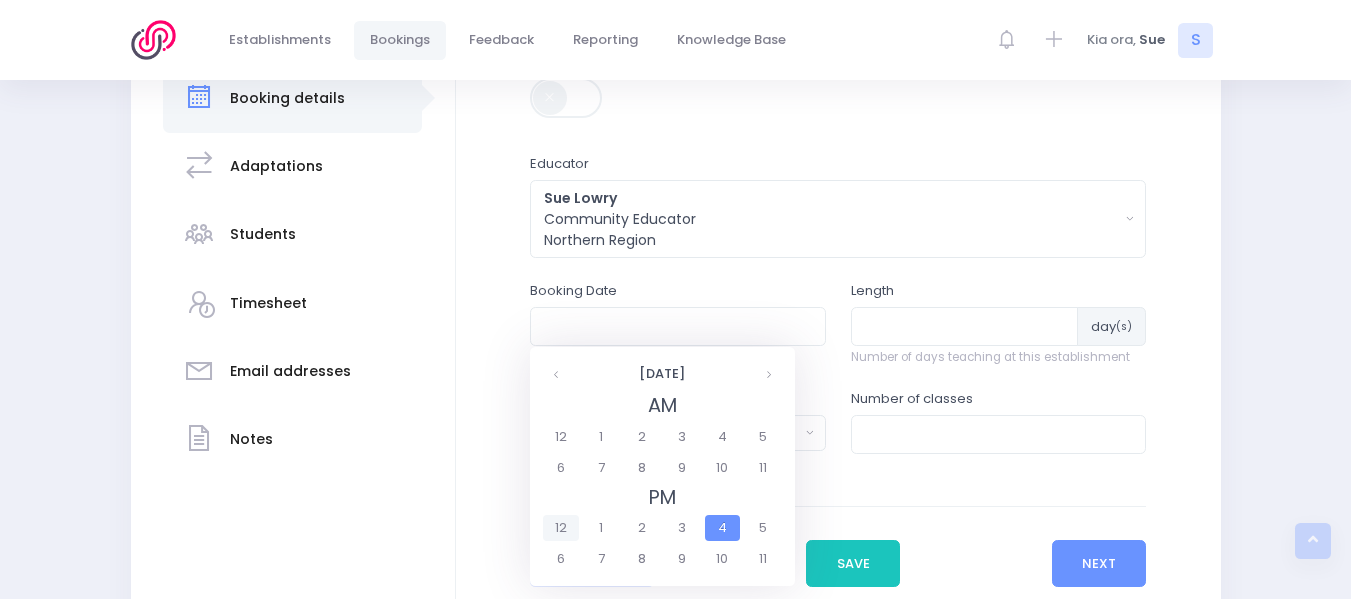 click on "12" at bounding box center (560, 528) 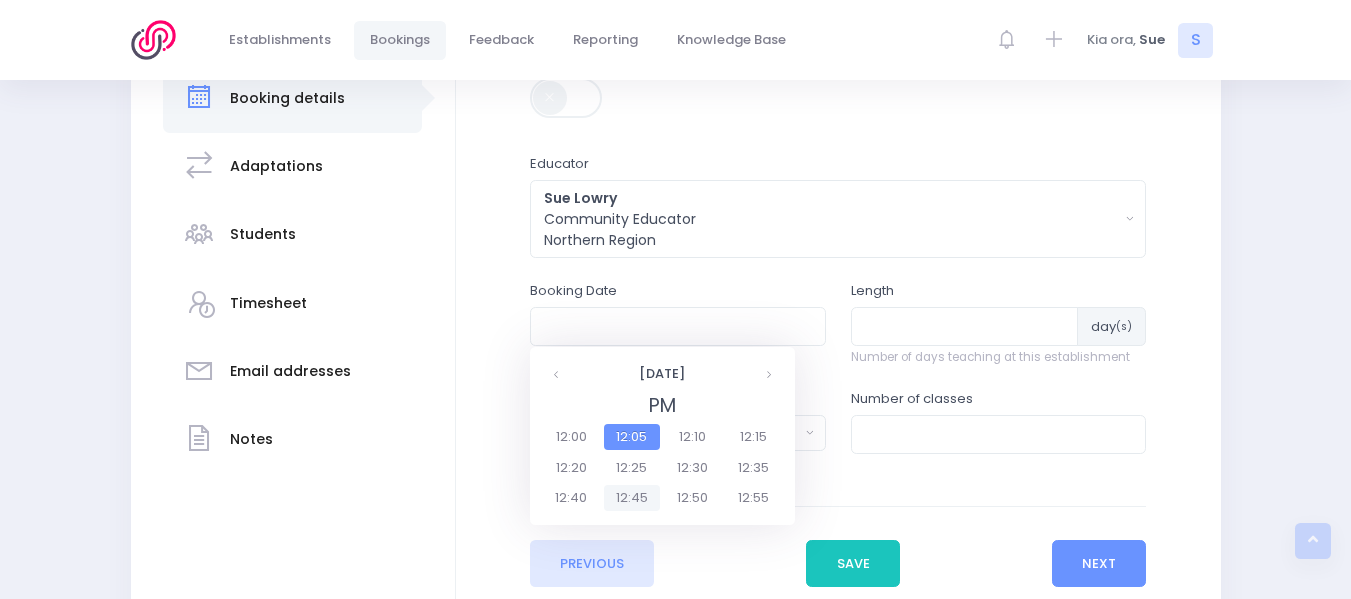 click on "12:45" at bounding box center (632, 498) 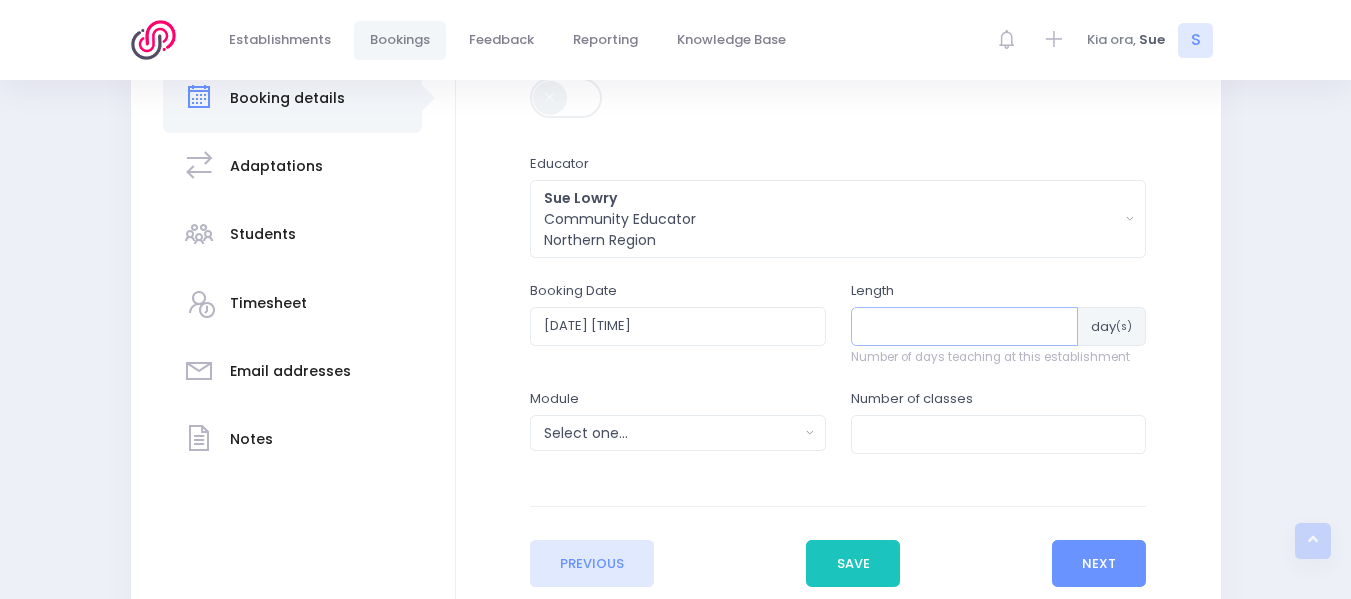 click at bounding box center [965, 326] 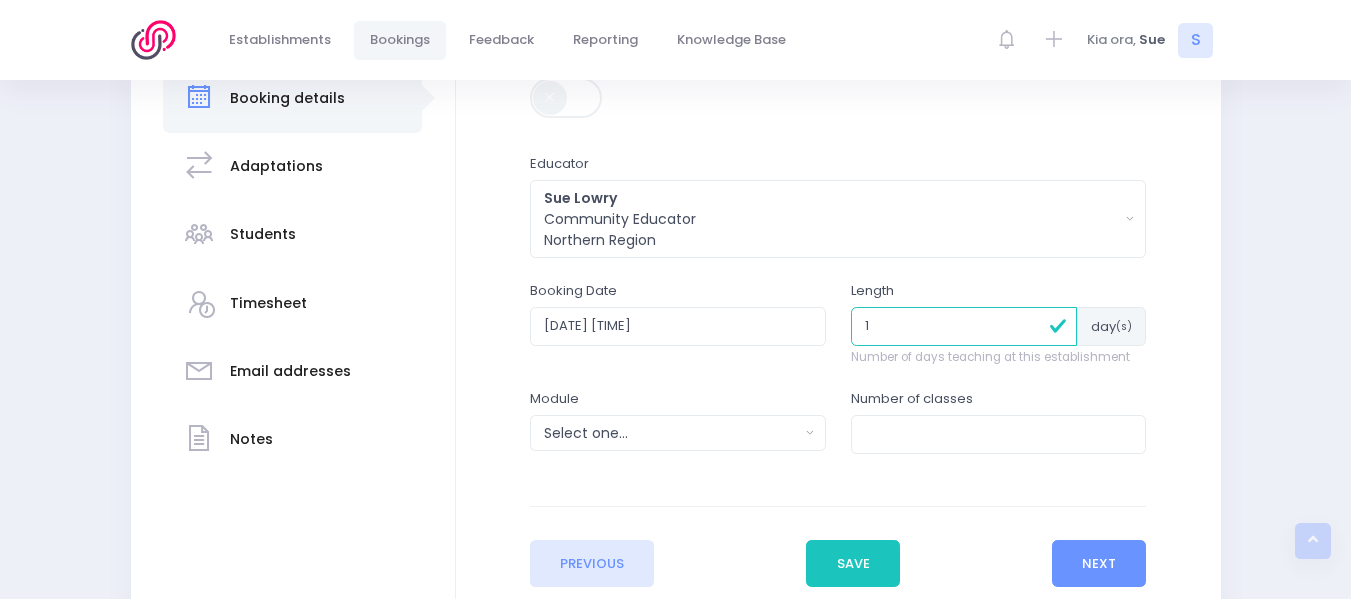type on "1" 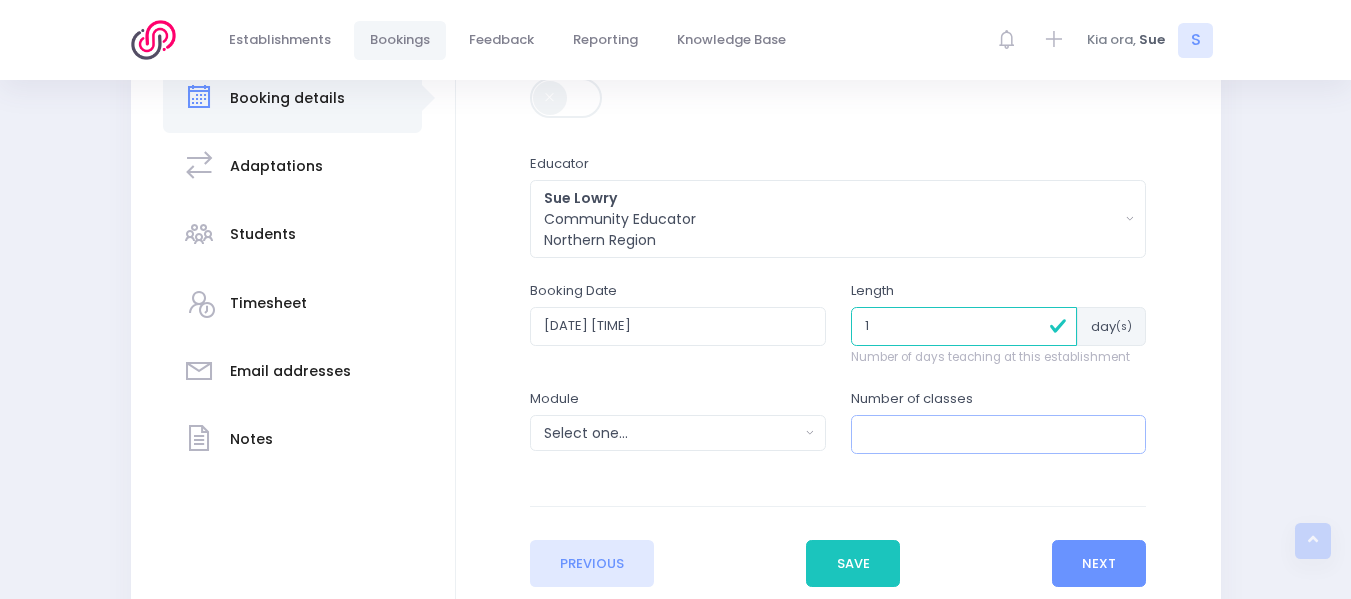 click at bounding box center [999, 434] 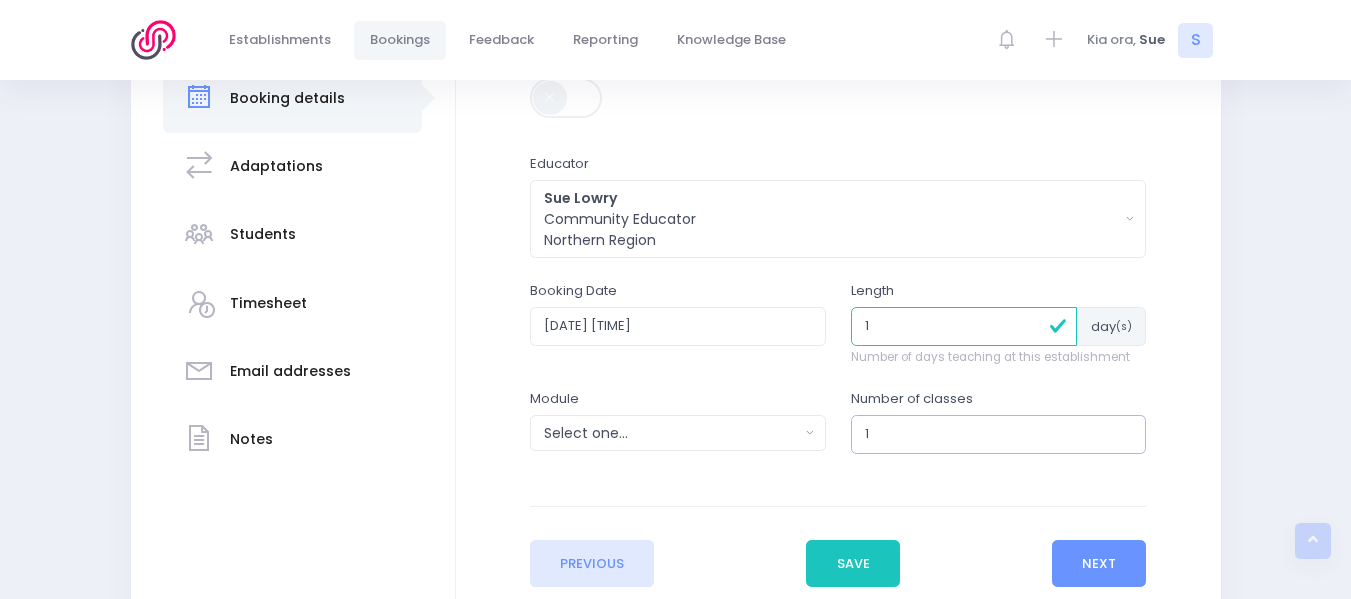 type on "1" 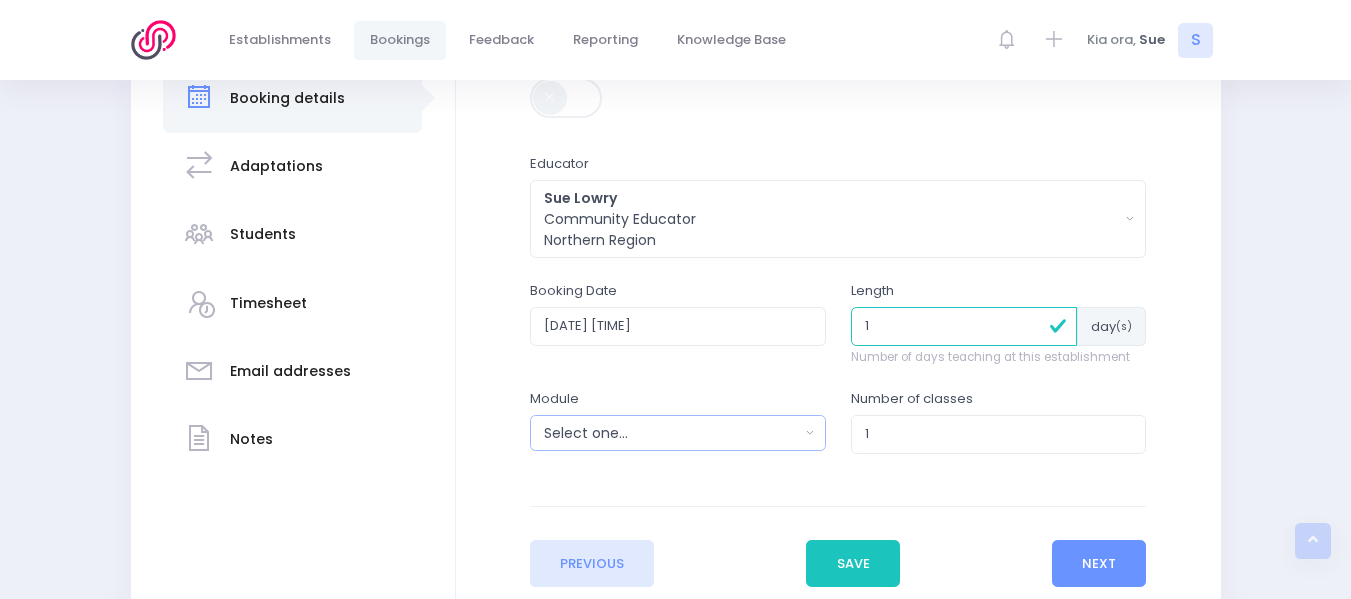 click on "Select one..." at bounding box center (671, 433) 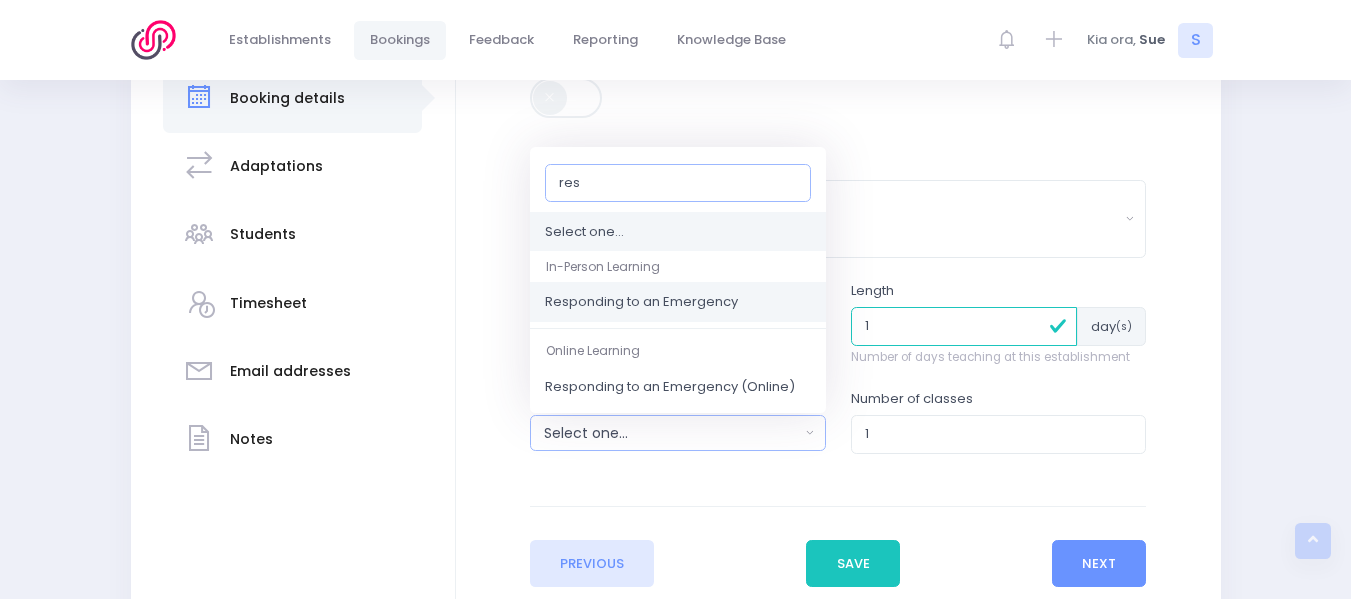 type on "res" 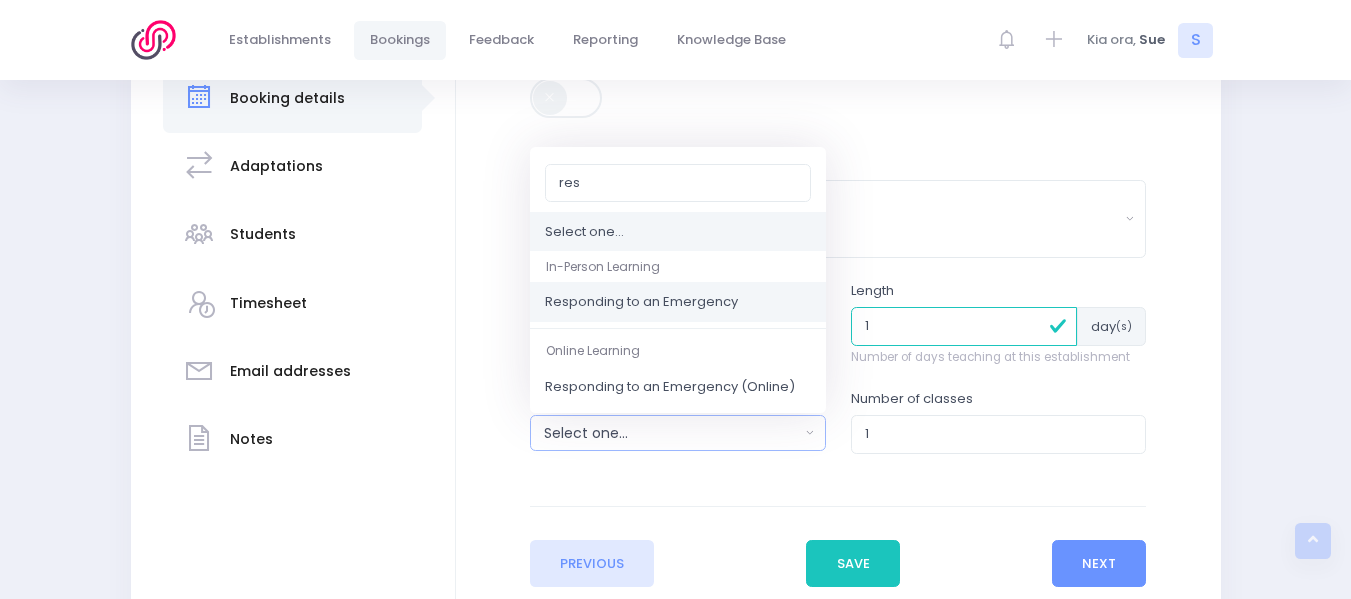 click on "Responding to an Emergency" at bounding box center (641, 303) 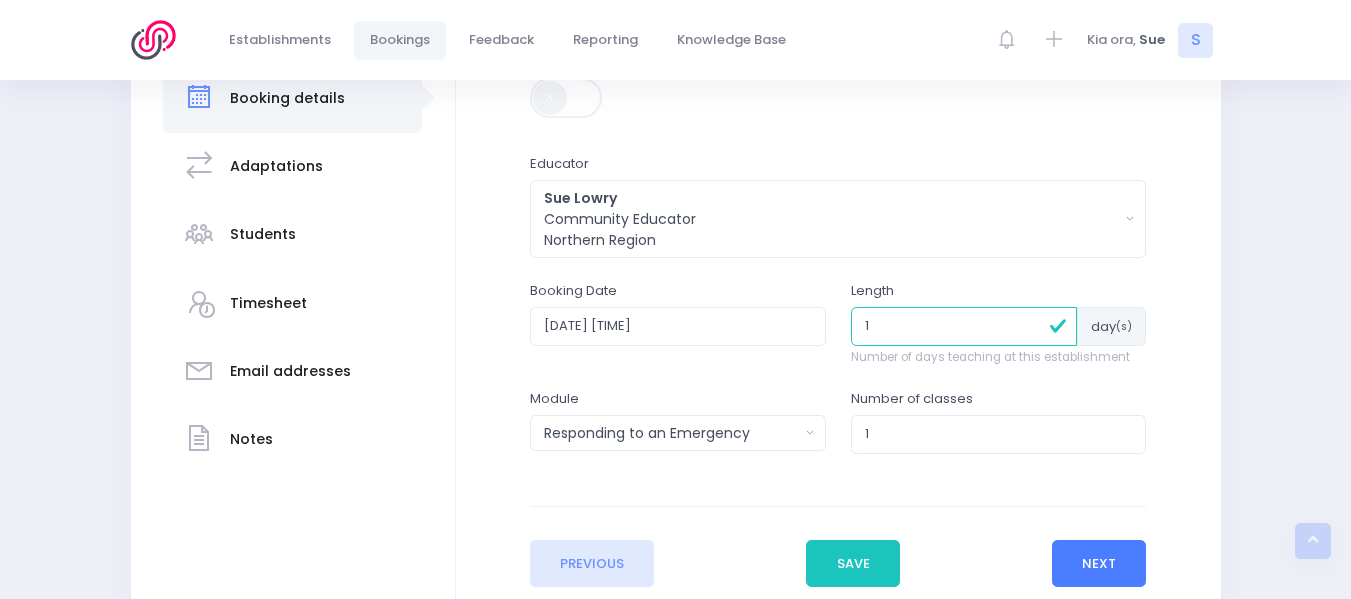click on "Next" at bounding box center (1099, 564) 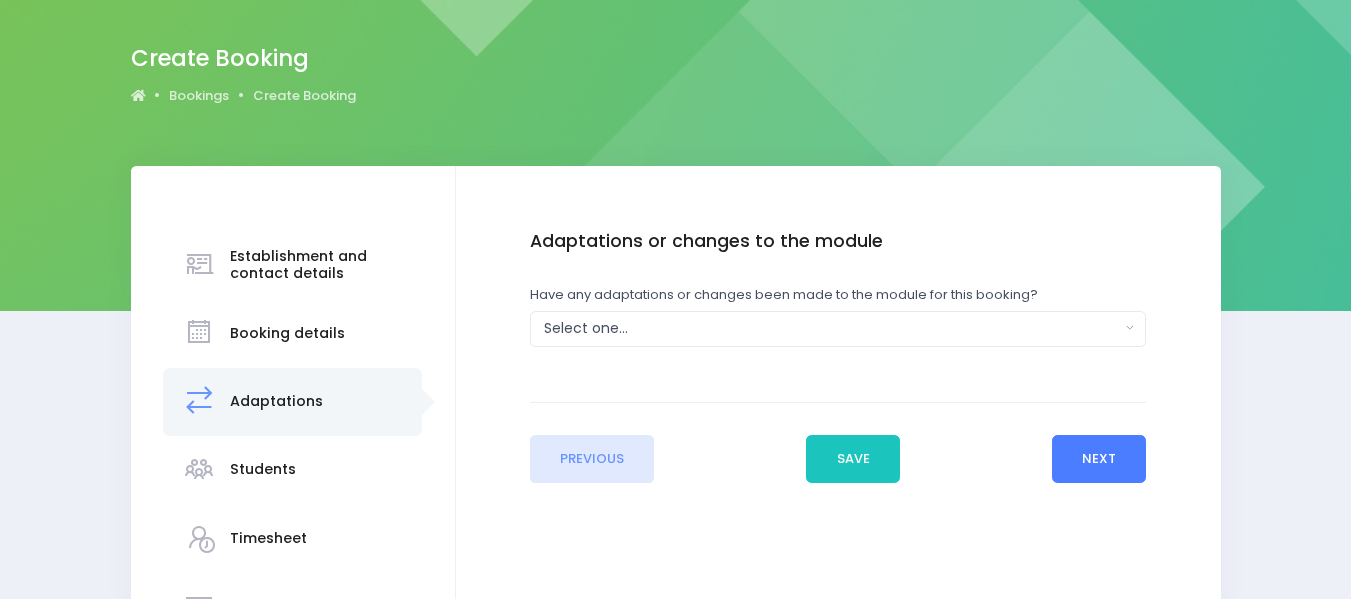 scroll, scrollTop: 260, scrollLeft: 0, axis: vertical 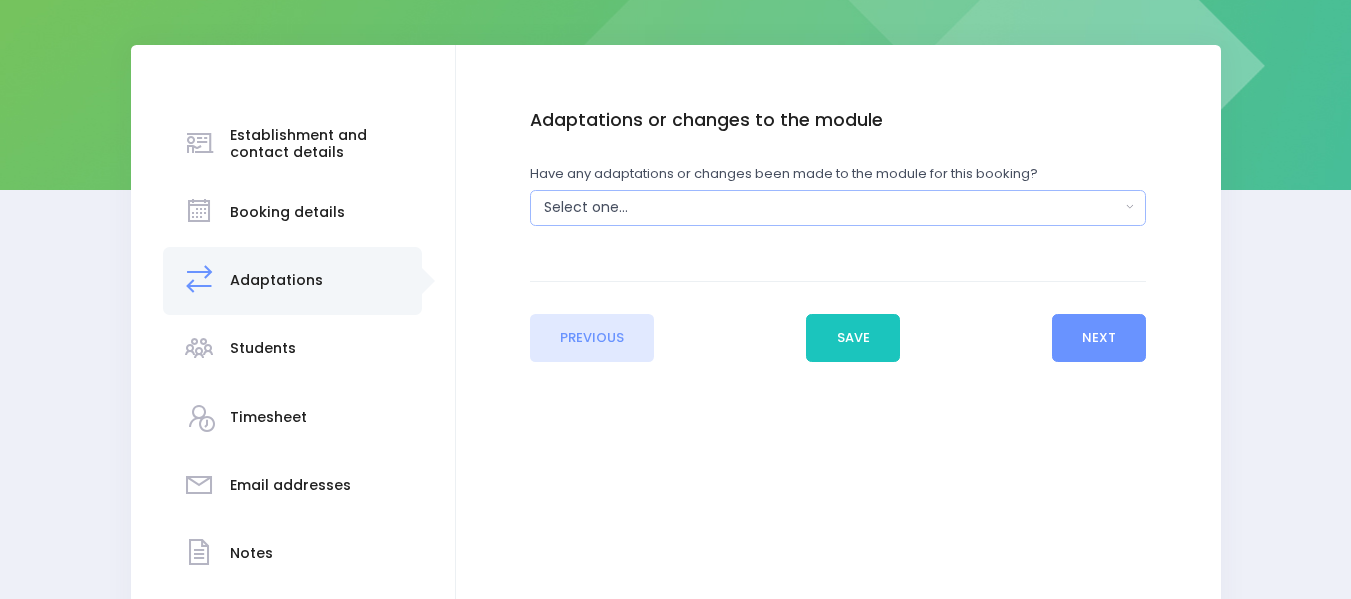 click on "Select one..." at bounding box center (838, 208) 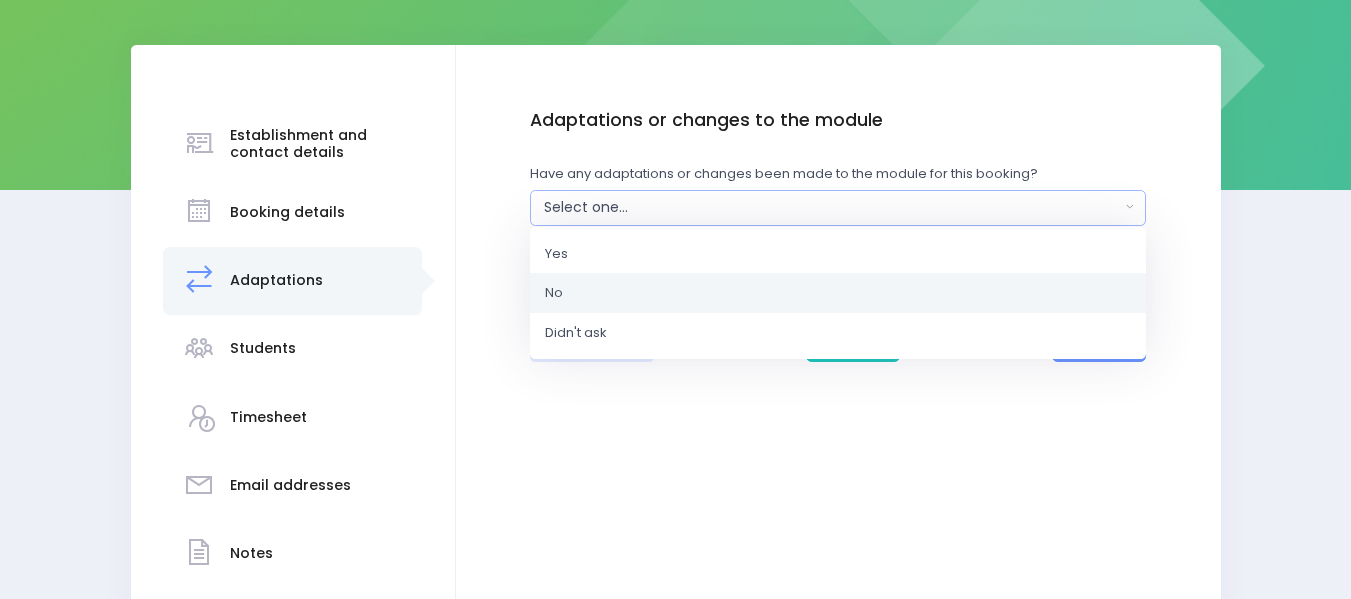 click on "No" at bounding box center (838, 293) 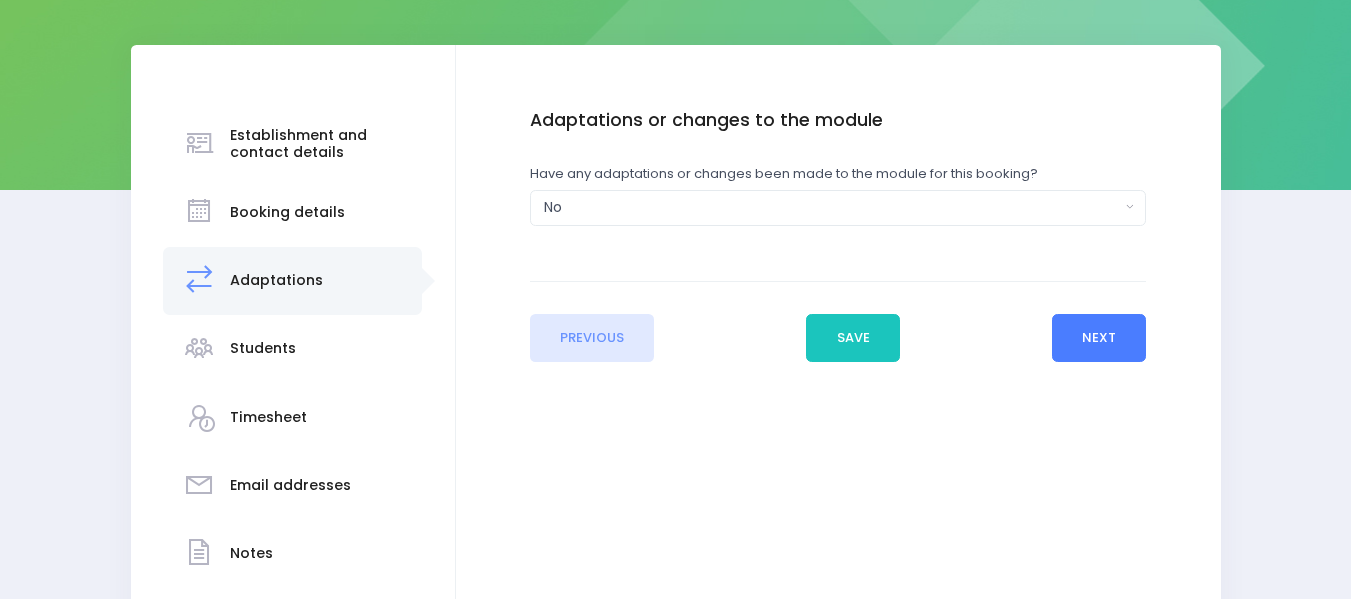 click on "Next" at bounding box center [1099, 338] 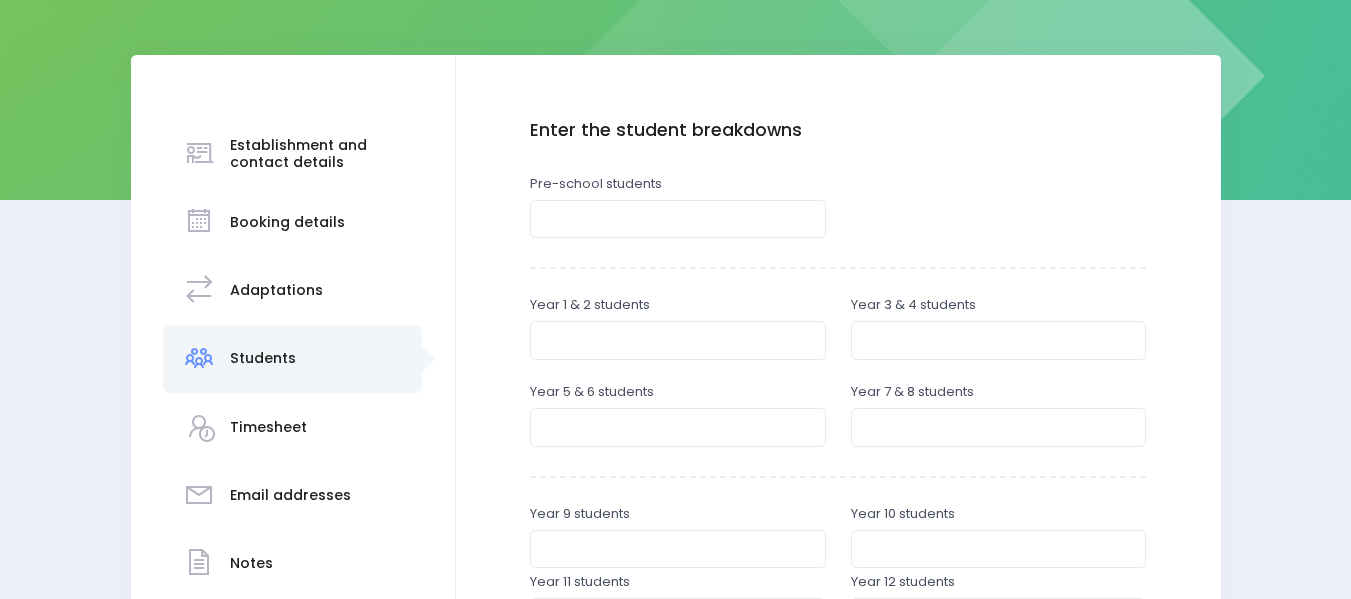 scroll, scrollTop: 241, scrollLeft: 0, axis: vertical 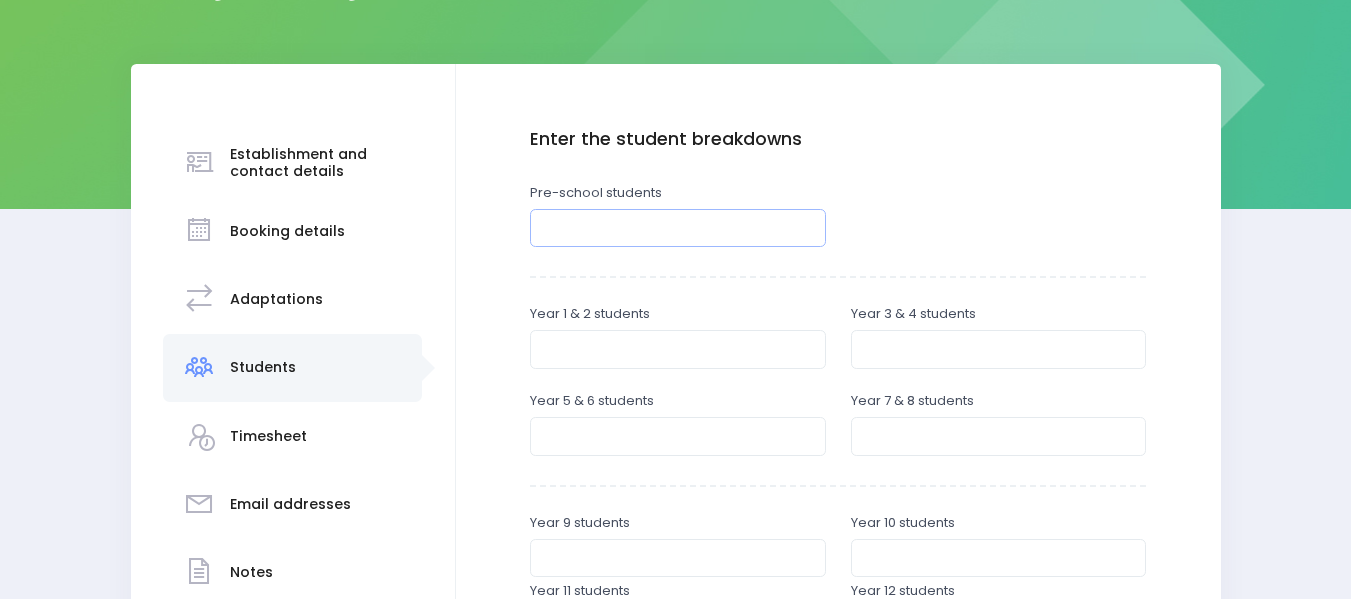 click at bounding box center (678, 228) 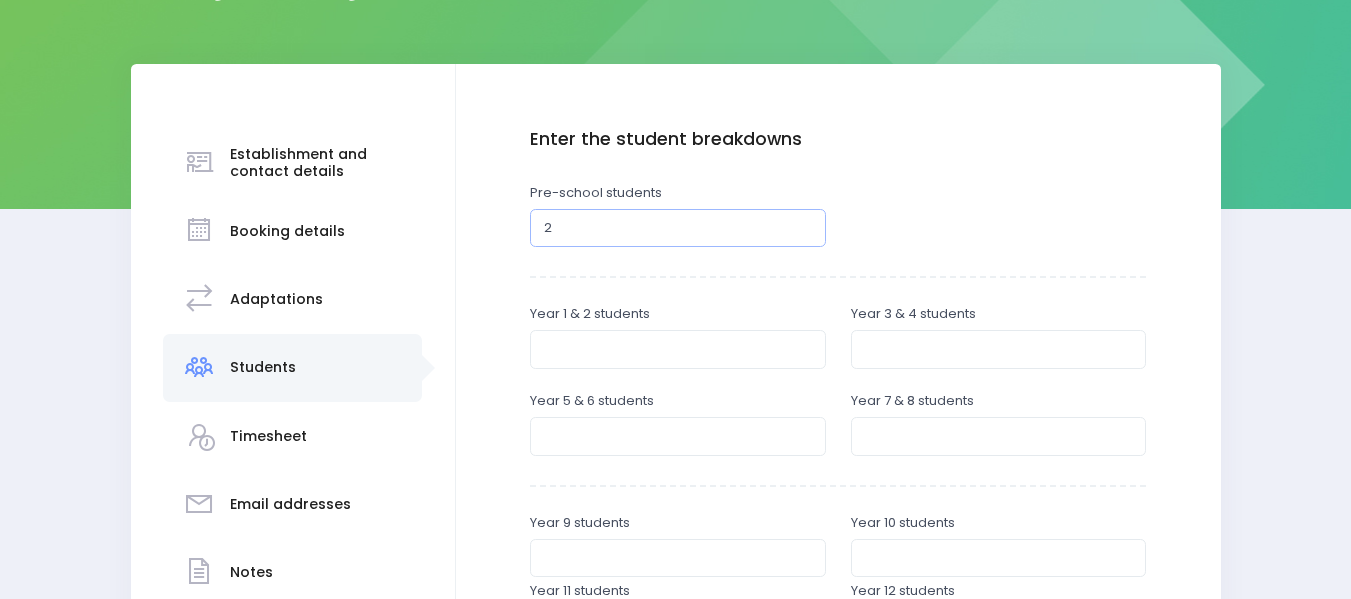 type on "20" 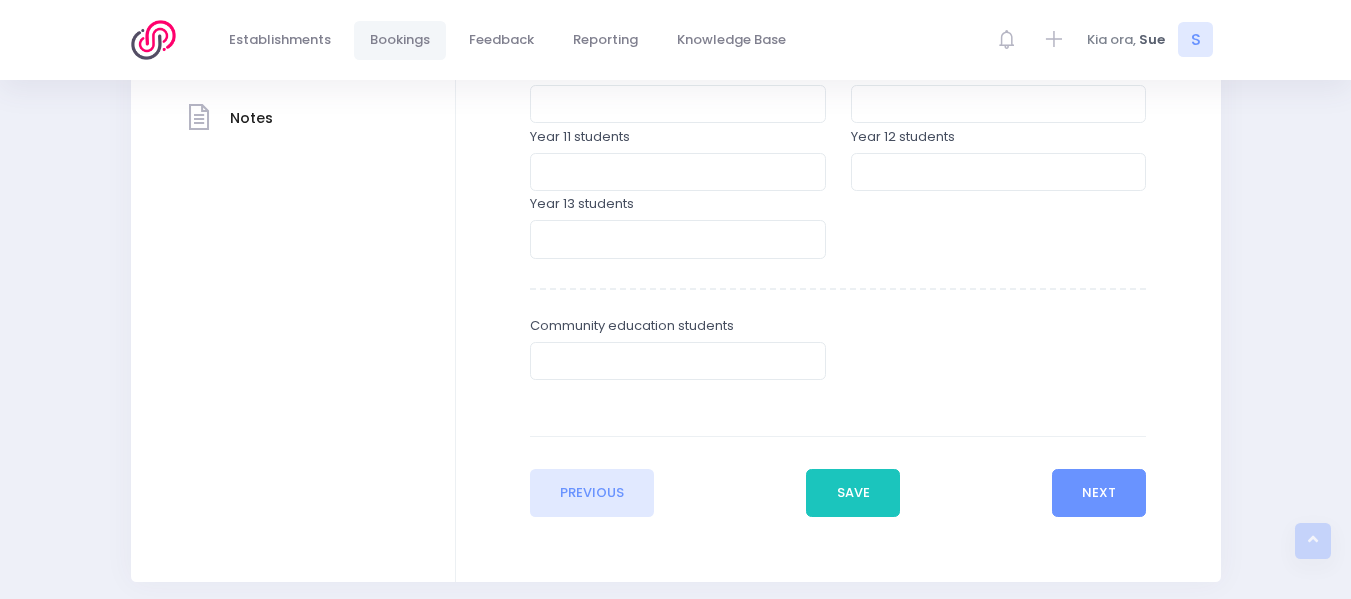 scroll, scrollTop: 768, scrollLeft: 0, axis: vertical 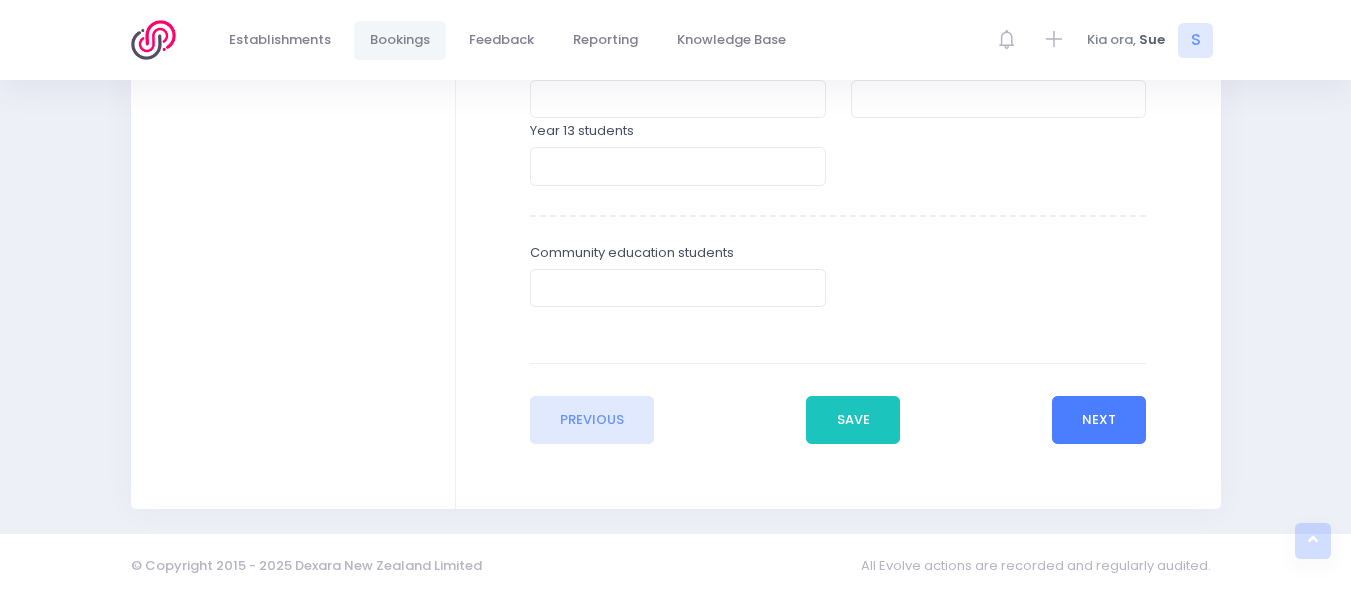 click on "Next" at bounding box center (1099, 420) 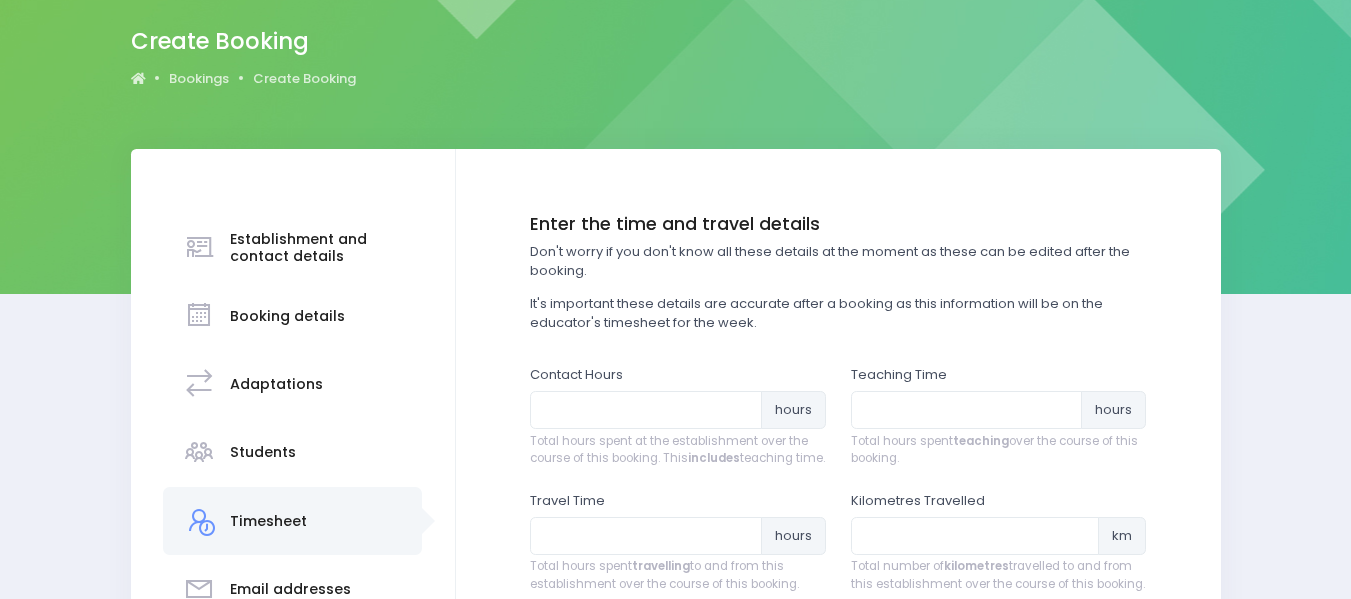 scroll, scrollTop: 186, scrollLeft: 0, axis: vertical 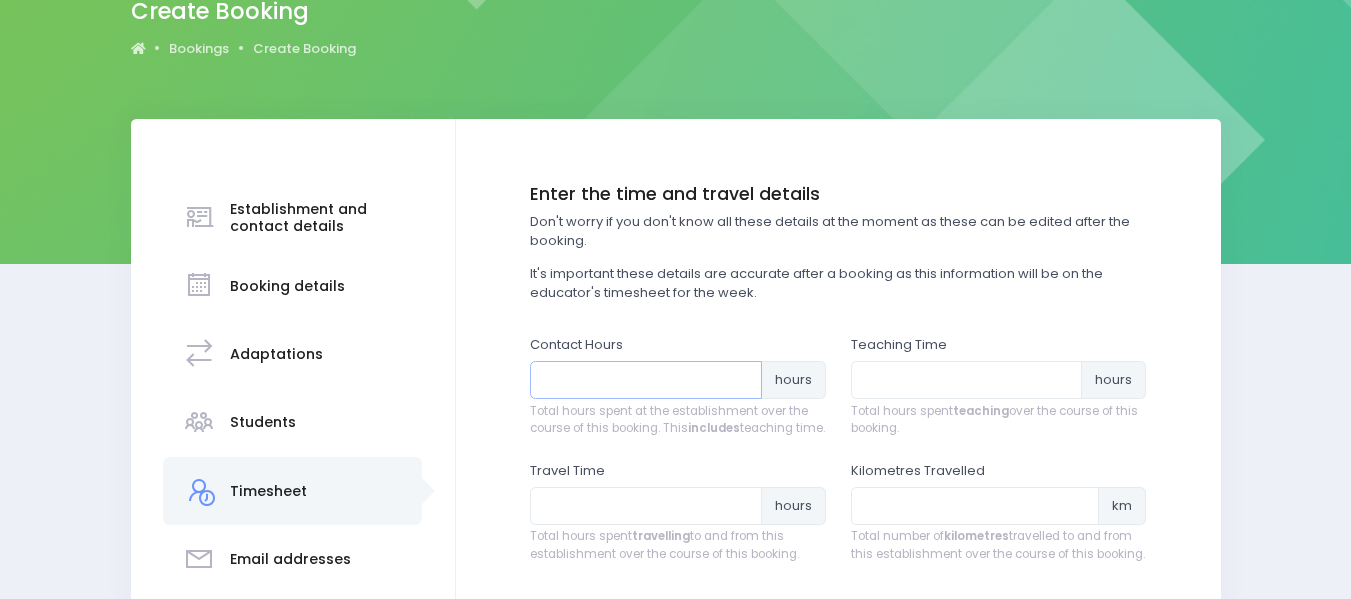 click at bounding box center (646, 380) 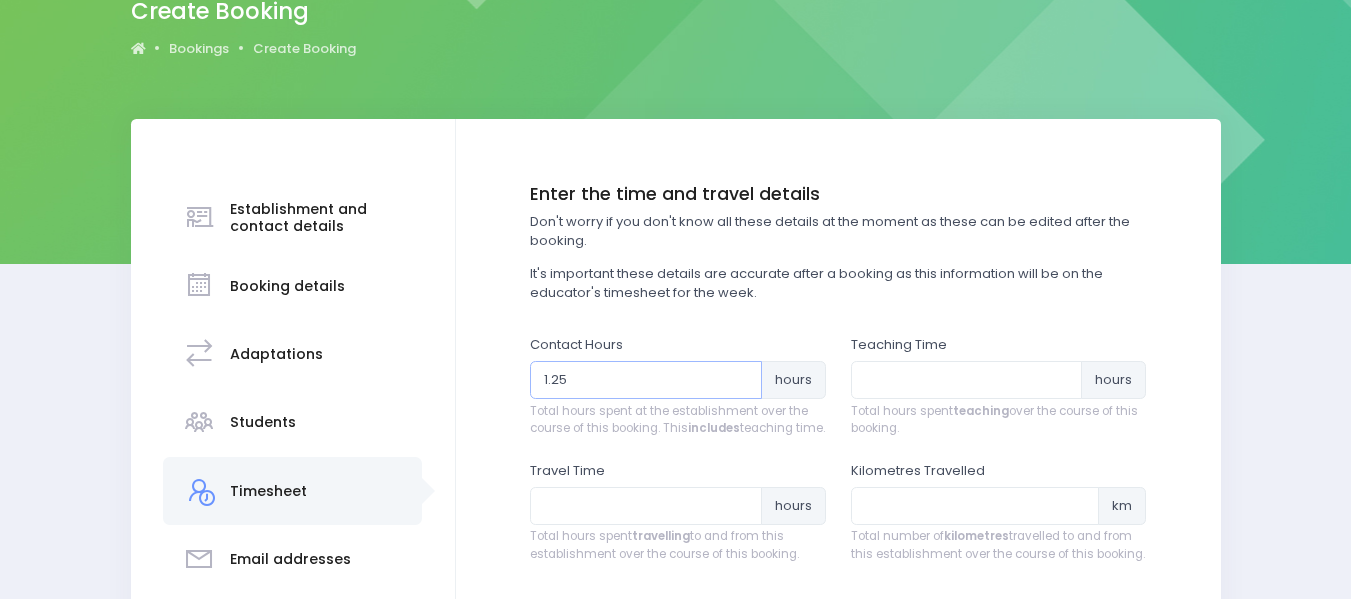type on "1.25" 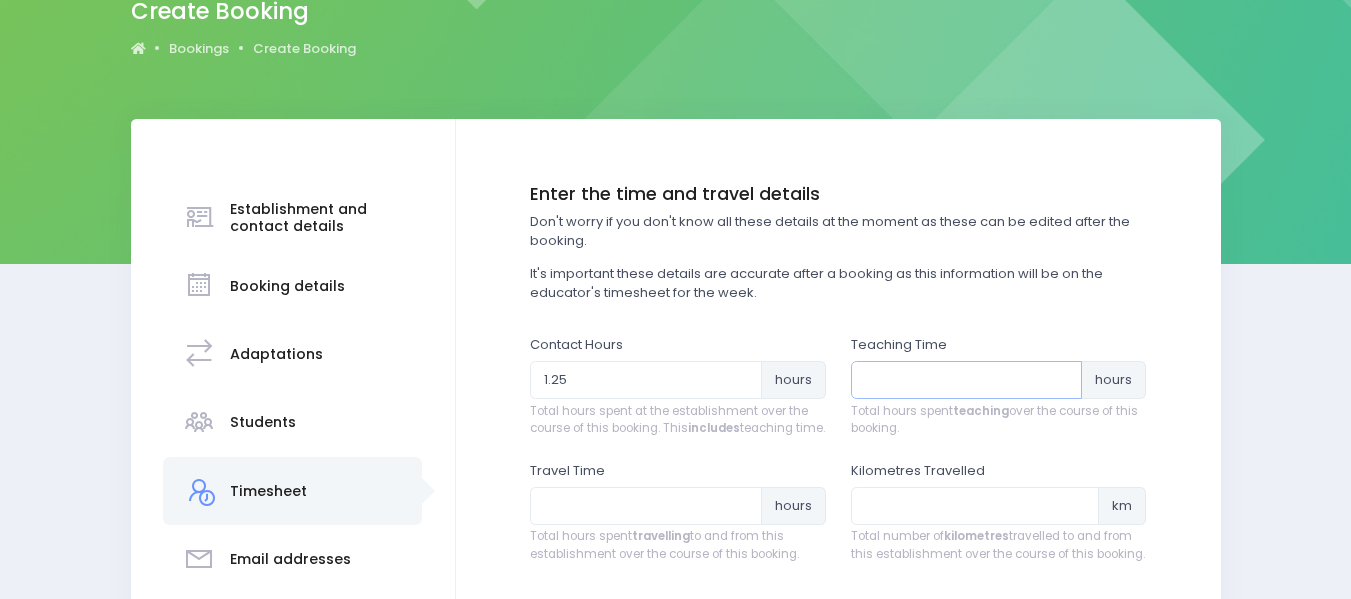click at bounding box center [967, 380] 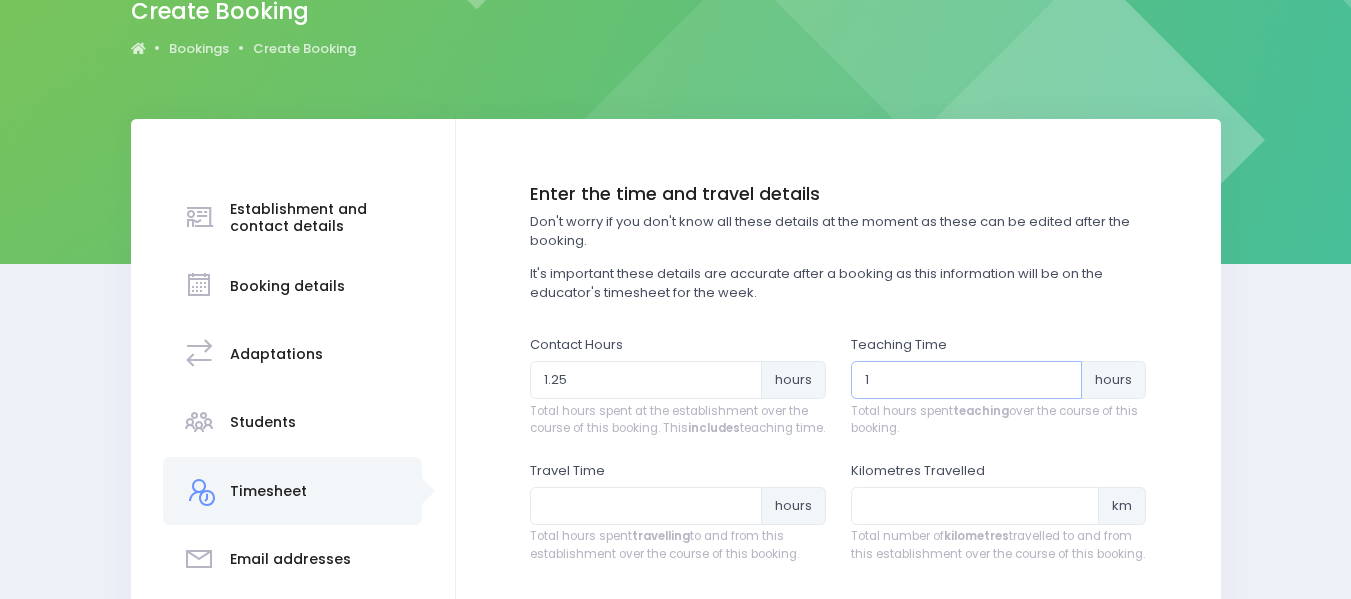 type on "1" 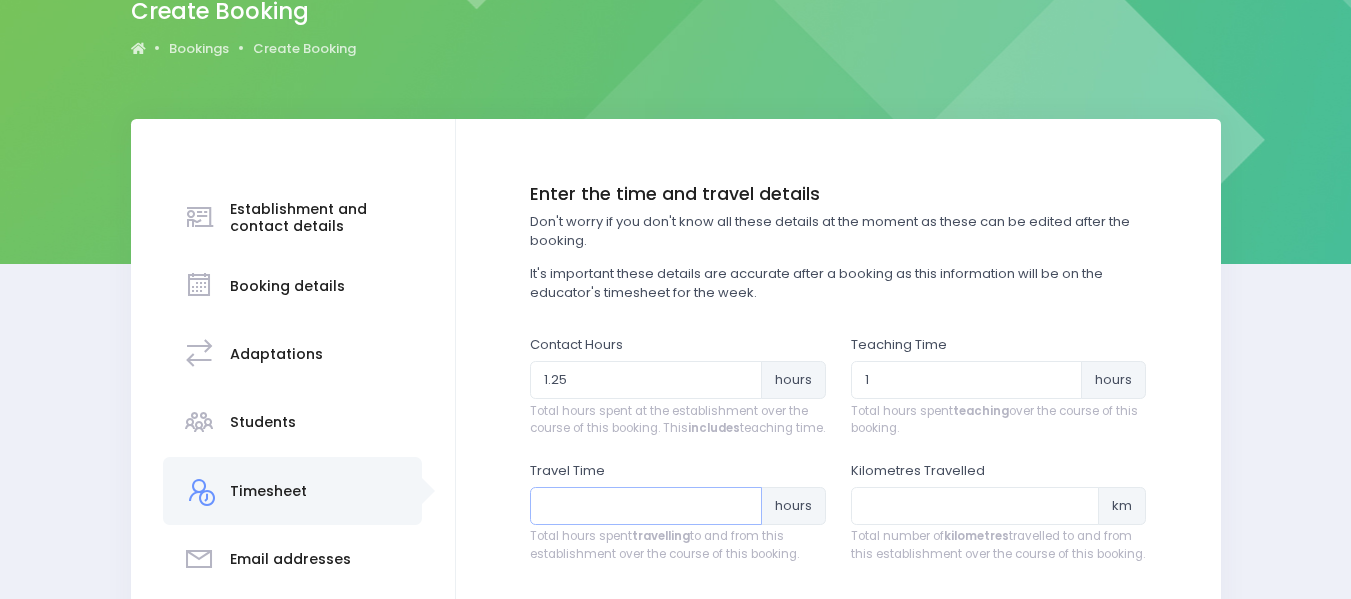 click at bounding box center [646, 506] 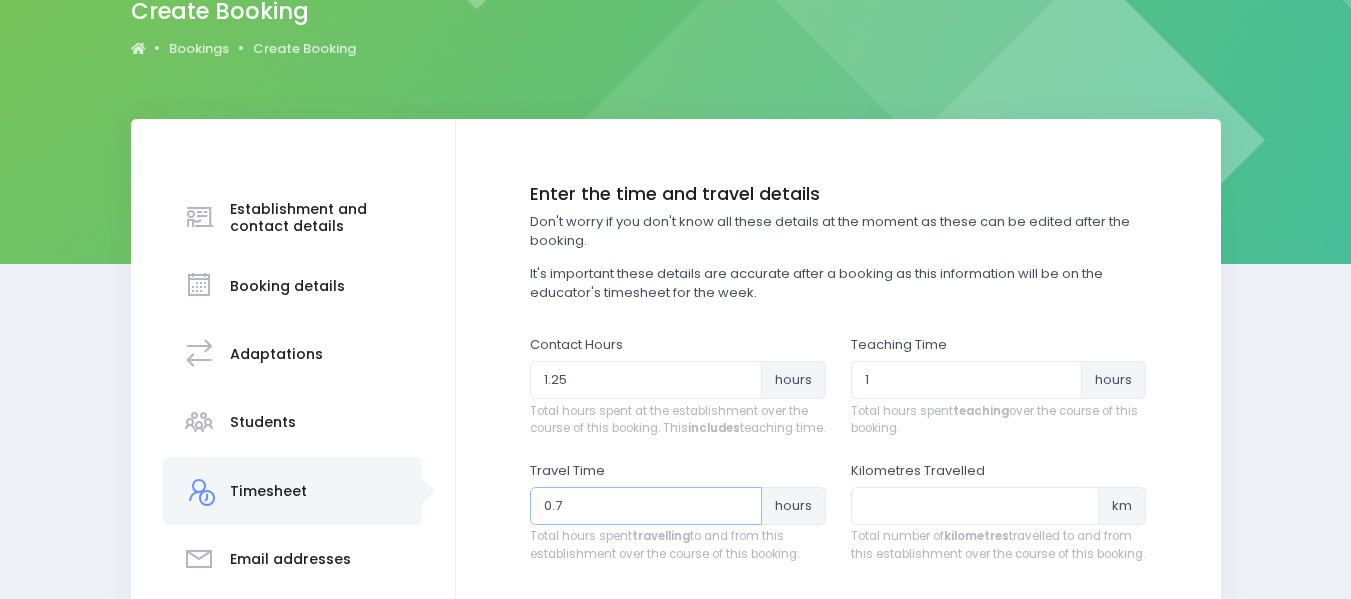 type on "0.75" 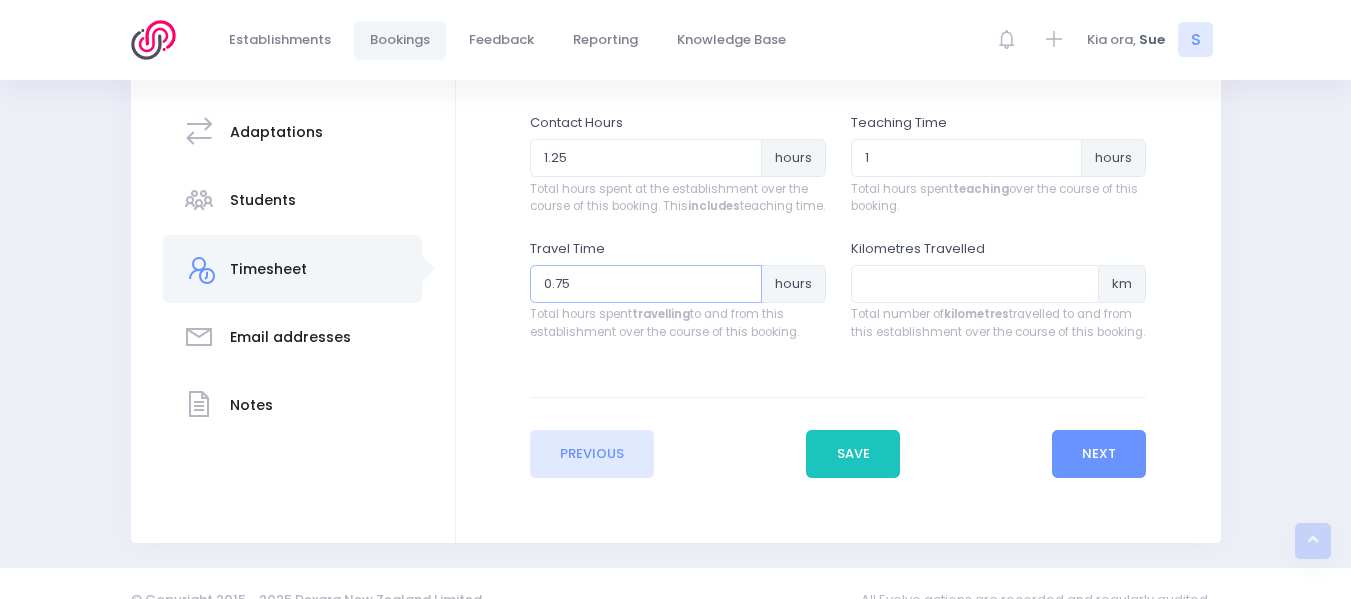 scroll, scrollTop: 421, scrollLeft: 0, axis: vertical 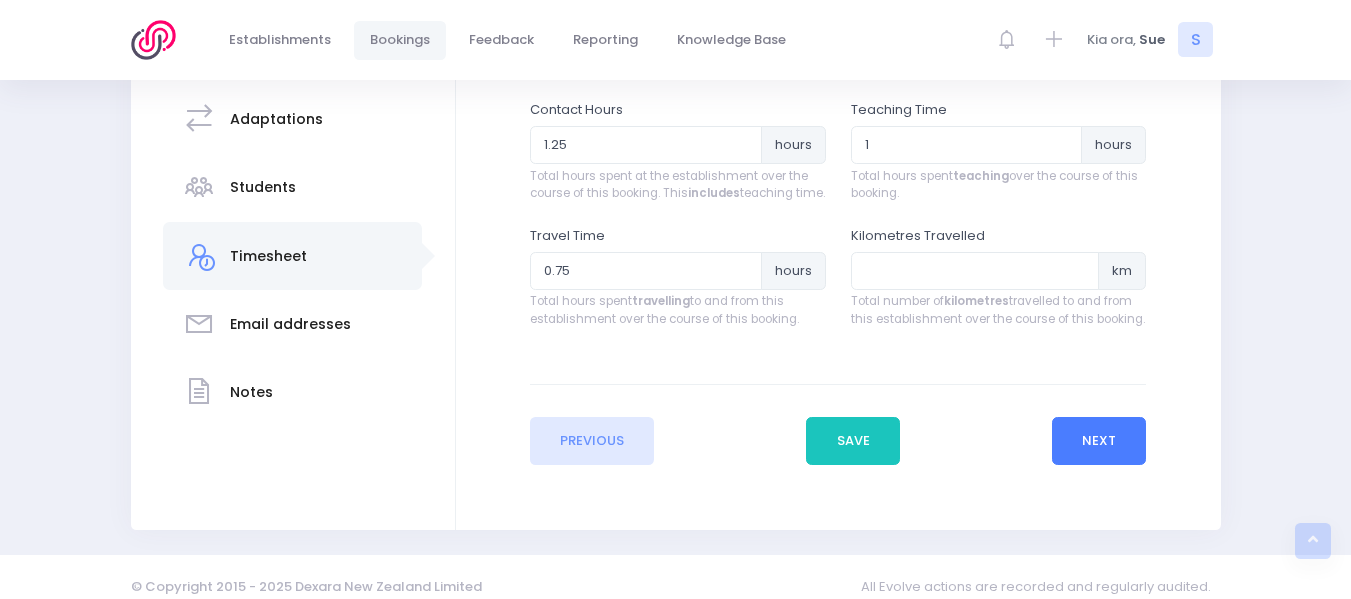 click on "Next" at bounding box center (1099, 441) 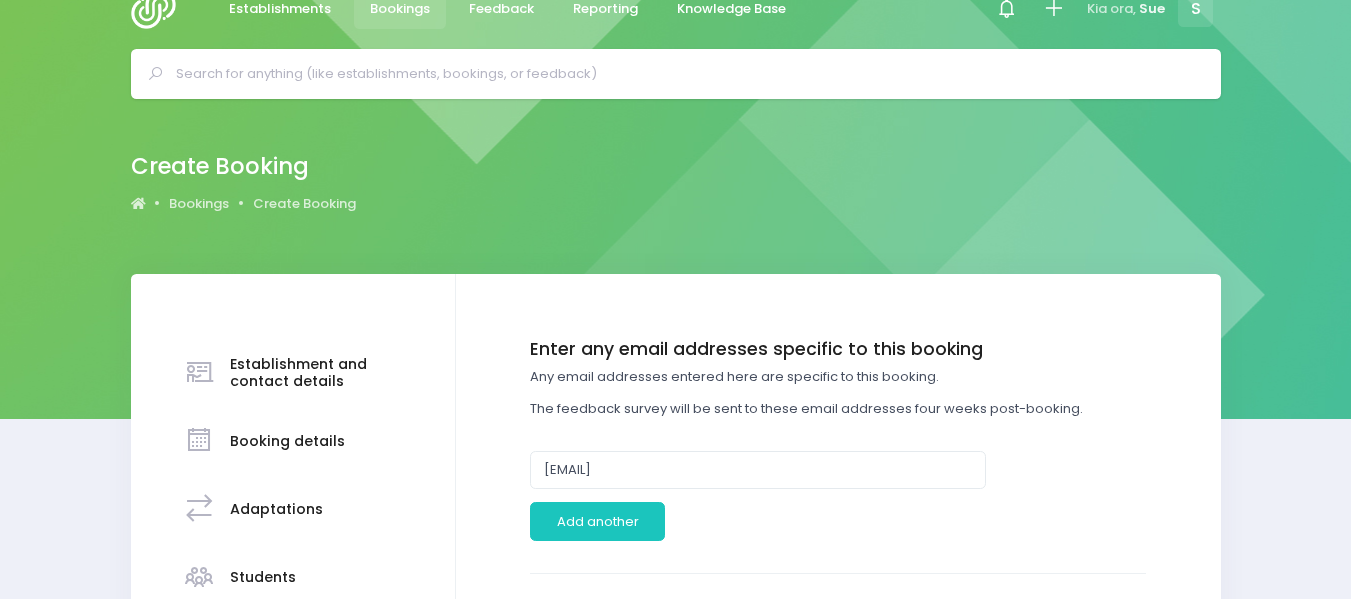scroll, scrollTop: 0, scrollLeft: 0, axis: both 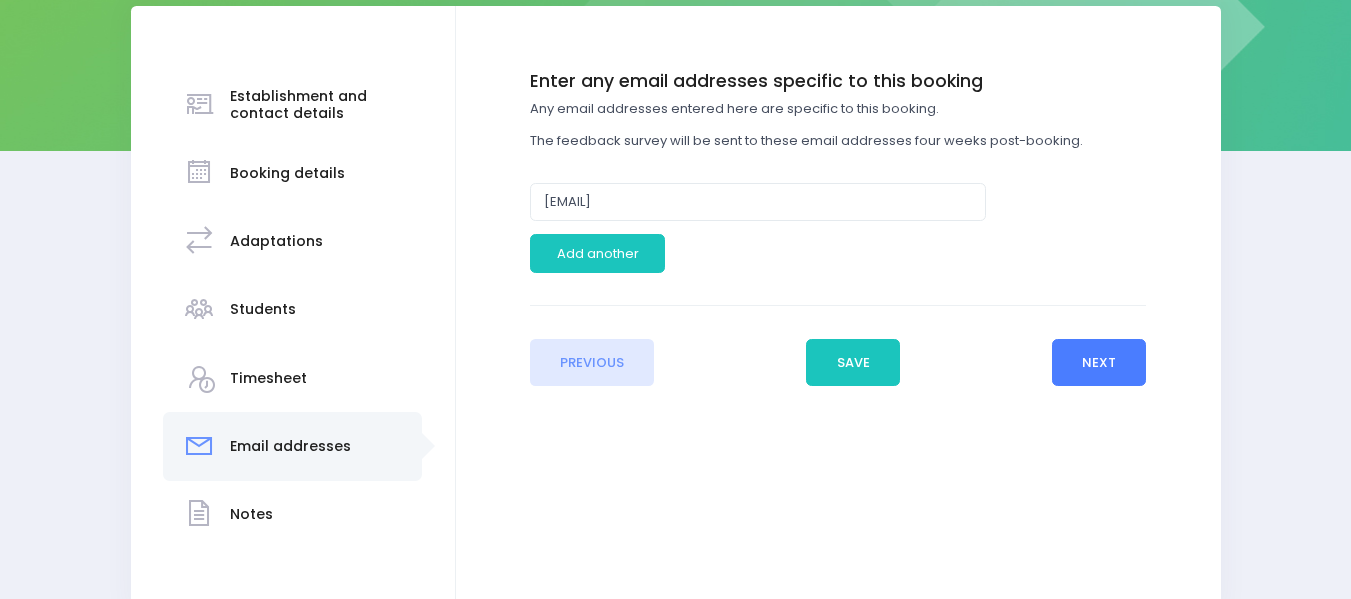 click on "Next" at bounding box center (1099, 363) 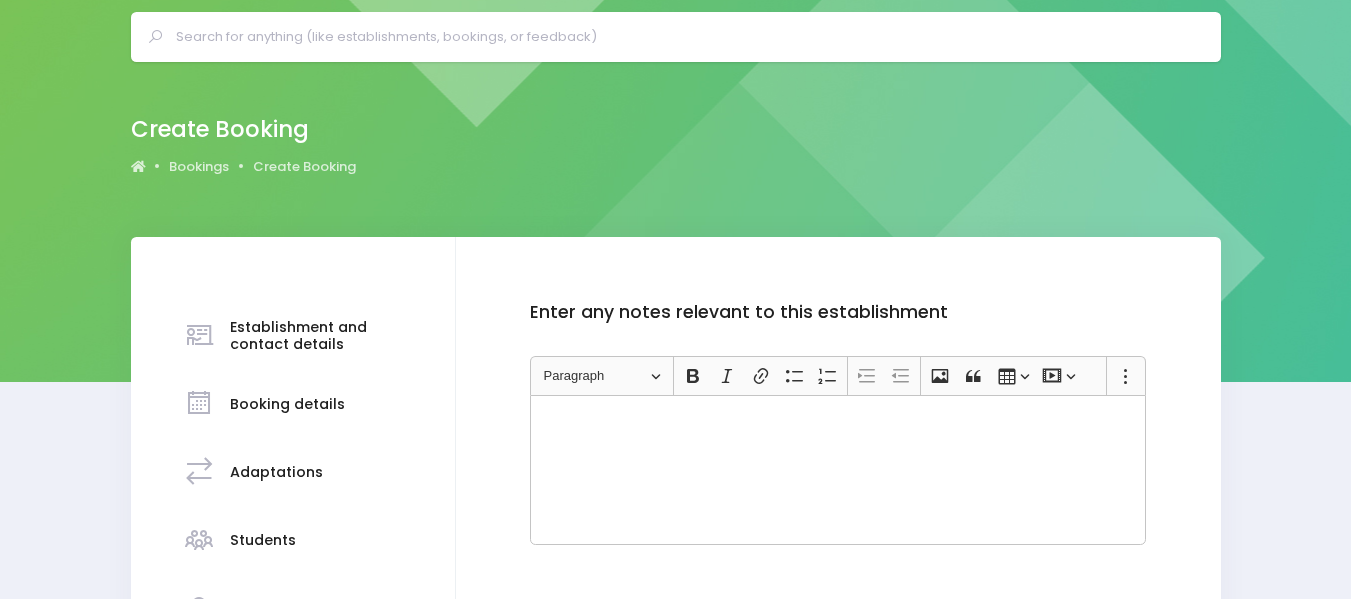 scroll, scrollTop: 0, scrollLeft: 0, axis: both 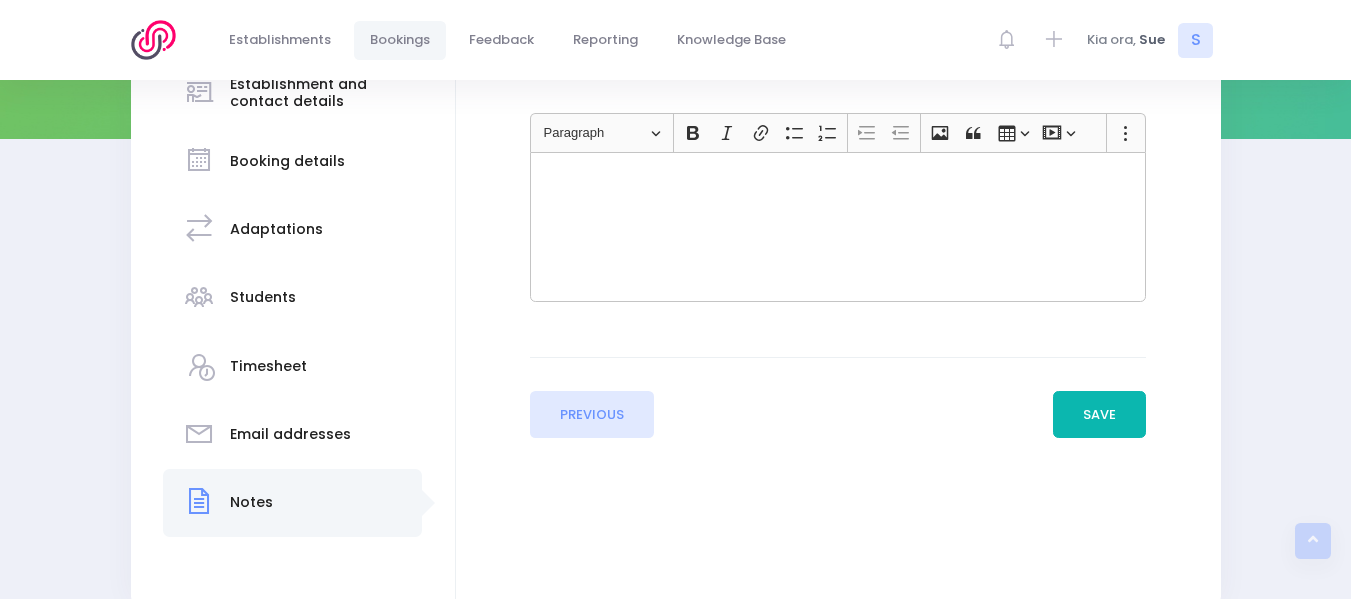 click on "Save" at bounding box center (1100, 415) 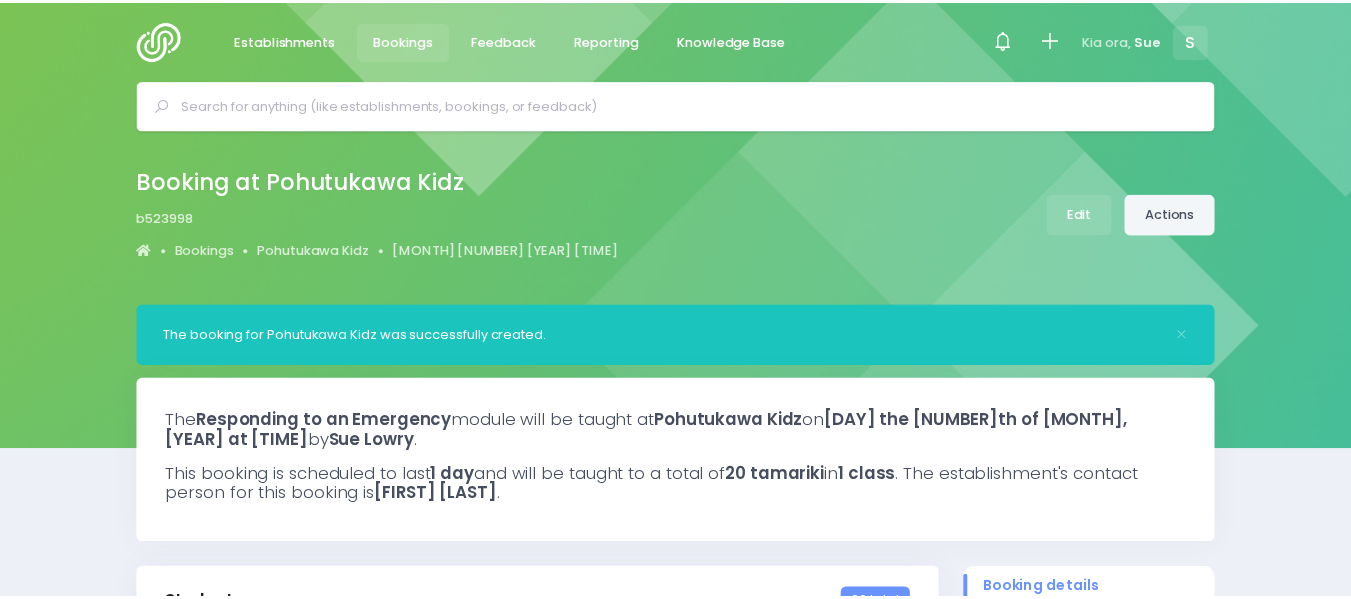 scroll, scrollTop: 0, scrollLeft: 0, axis: both 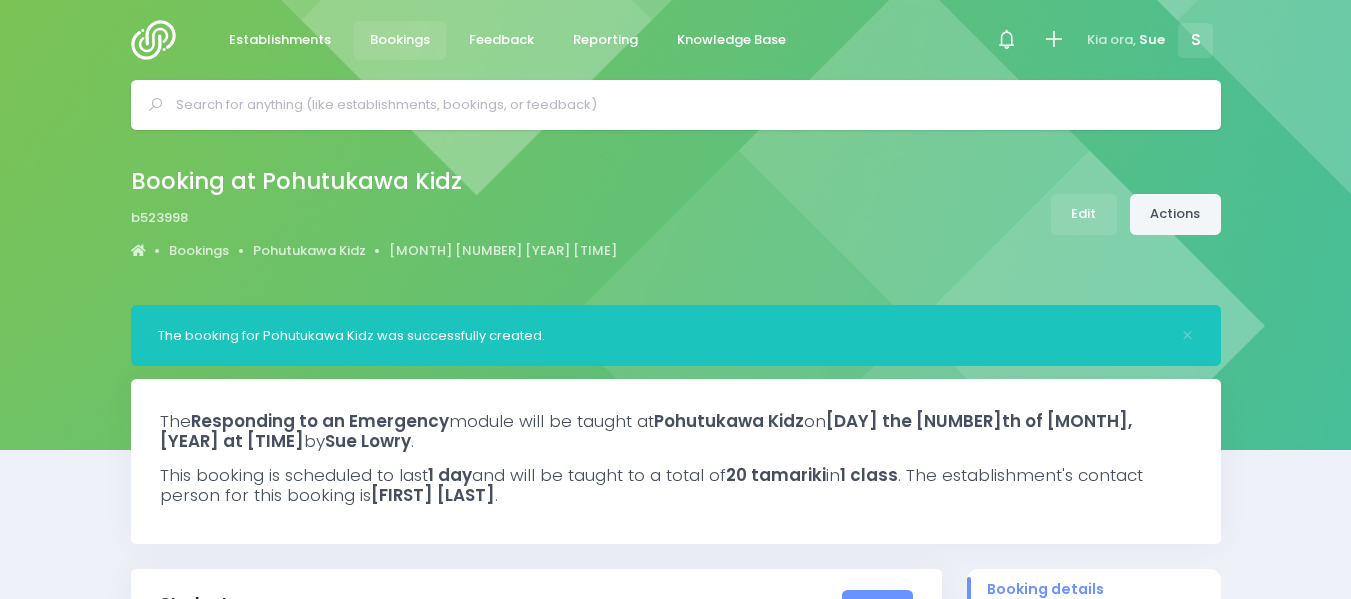 select on "5" 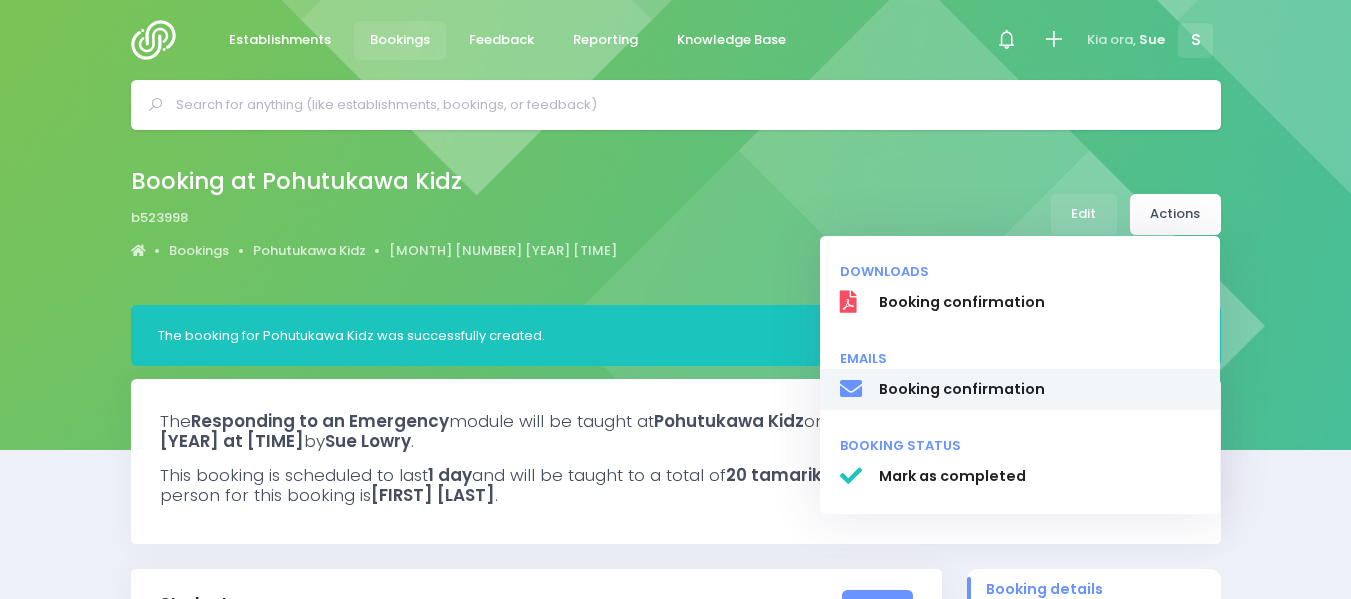 click on "Booking confirmation" at bounding box center (1039, 389) 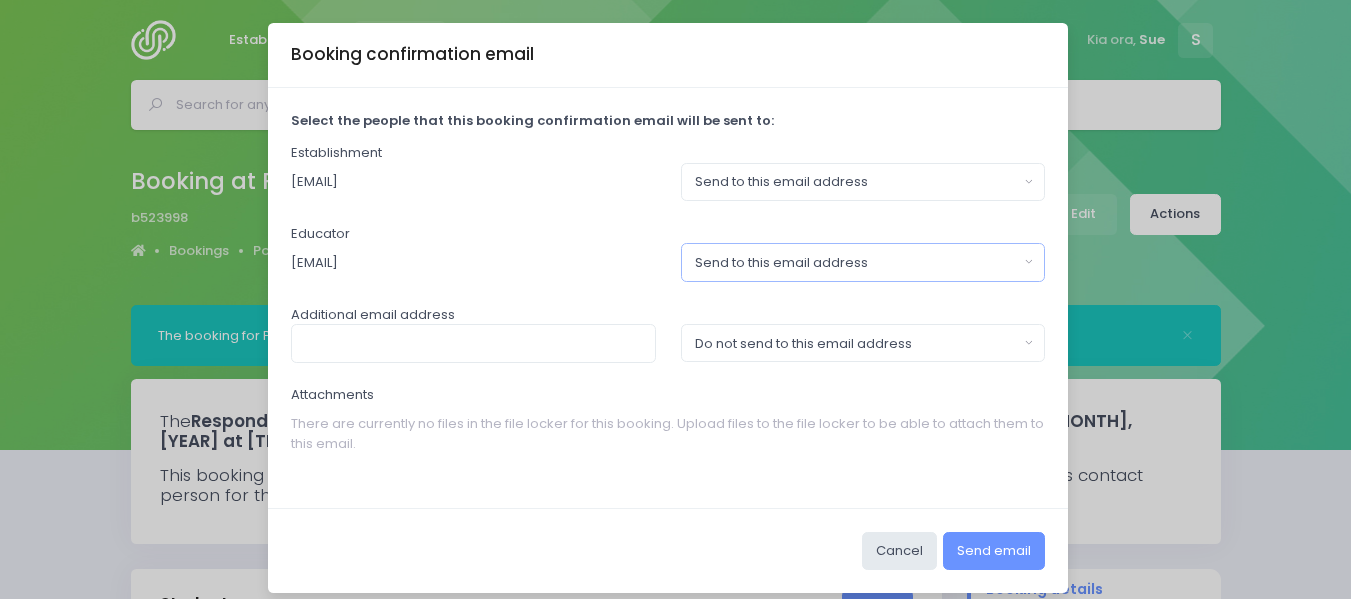 click on "Send to this email address" at bounding box center (863, 262) 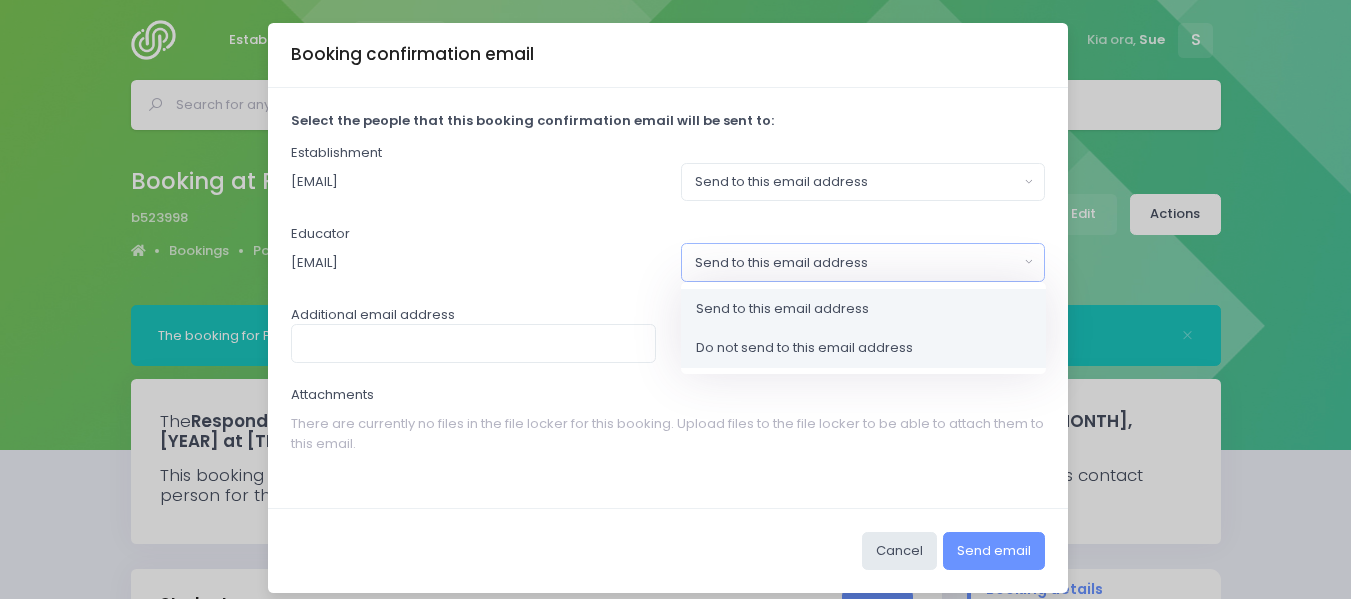 click on "Do not send to this email address" at bounding box center (804, 348) 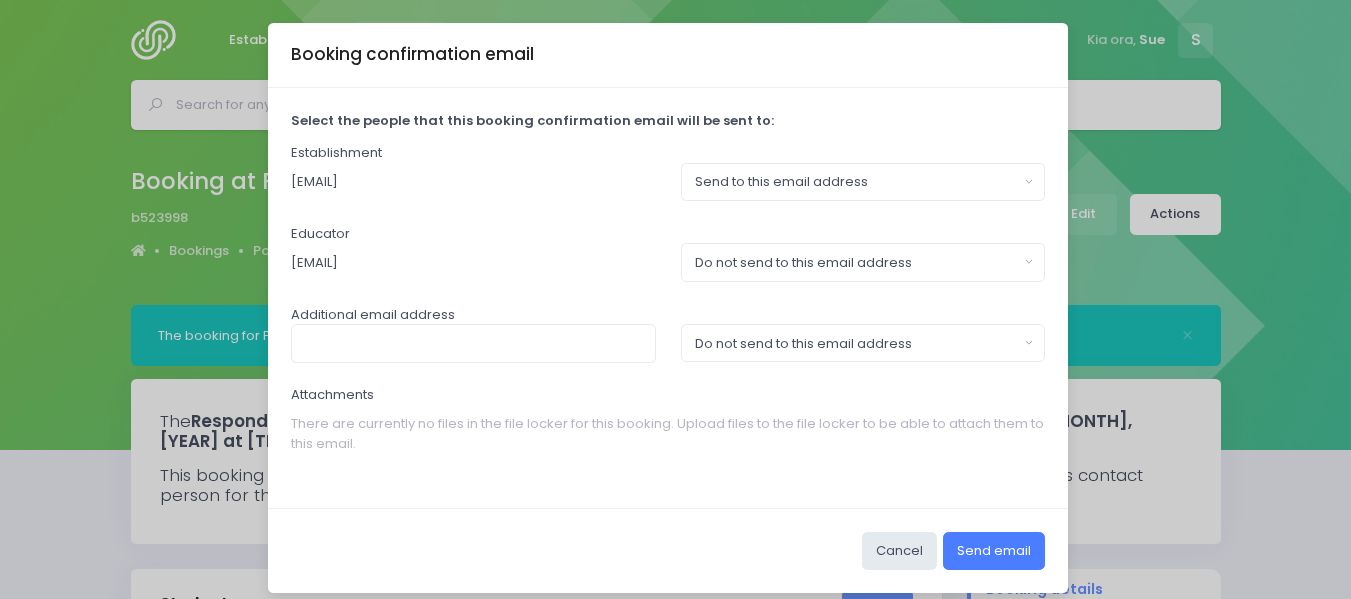 click on "Send email" at bounding box center [994, 551] 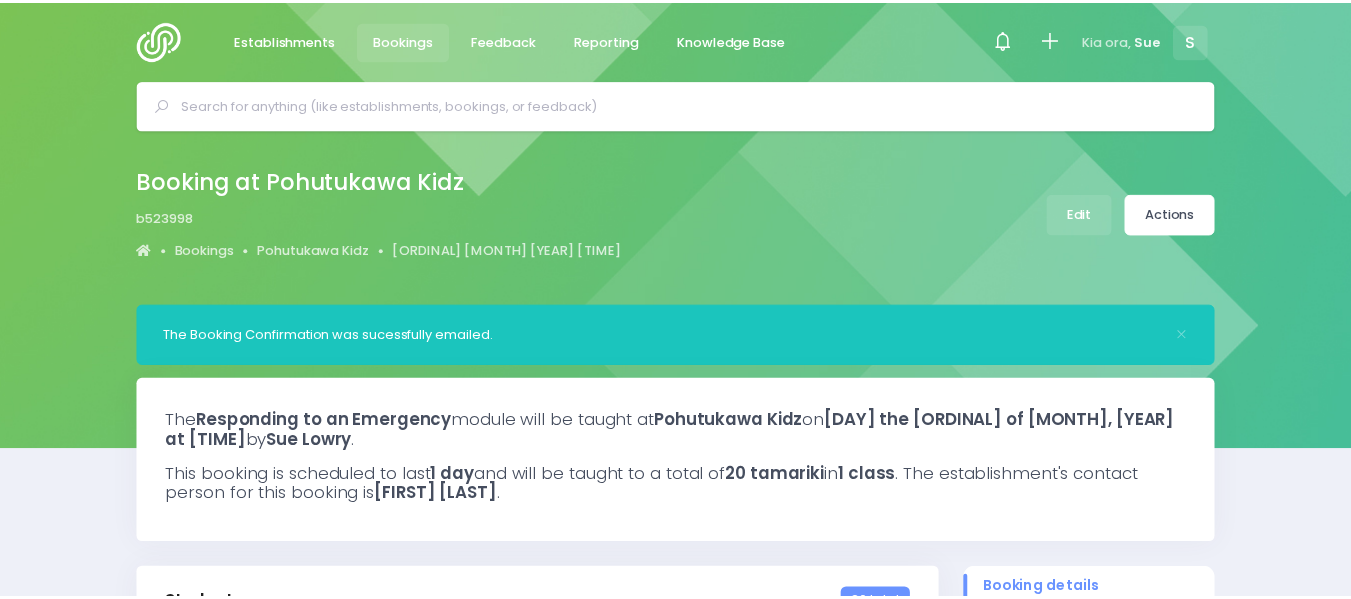 scroll, scrollTop: 0, scrollLeft: 0, axis: both 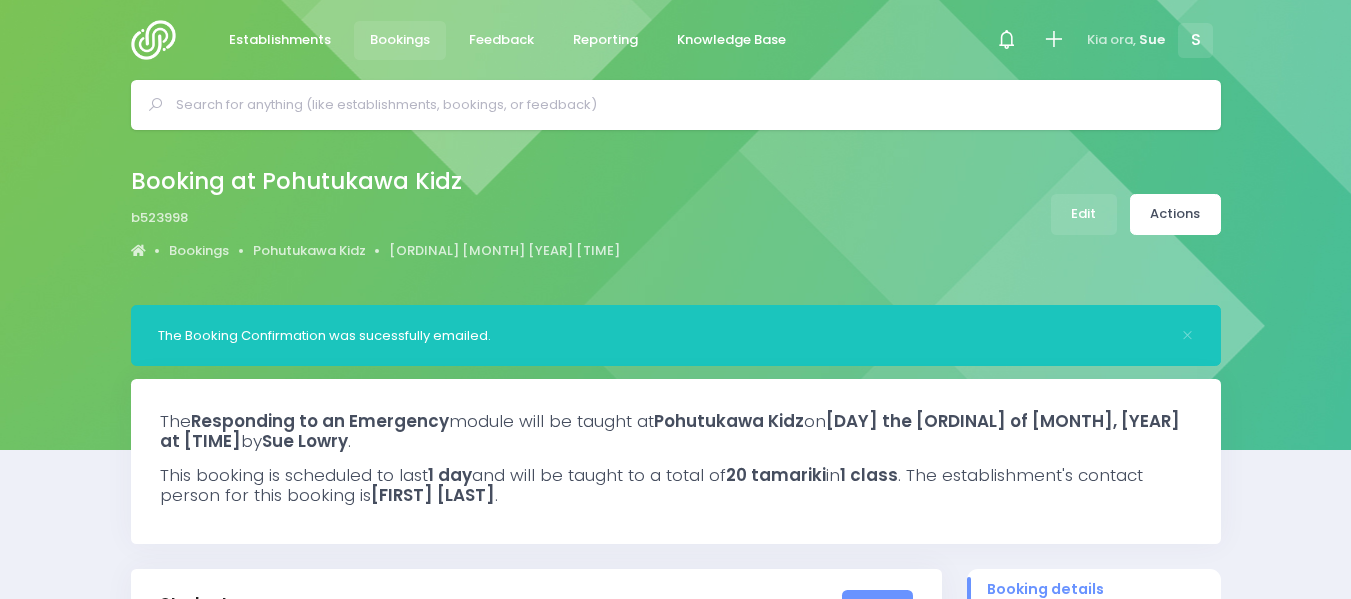 select on "5" 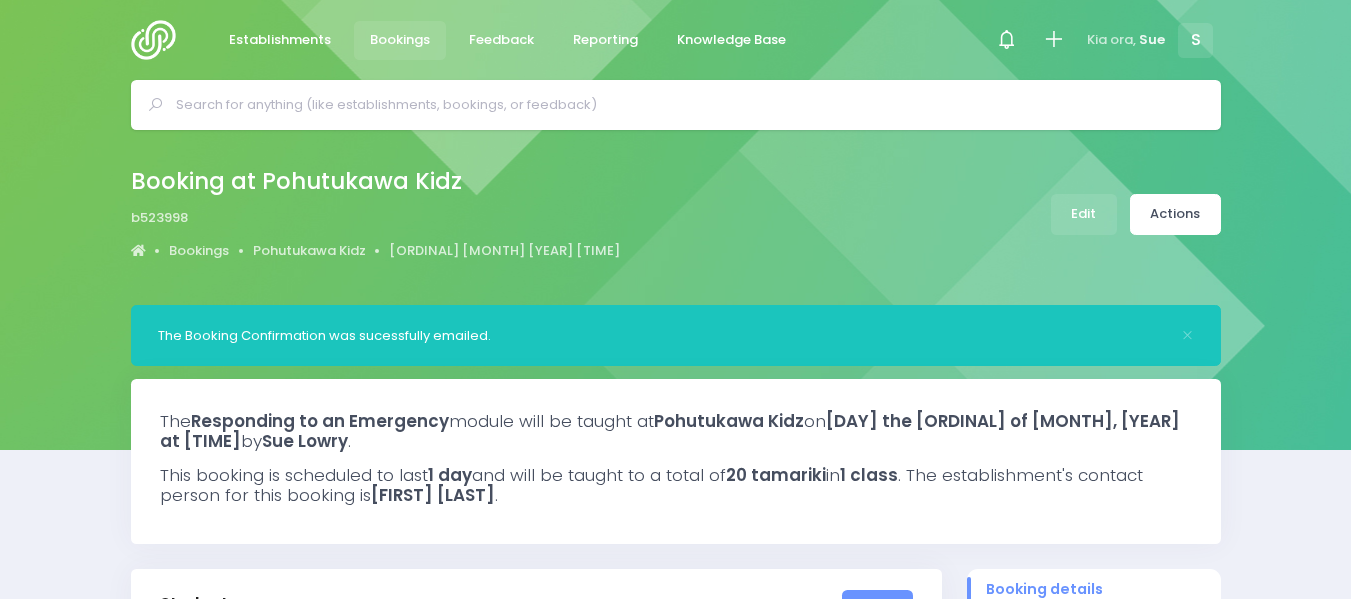 click at bounding box center (159, 40) 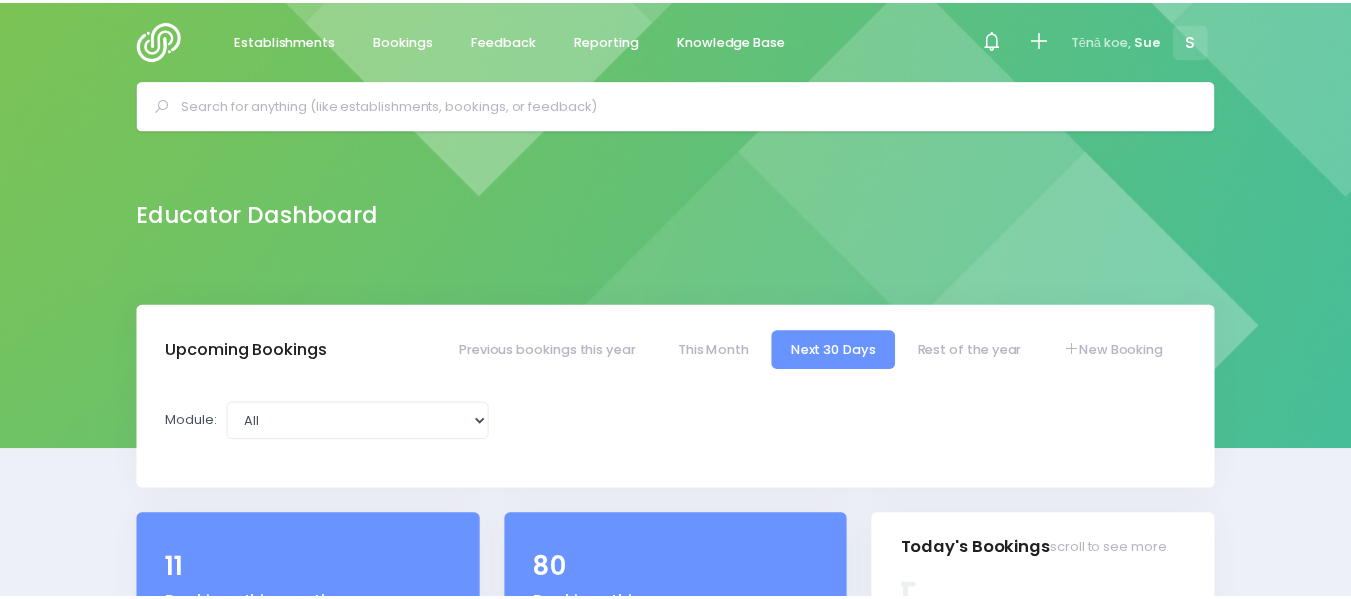 scroll, scrollTop: 0, scrollLeft: 0, axis: both 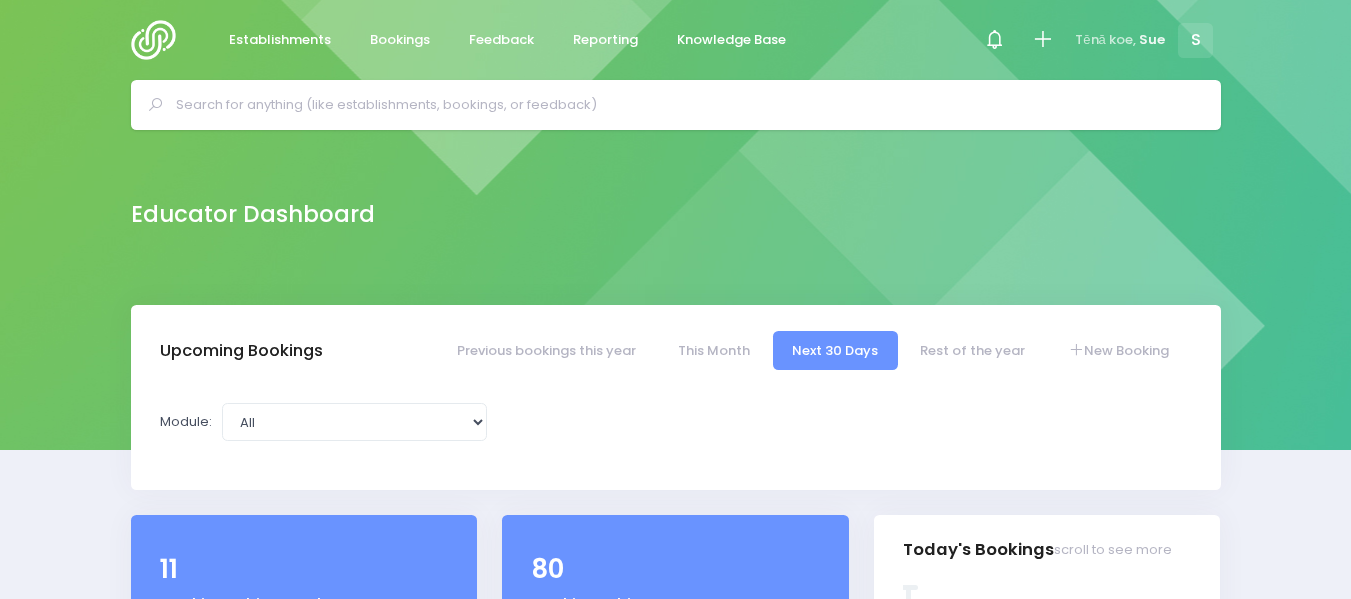 select on "5" 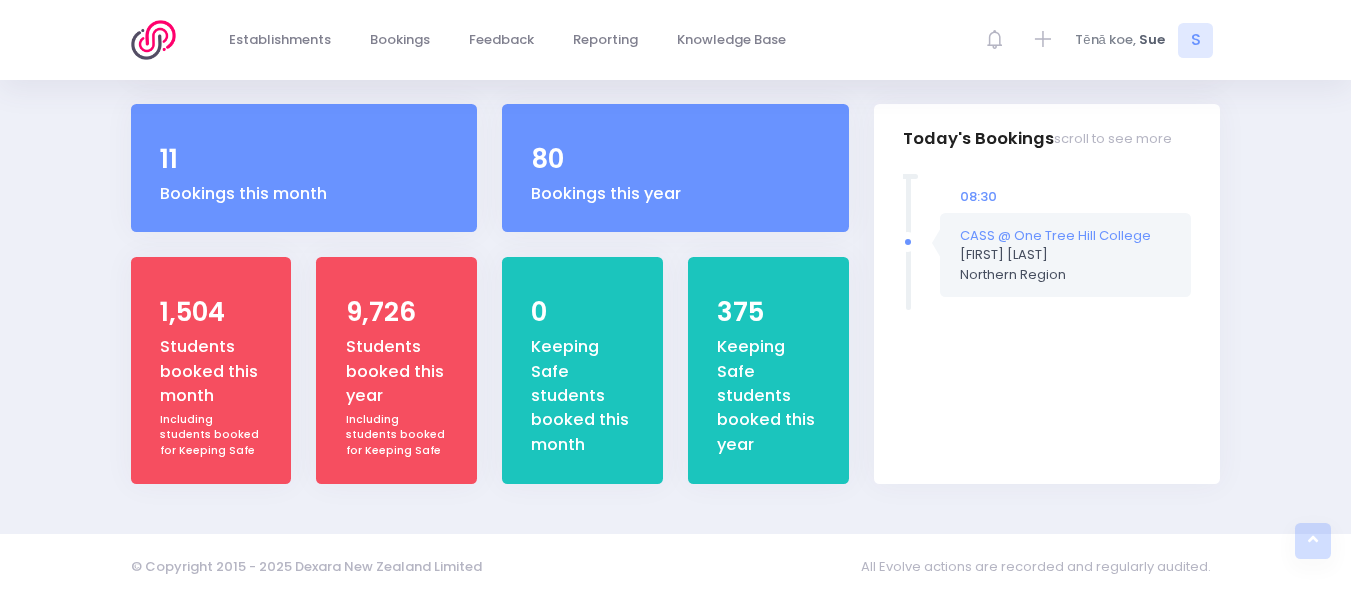 scroll, scrollTop: 804, scrollLeft: 0, axis: vertical 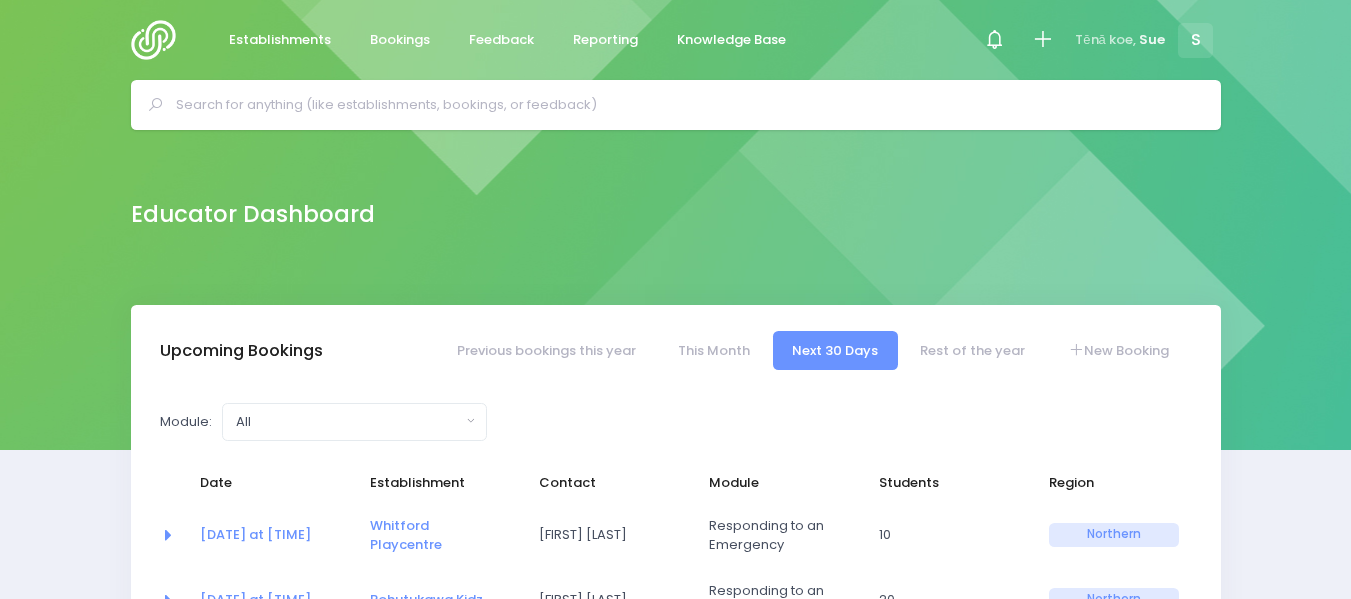 click at bounding box center (684, 105) 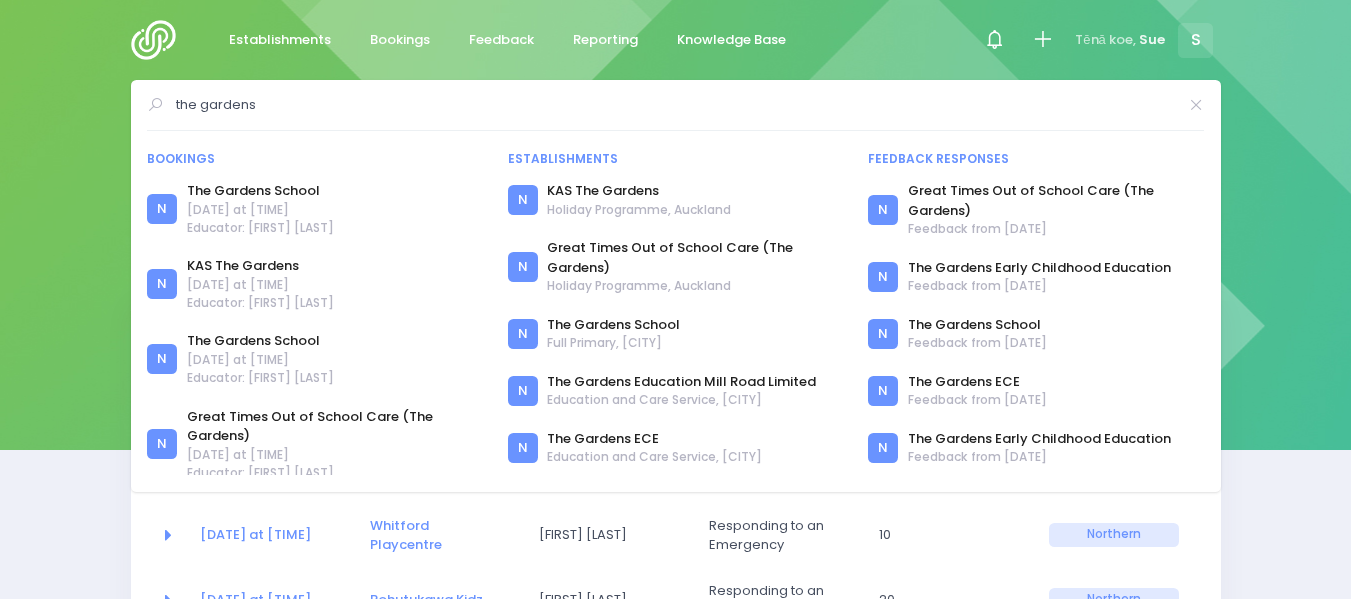 drag, startPoint x: 275, startPoint y: 105, endPoint x: 0, endPoint y: 97, distance: 275.11633 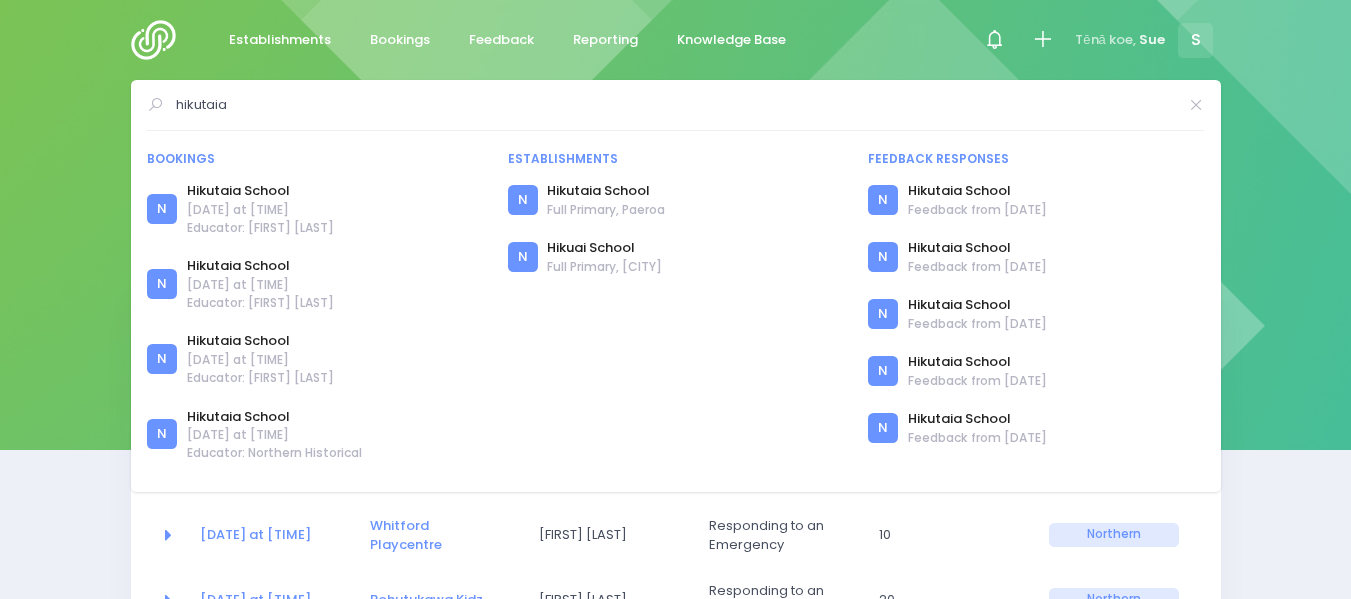 type on "hikutaia" 